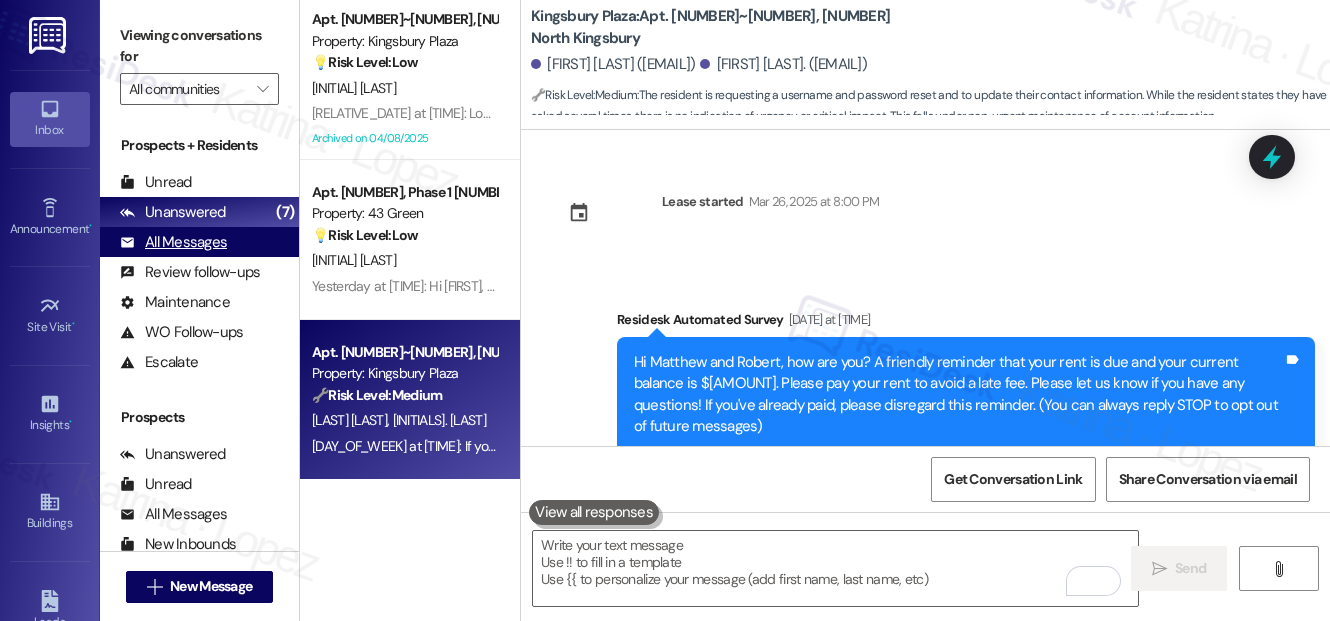 click on "All Messages (undefined)" at bounding box center [199, 242] 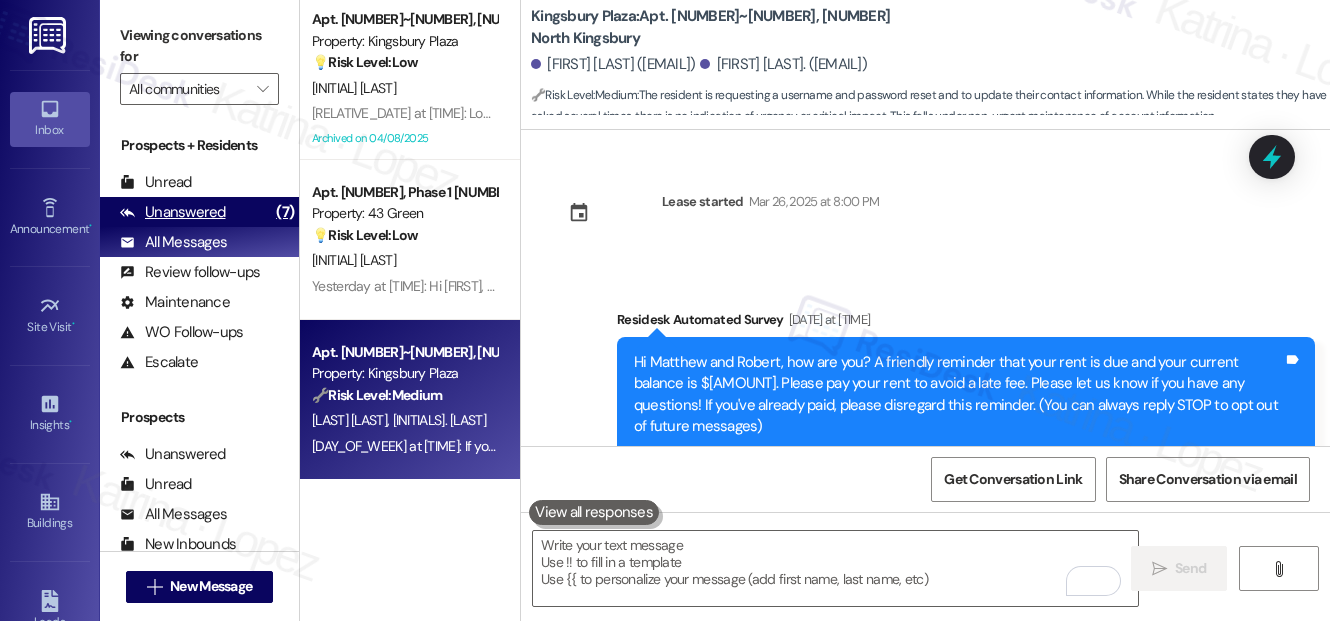 scroll, scrollTop: 0, scrollLeft: 0, axis: both 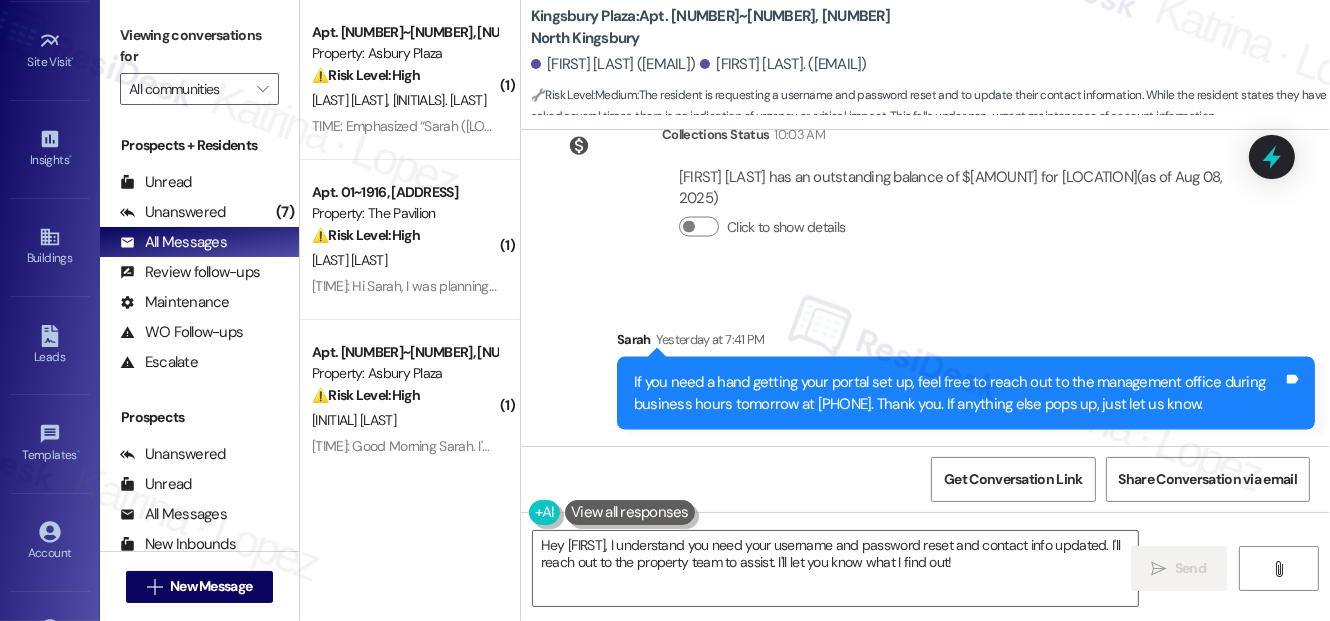 click on "If you need a hand getting your portal set up, feel free to reach out to the management office during business hours tomorrow at [PHONE]. Thank you. If anything else pops up, just let us know." at bounding box center [958, 393] 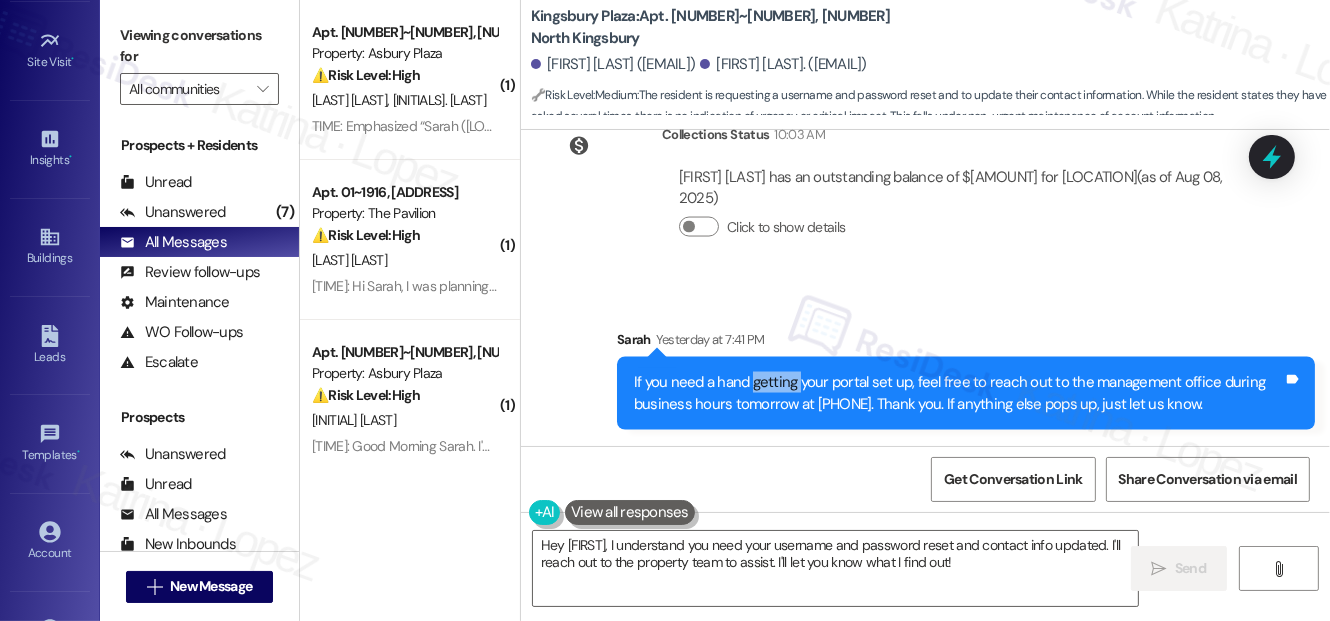 click on "If you need a hand getting your portal set up, feel free to reach out to the management office during business hours tomorrow at [PHONE]. Thank you. If anything else pops up, just let us know." at bounding box center (958, 393) 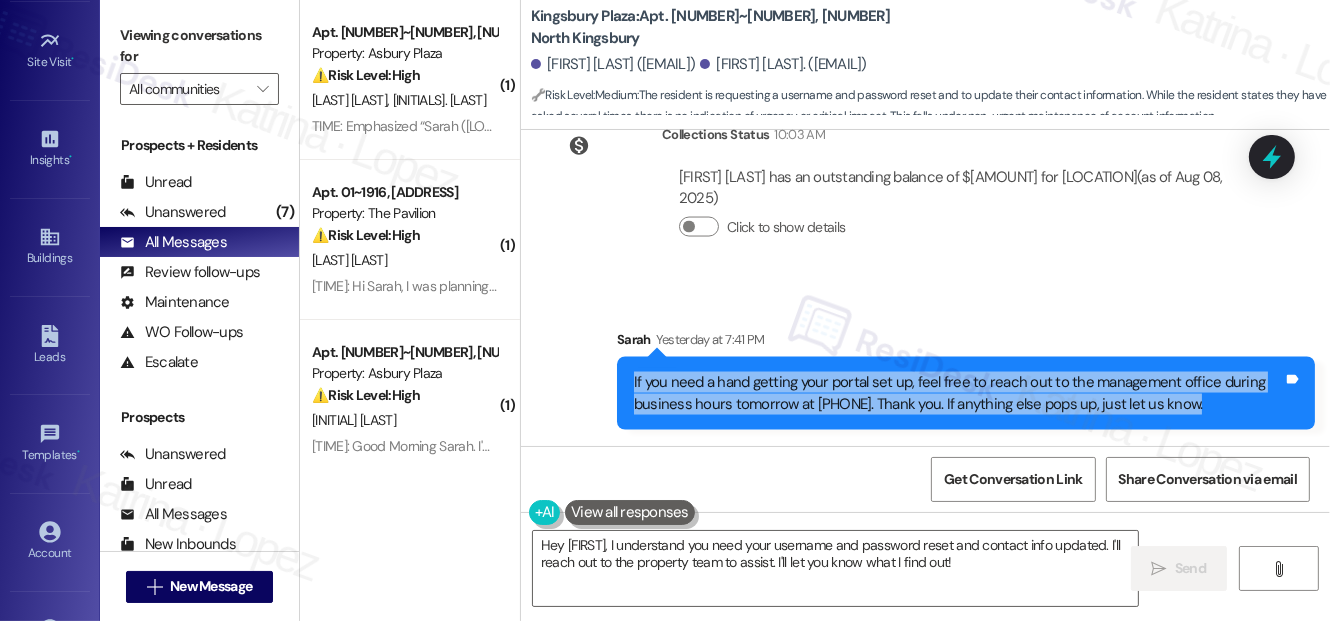click on "If you need a hand getting your portal set up, feel free to reach out to the management office during business hours tomorrow at [PHONE]. Thank you. If anything else pops up, just let us know." at bounding box center [958, 393] 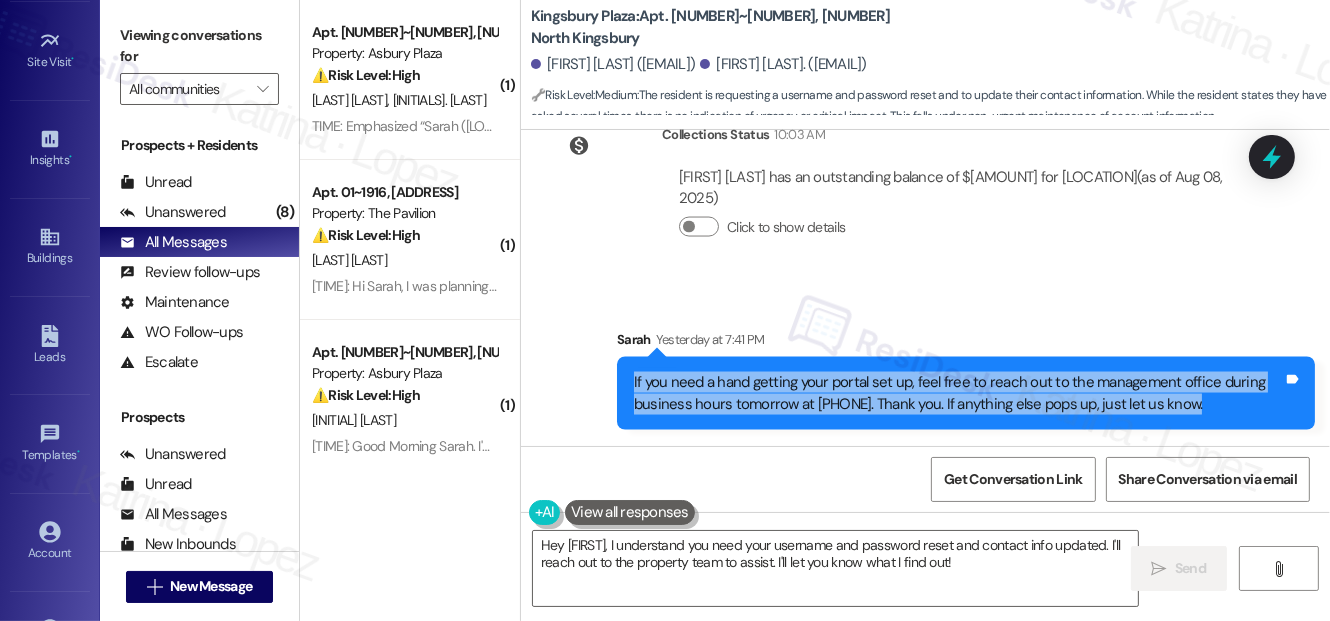 click on "Viewing conversations for" at bounding box center (199, 46) 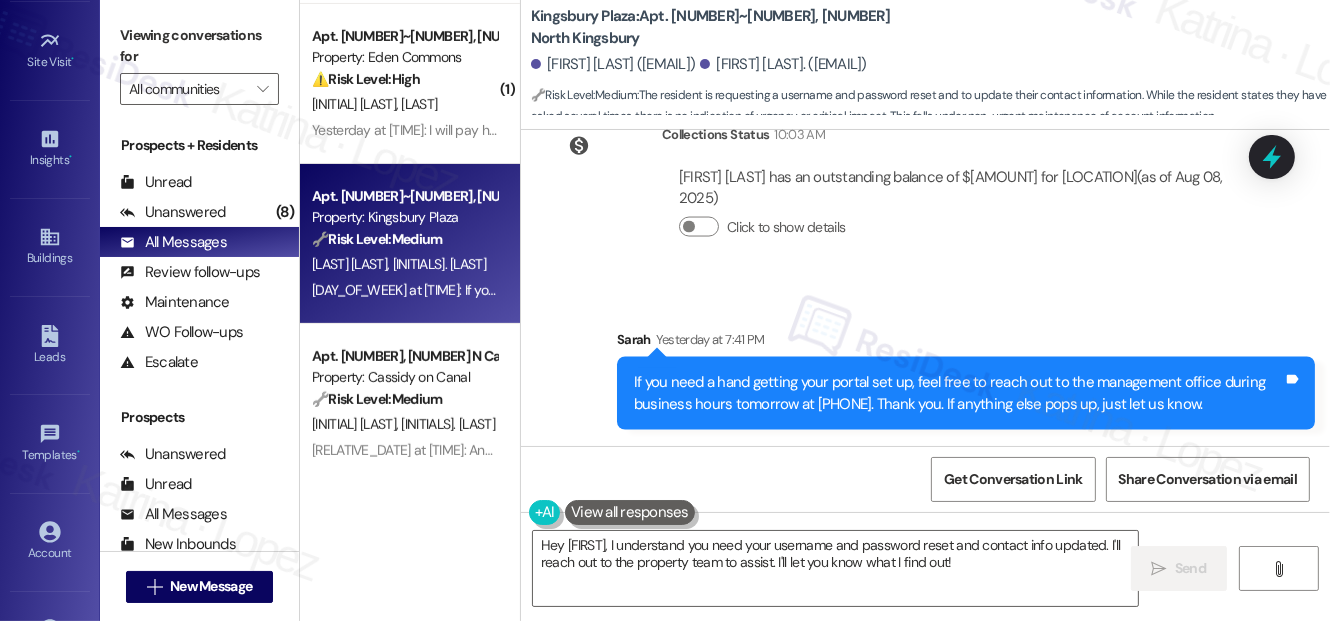 scroll, scrollTop: 0, scrollLeft: 0, axis: both 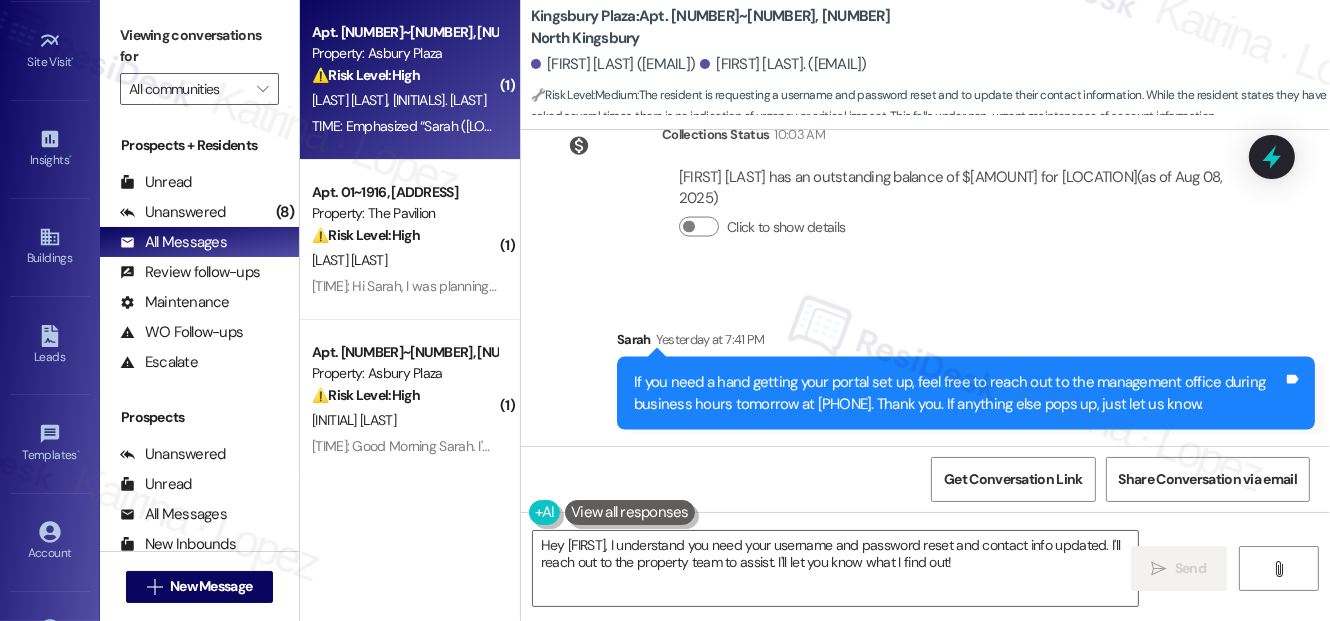 click on "[TIME]: Emphasized “Sarah ([LOCATION]): Hi Mitchell, I understand yo…” [TIME]: Emphasized “Sarah ([LOCATION]): Hi Mitchell, I understand yo…”" at bounding box center (509, 126) 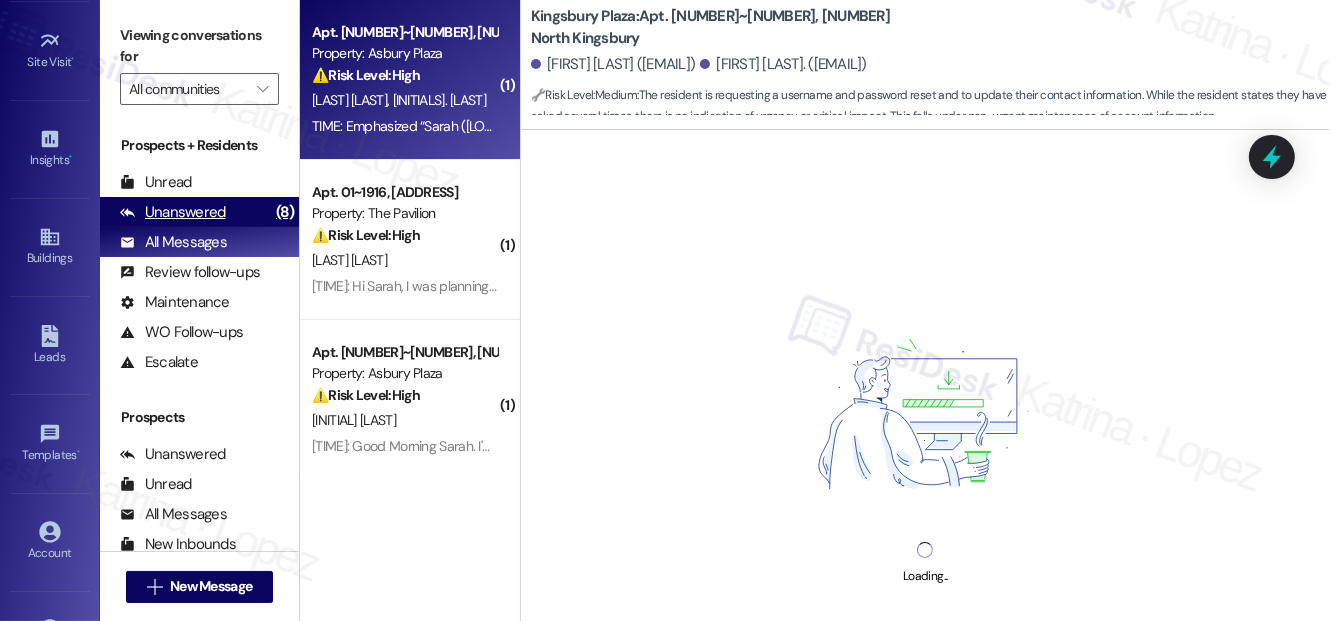click on "Unanswered (8)" at bounding box center (199, 212) 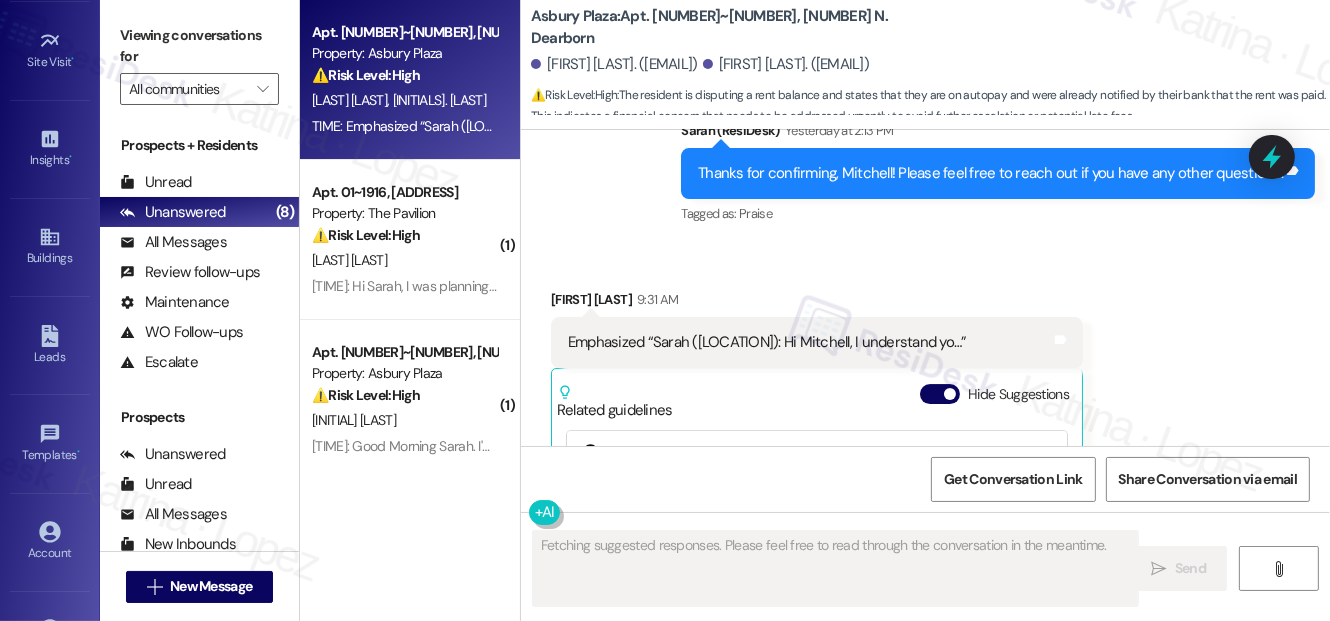 scroll, scrollTop: 6245, scrollLeft: 0, axis: vertical 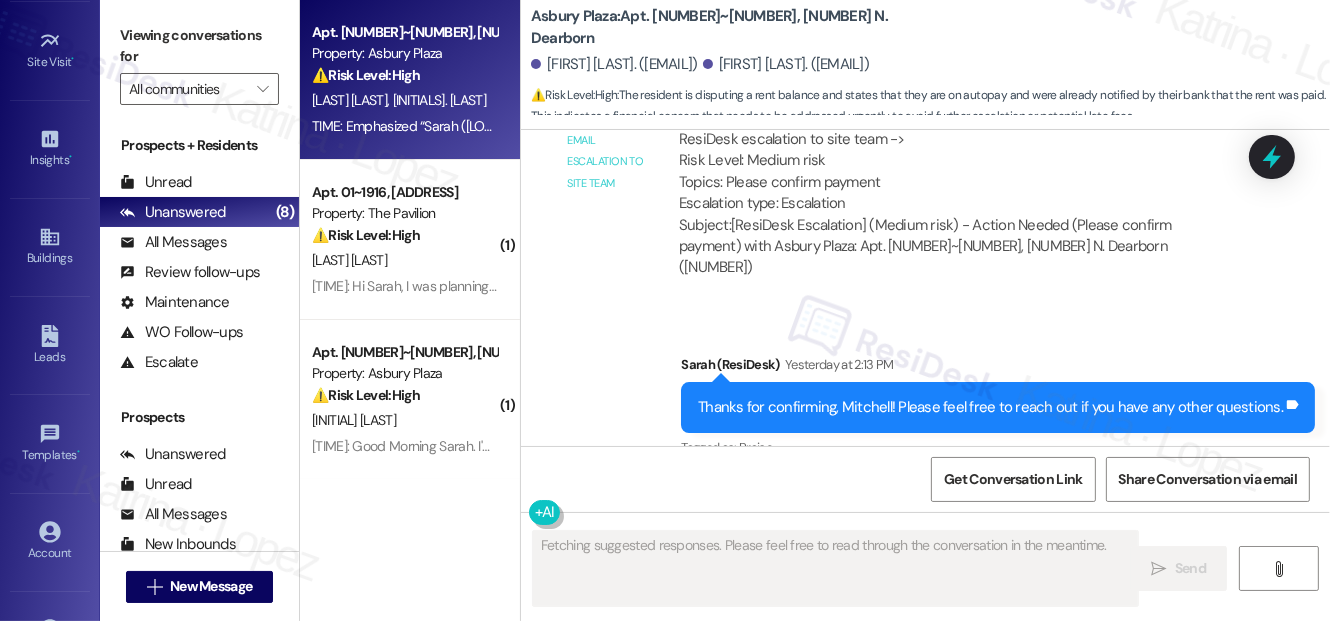 click on "Thanks for confirming, Mitchell! Please feel free to reach out if you have any other questions." at bounding box center [990, 407] 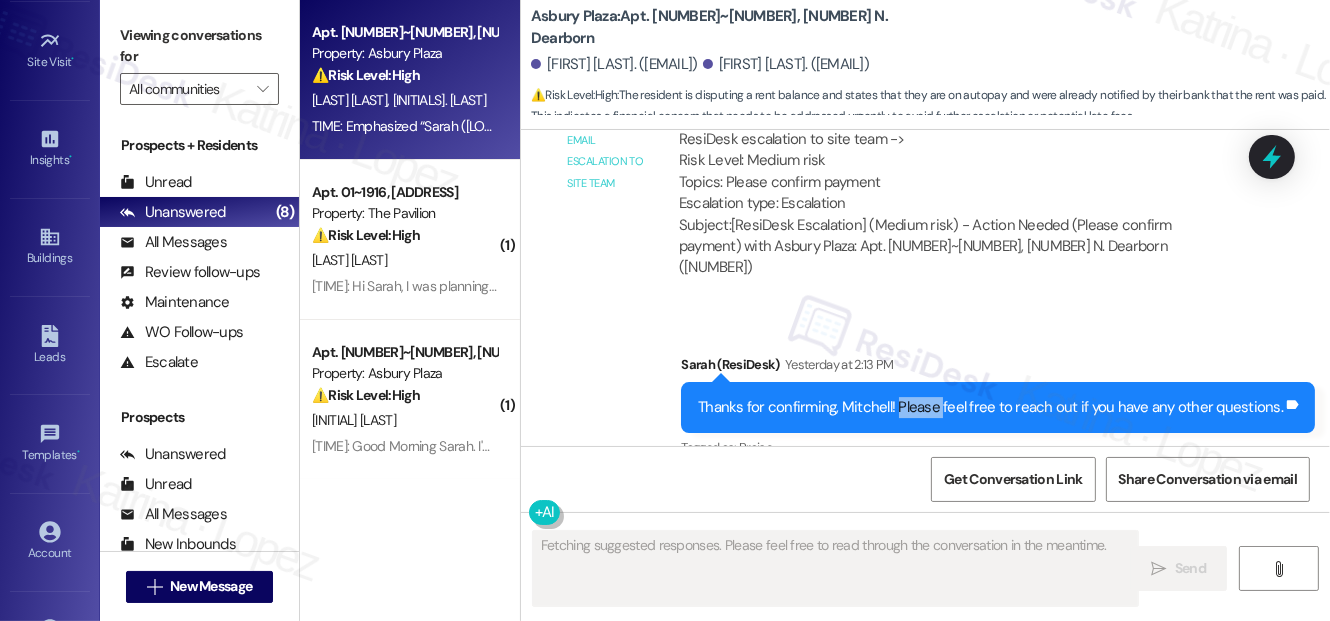 click on "Thanks for confirming, Mitchell! Please feel free to reach out if you have any other questions." at bounding box center (990, 407) 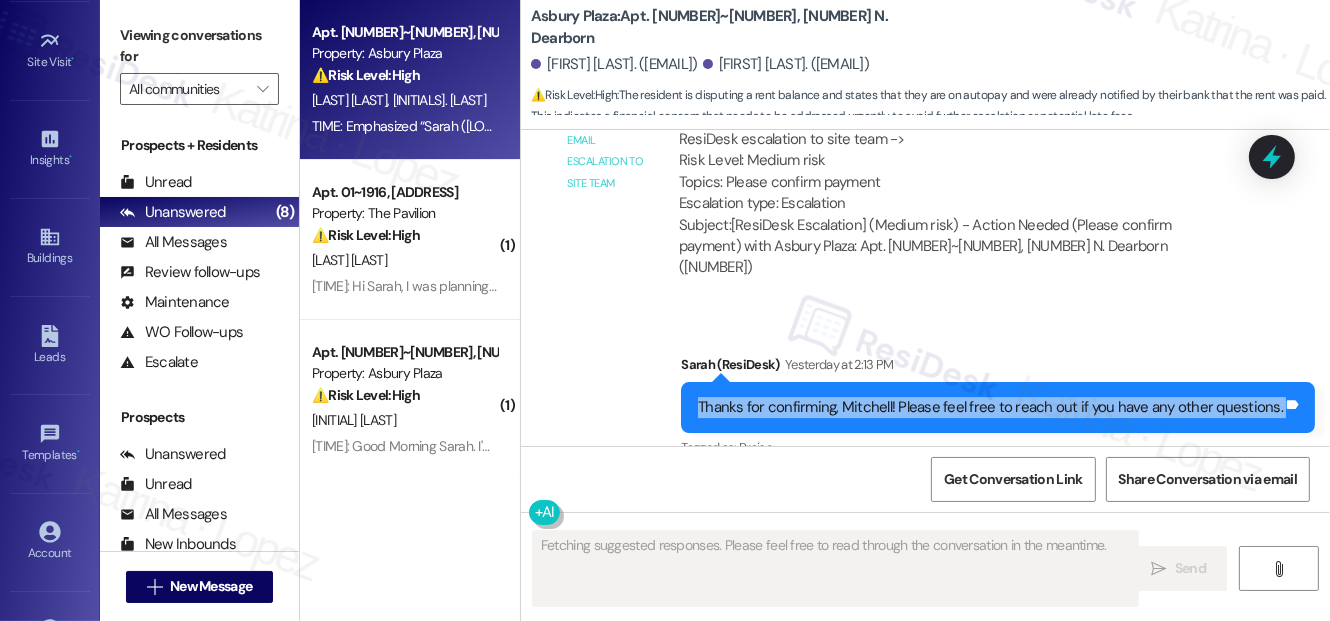 click on "Thanks for confirming, Mitchell! Please feel free to reach out if you have any other questions." at bounding box center [990, 407] 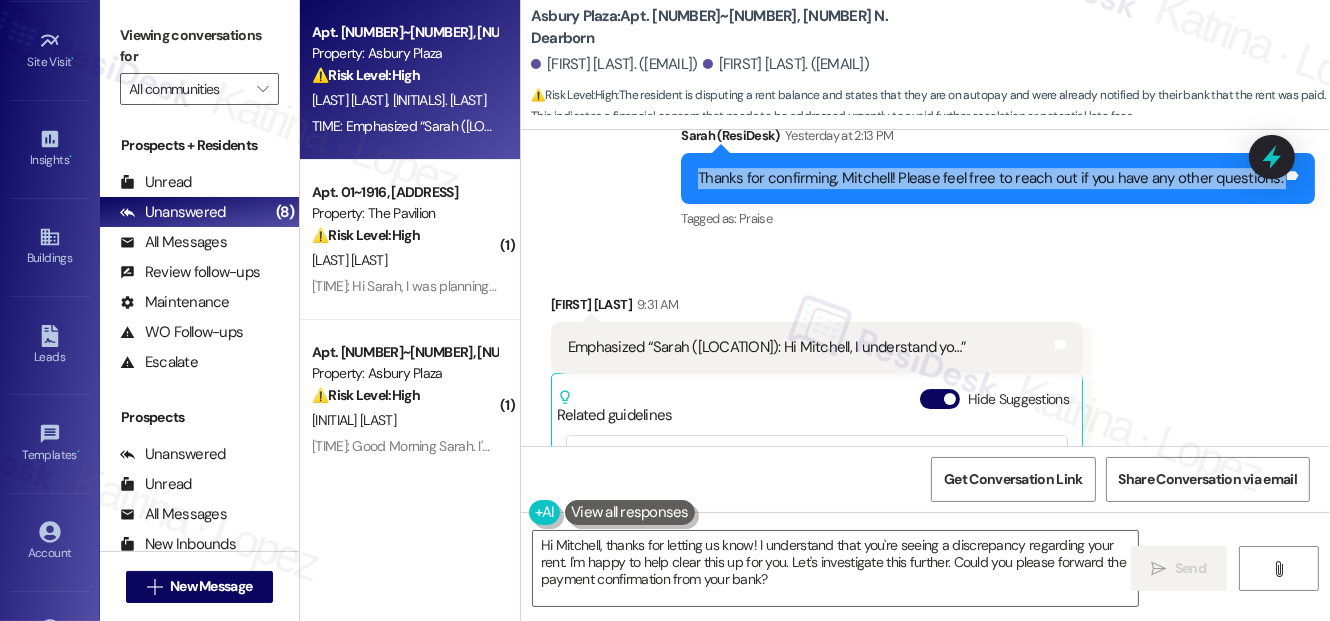 scroll, scrollTop: 6632, scrollLeft: 0, axis: vertical 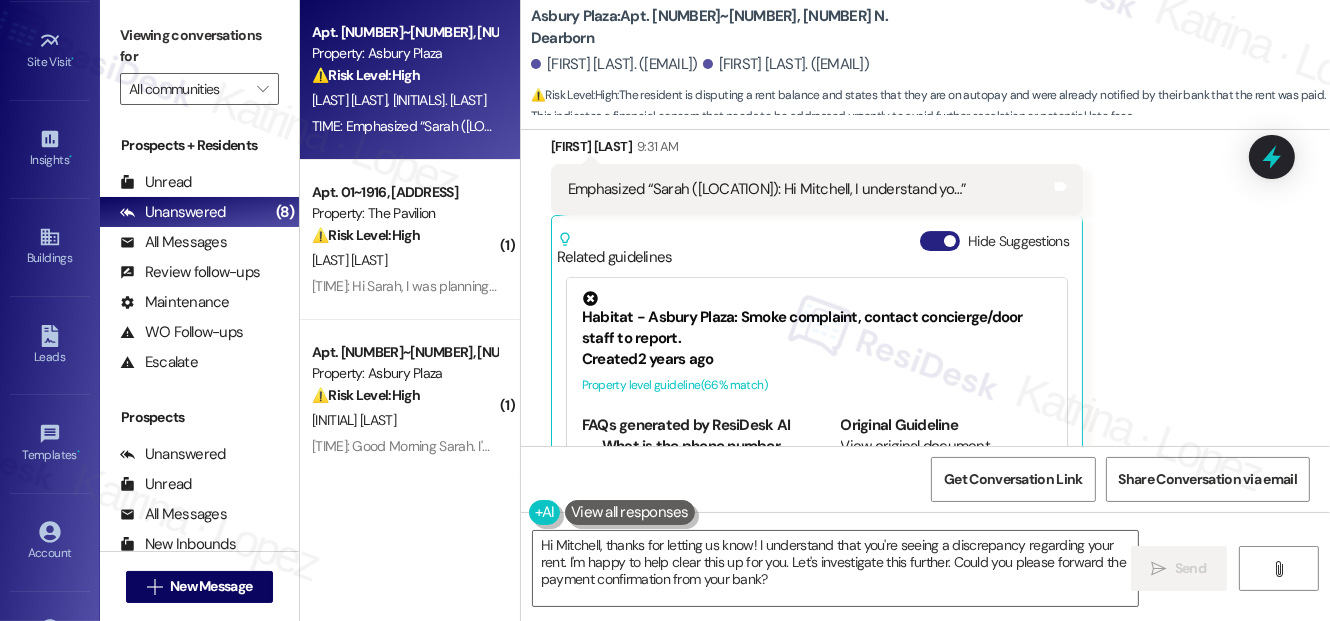 click at bounding box center [950, 241] 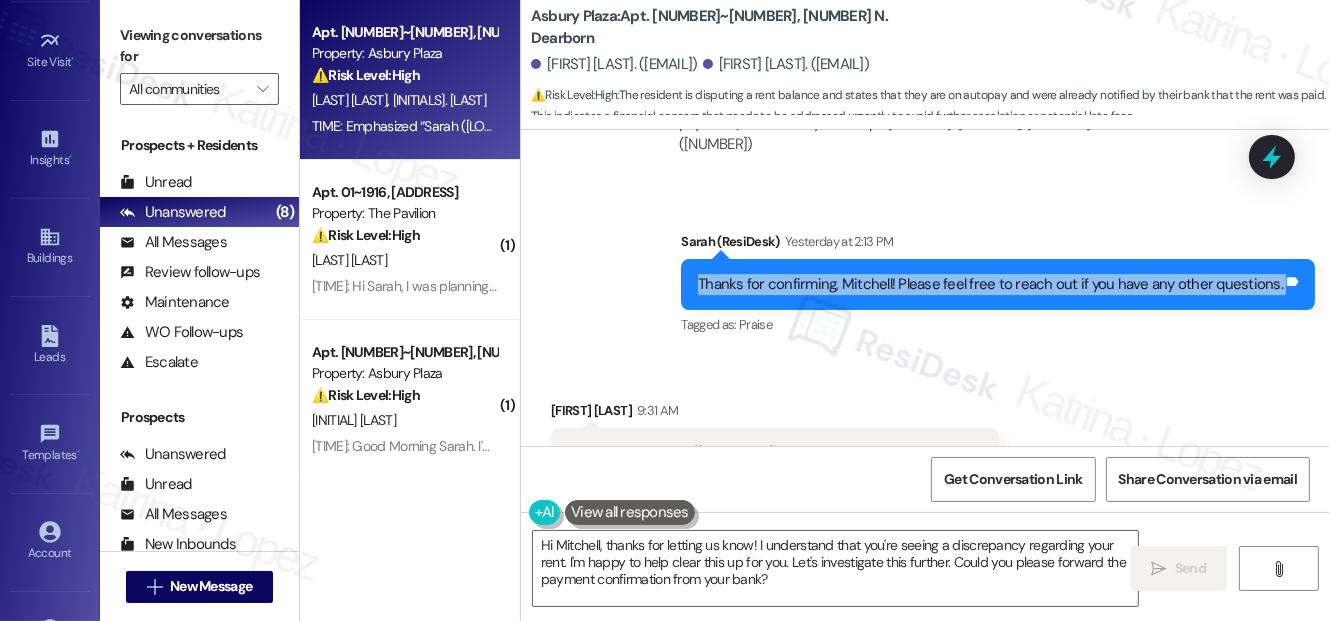 scroll, scrollTop: 6656, scrollLeft: 0, axis: vertical 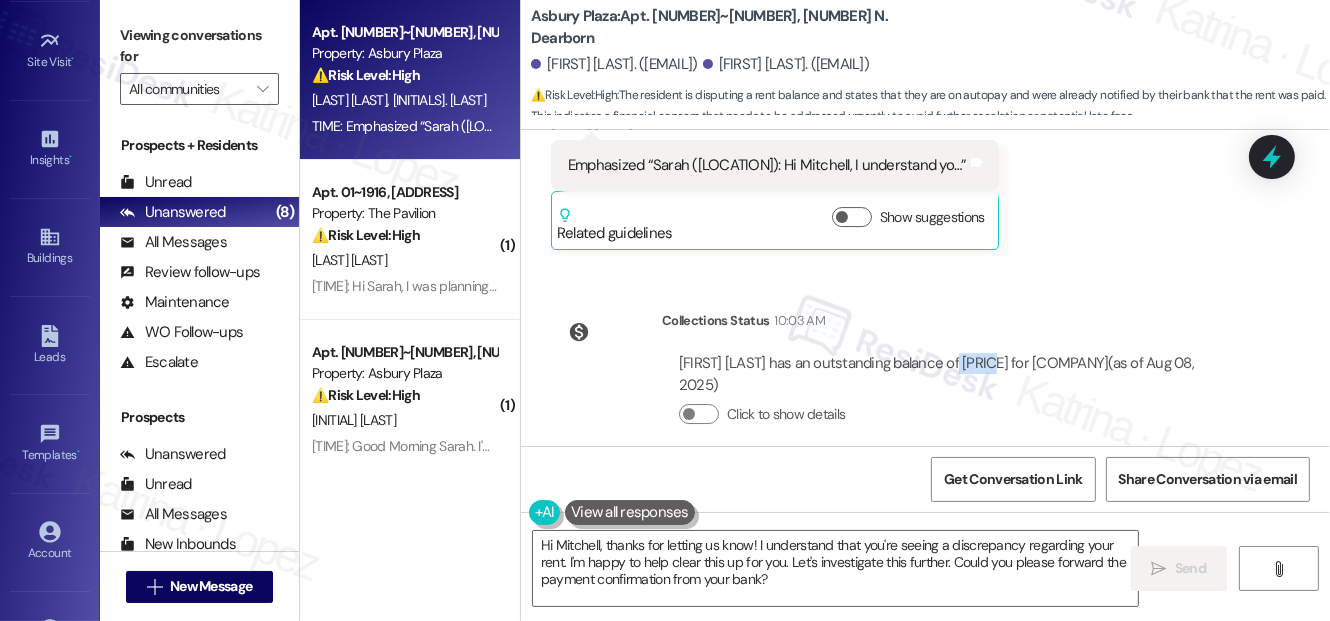 drag, startPoint x: 954, startPoint y: 338, endPoint x: 993, endPoint y: 337, distance: 39.012817 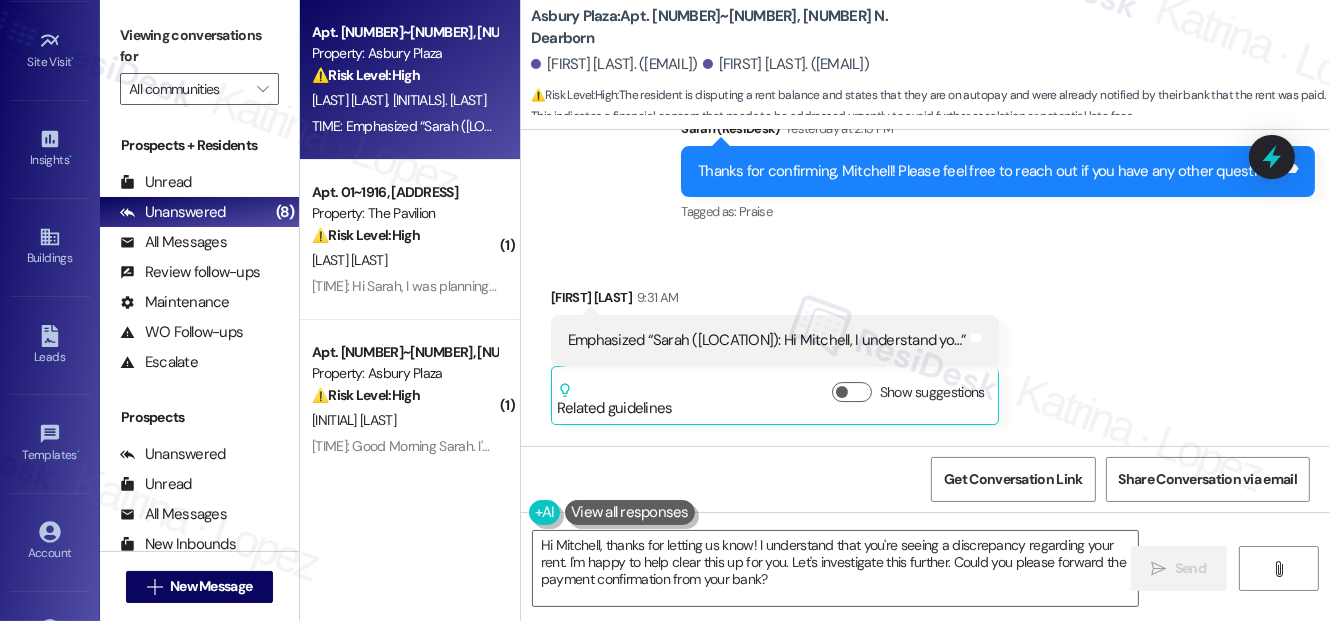scroll, scrollTop: 6293, scrollLeft: 0, axis: vertical 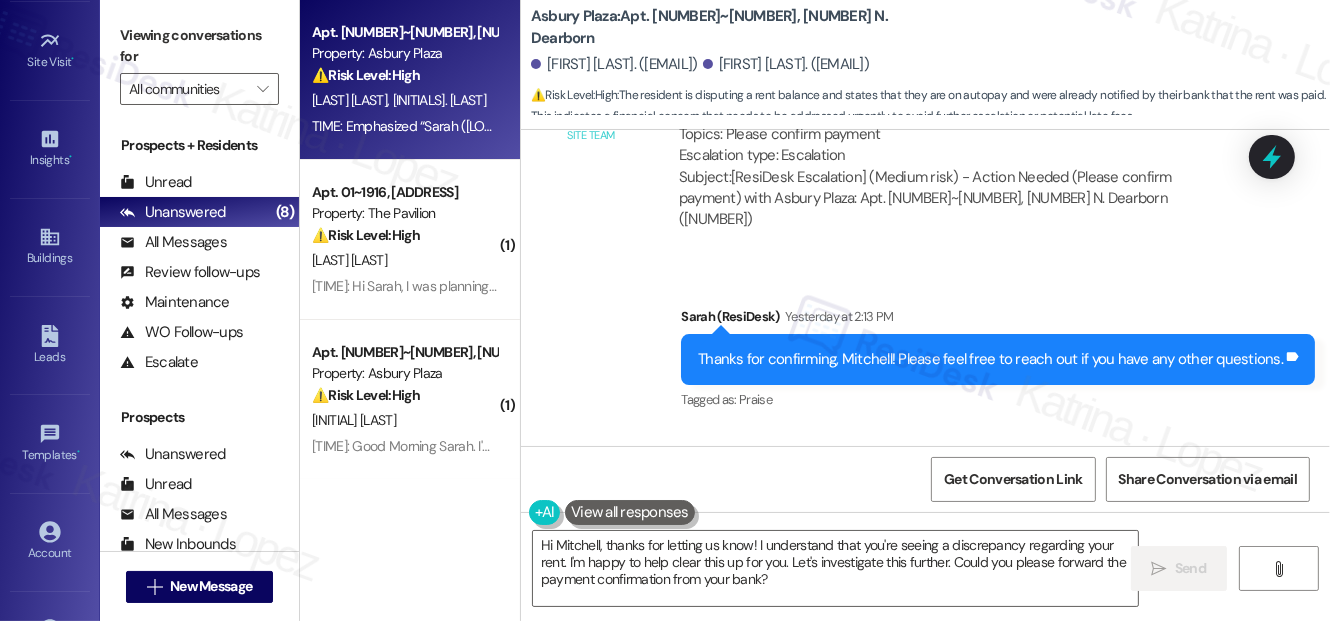 click on "Thanks for confirming, [FIRST_NAME]! Please feel free to reach out if you have any other questions." at bounding box center [990, 359] 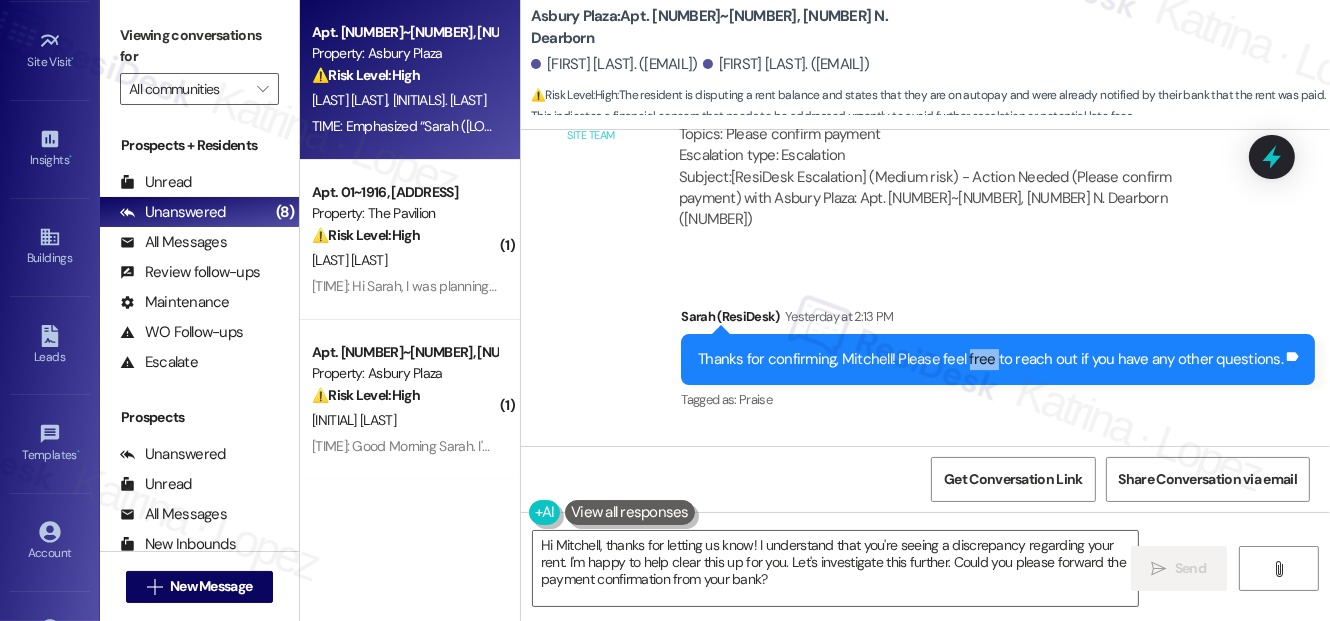 click on "Thanks for confirming, [FIRST_NAME]! Please feel free to reach out if you have any other questions." at bounding box center [990, 359] 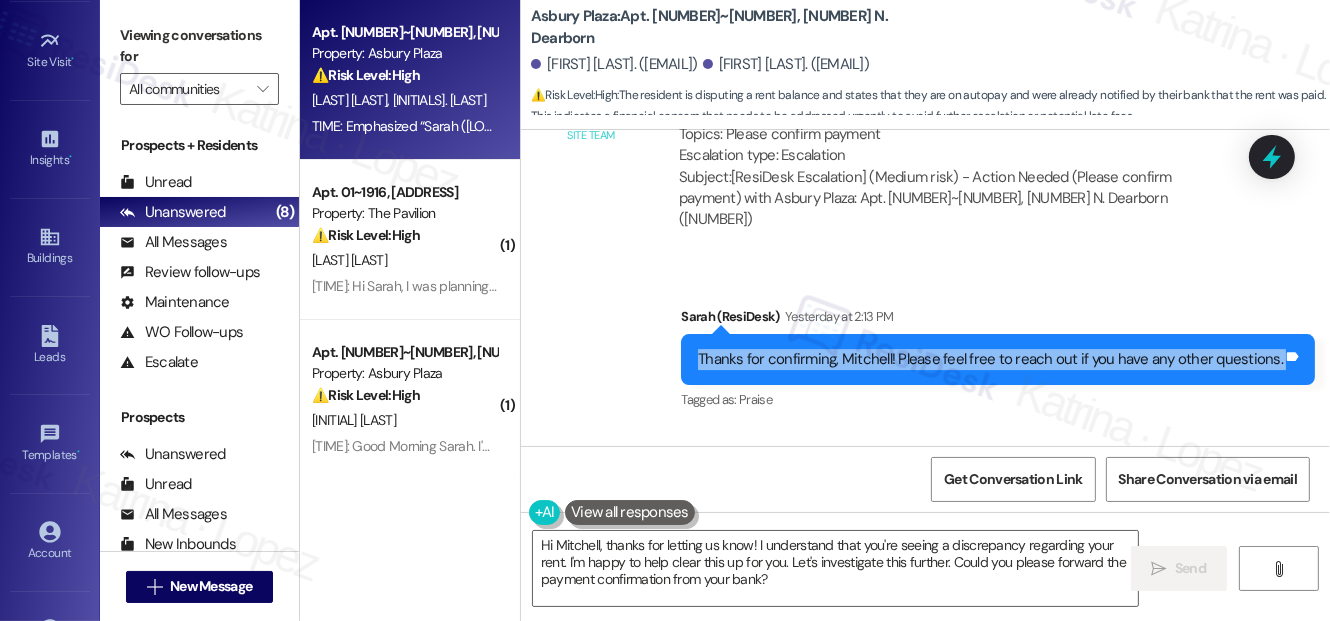 click on "Thanks for confirming, [FIRST_NAME]! Please feel free to reach out if you have any other questions." at bounding box center (990, 359) 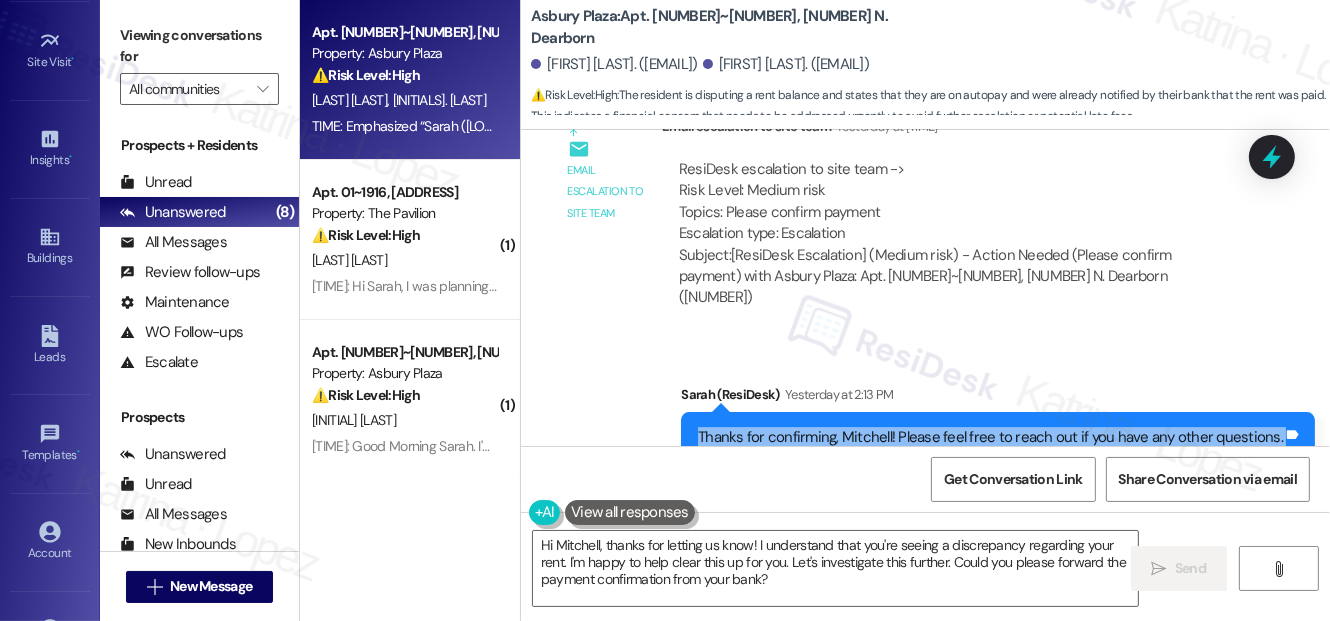 scroll, scrollTop: 6111, scrollLeft: 0, axis: vertical 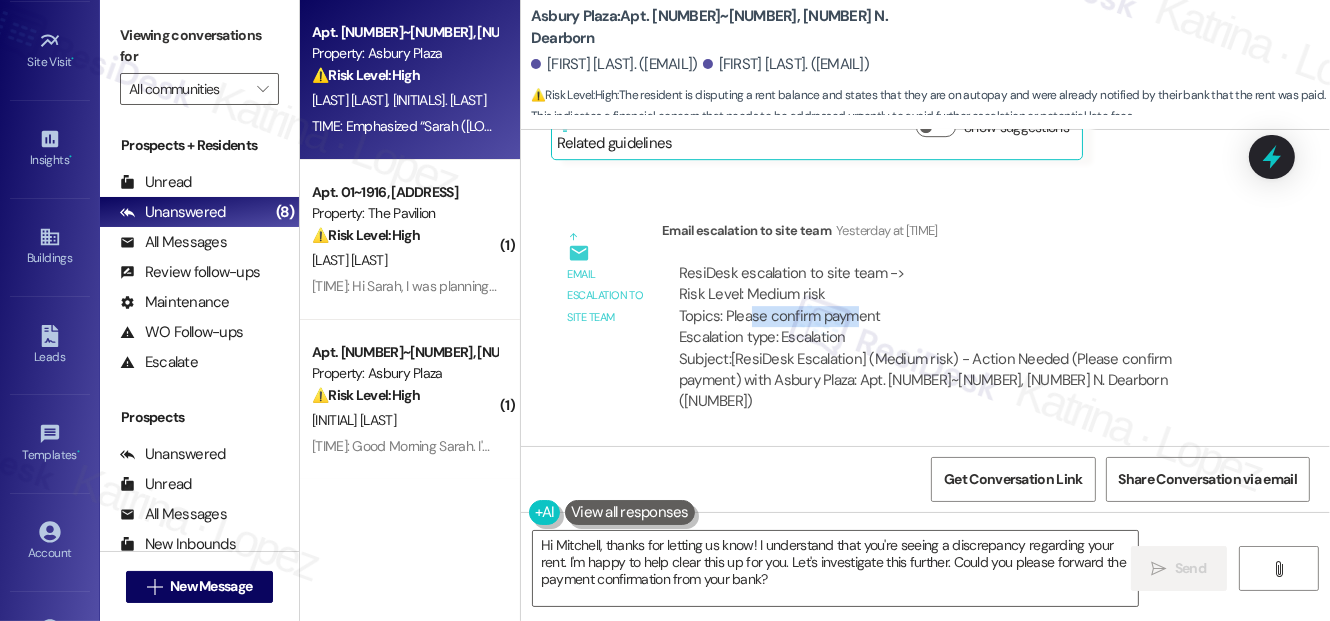 drag, startPoint x: 750, startPoint y: 314, endPoint x: 902, endPoint y: 314, distance: 152 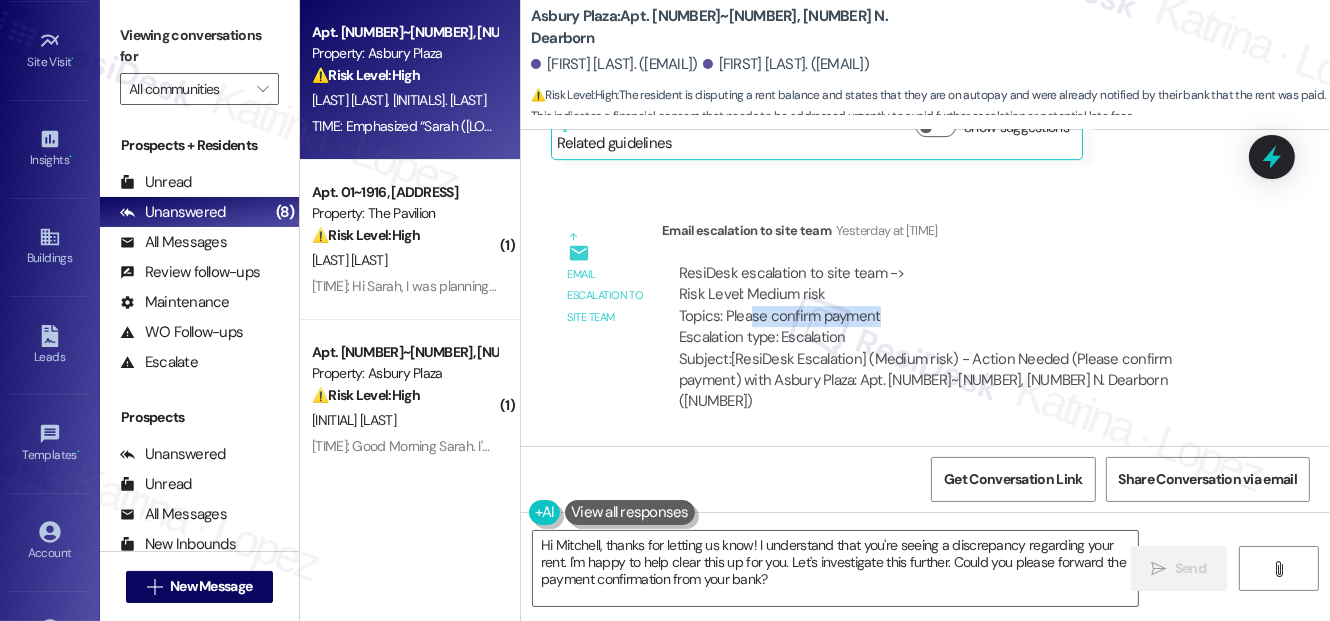 click on "ResiDesk escalation to site team ->
Risk Level: Medium risk
Topics: Please confirm payment
Escalation type: Escalation" at bounding box center (955, 306) 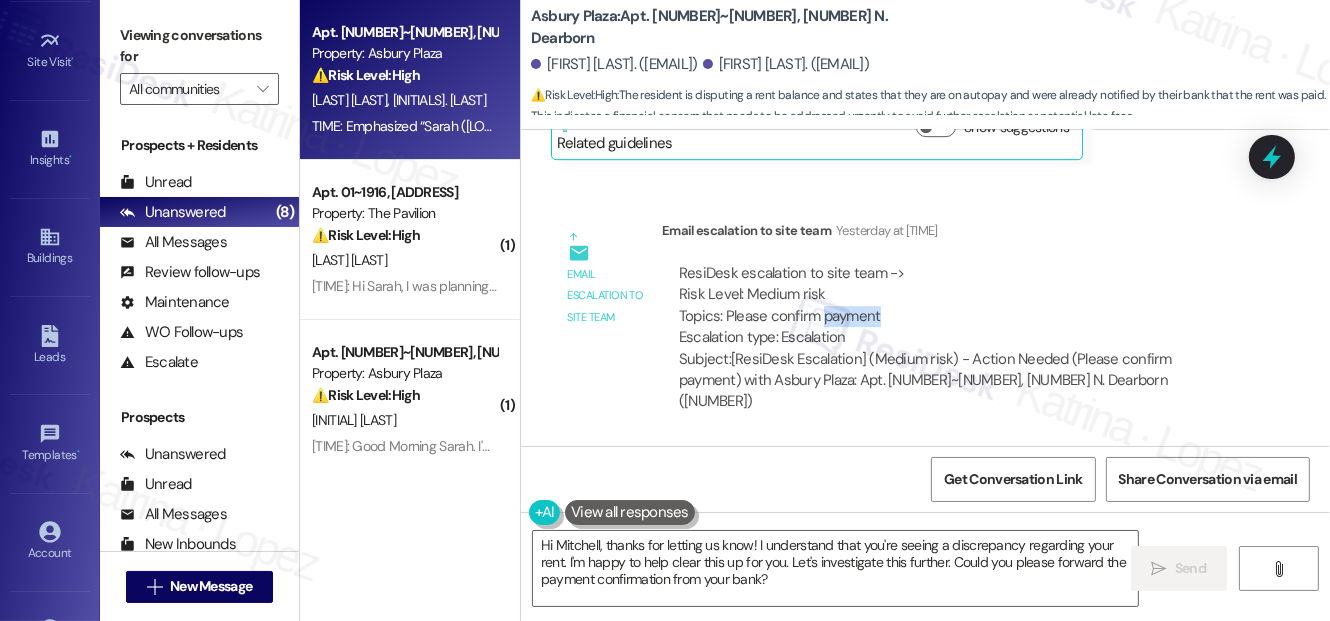 click on "ResiDesk escalation to site team ->
Risk Level: Medium risk
Topics: Please confirm payment
Escalation type: Escalation" at bounding box center (955, 306) 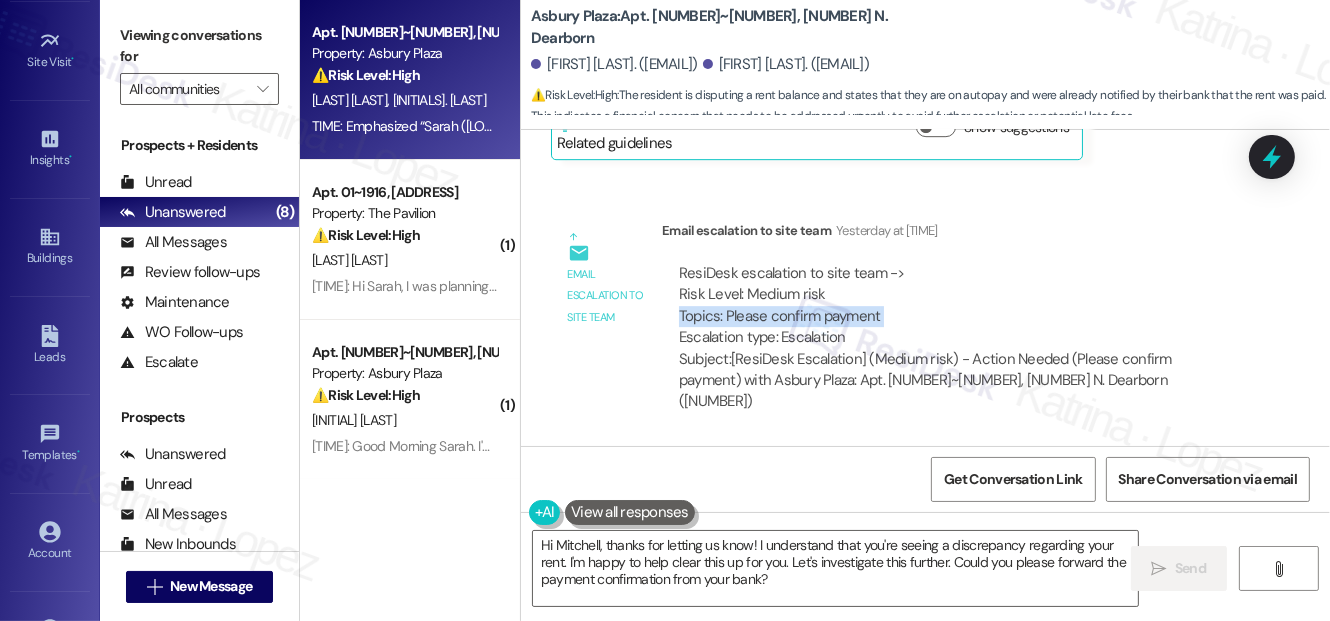 click on "ResiDesk escalation to site team ->
Risk Level: Medium risk
Topics: Please confirm payment
Escalation type: Escalation" at bounding box center [955, 306] 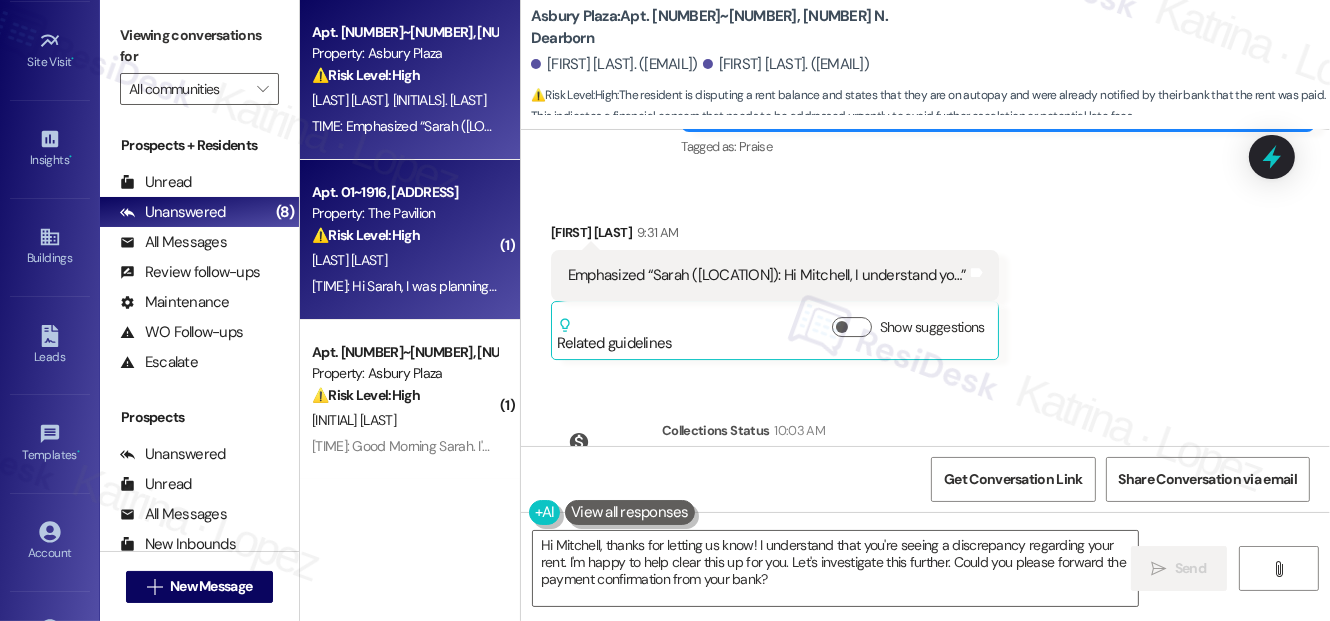 scroll, scrollTop: 6656, scrollLeft: 0, axis: vertical 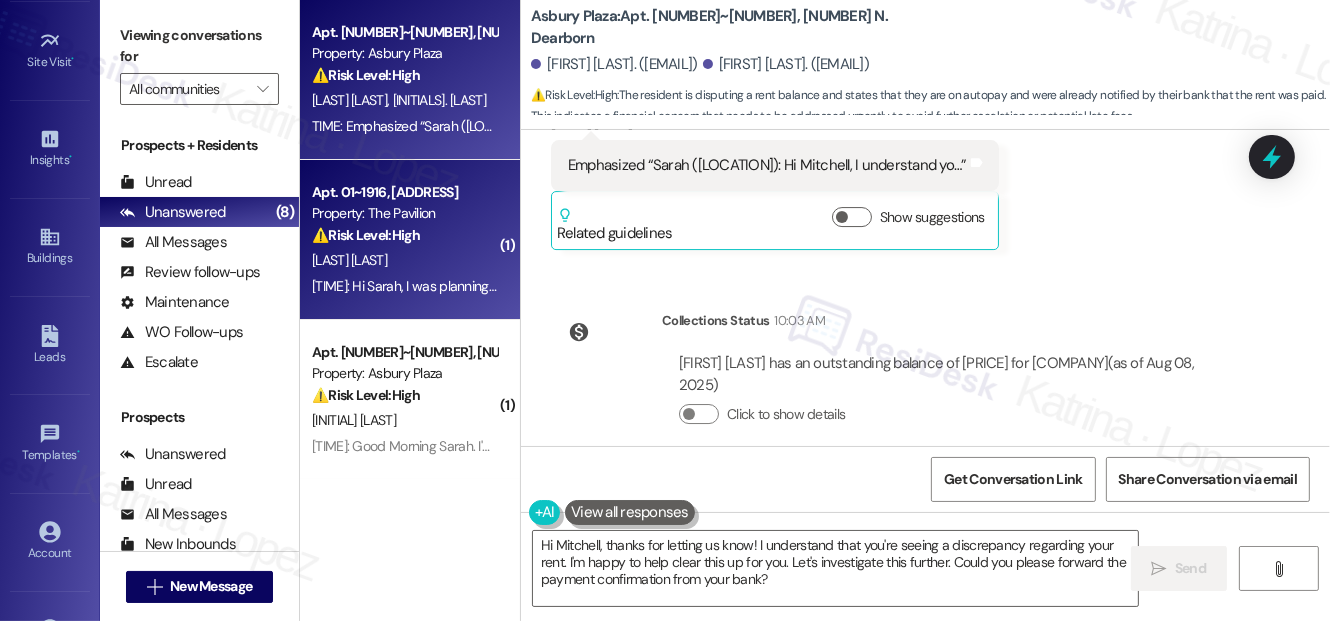 click on "K. Brooks" at bounding box center (404, 260) 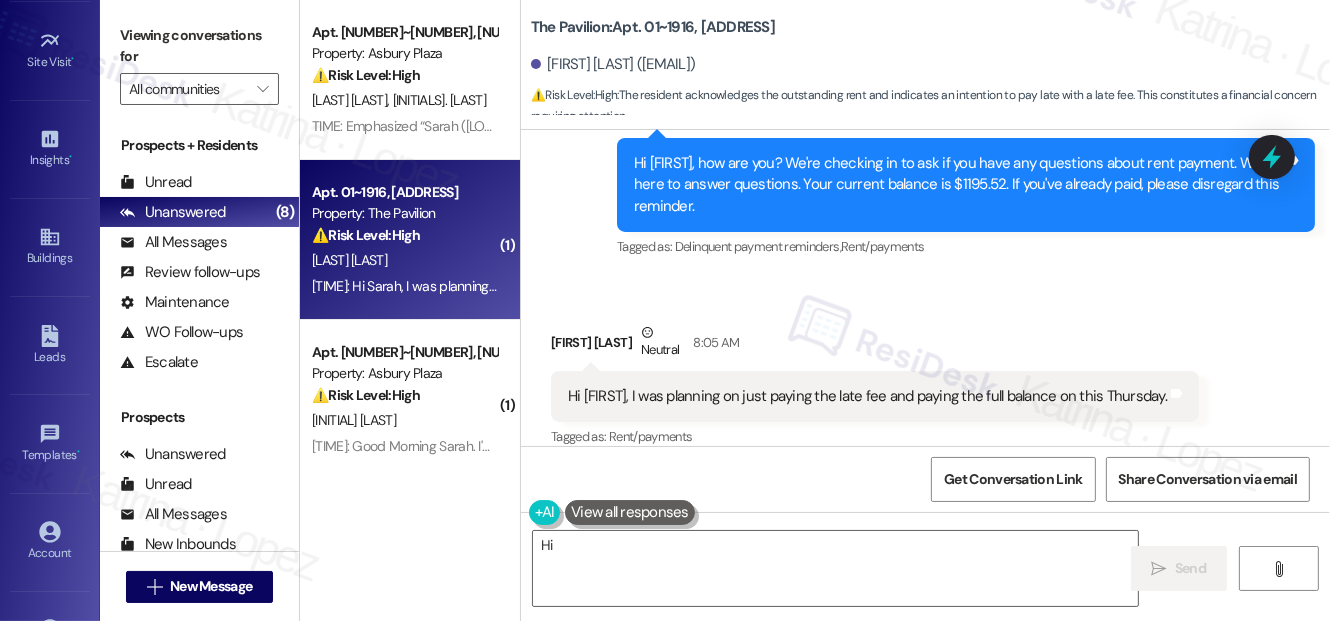 scroll, scrollTop: 642, scrollLeft: 0, axis: vertical 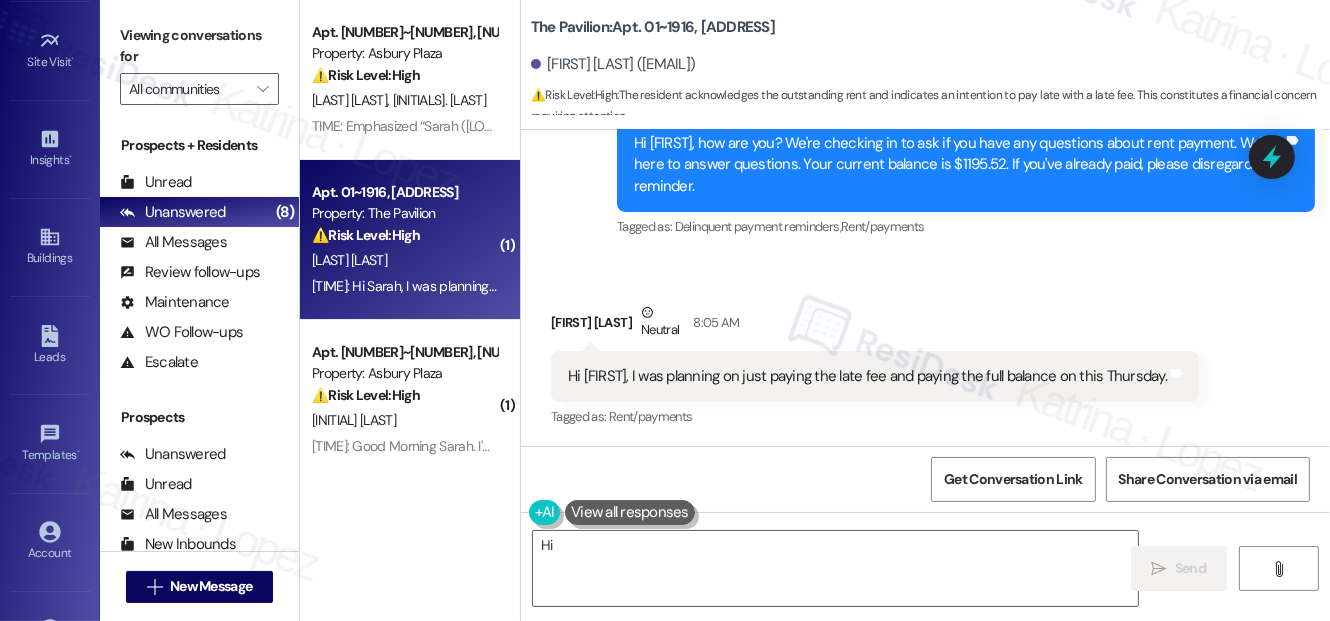 click on "Hi Sarah, I was planning on just paying the late fee and paying the full balance on this Thursday." at bounding box center [867, 376] 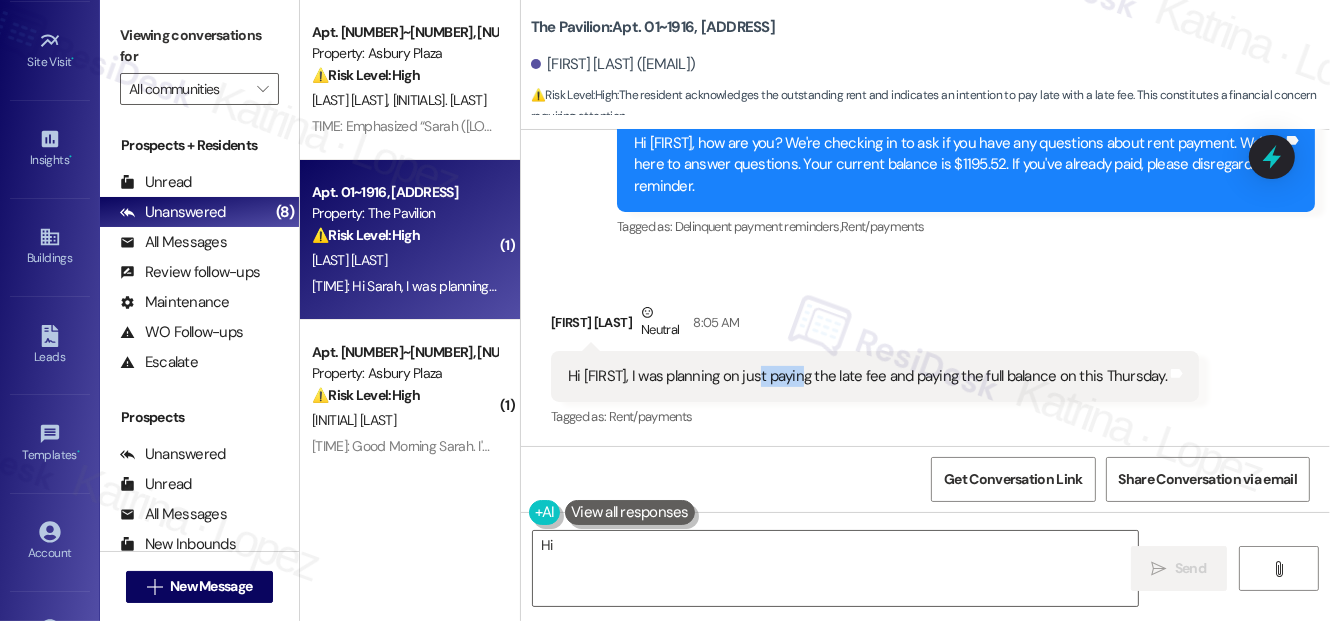 click on "Hi Sarah, I was planning on just paying the late fee and paying the full balance on this Thursday." at bounding box center (867, 376) 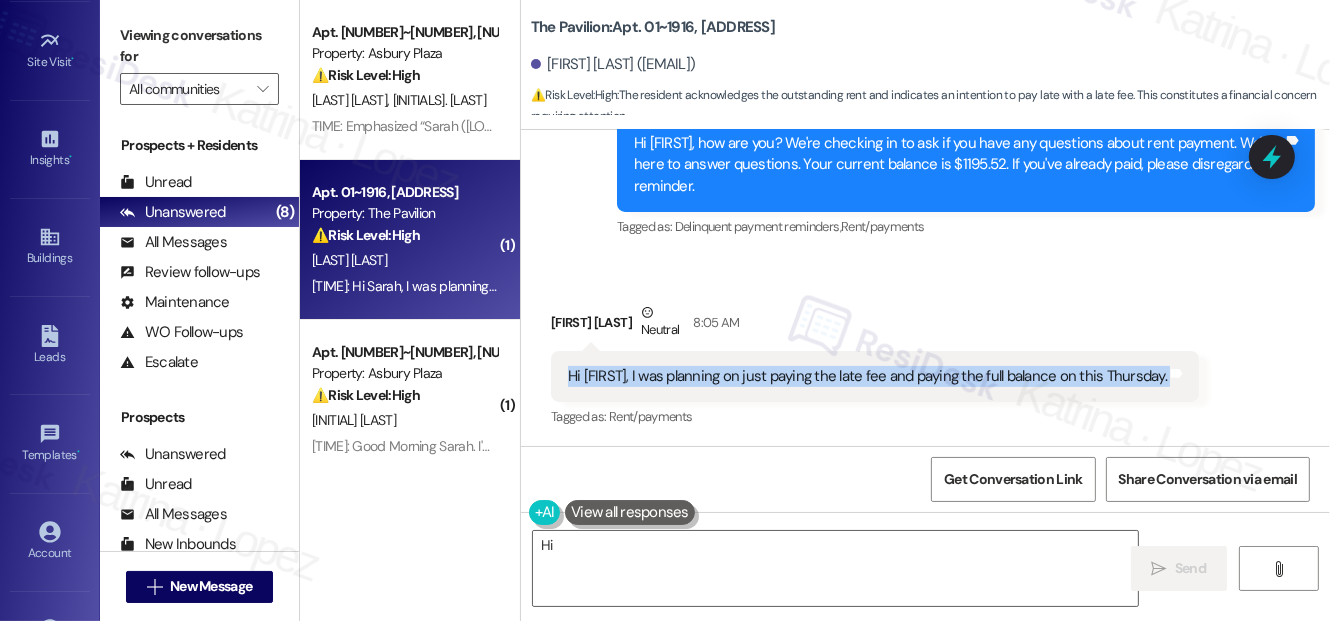 click on "Hi Sarah, I was planning on just paying the late fee and paying the full balance on this Thursday." at bounding box center [867, 376] 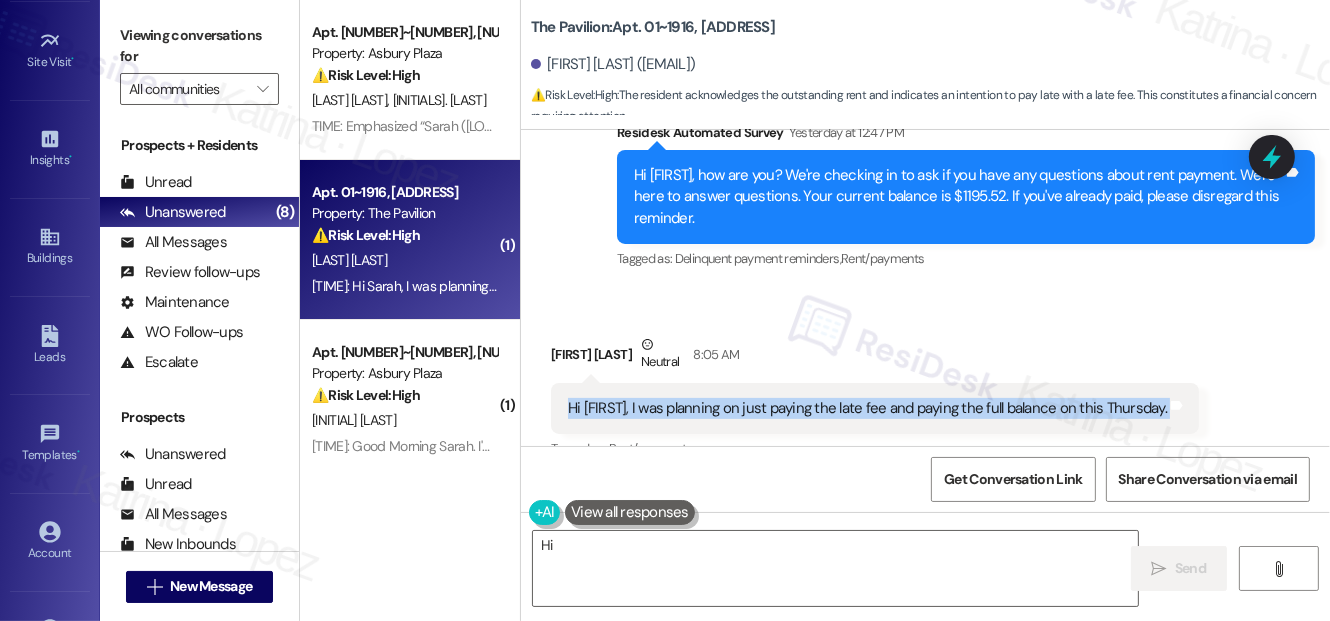 scroll, scrollTop: 848, scrollLeft: 0, axis: vertical 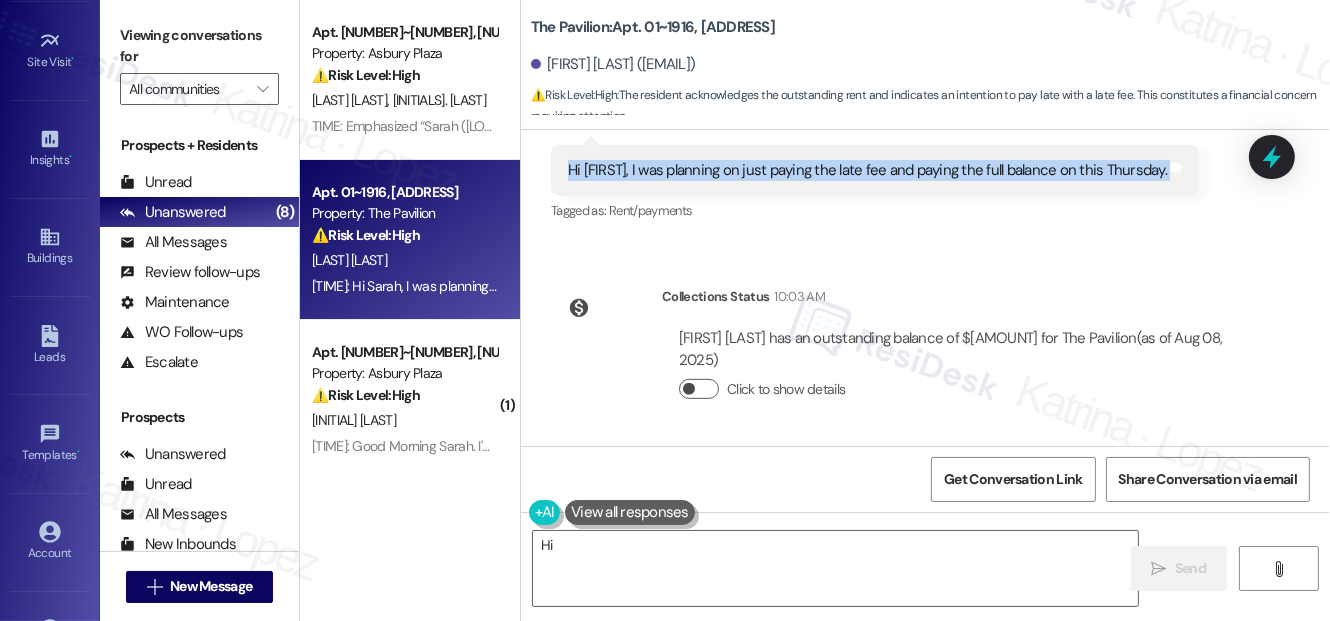 click on "Click to show details" at bounding box center [699, 389] 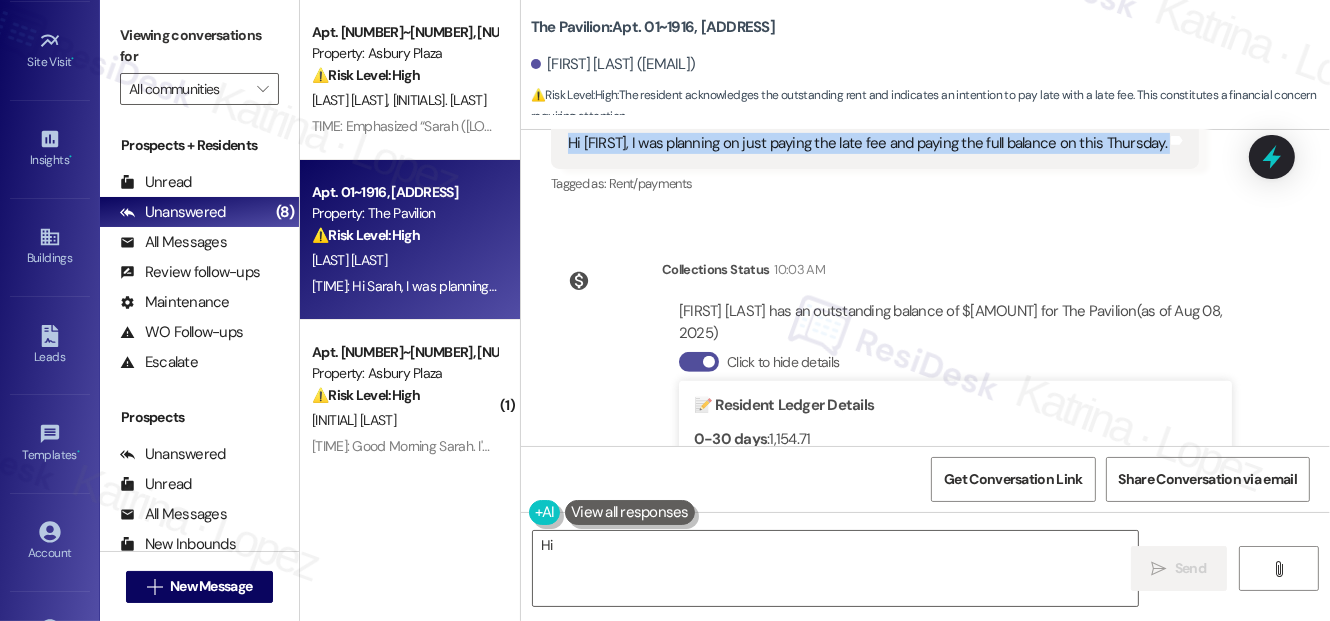 click on "Click to hide details" at bounding box center (699, 362) 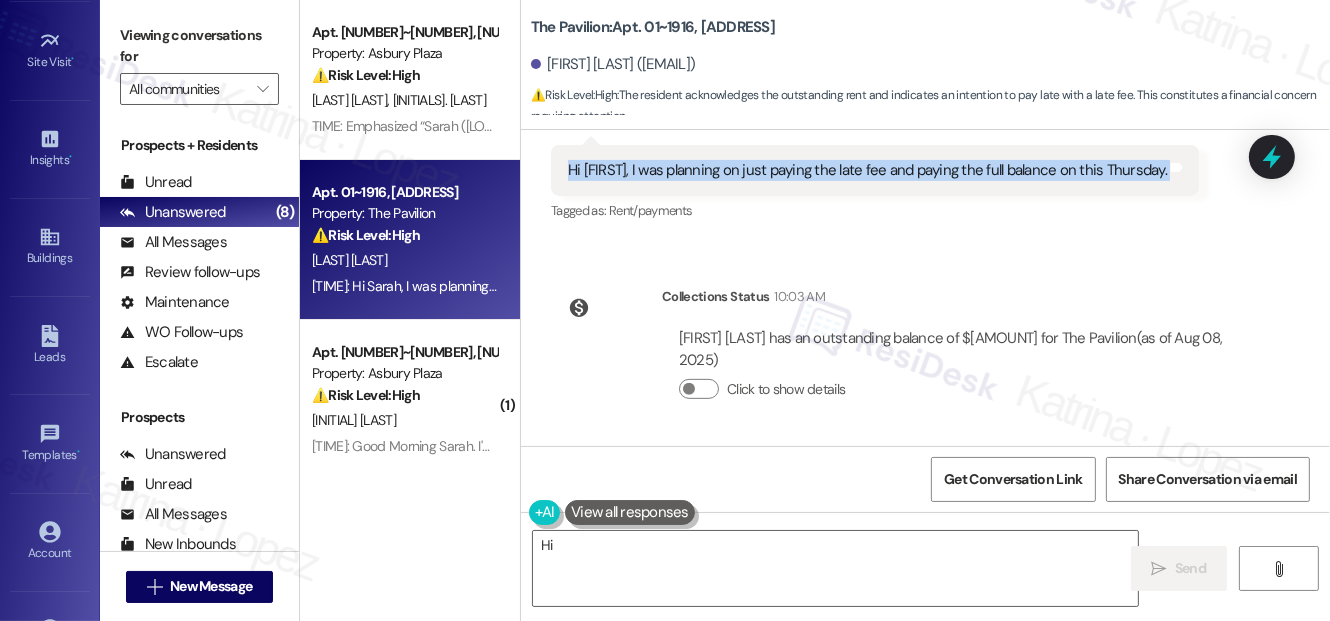 scroll, scrollTop: 757, scrollLeft: 0, axis: vertical 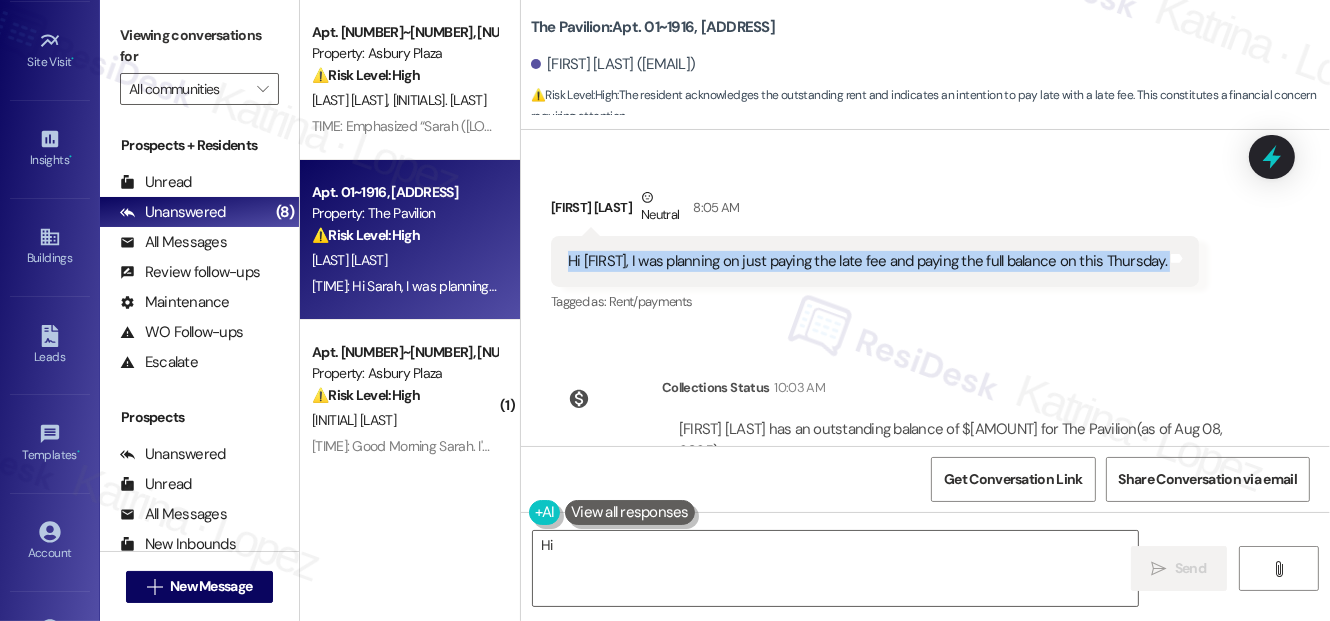 click on "Hi Sarah, I was planning on just paying the late fee and paying the full balance on this Thursday." at bounding box center (867, 261) 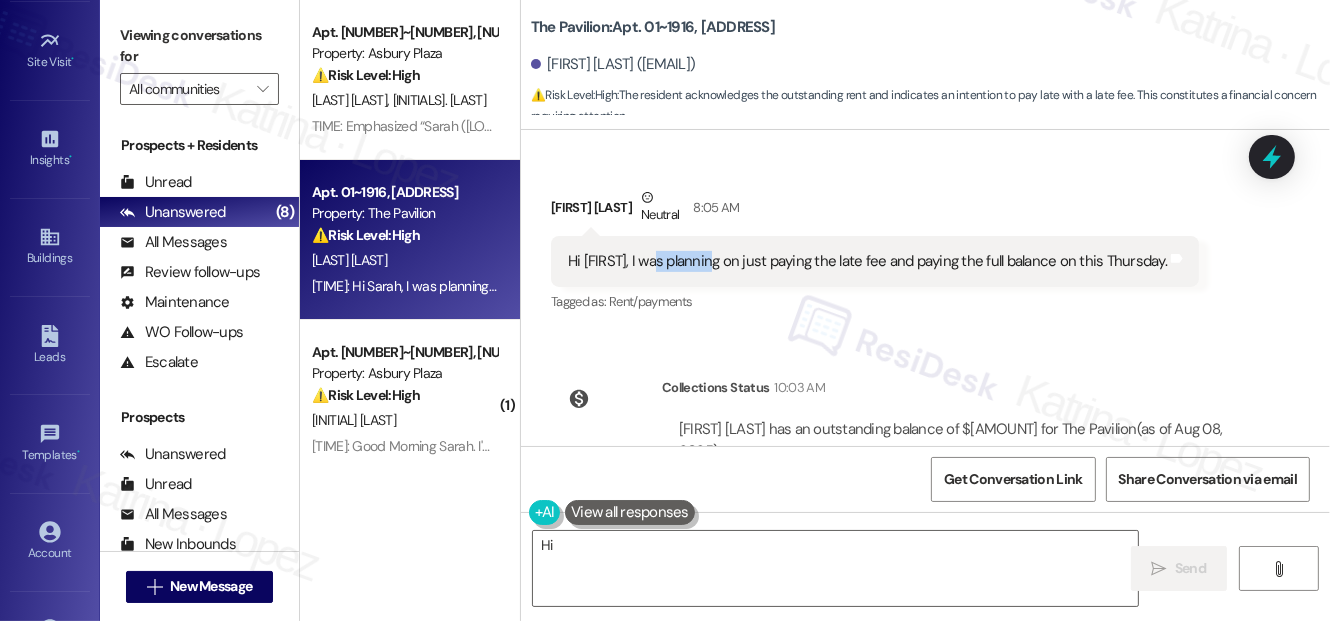 click on "Hi Sarah, I was planning on just paying the late fee and paying the full balance on this Thursday." at bounding box center (867, 261) 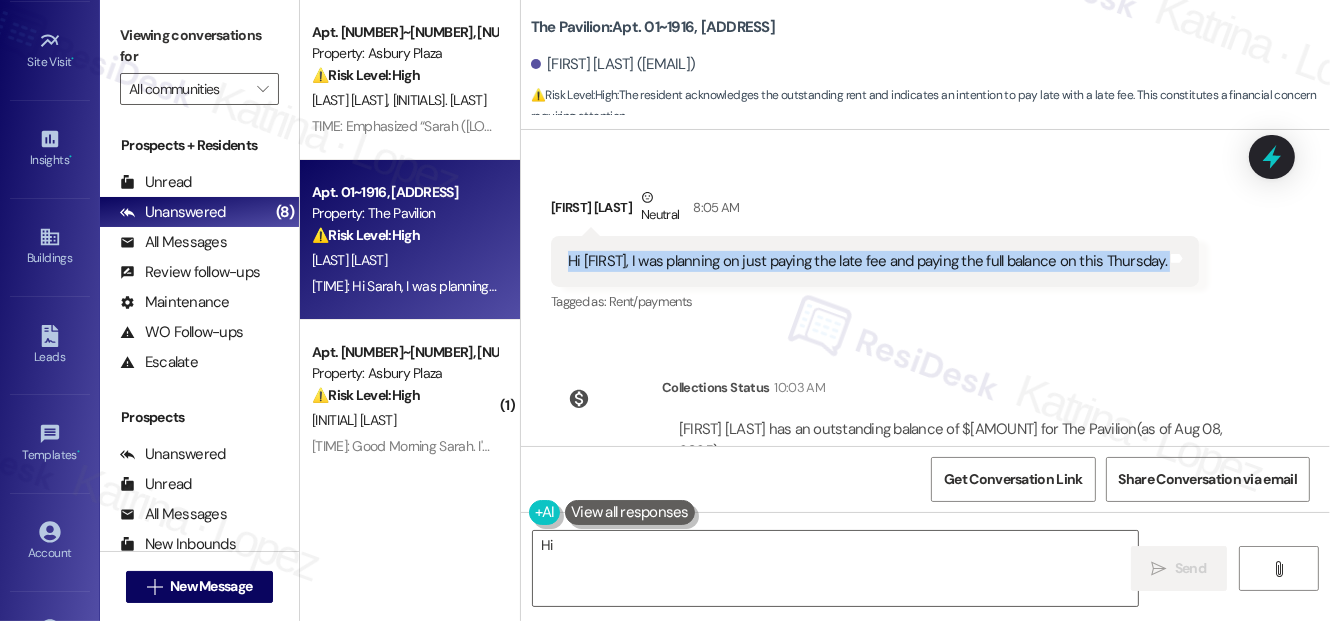 click on "Hi Sarah, I was planning on just paying the late fee and paying the full balance on this Thursday." at bounding box center [867, 261] 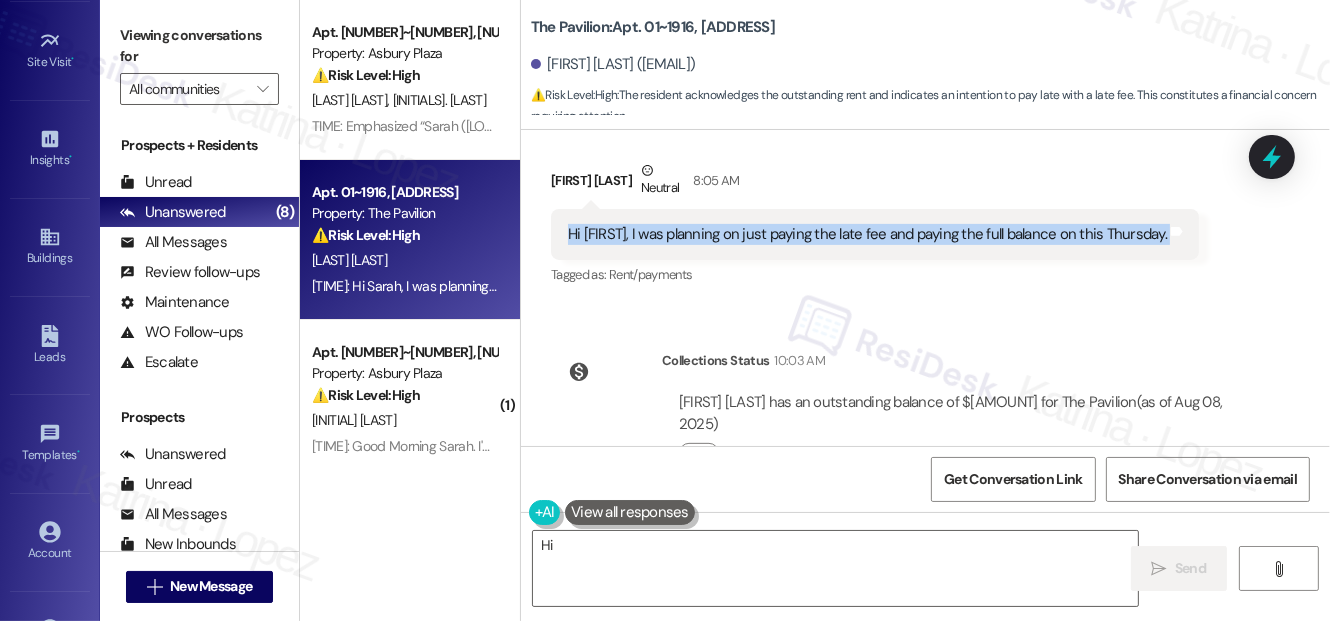scroll, scrollTop: 666, scrollLeft: 0, axis: vertical 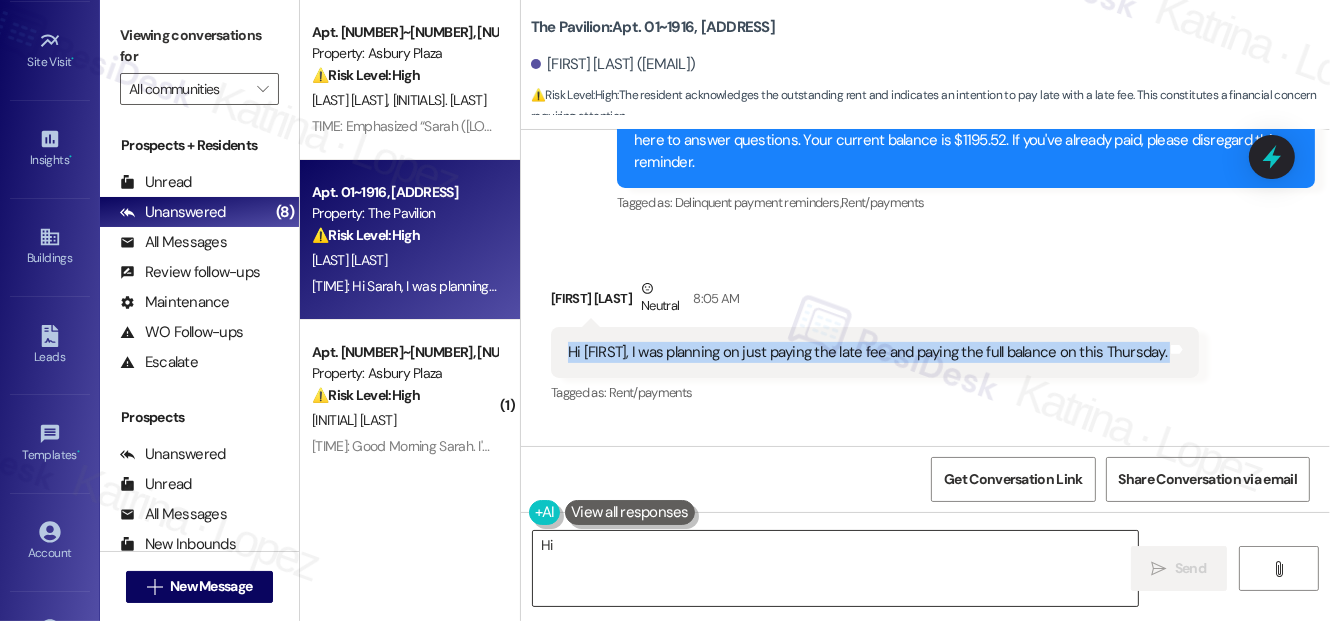 click on "Hi {{first_name}}, I understand you're planning to pay the full balance this Thursday. Please be aware of the late fee amount to avoid any surprises. Let me know if you have any questions!" at bounding box center (835, 568) 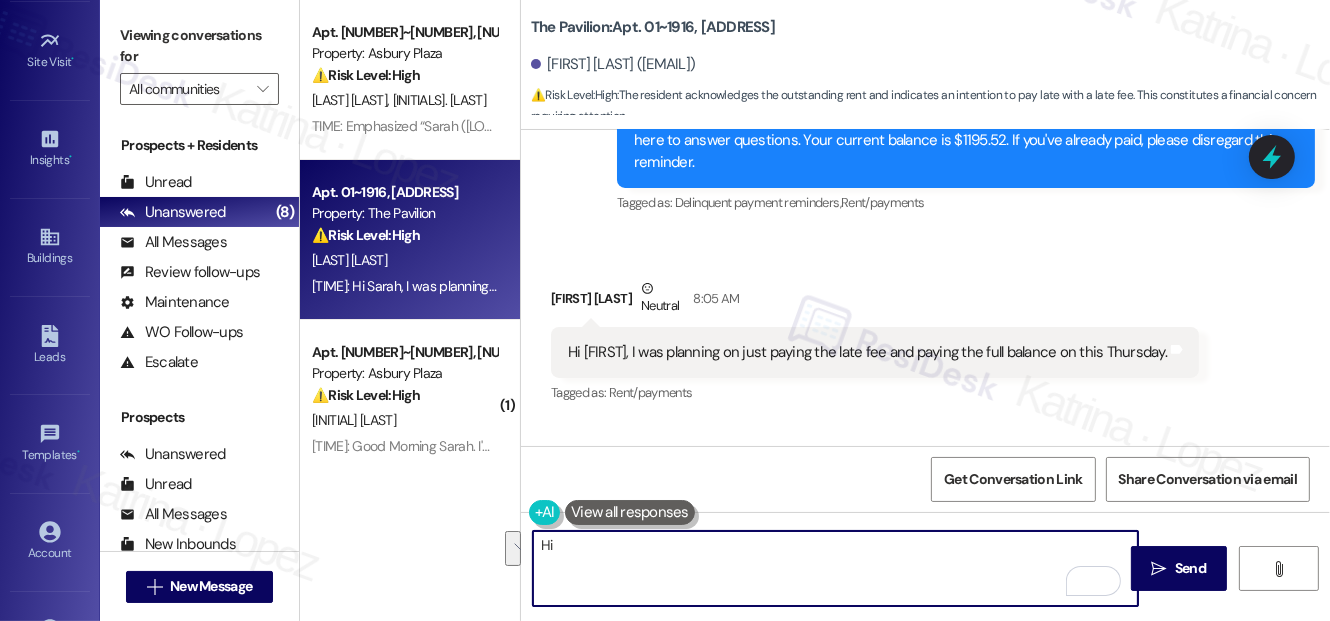 drag, startPoint x: 1030, startPoint y: 564, endPoint x: 1023, endPoint y: 539, distance: 25.96151 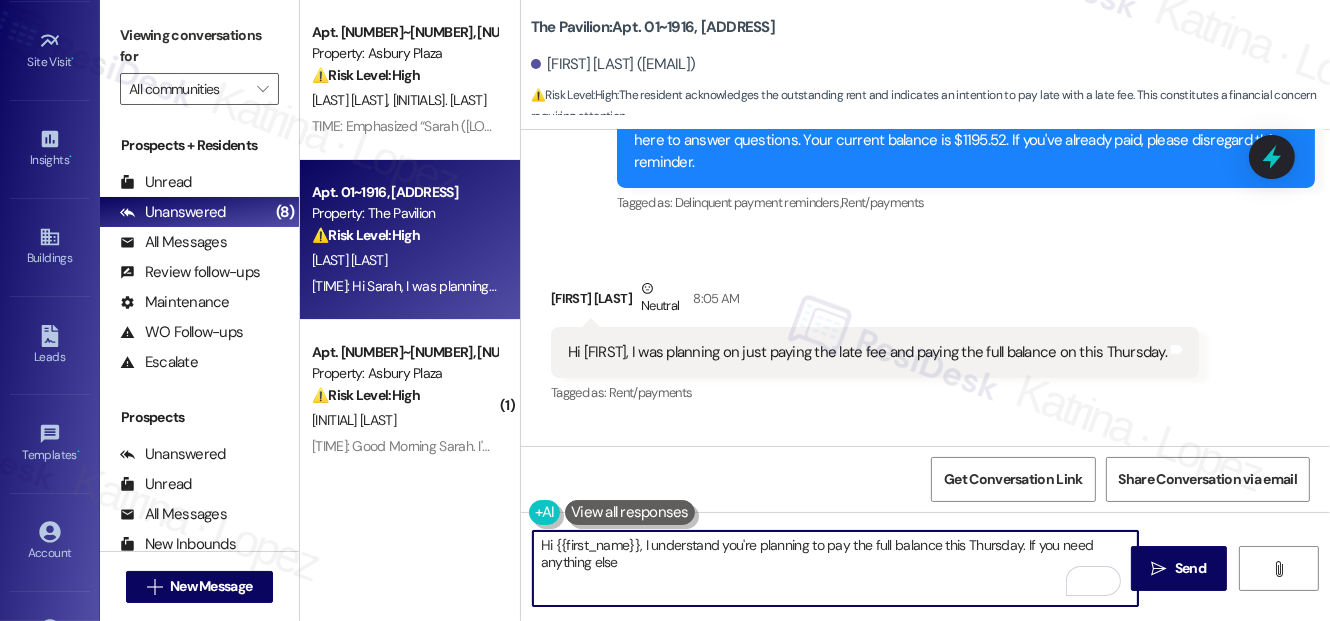 click on "Hi {{first_name}}, I understand you're planning to pay the full balance this Thursday. If you need anything else" at bounding box center (835, 568) 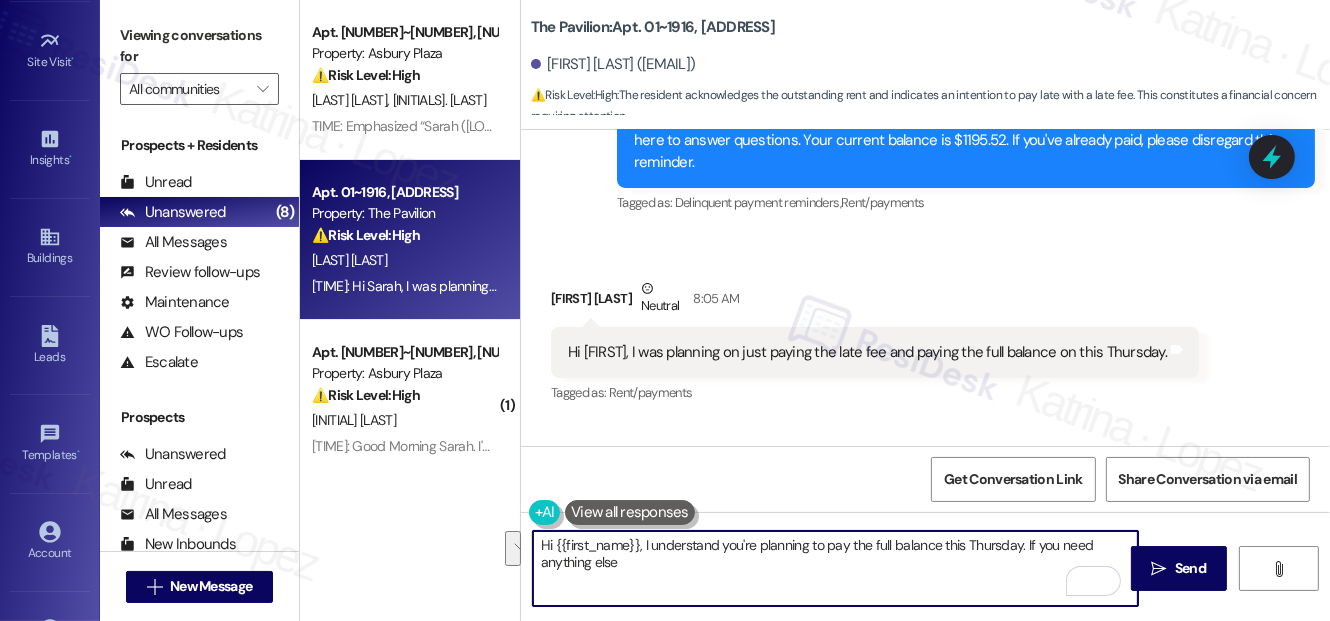click on "Hi {{first_name}}, I understand you're planning to pay the full balance this Thursday. If you need anything else" at bounding box center (835, 568) 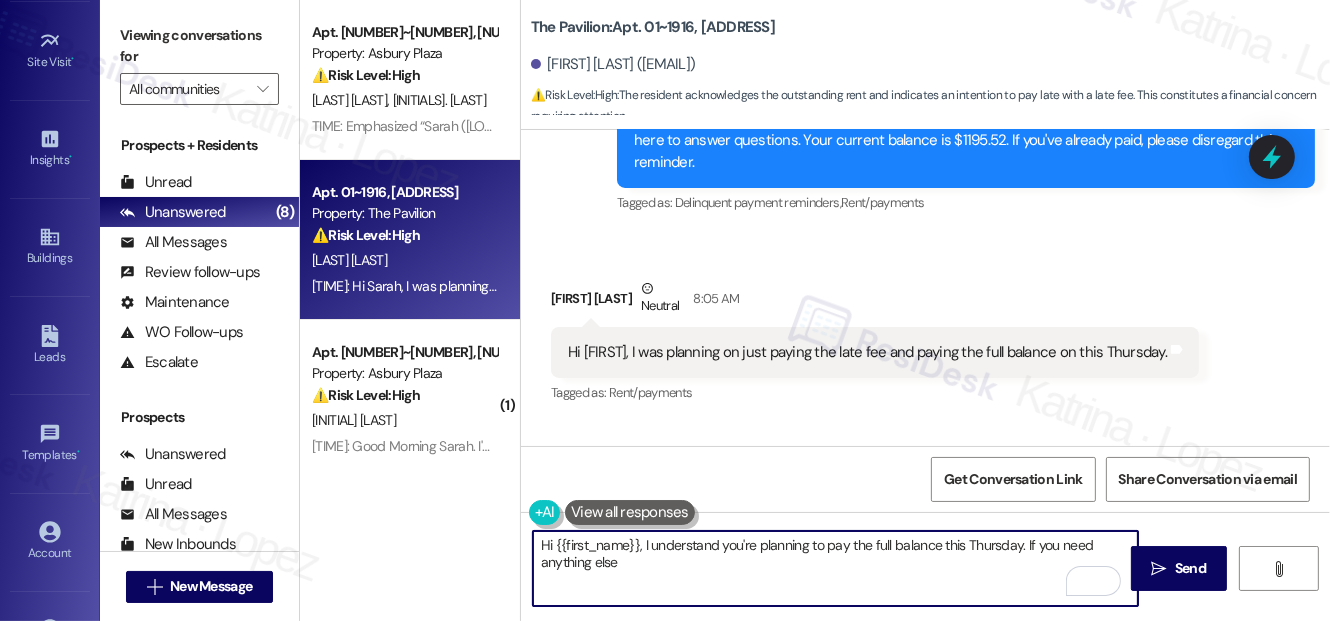 drag, startPoint x: 659, startPoint y: 542, endPoint x: 686, endPoint y: 562, distance: 33.600594 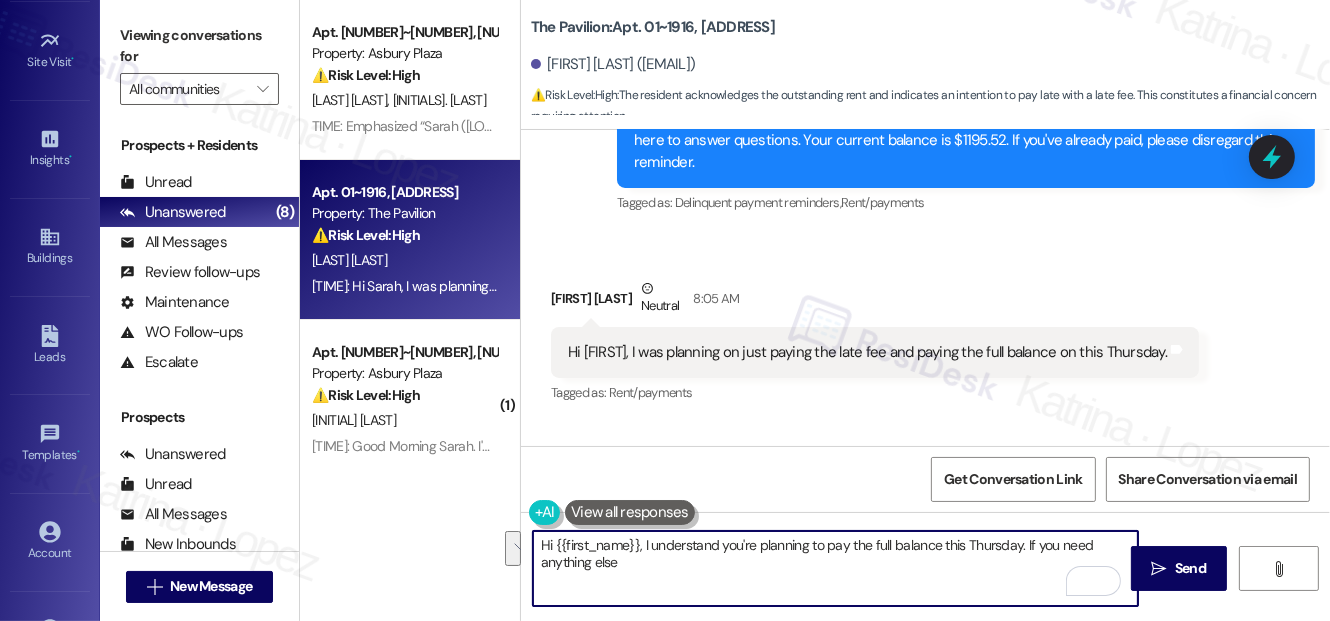 click on "Hi {{first_name}}, I understand you're planning to pay the full balance this Thursday. If you need anything else" at bounding box center (835, 568) 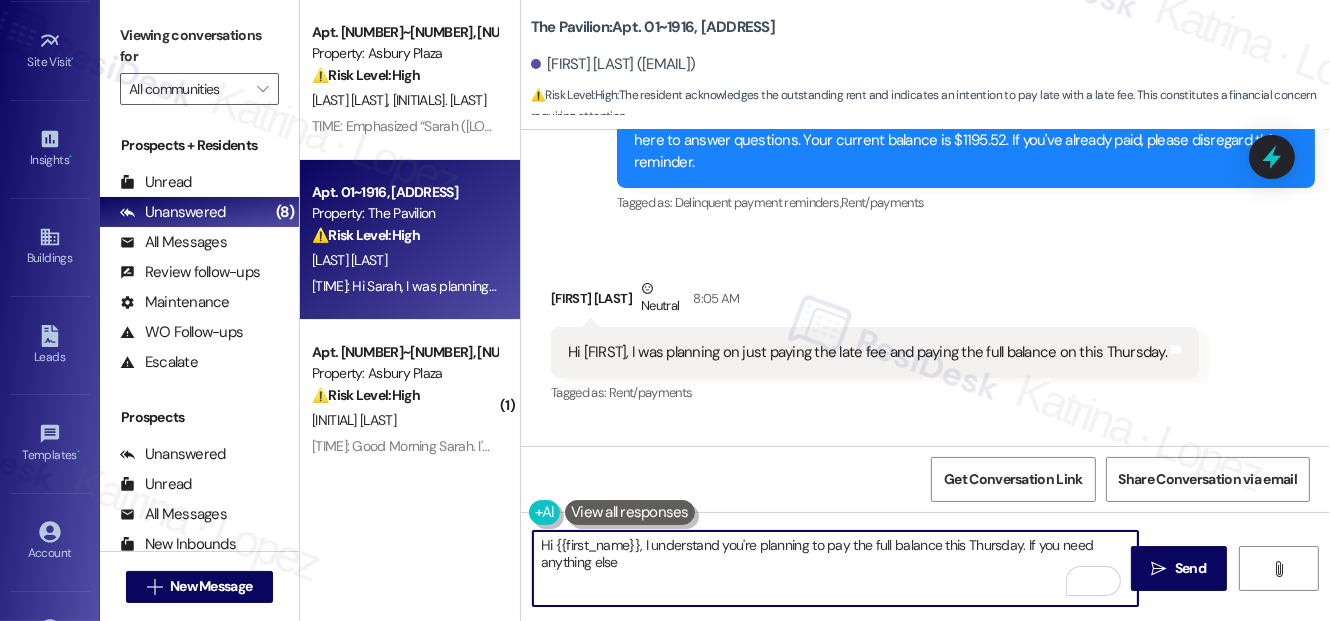 click on "Hi {{first_name}}, I understand you're planning to pay the full balance this Thursday. If you need anything else" at bounding box center (835, 568) 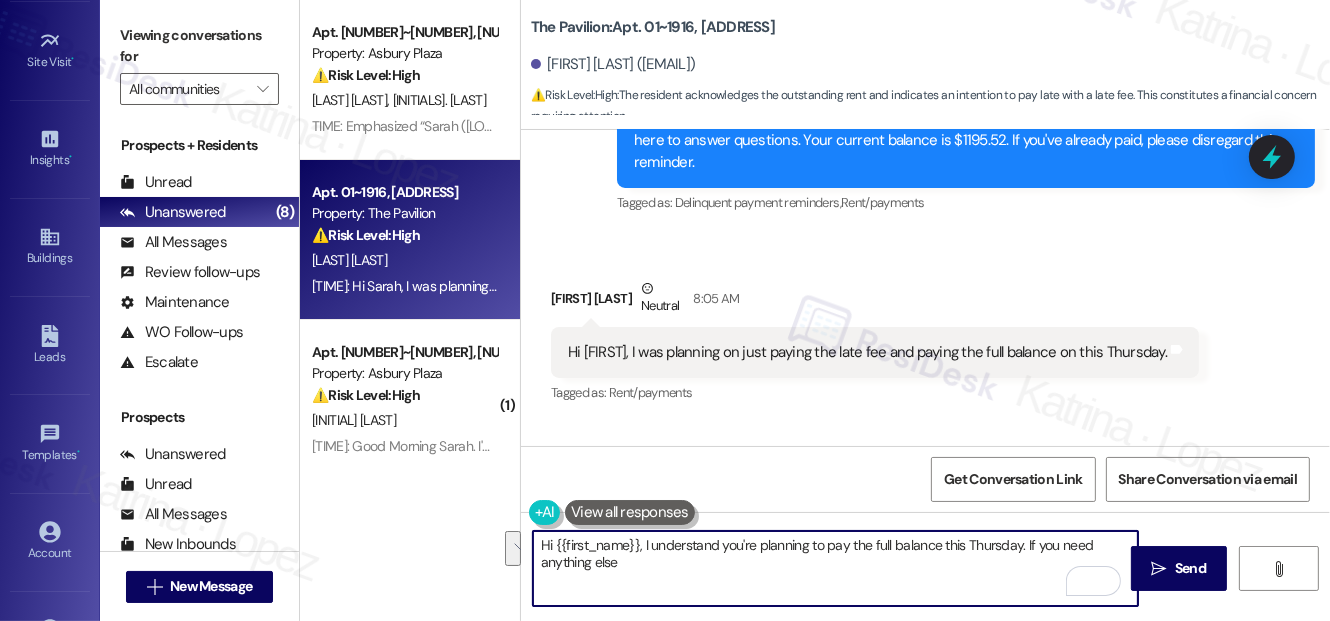 click on "Hi {{first_name}}, I understand you're planning to pay the full balance this Thursday. If you need anything else" at bounding box center [835, 568] 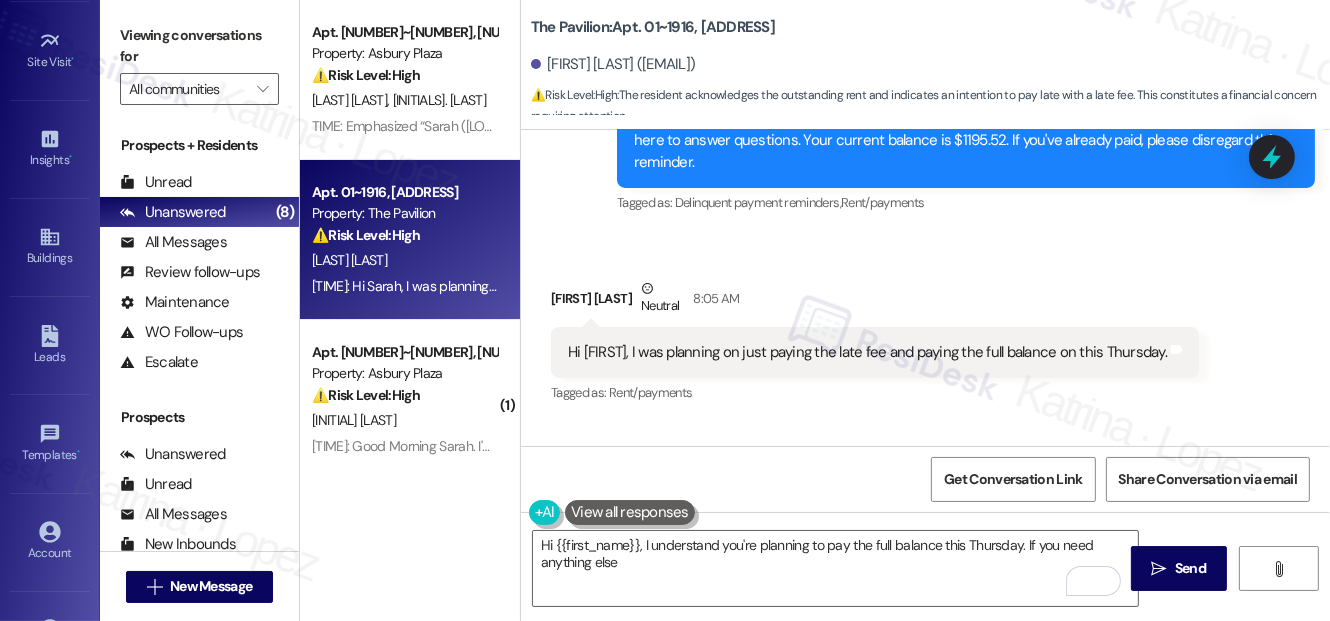 click on "Neutral" at bounding box center (660, 299) 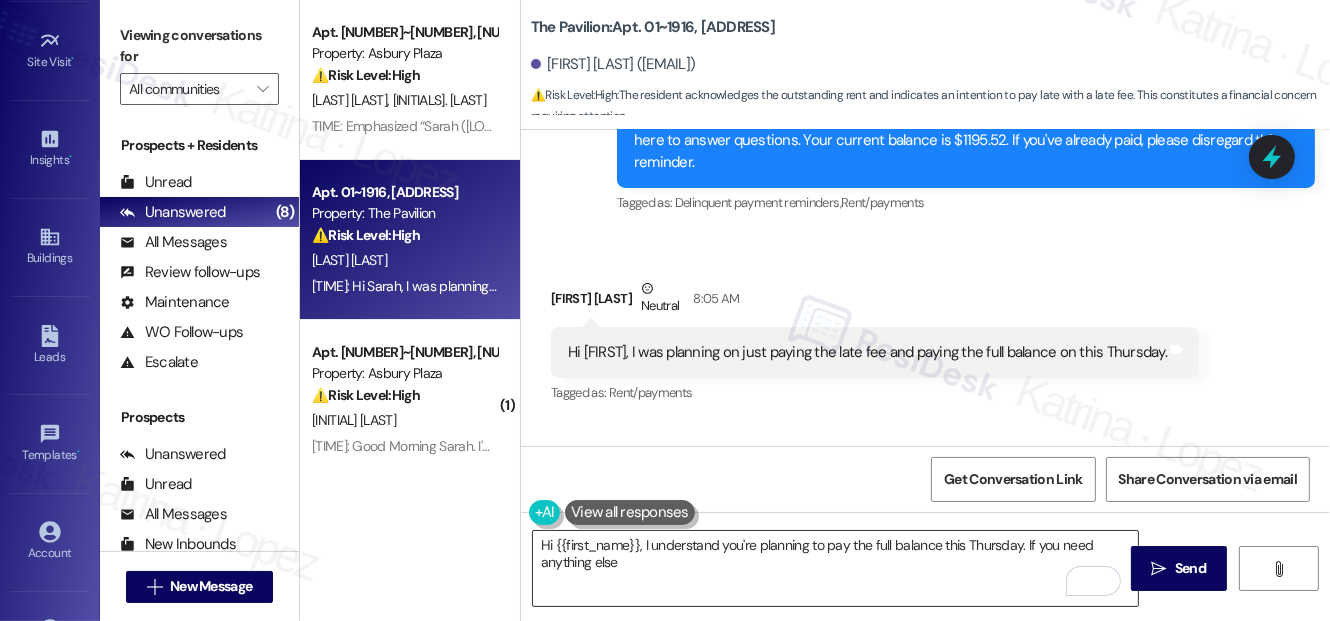 click on "Hi {{first_name}}, I understand you're planning to pay the full balance this Thursday. If you need anything else" at bounding box center (835, 568) 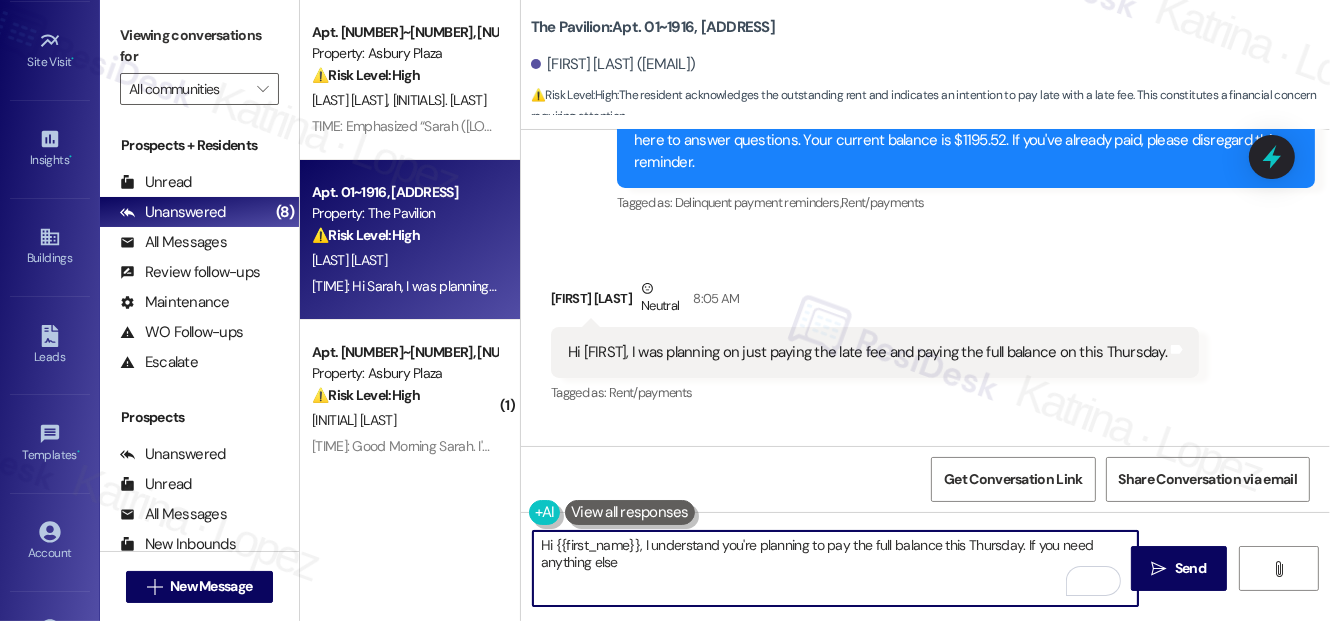 click on "Hi {{first_name}}, I understand you're planning to pay the full balance this Thursday. If you need anything else" at bounding box center (835, 568) 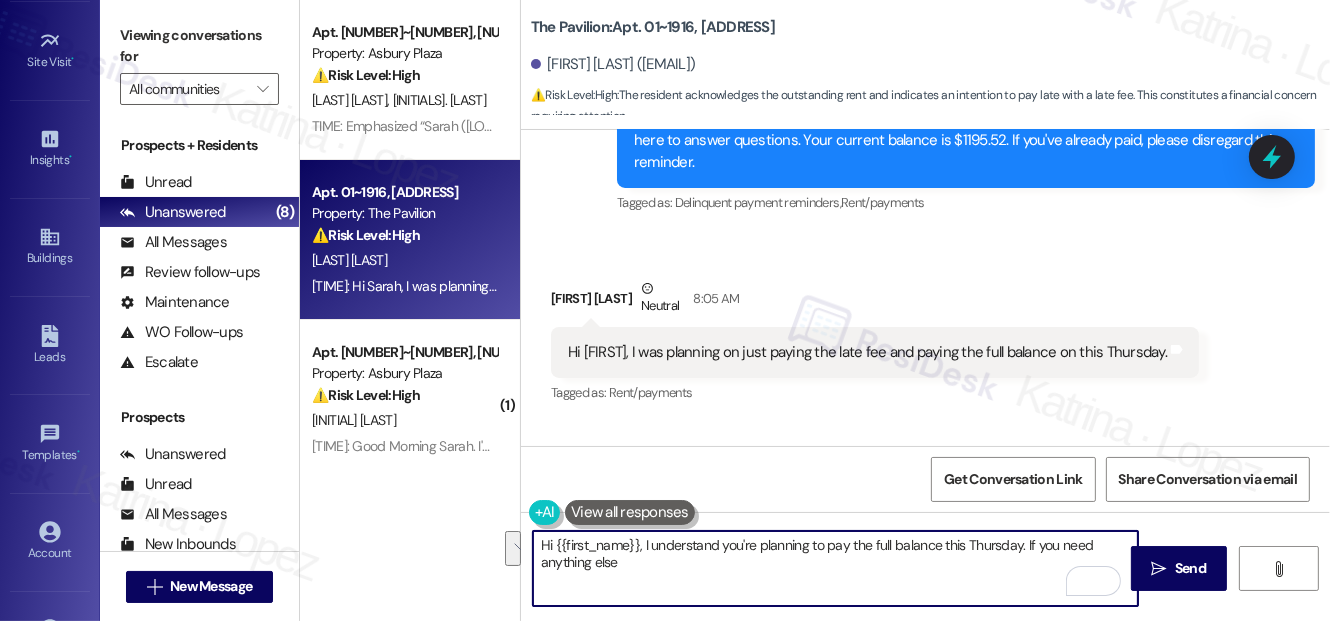 click on "Hi {{first_name}}, I understand you're planning to pay the full balance this Thursday. If you need anything else" at bounding box center [835, 568] 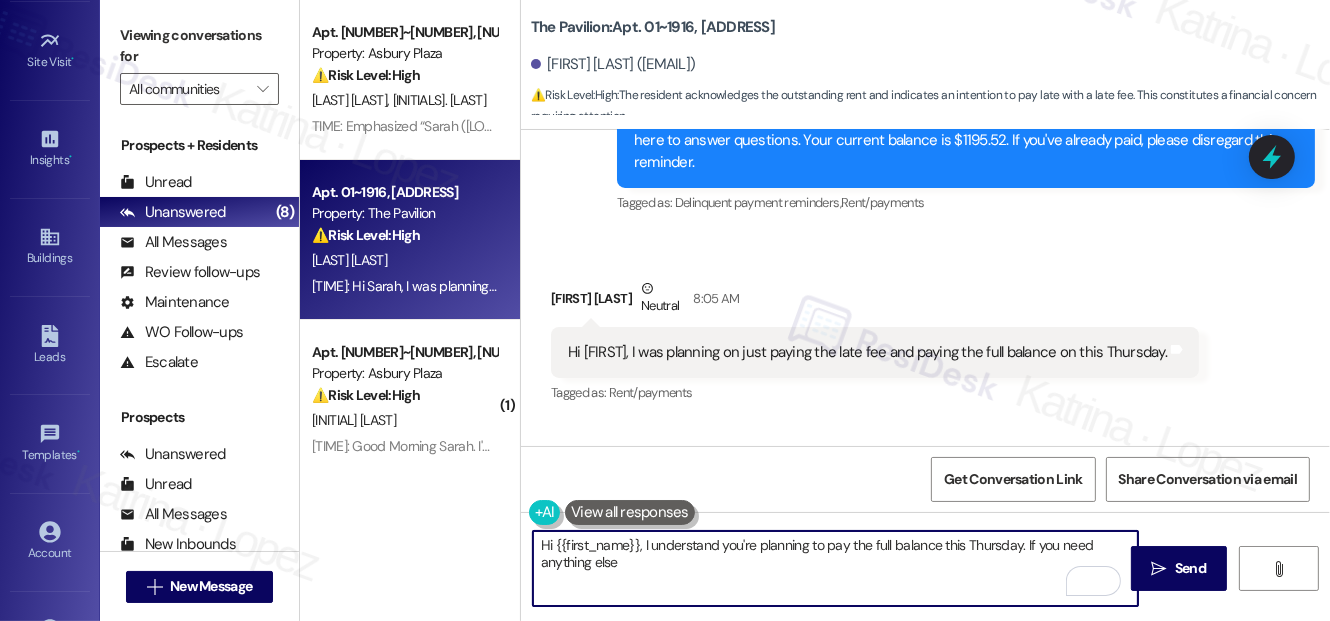 click on "Hi {{first_name}}, I understand you're planning to pay the full balance this Thursday. If you need anything else" at bounding box center (835, 568) 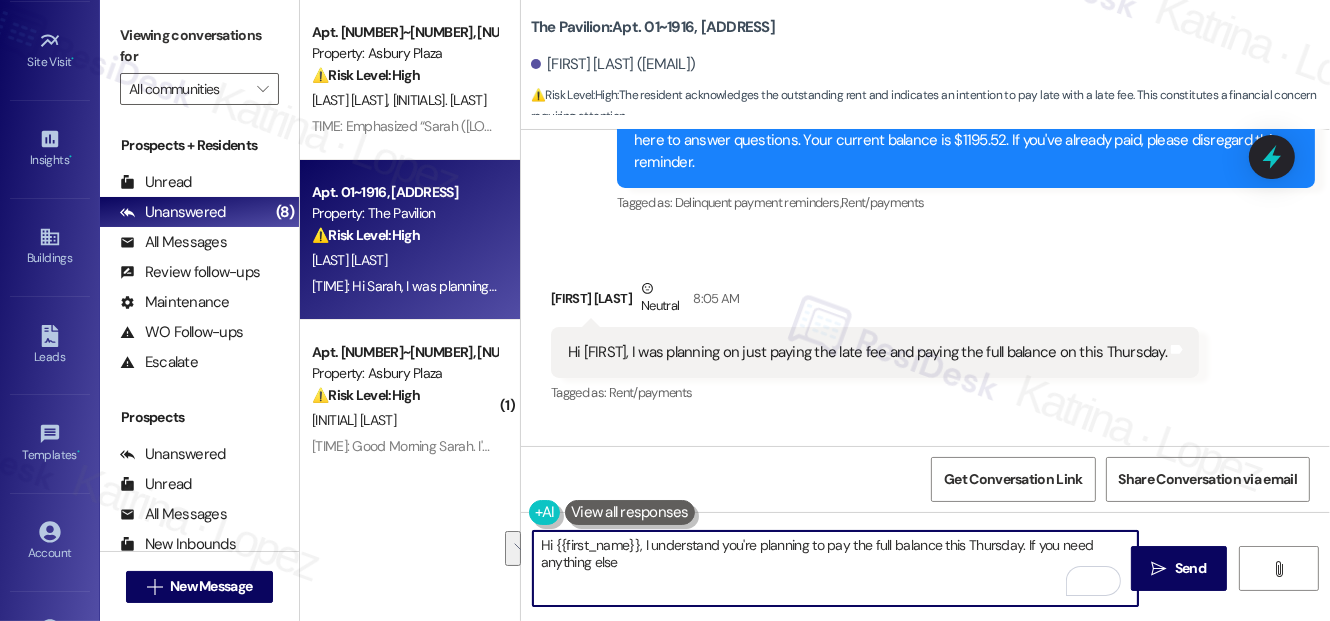 click on "Hi {{first_name}}, I understand you're planning to pay the full balance this Thursday. If you need anything else" at bounding box center (835, 568) 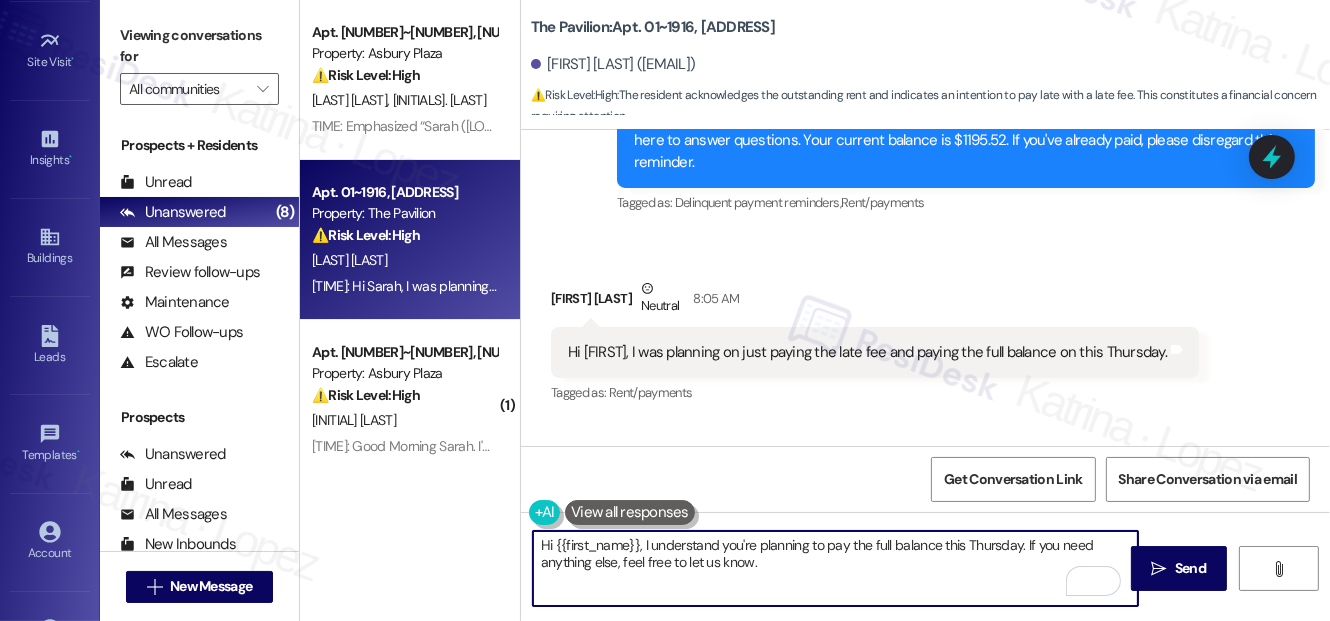 click on "Hi {{first_name}}, I understand you're planning to pay the full balance this Thursday. If you need anything else, feel free to let us know." at bounding box center (835, 568) 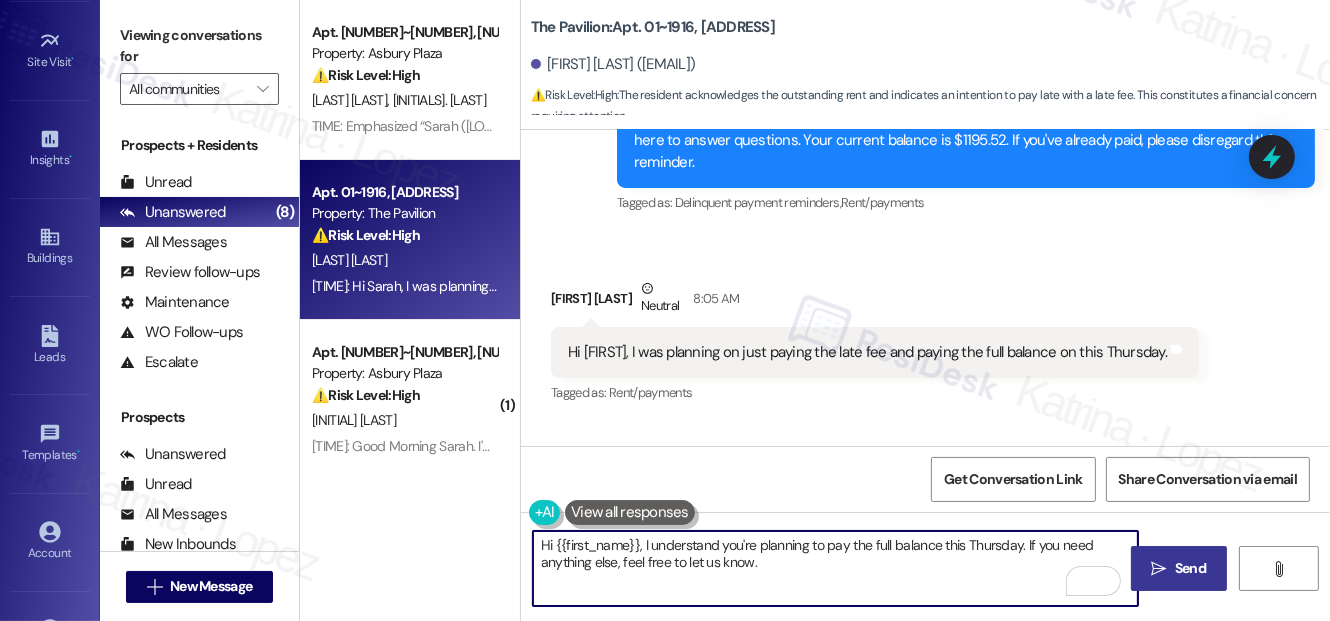 type on "Hi {{first_name}}, I understand you're planning to pay the full balance this Thursday. If you need anything else, feel free to let us know." 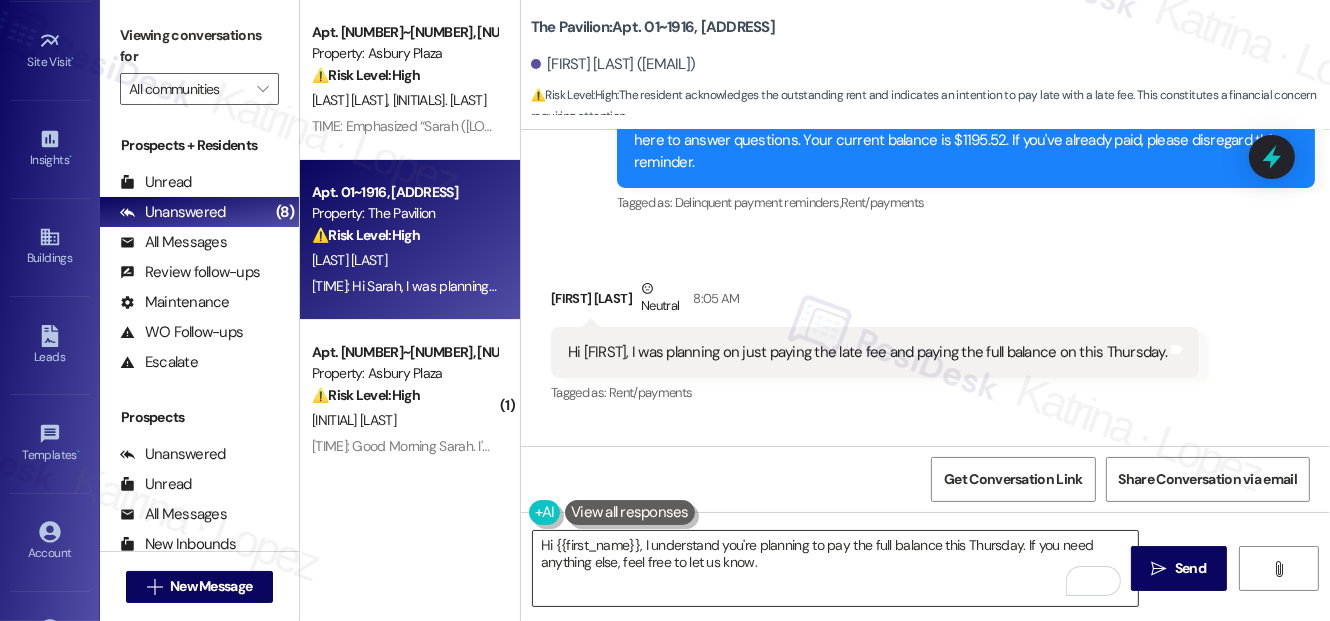 drag, startPoint x: 1130, startPoint y: 563, endPoint x: 897, endPoint y: 563, distance: 233 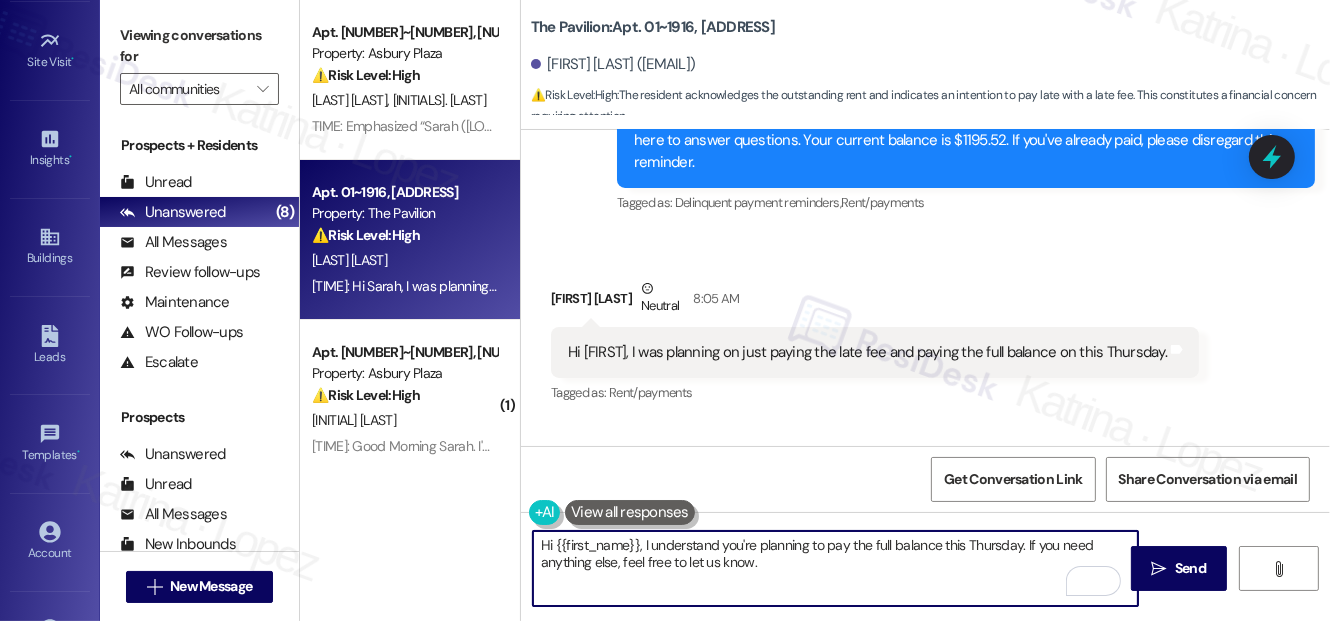 click on "Hi {{first_name}}, I understand you're planning to pay the full balance this Thursday. If you need anything else, feel free to let us know." at bounding box center (835, 568) 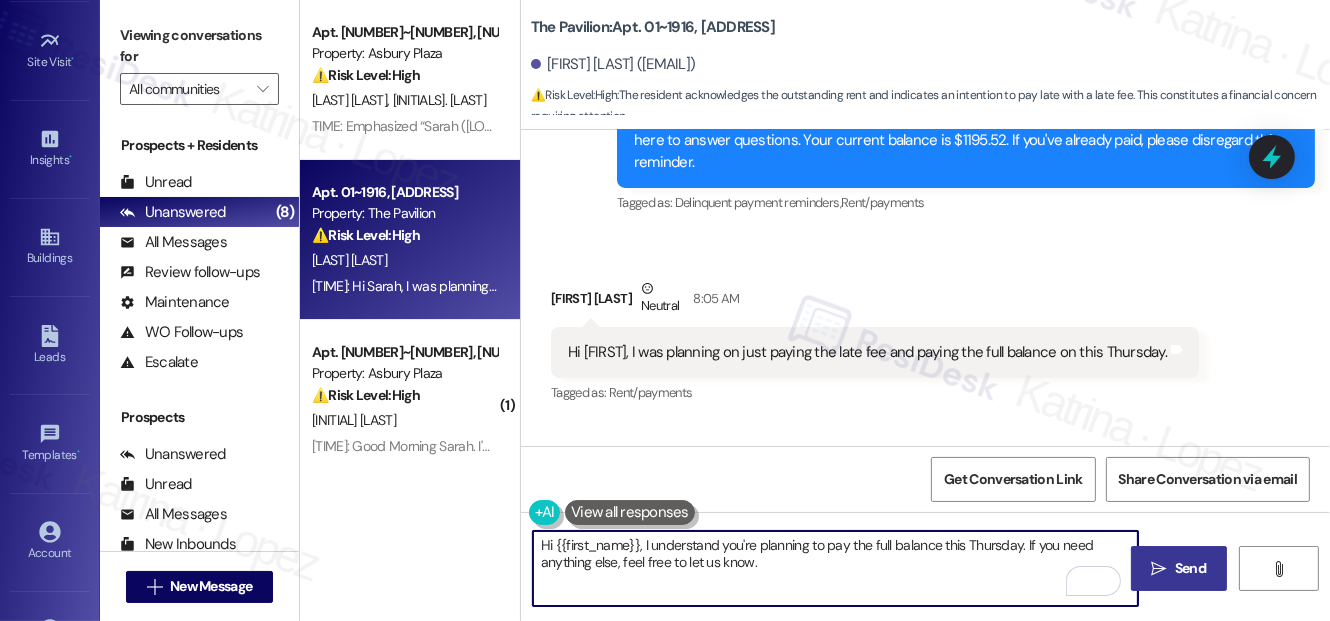 click on " Send" at bounding box center (1179, 568) 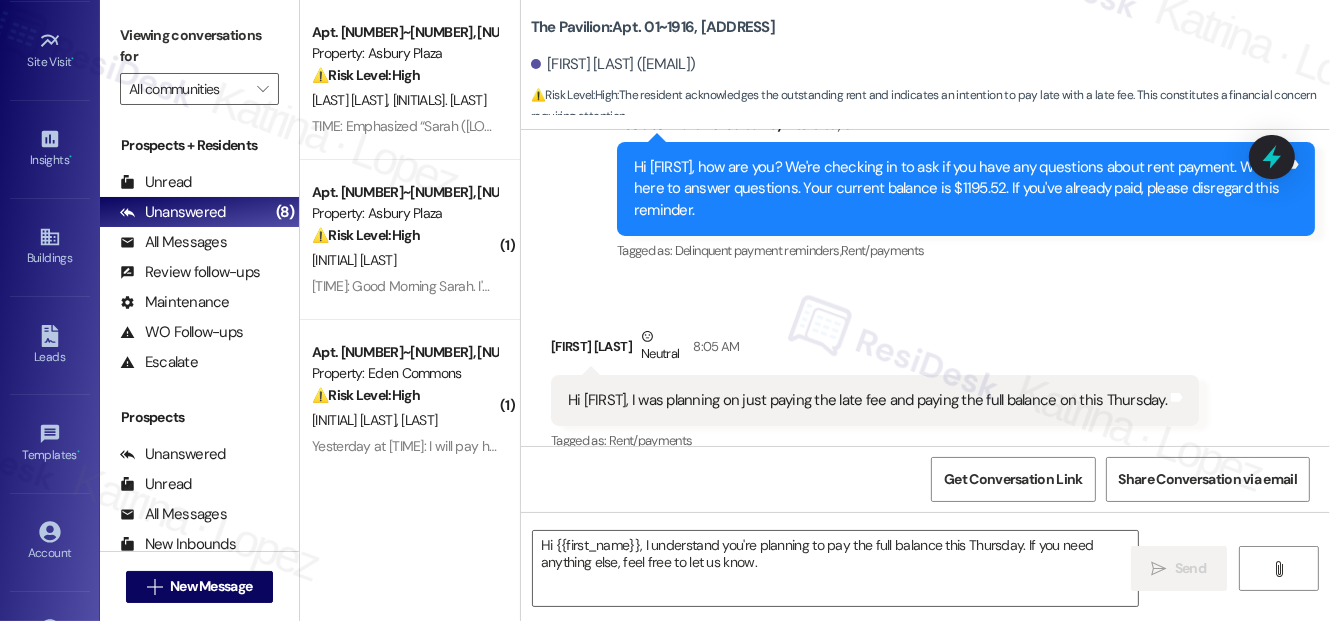 scroll, scrollTop: 645, scrollLeft: 0, axis: vertical 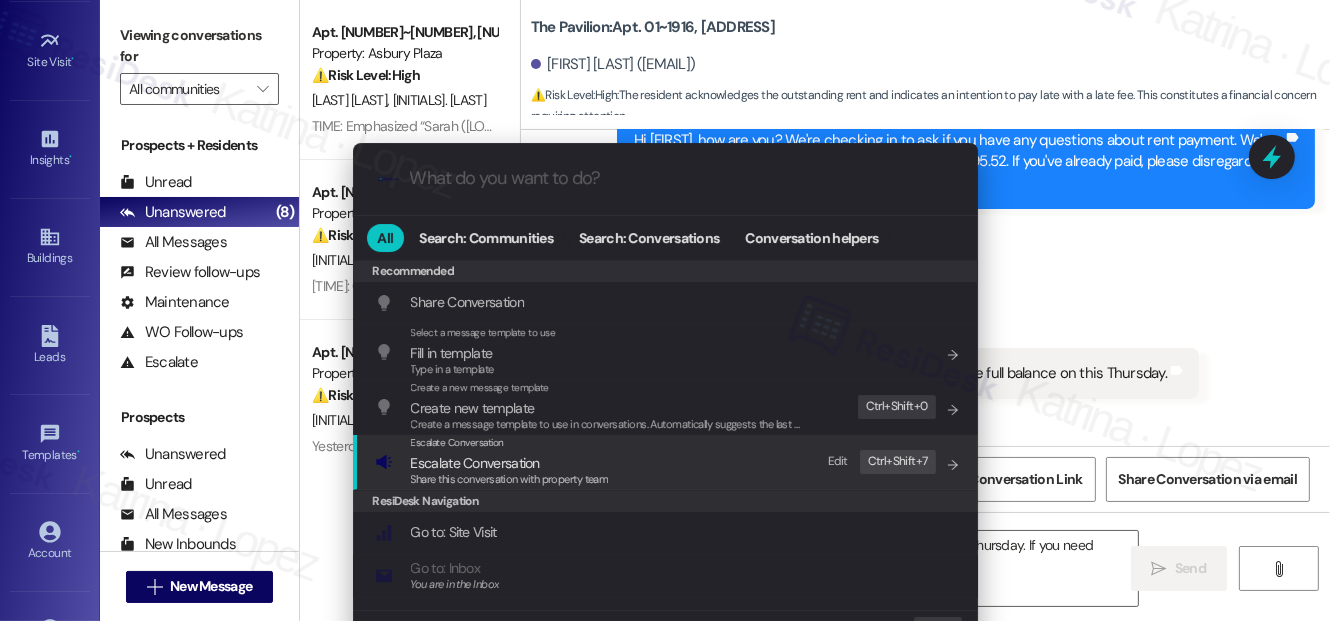 click on "Escalate Conversation Escalate Conversation Share this conversation with property team Edit Ctrl+ Shift+ 7" at bounding box center (667, 462) 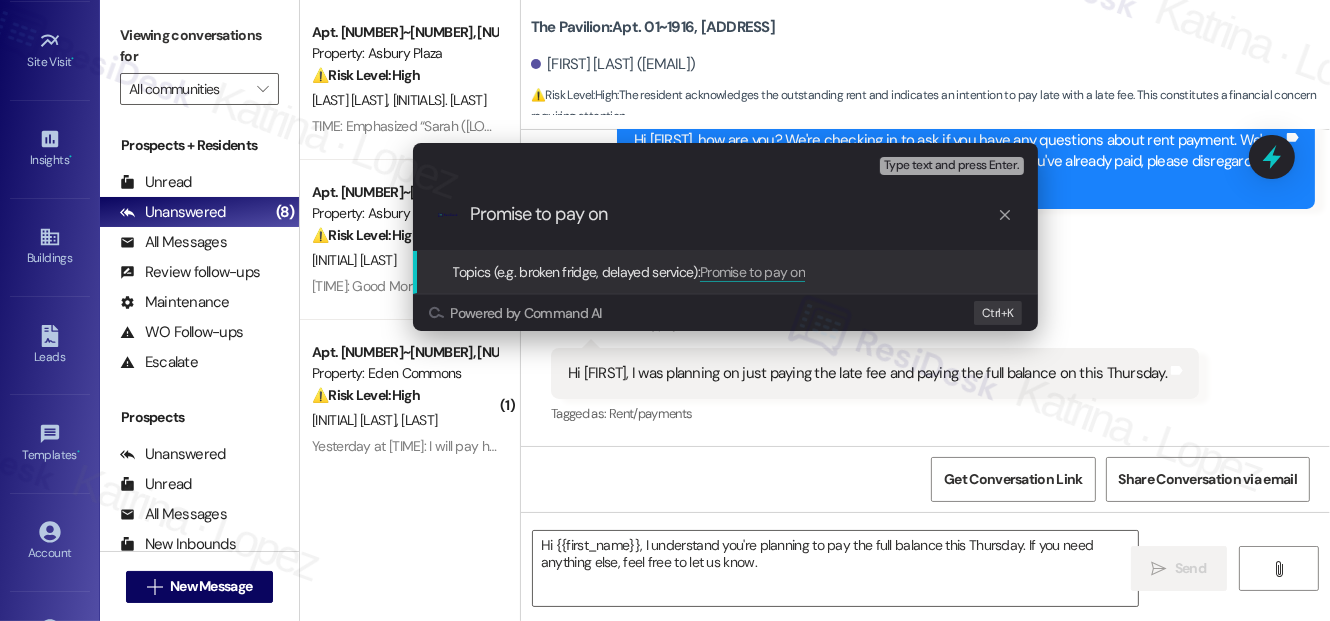 click on "Promise to pay on" at bounding box center [733, 214] 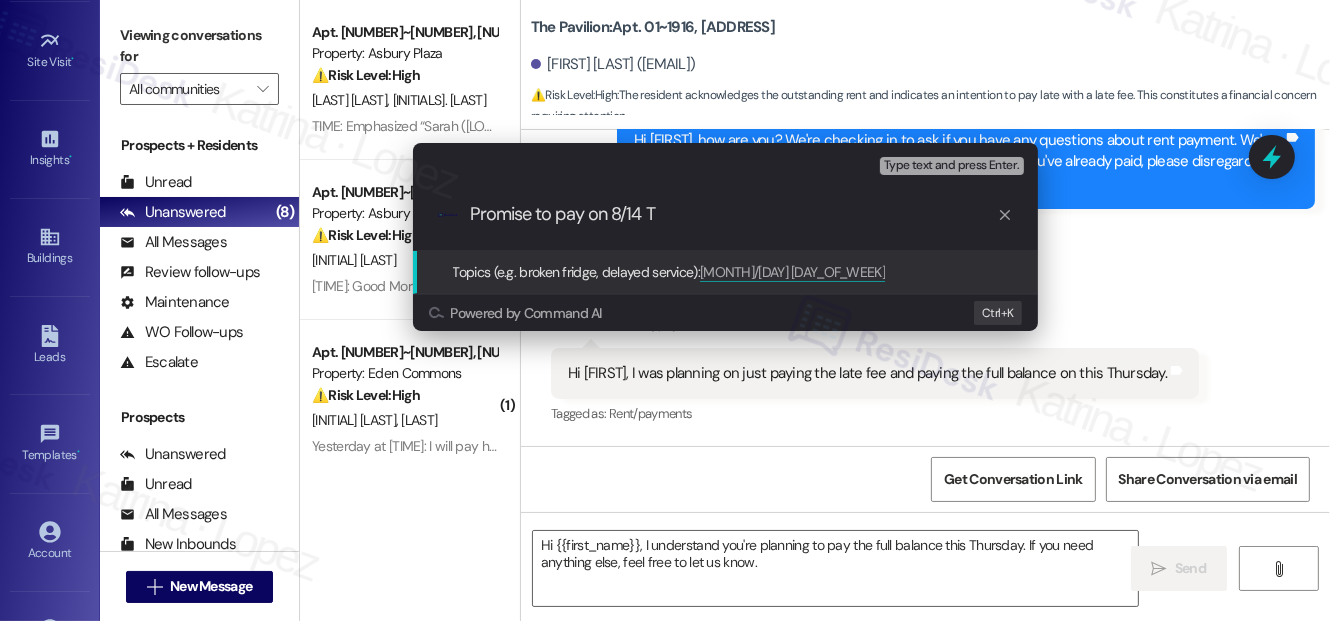 type on "Promise to pay on 8/14" 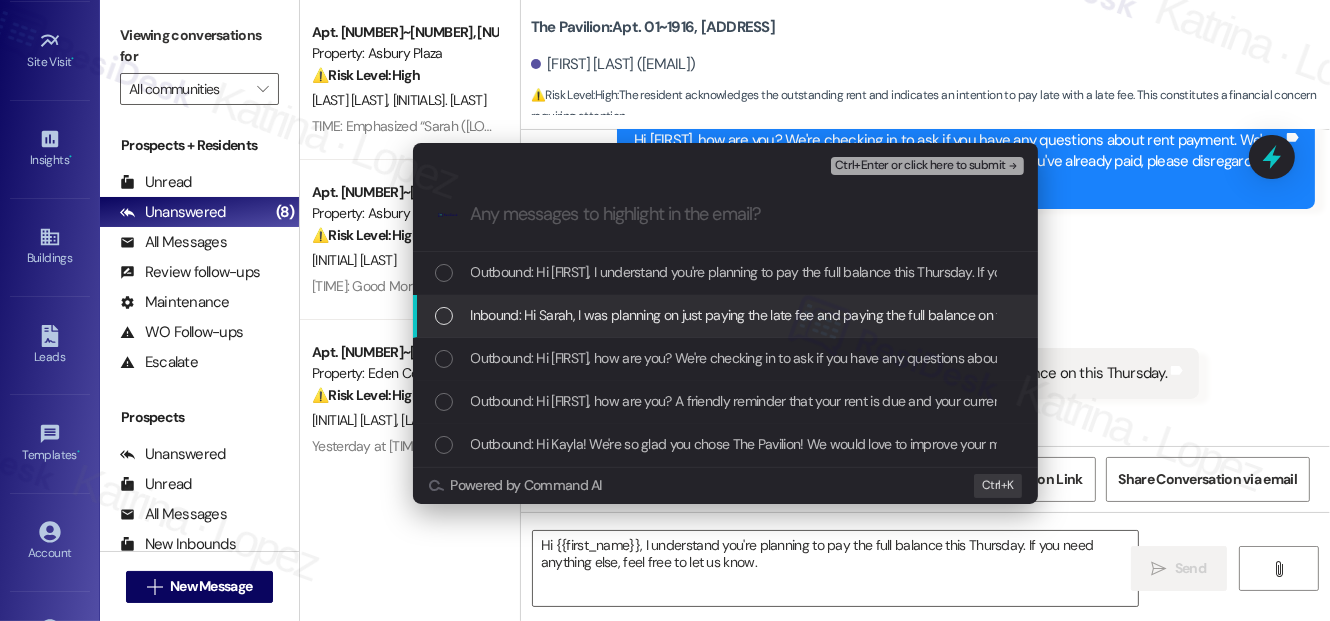 type 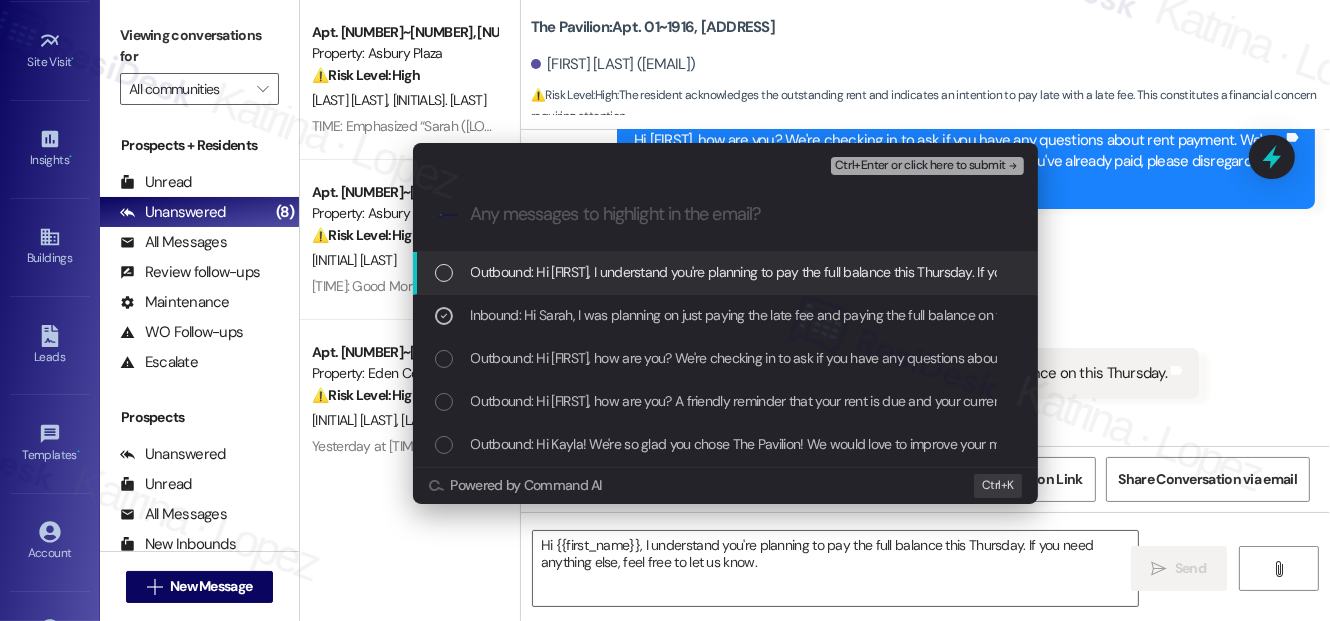 click on "Ctrl+Enter or click here to submit" at bounding box center (920, 166) 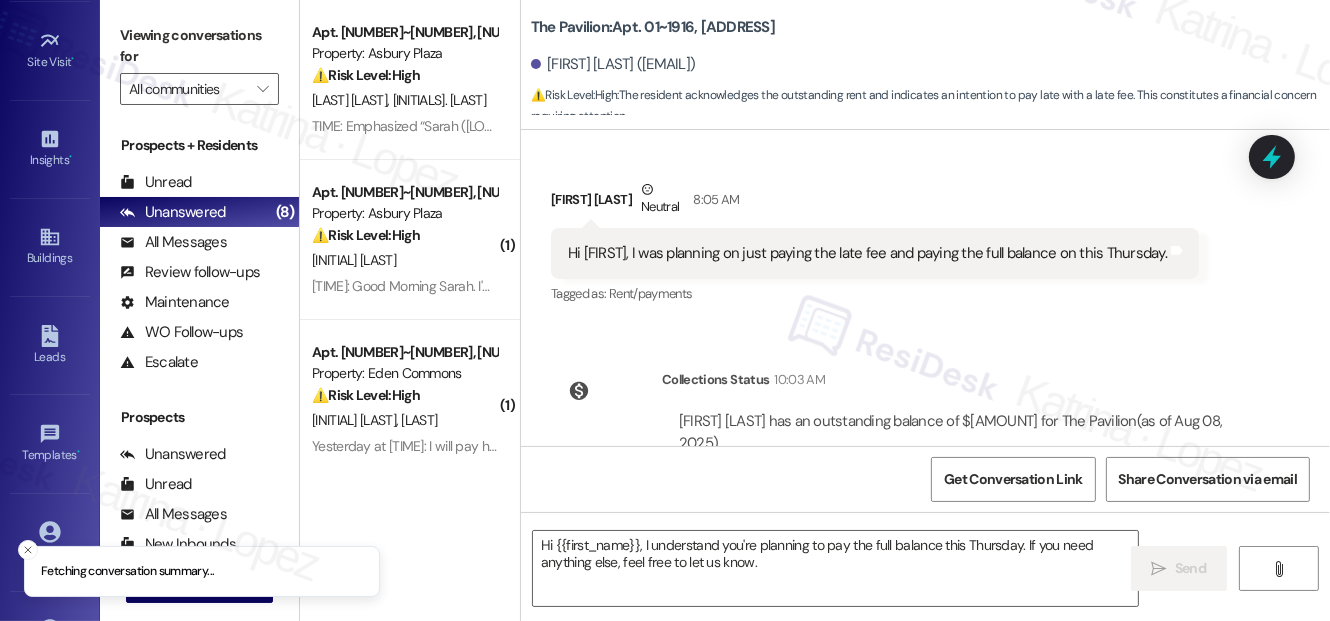 scroll, scrollTop: 1009, scrollLeft: 0, axis: vertical 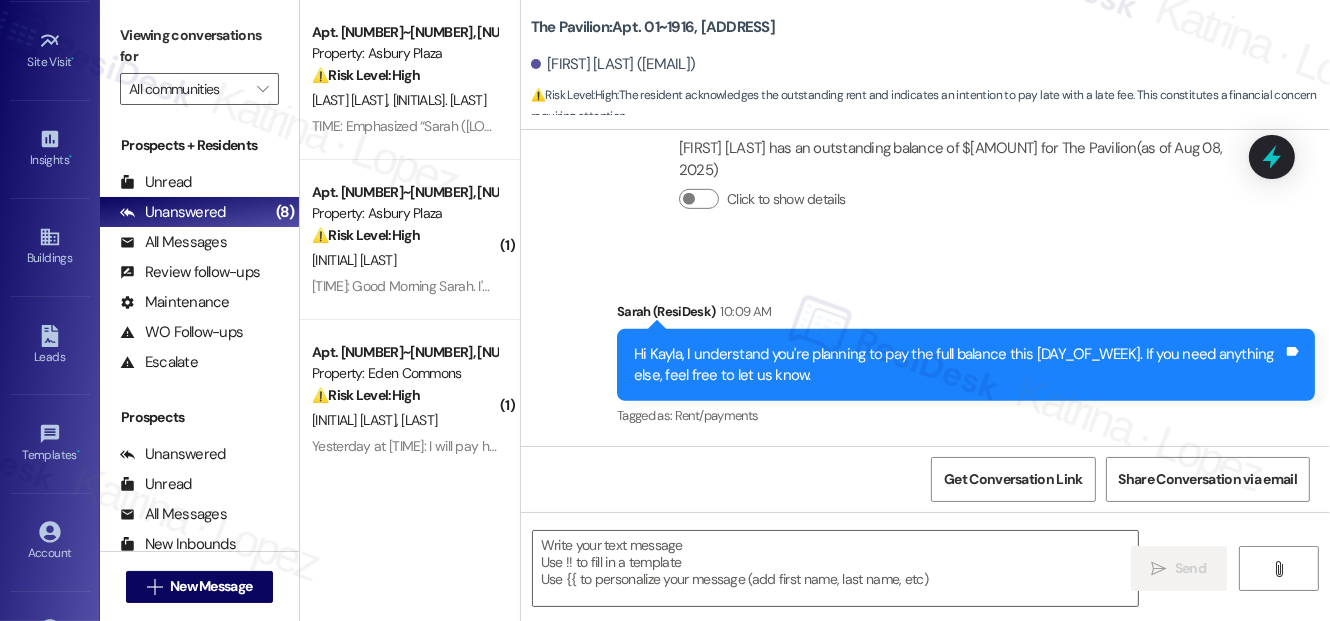 click on "Hi Kayla, I understand you're planning to pay the full balance this Thursday. If you need anything else, feel free to let us know." at bounding box center (958, 365) 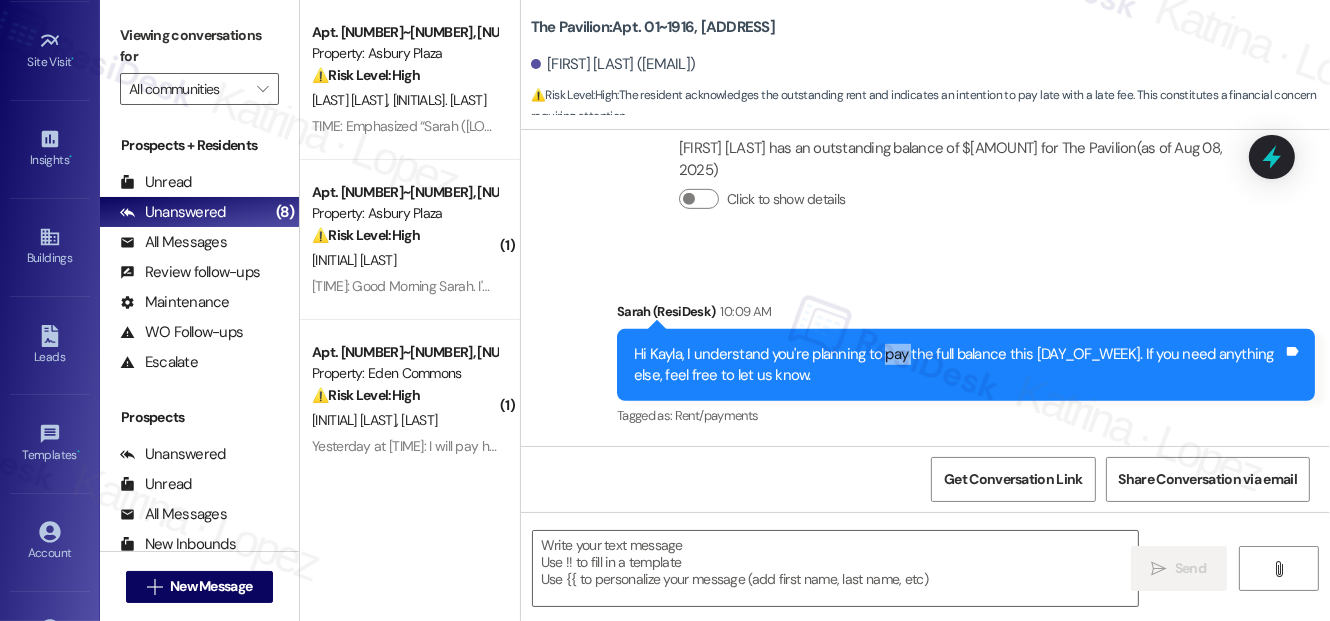 click on "Hi Kayla, I understand you're planning to pay the full balance this Thursday. If you need anything else, feel free to let us know." at bounding box center (958, 365) 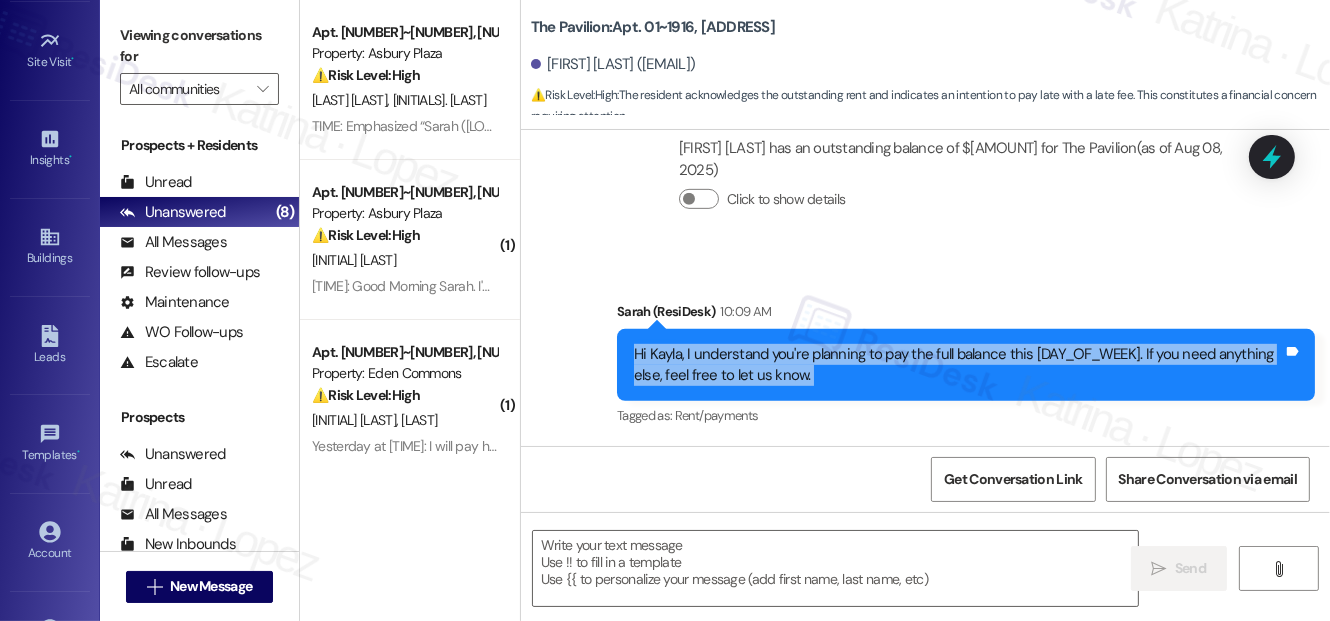 click on "Hi Kayla, I understand you're planning to pay the full balance this Thursday. If you need anything else, feel free to let us know." at bounding box center [958, 365] 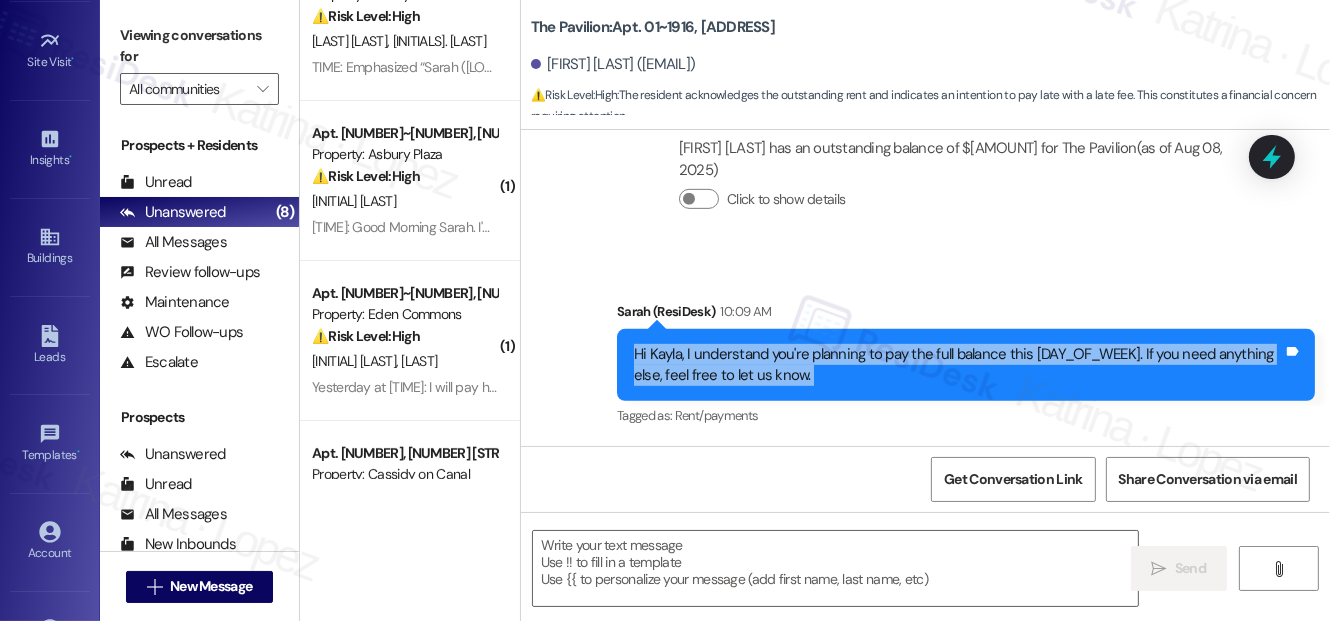 scroll, scrollTop: 181, scrollLeft: 0, axis: vertical 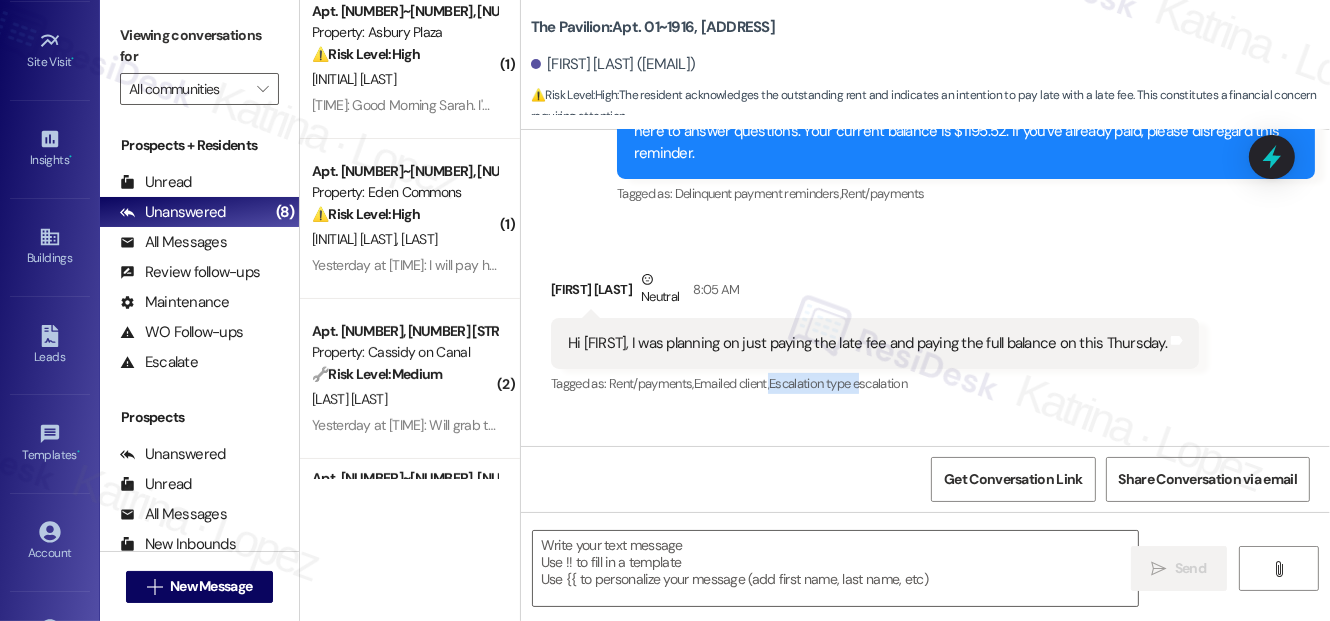 drag, startPoint x: 775, startPoint y: 379, endPoint x: 874, endPoint y: 373, distance: 99.18165 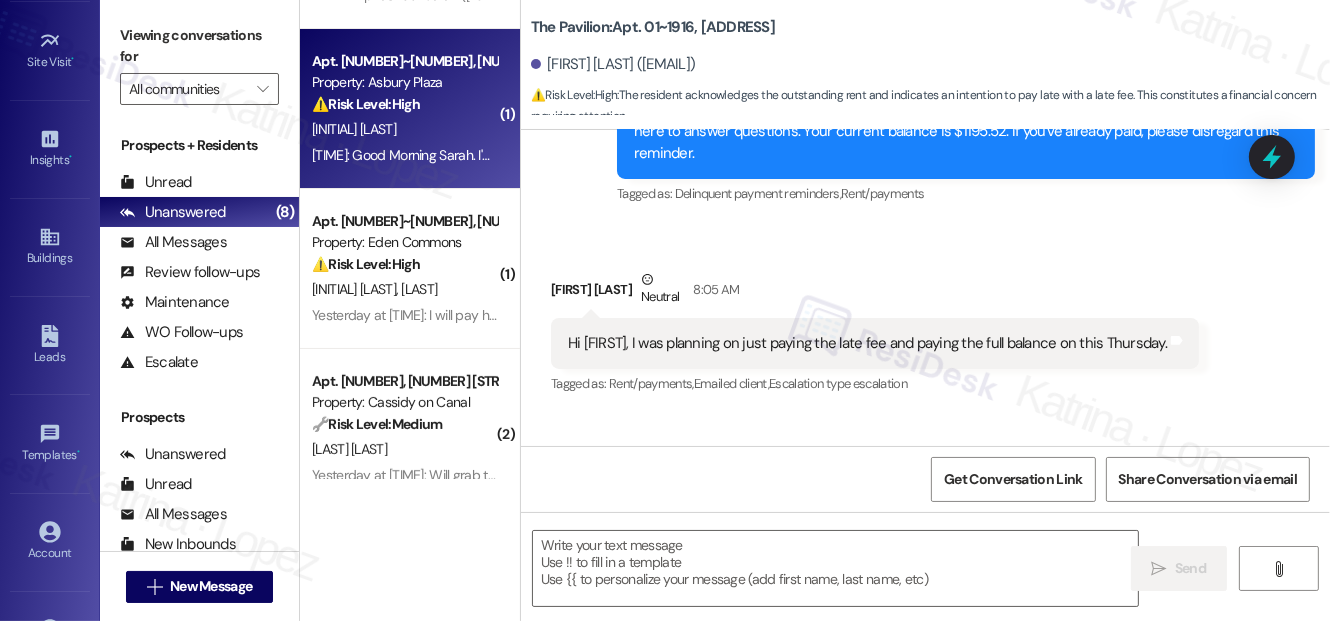 click on "Apt. 01~0612, 750 N. Dearborn Property: Asbury Plaza ⚠️  Risk Level:  High The resident is disputing a rent balance and states that they are on autopay and were already notified by their bank that the rent was paid. This indicates a financial concern that needs to be addressed urgently to avoid further escalation or potential late fees. M. Levy M. Moray 9:31 AM: Emphasized “Sarah (Asbury Plaza): Hi Mitchell, I understand yo…” 9:31 AM: Emphasized “Sarah (Asbury Plaza): Hi Mitchell, I understand yo…” ( 1 ) Apt. 01~2211, 750 N. Dearborn Property: Asbury Plaza ⚠️  Risk Level:  High The resident indicates they are moving out by the court trial date (8/27/25), which can be interpreted as a notice of non-renewal. They also mention 'nasty invisible foreign objects' and an 'unhealthy environment,' suggesting a potential health and safety concern, and possibly a legal issue related to the lease and habitability. The reference to a court date further elevates the urgency. R. Turner ( 1 ) ⚠️ High" at bounding box center [410, 239] 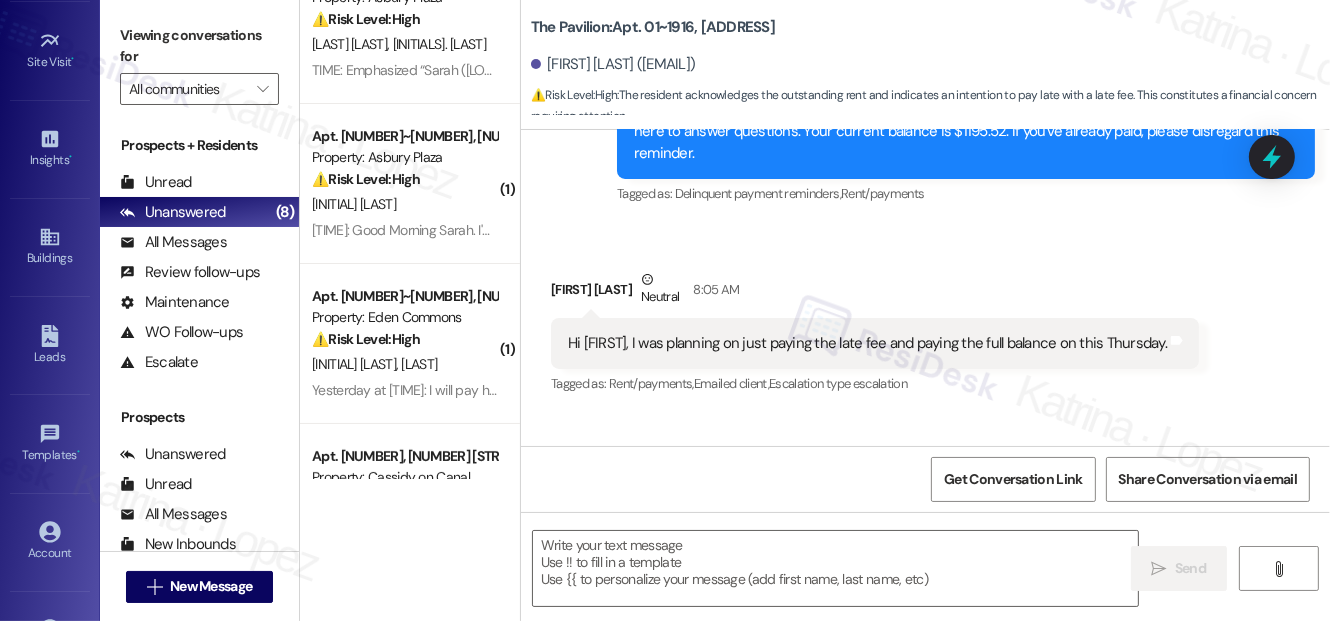 scroll, scrollTop: 0, scrollLeft: 0, axis: both 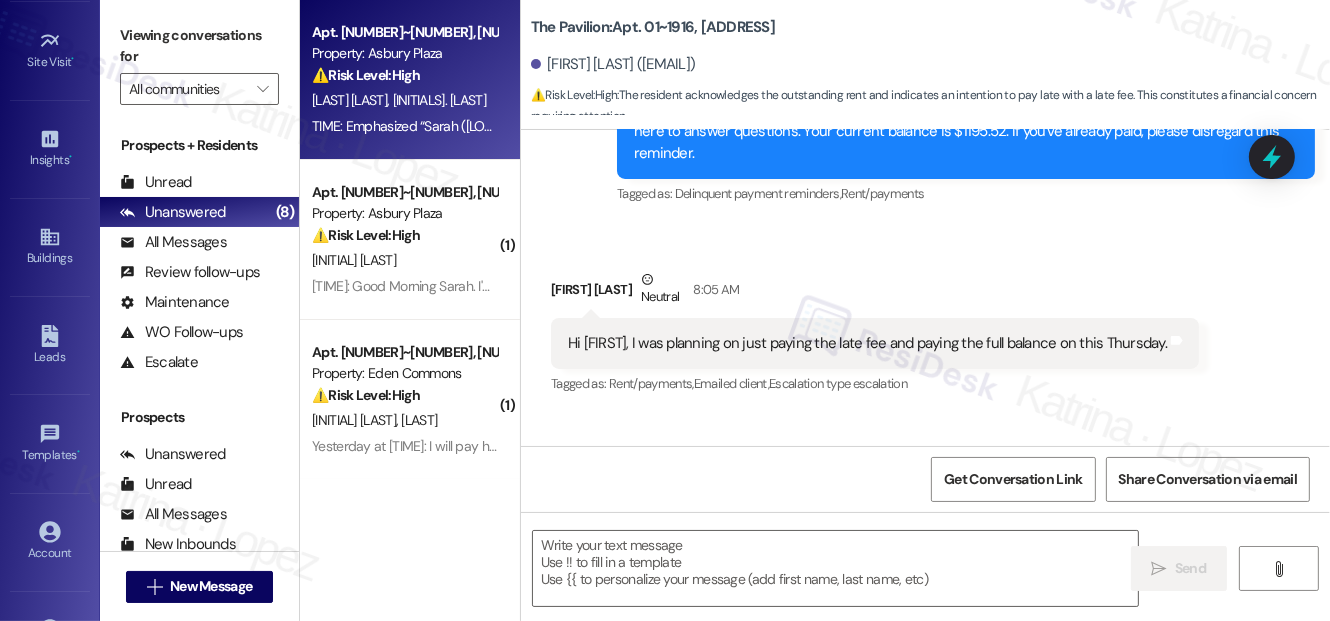 click on "[TIME]: Emphasized “[PERSON_NAME] ([LOCATION]): Hi [PERSON_NAME], I understand yo…” [TIME]: Emphasized “[PERSON_NAME] ([LOCATION]): Hi [PERSON_NAME], I understand yo…”" at bounding box center [509, 126] 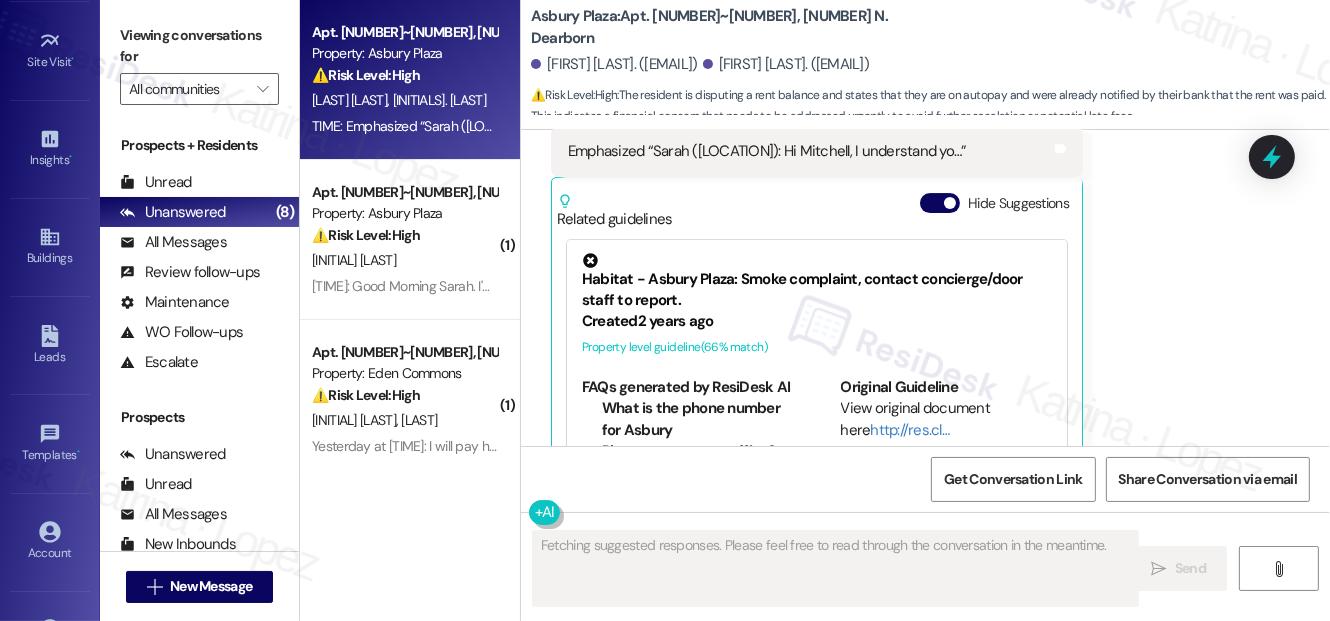 scroll, scrollTop: 6699, scrollLeft: 0, axis: vertical 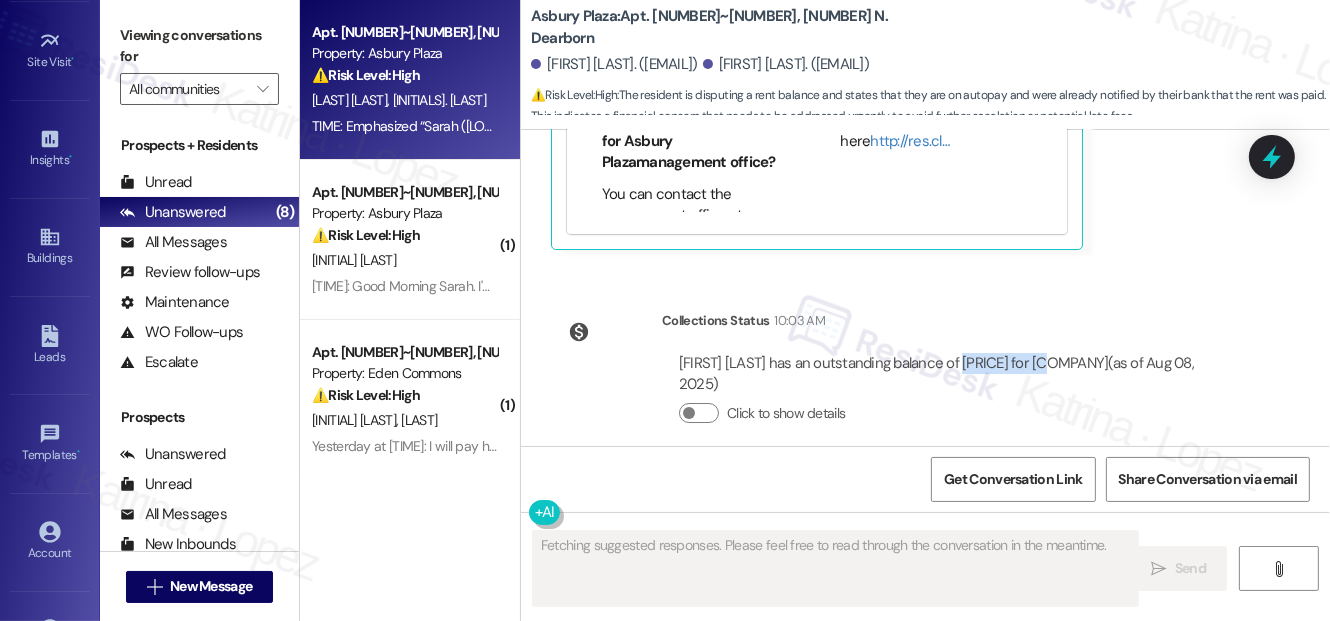 drag, startPoint x: 961, startPoint y: 346, endPoint x: 1058, endPoint y: 340, distance: 97.18539 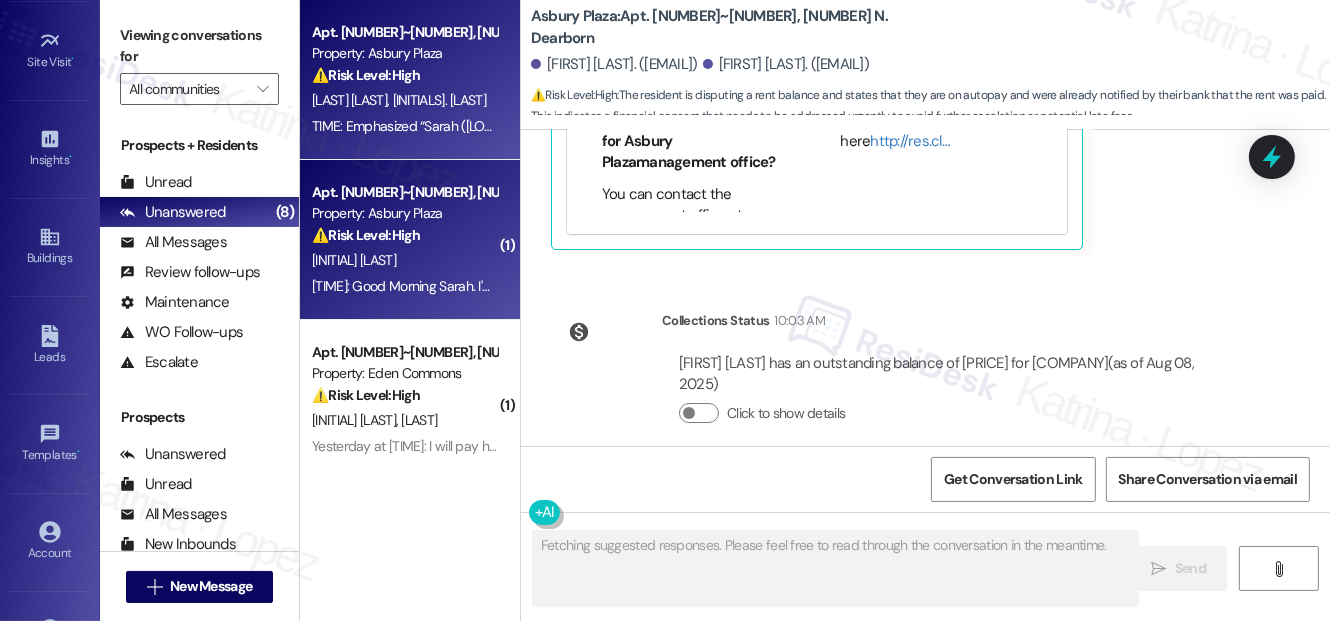 click on "[FIRST] [LAST]" at bounding box center [404, 260] 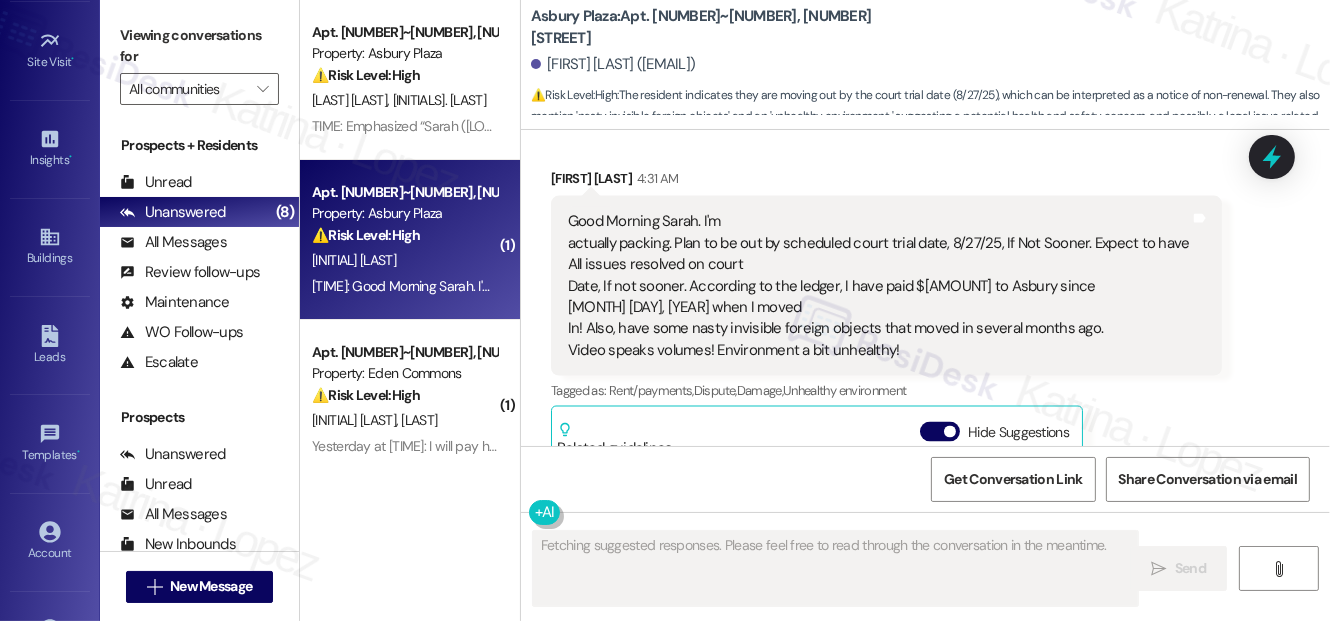 scroll, scrollTop: 10496, scrollLeft: 0, axis: vertical 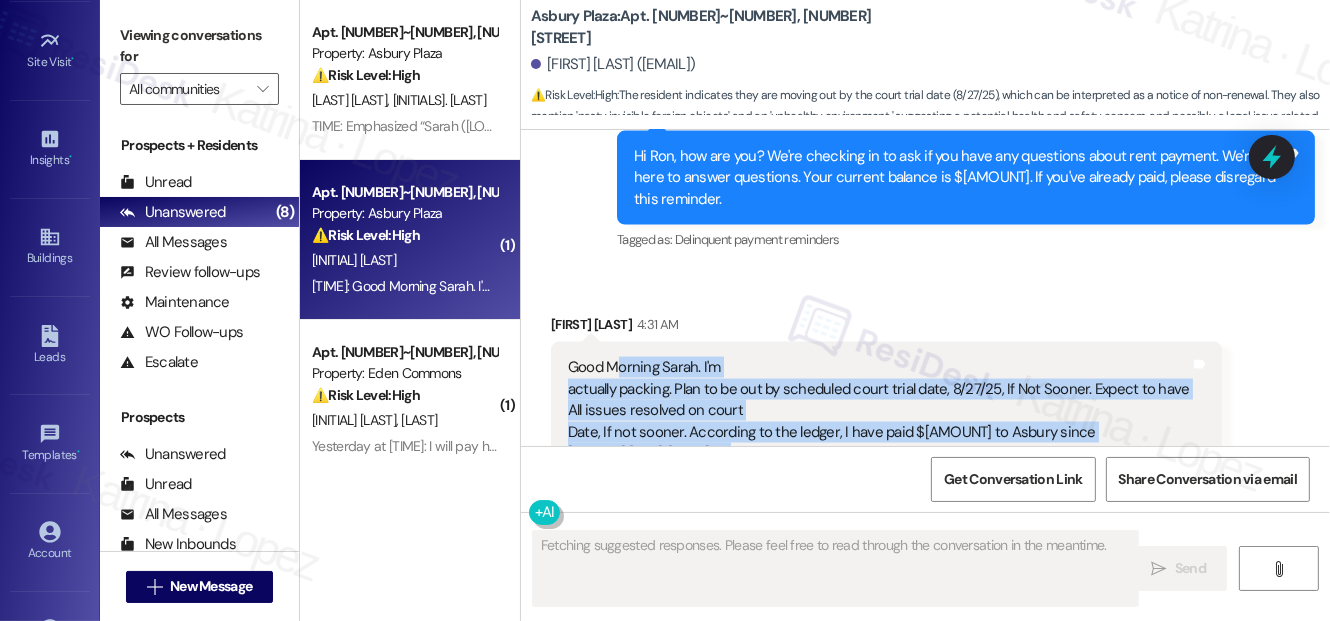 drag, startPoint x: 616, startPoint y: 304, endPoint x: 731, endPoint y: 381, distance: 138.39798 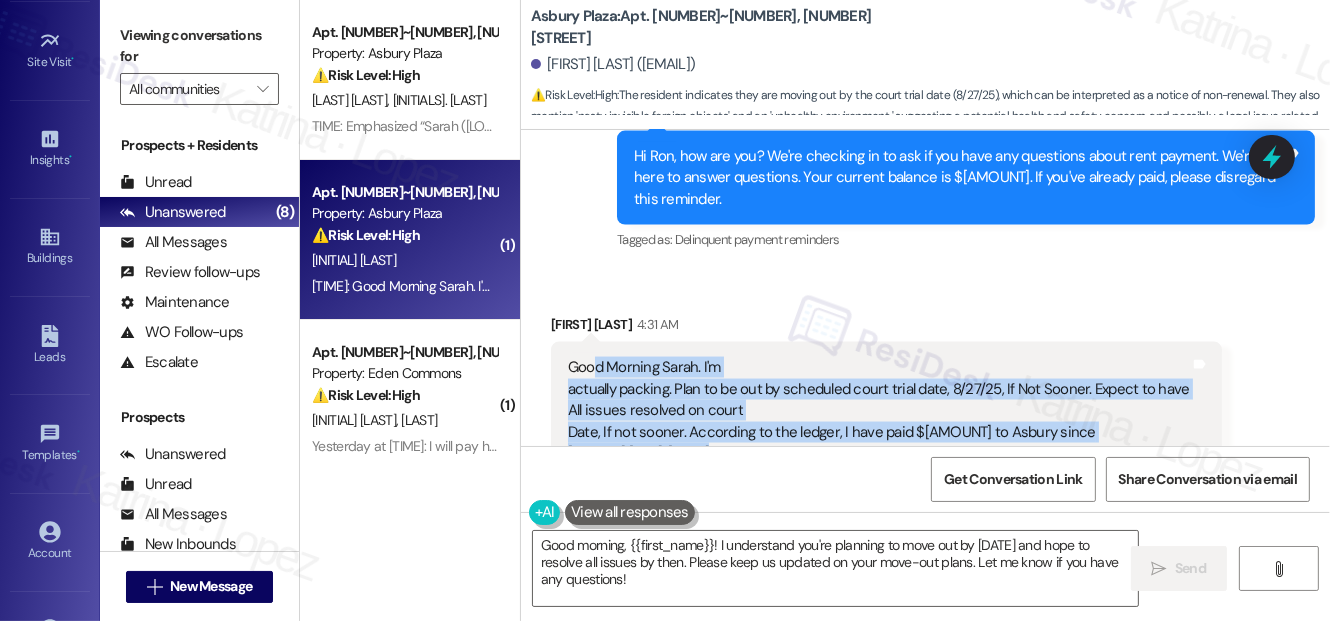 drag, startPoint x: 592, startPoint y: 301, endPoint x: 711, endPoint y: 385, distance: 145.66057 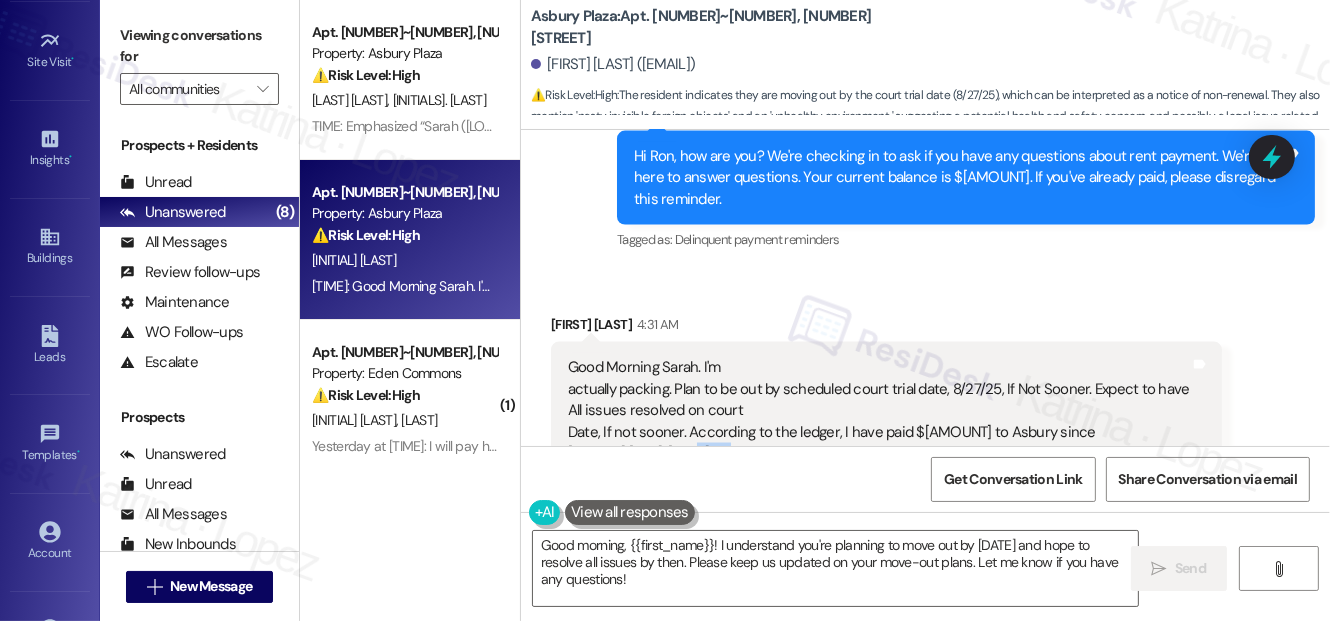 click on "Good Morning Sarah. I'm
actually packing. Plan to be out by scheduled court trial date, 8/27/25, If Not Sooner. Expect to have
All issues resolved on court
Date, If not sooner. According to the ledger, I have paid $22,512 to Asbury since
May 2, 2024 when I moved
In! Also, have some nasty invisible foreign objects that moved in several months ago.
Video speaks volumes! Environment a bit unhealthy!" at bounding box center (879, 432) 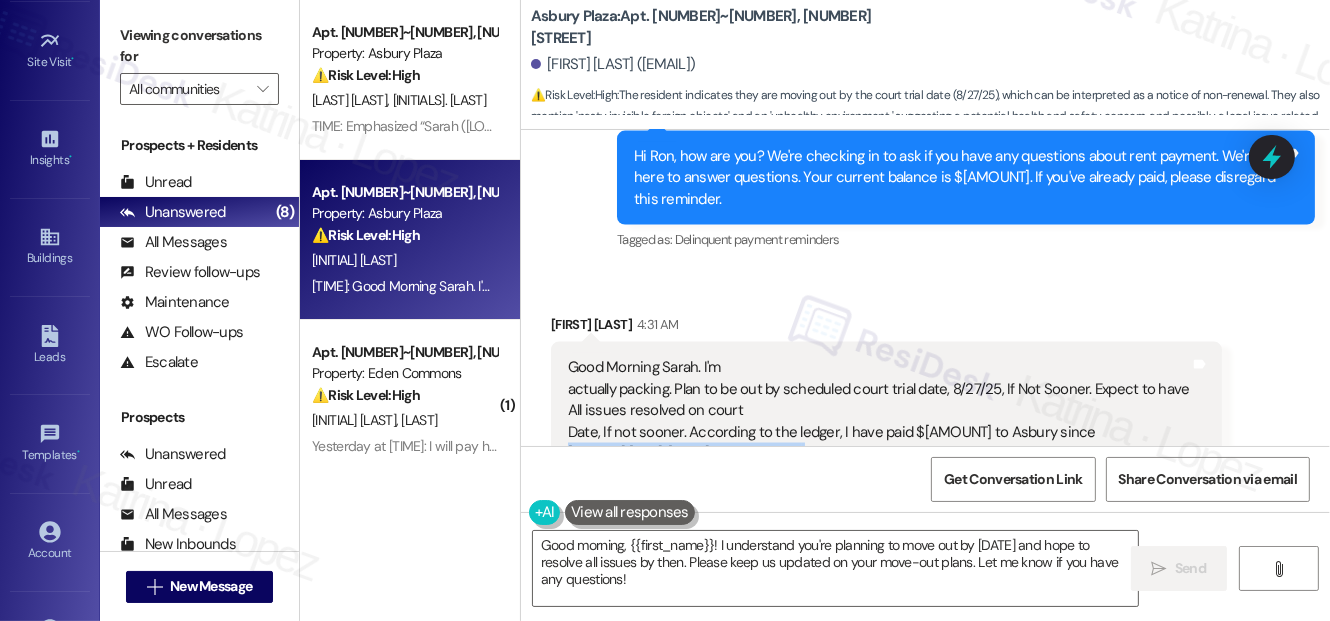 click on "Good Morning Sarah. I'm
actually packing. Plan to be out by scheduled court trial date, 8/27/25, If Not Sooner. Expect to have
All issues resolved on court
Date, If not sooner. According to the ledger, I have paid $22,512 to Asbury since
May 2, 2024 when I moved
In! Also, have some nasty invisible foreign objects that moved in several months ago.
Video speaks volumes! Environment a bit unhealthy!" at bounding box center (879, 432) 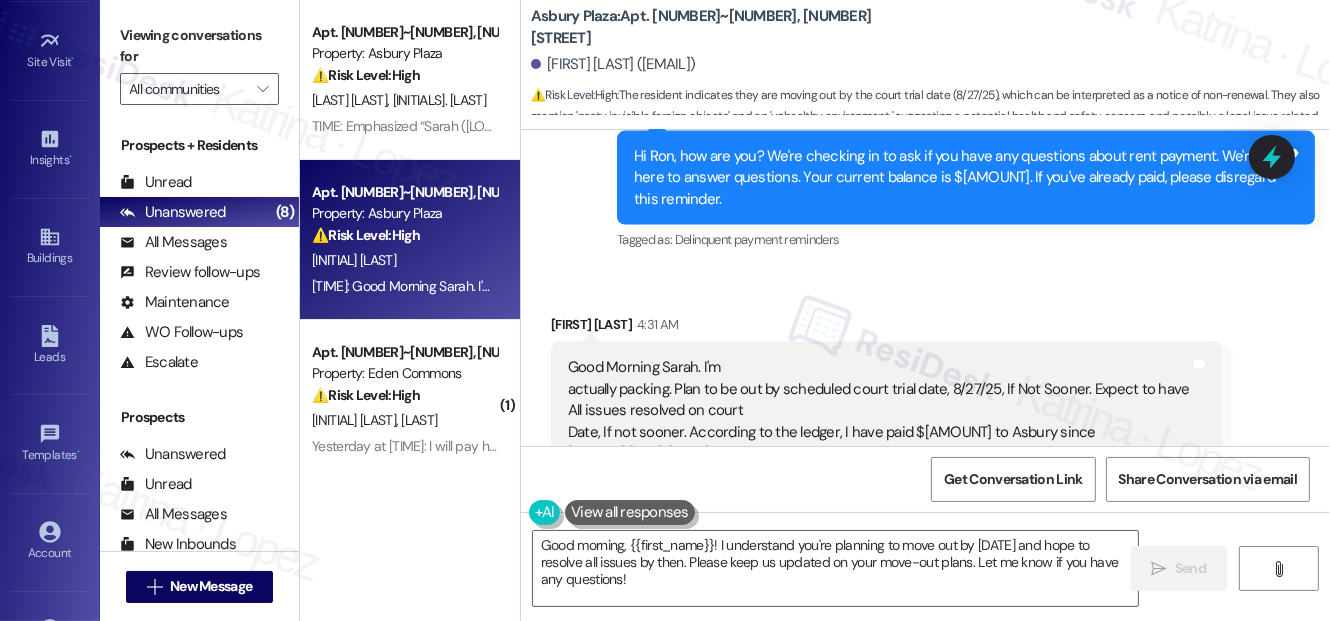 click on "Good Morning Sarah. I'm
actually packing. Plan to be out by scheduled court trial date, 8/27/25, If Not Sooner. Expect to have
All issues resolved on court
Date, If not sooner. According to the ledger, I have paid $22,512 to Asbury since
May 2, 2024 when I moved
In! Also, have some nasty invisible foreign objects that moved in several months ago.
Video speaks volumes! Environment a bit unhealthy!" at bounding box center [879, 432] 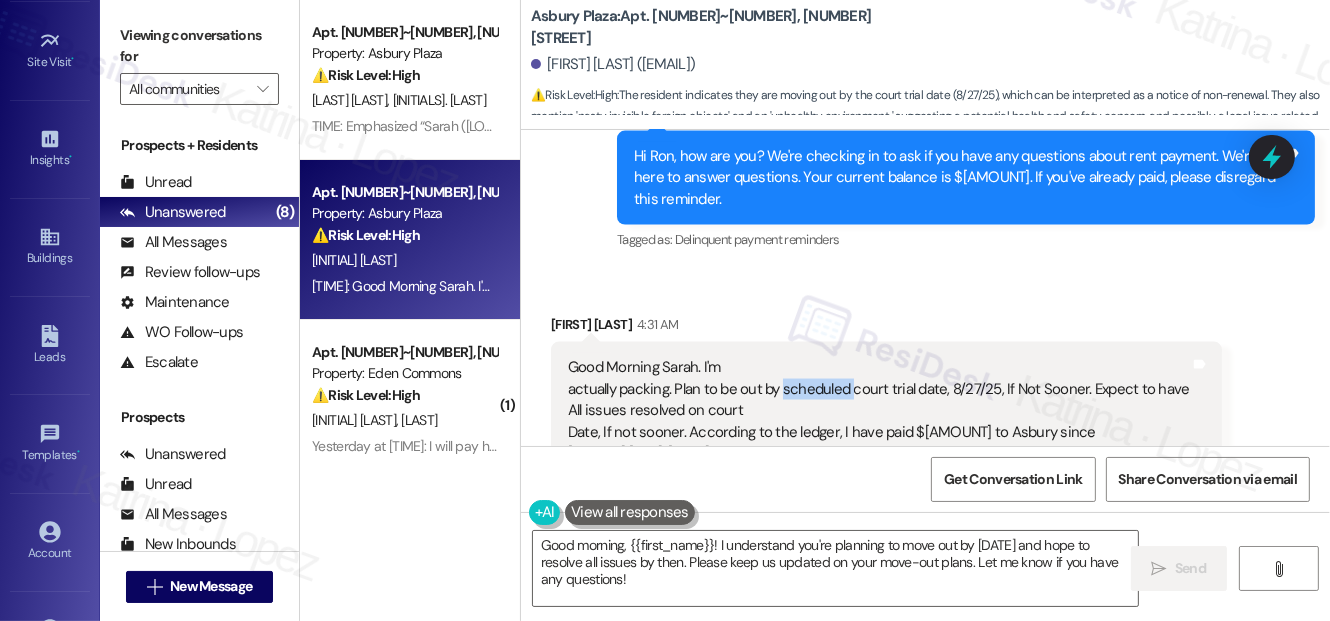 click on "Good Morning Sarah. I'm
actually packing. Plan to be out by scheduled court trial date, 8/27/25, If Not Sooner. Expect to have
All issues resolved on court
Date, If not sooner. According to the ledger, I have paid $22,512 to Asbury since
May 2, 2024 when I moved
In! Also, have some nasty invisible foreign objects that moved in several months ago.
Video speaks volumes! Environment a bit unhealthy!" at bounding box center (879, 432) 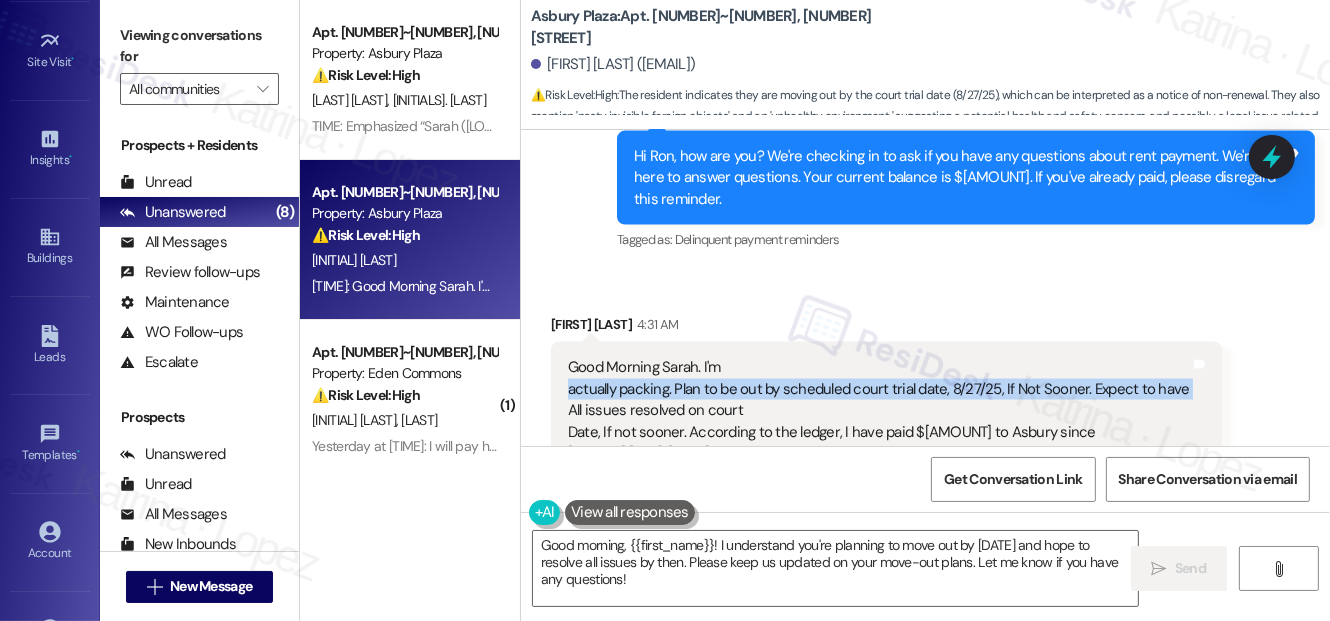 click on "Good Morning Sarah. I'm
actually packing. Plan to be out by scheduled court trial date, 8/27/25, If Not Sooner. Expect to have
All issues resolved on court
Date, If not sooner. According to the ledger, I have paid $22,512 to Asbury since
May 2, 2024 when I moved
In! Also, have some nasty invisible foreign objects that moved in several months ago.
Video speaks volumes! Environment a bit unhealthy!" at bounding box center (879, 432) 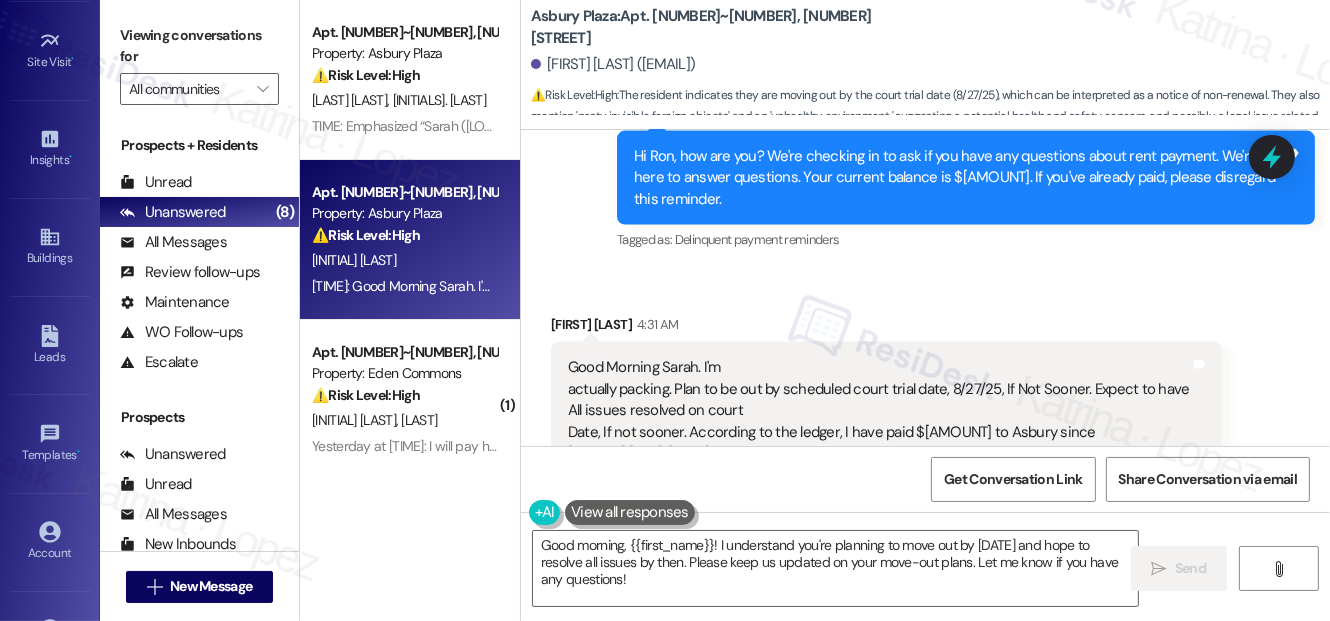 click on "Good Morning Sarah. I'm
actually packing. Plan to be out by scheduled court trial date, 8/27/25, If Not Sooner. Expect to have
All issues resolved on court
Date, If not sooner. According to the ledger, I have paid $22,512 to Asbury since
May 2, 2024 when I moved
In! Also, have some nasty invisible foreign objects that moved in several months ago.
Video speaks volumes! Environment a bit unhealthy!" at bounding box center [879, 432] 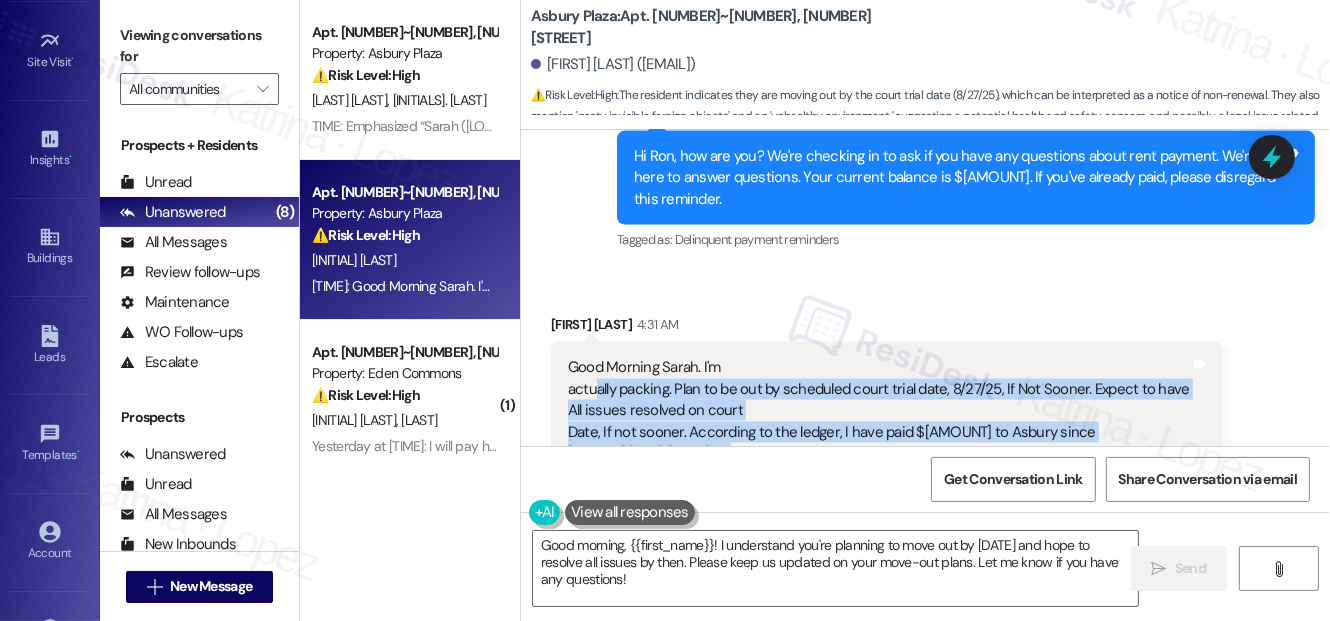 drag, startPoint x: 597, startPoint y: 327, endPoint x: 745, endPoint y: 393, distance: 162.04938 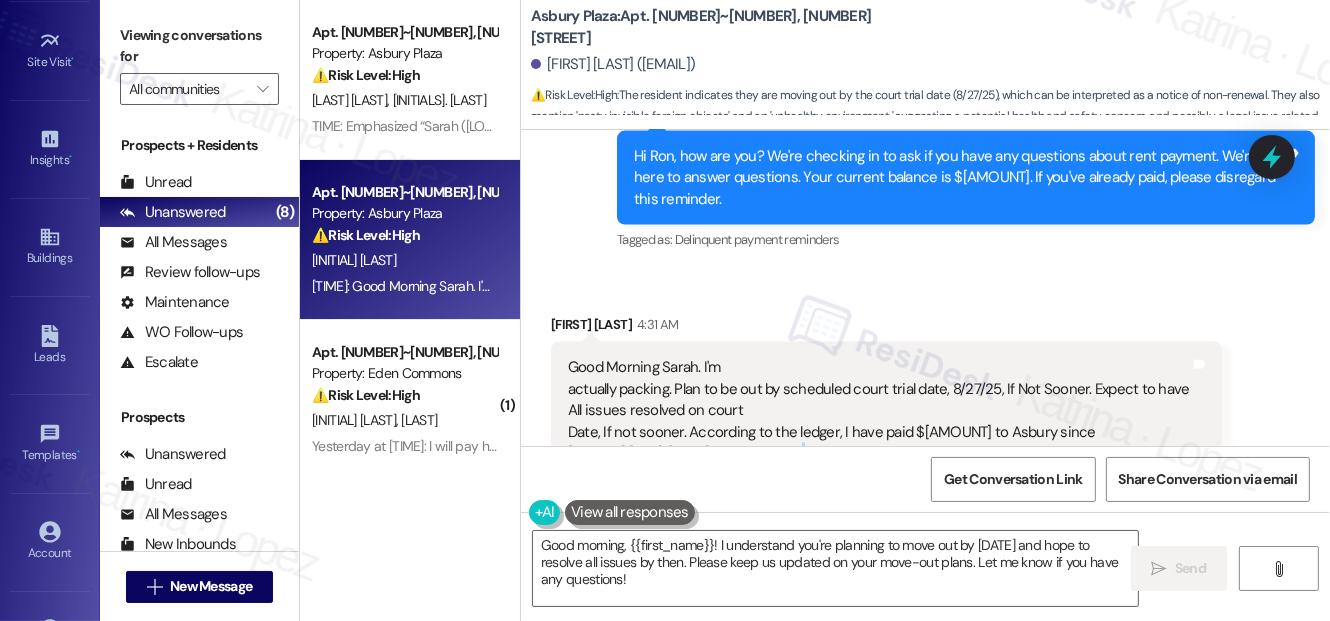 click on "Good Morning Sarah. I'm
actually packing. Plan to be out by scheduled court trial date, 8/27/25, If Not Sooner. Expect to have
All issues resolved on court
Date, If not sooner. According to the ledger, I have paid $22,512 to Asbury since
May 2, 2024 when I moved
In! Also, have some nasty invisible foreign objects that moved in several months ago.
Video speaks volumes! Environment a bit unhealthy!" at bounding box center (879, 432) 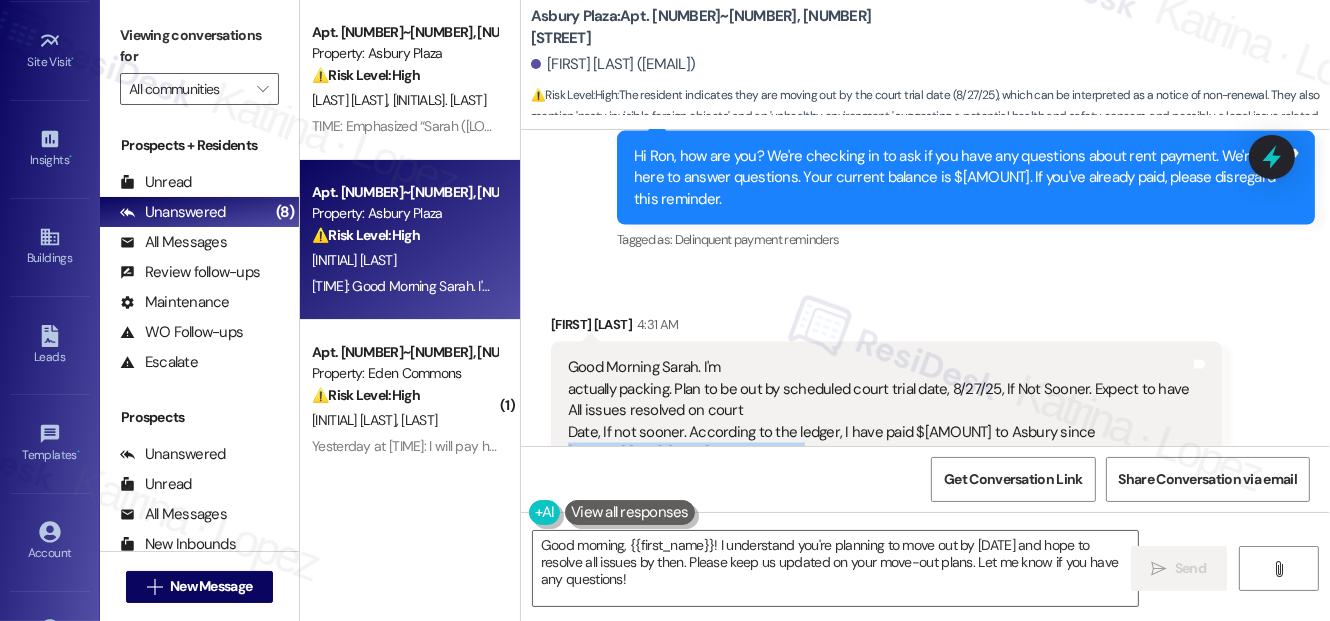 click on "Good Morning Sarah. I'm
actually packing. Plan to be out by scheduled court trial date, 8/27/25, If Not Sooner. Expect to have
All issues resolved on court
Date, If not sooner. According to the ledger, I have paid $22,512 to Asbury since
May 2, 2024 when I moved
In! Also, have some nasty invisible foreign objects that moved in several months ago.
Video speaks volumes! Environment a bit unhealthy!" at bounding box center [879, 432] 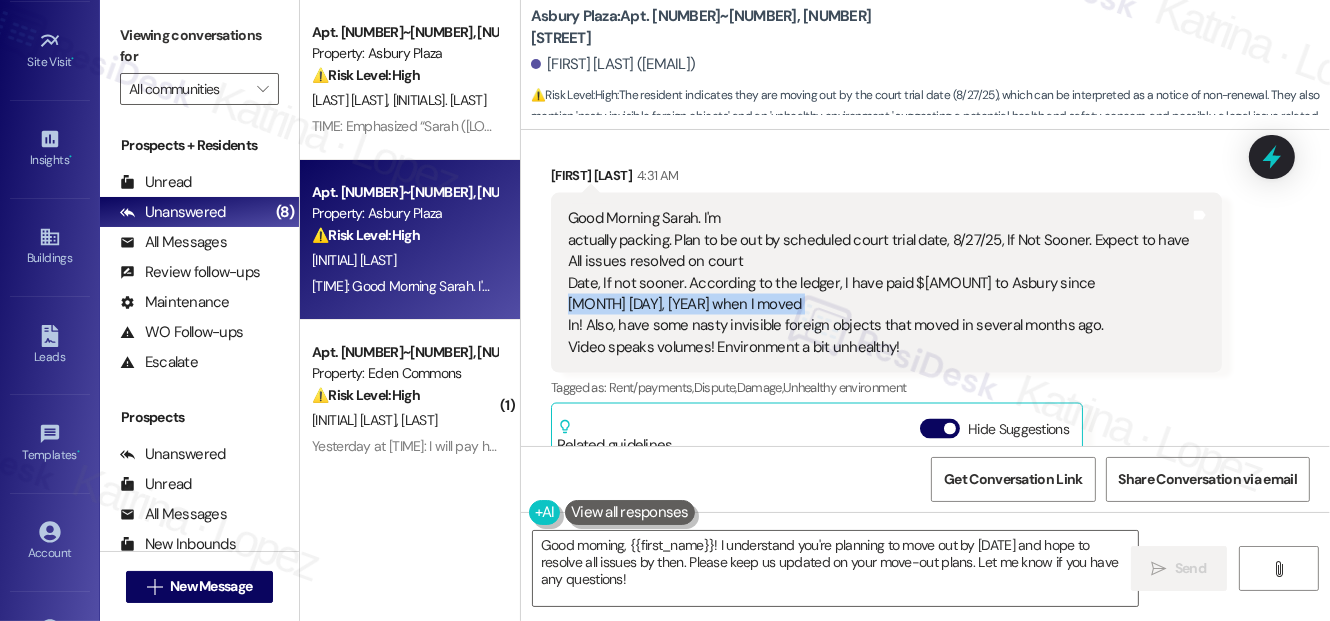 scroll, scrollTop: 10677, scrollLeft: 0, axis: vertical 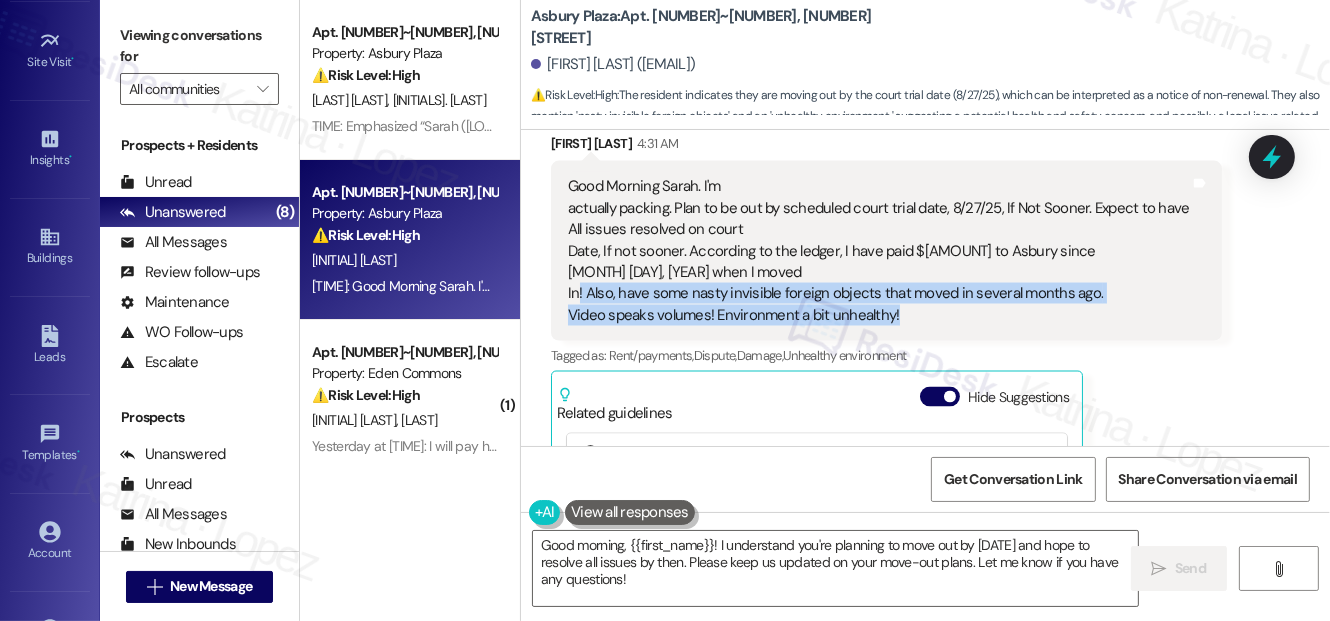 drag, startPoint x: 579, startPoint y: 228, endPoint x: 896, endPoint y: 253, distance: 317.98428 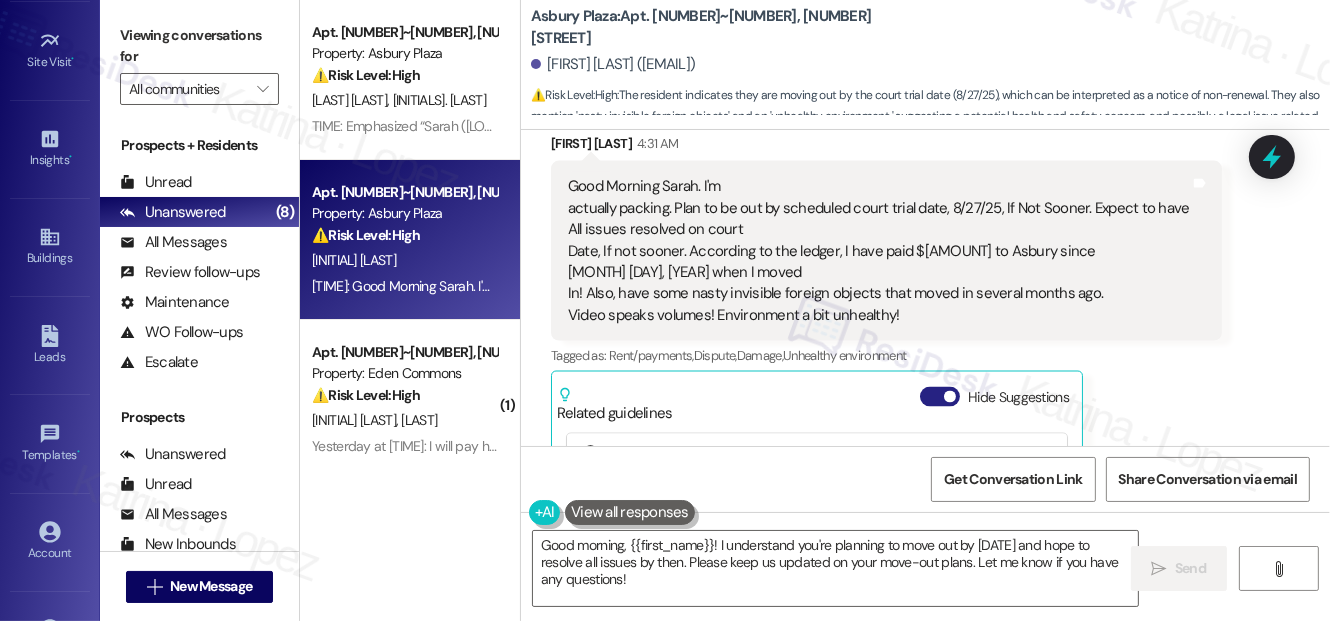 click on "Hide Suggestions" at bounding box center (940, 397) 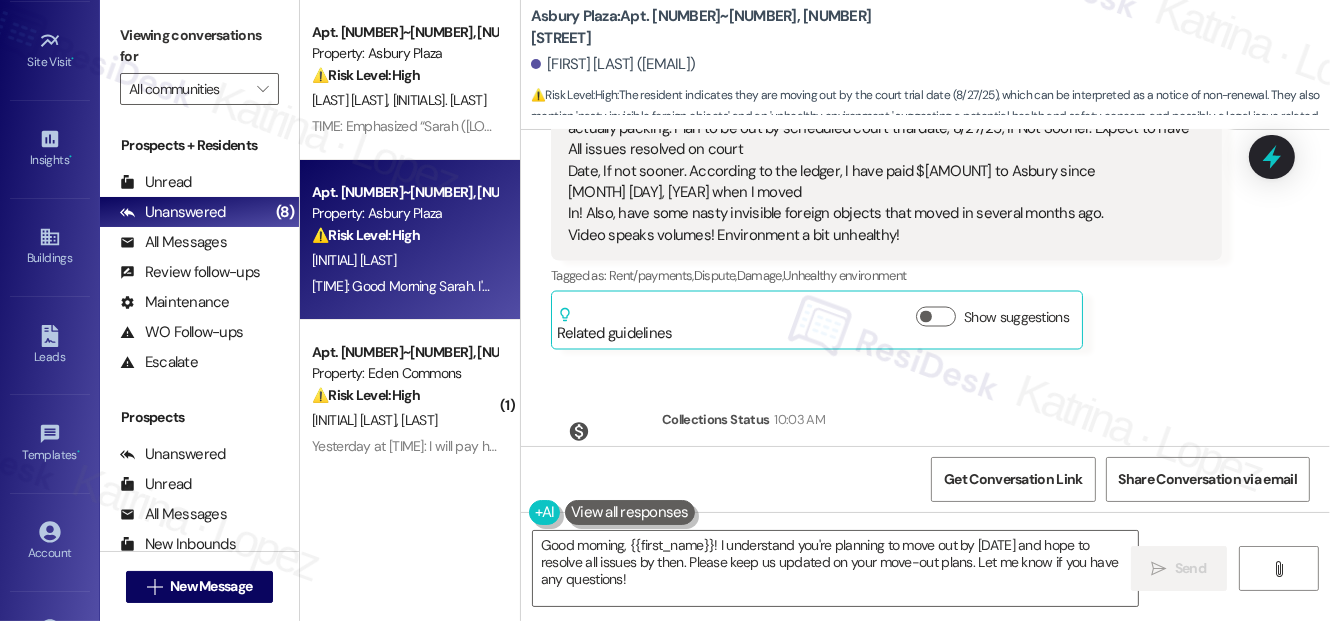 scroll, scrollTop: 10816, scrollLeft: 0, axis: vertical 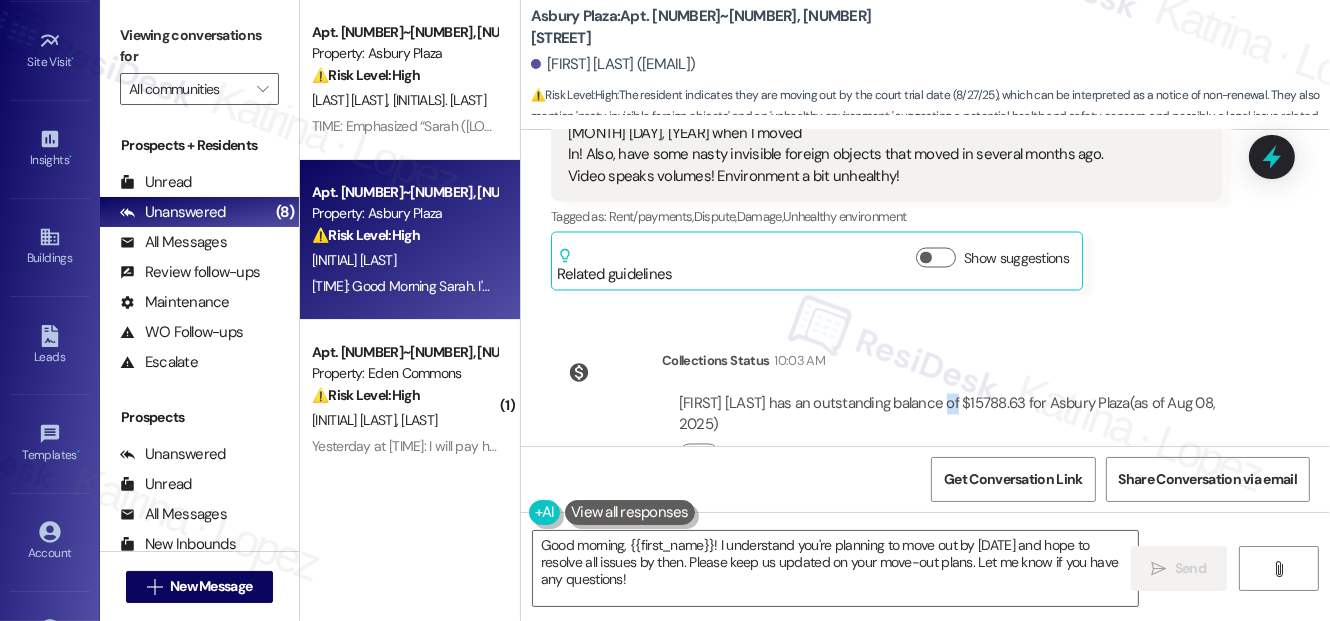 drag, startPoint x: 959, startPoint y: 339, endPoint x: 946, endPoint y: 342, distance: 13.341664 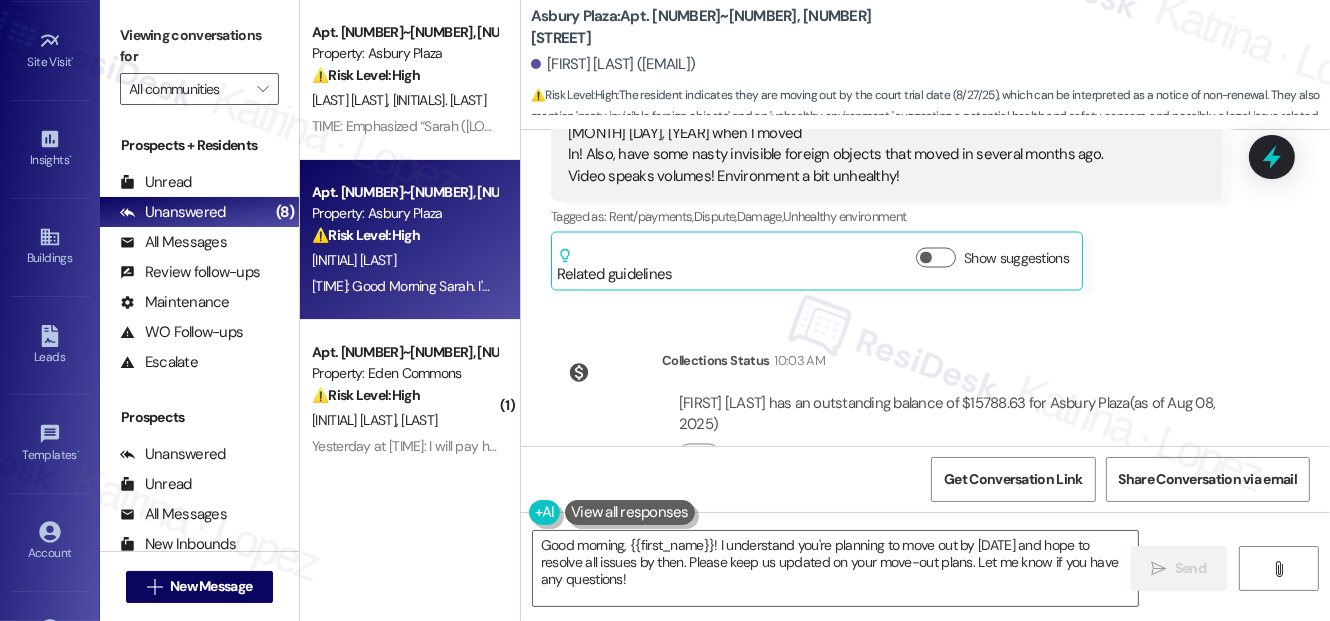 click on "Ron Turner has an outstanding balance of $15788.63 for Asbury Plaza  (as of Aug 08, 2025)" at bounding box center [955, 415] 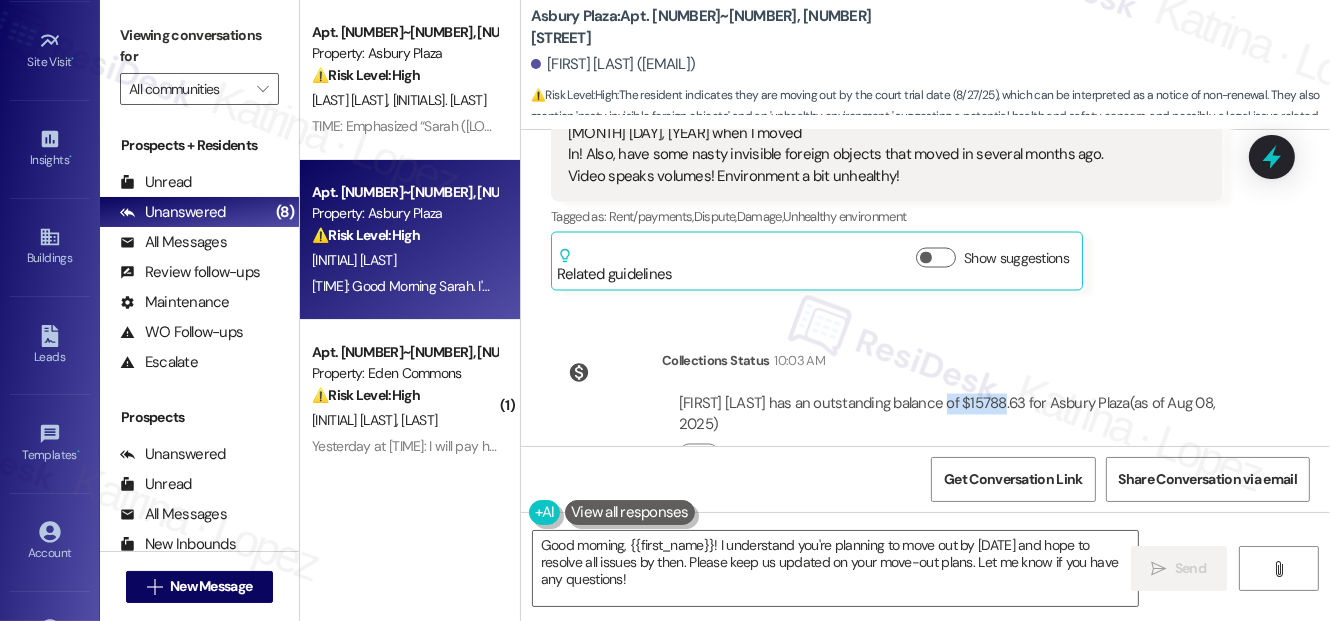 click on "Ron Turner has an outstanding balance of $15788.63 for Asbury Plaza  (as of Aug 08, 2025)" at bounding box center (955, 415) 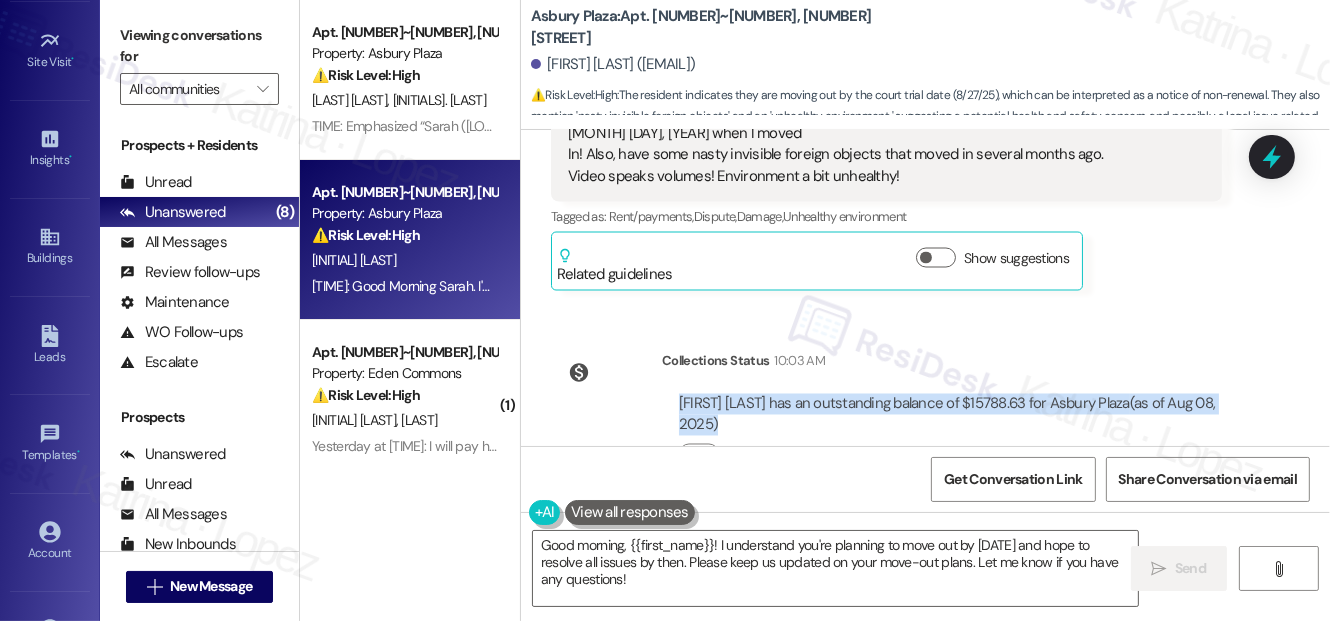 click on "Ron Turner has an outstanding balance of $15788.63 for Asbury Plaza  (as of Aug 08, 2025)" at bounding box center (955, 415) 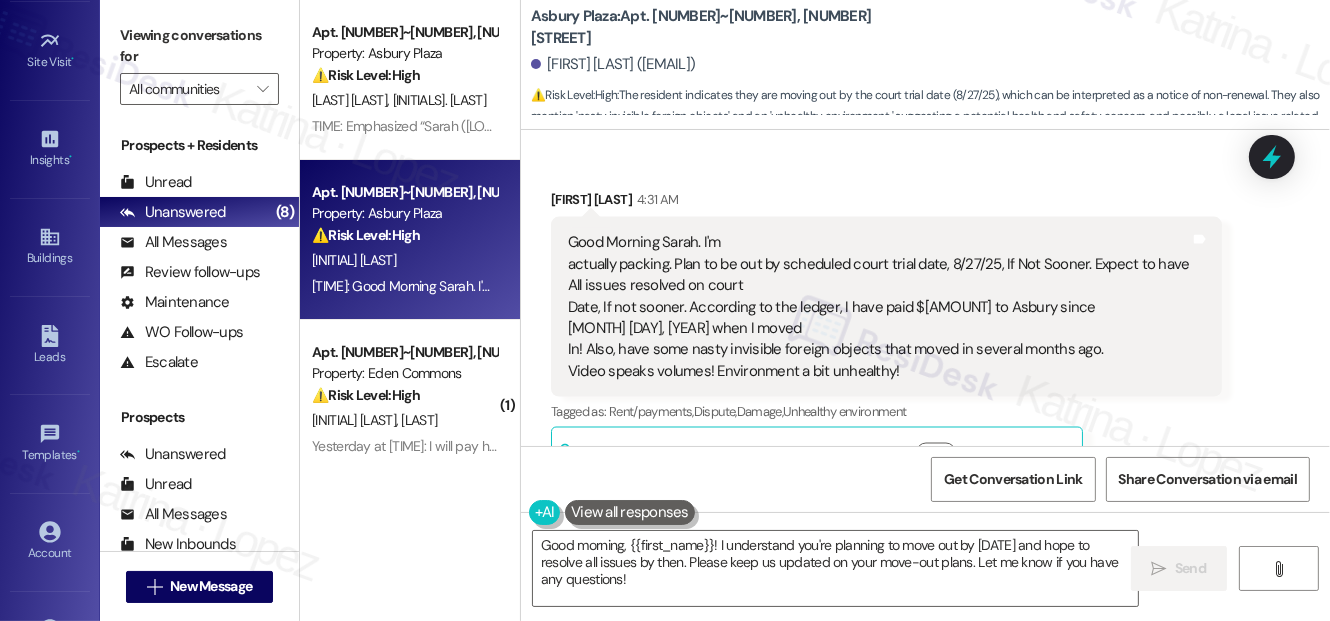 scroll, scrollTop: 10544, scrollLeft: 0, axis: vertical 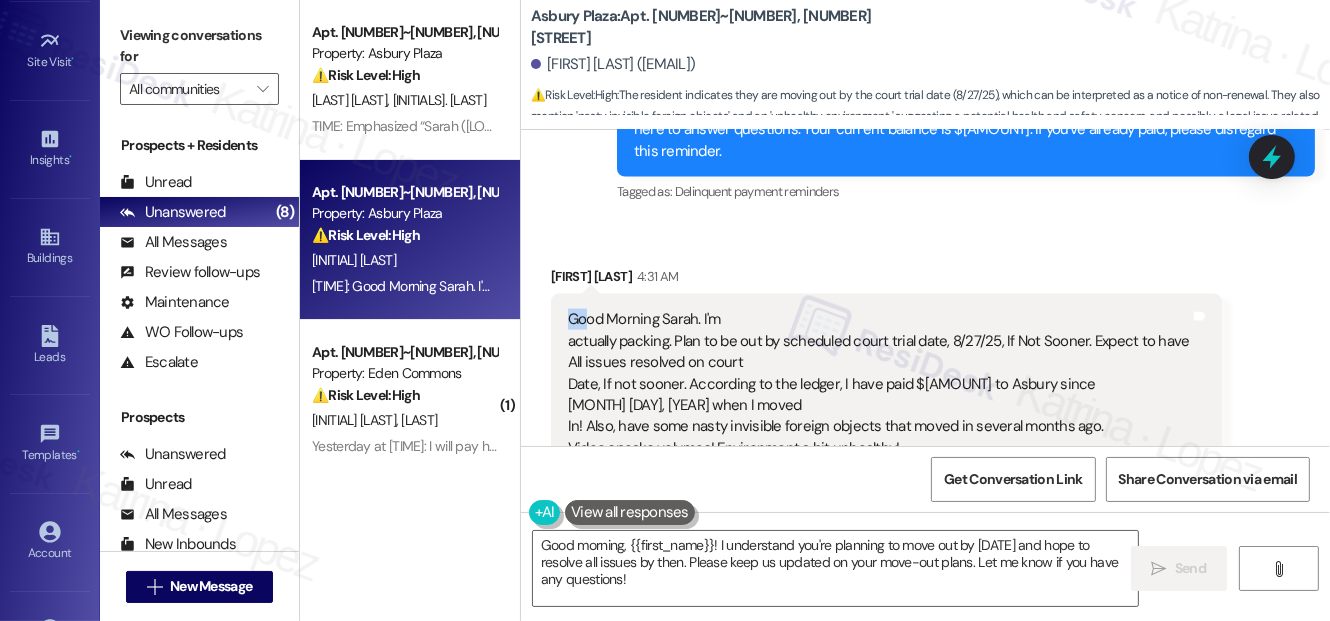 drag, startPoint x: 568, startPoint y: 255, endPoint x: 582, endPoint y: 258, distance: 14.3178215 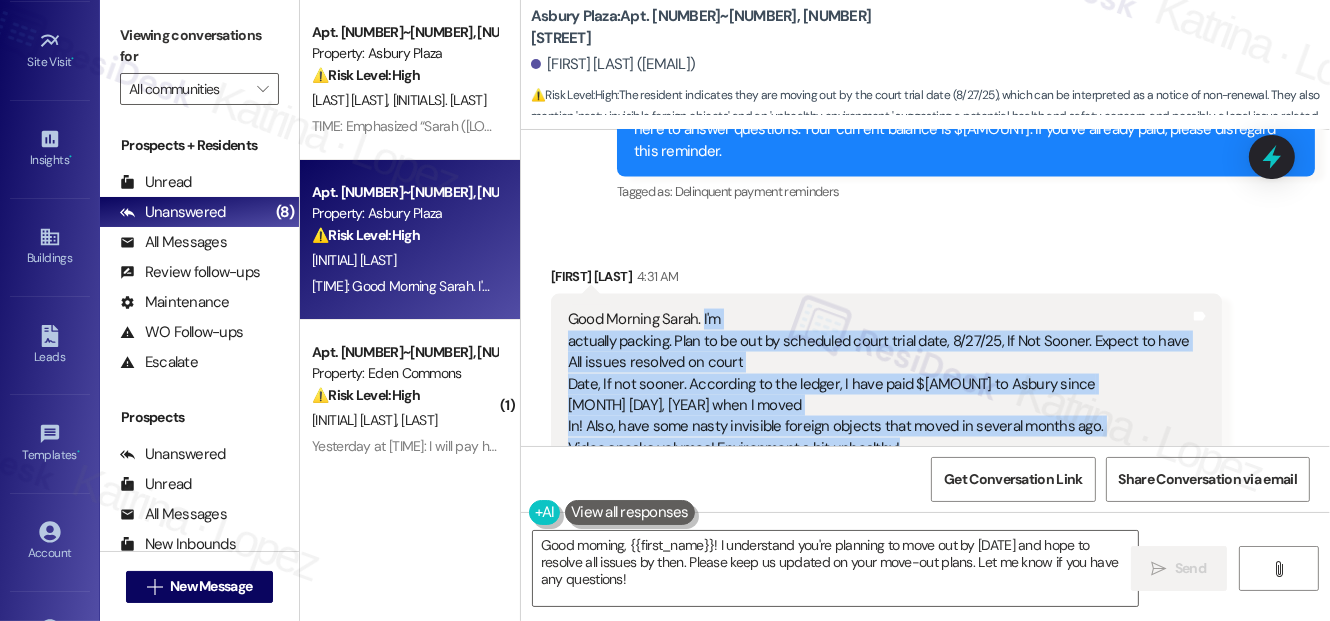 drag, startPoint x: 701, startPoint y: 254, endPoint x: 920, endPoint y: 383, distance: 254.16924 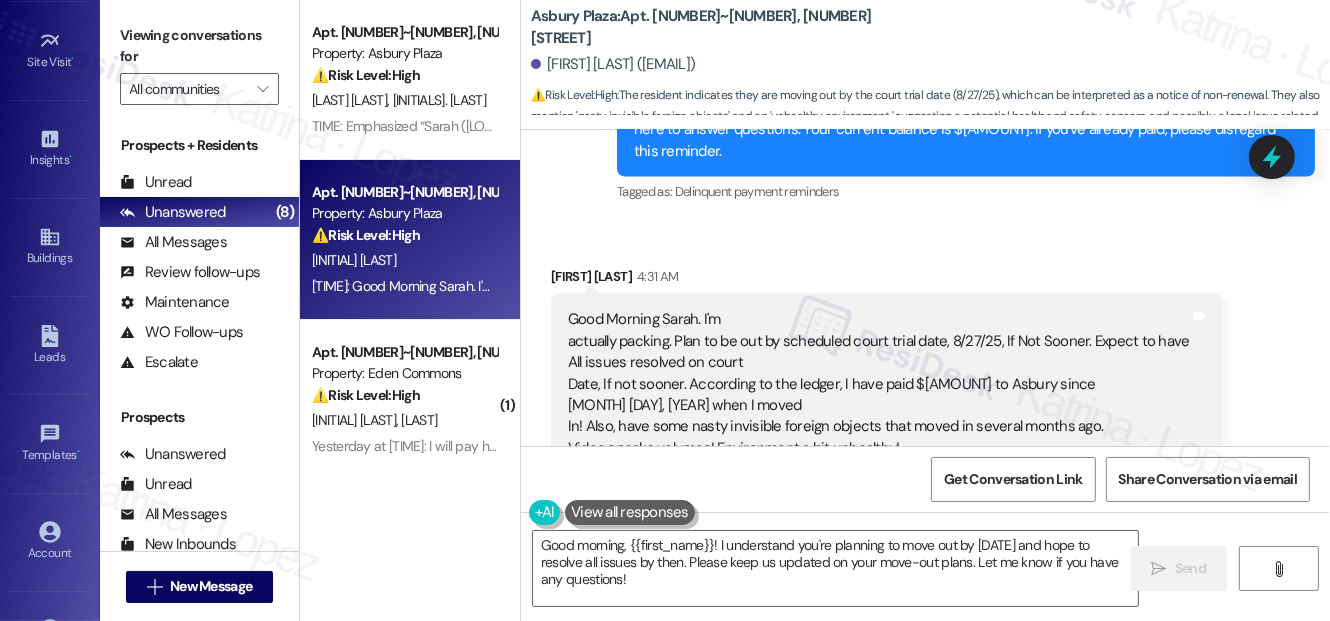 click on "Viewing conversations for All communities " at bounding box center [199, 62] 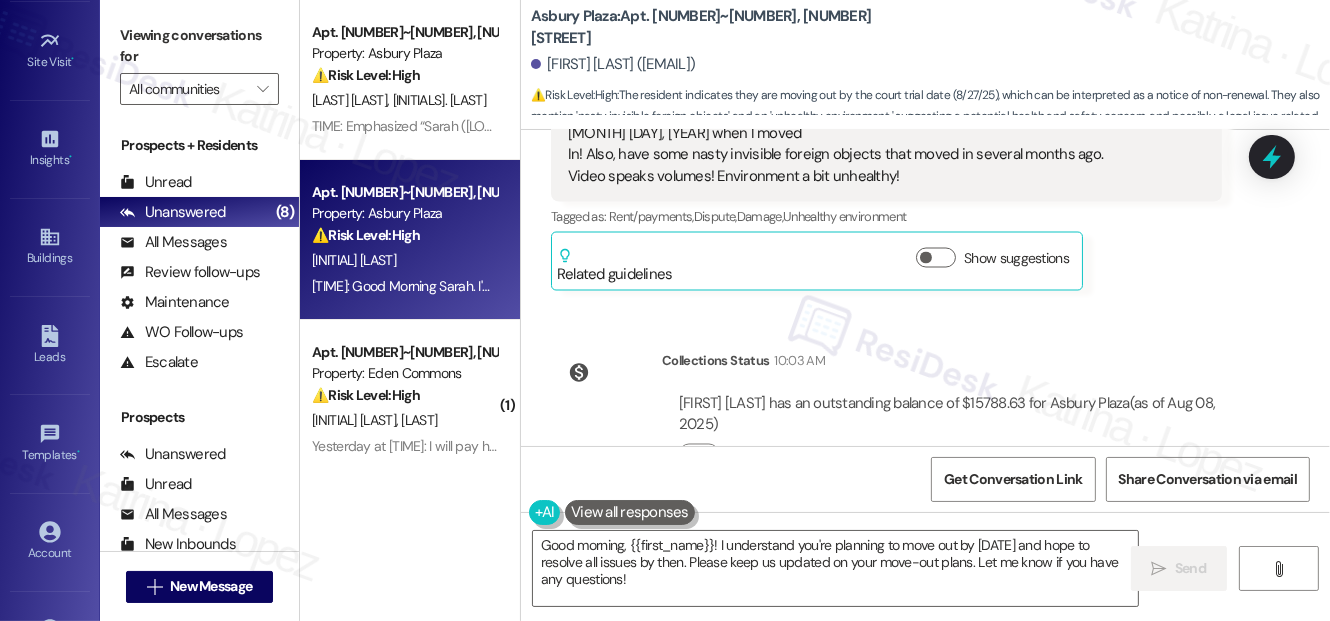 scroll, scrollTop: 0, scrollLeft: 0, axis: both 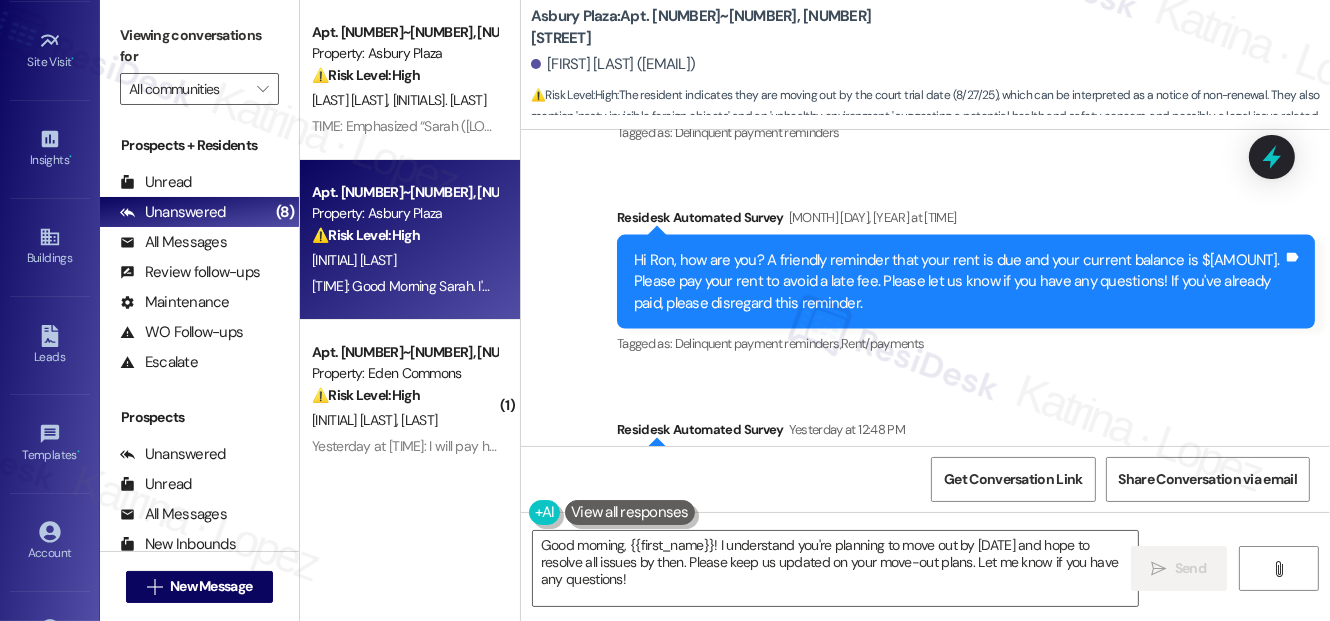 click on "Viewing conversations for" at bounding box center [199, 46] 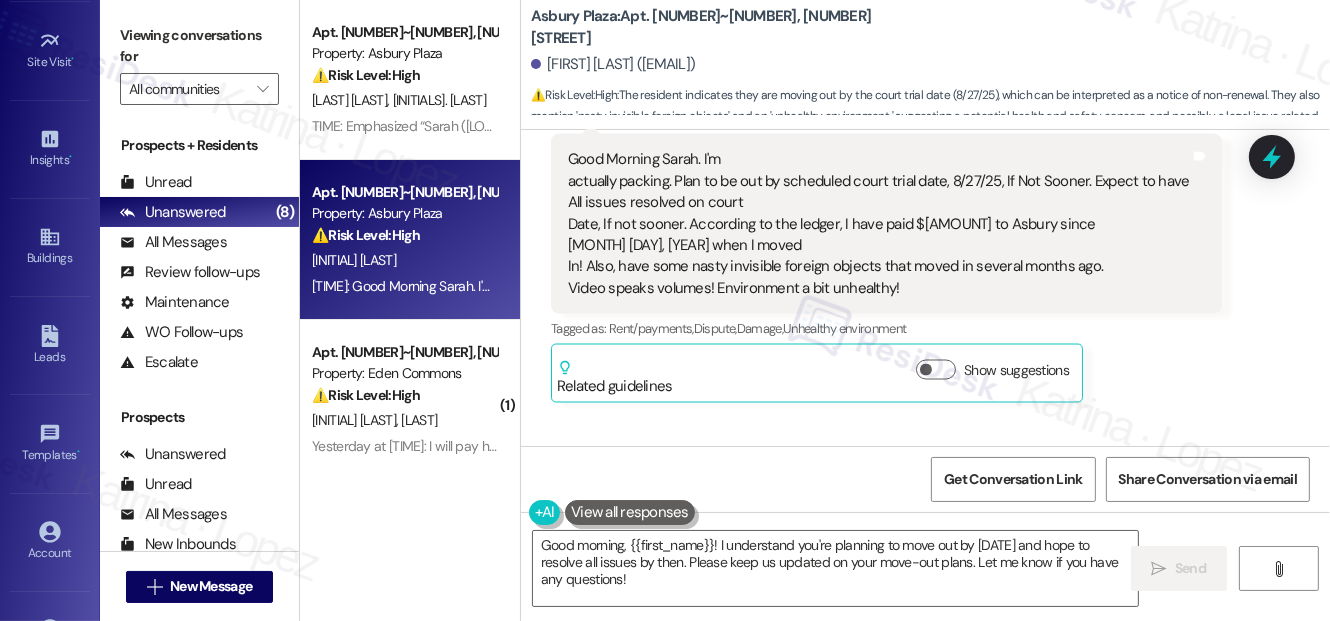 scroll, scrollTop: 10816, scrollLeft: 0, axis: vertical 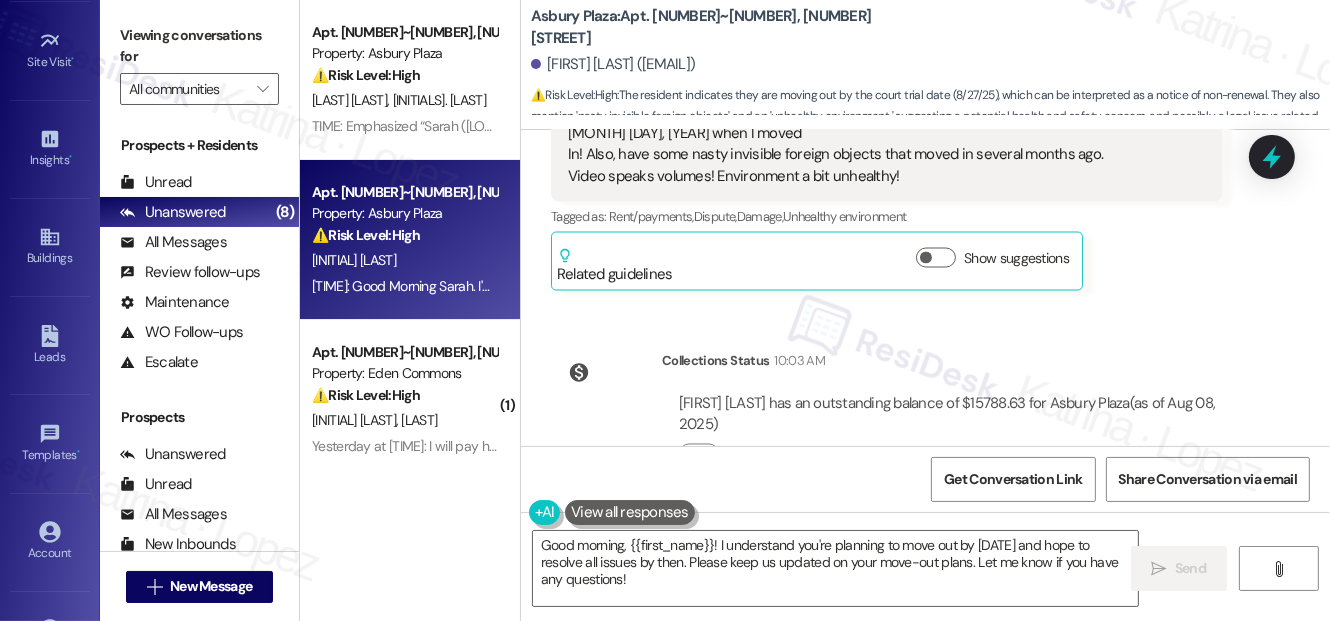drag, startPoint x: 1117, startPoint y: 335, endPoint x: 1177, endPoint y: 351, distance: 62.0967 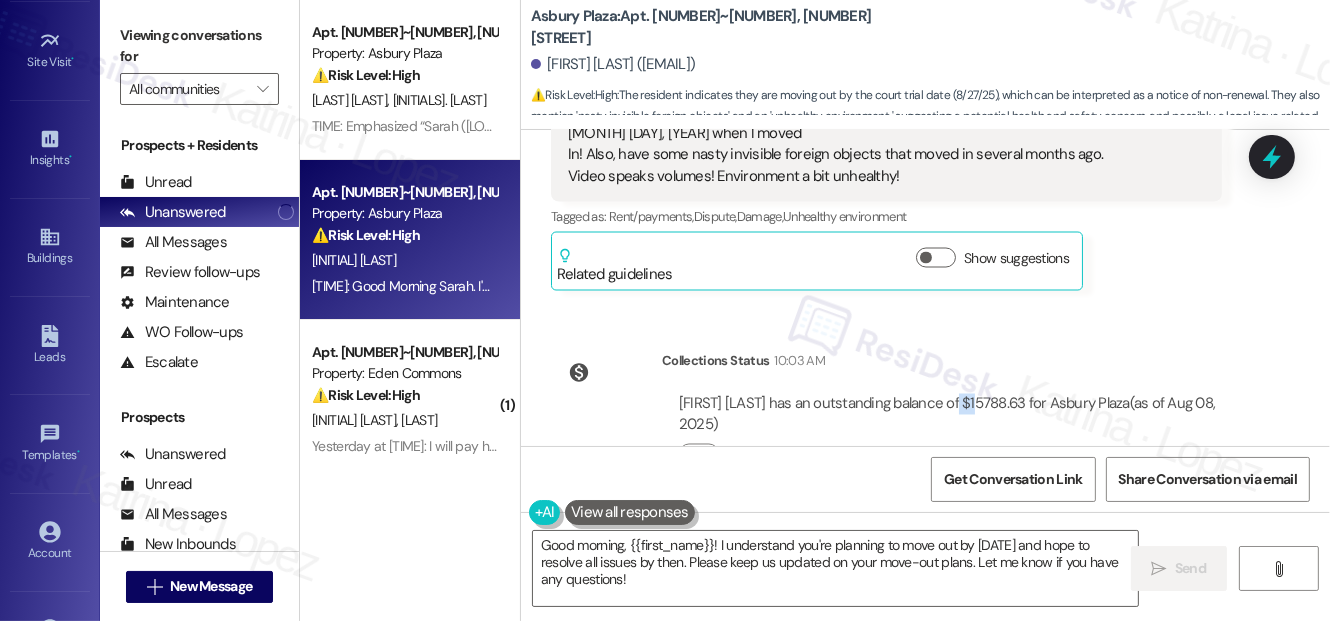 drag, startPoint x: 960, startPoint y: 335, endPoint x: 984, endPoint y: 338, distance: 24.186773 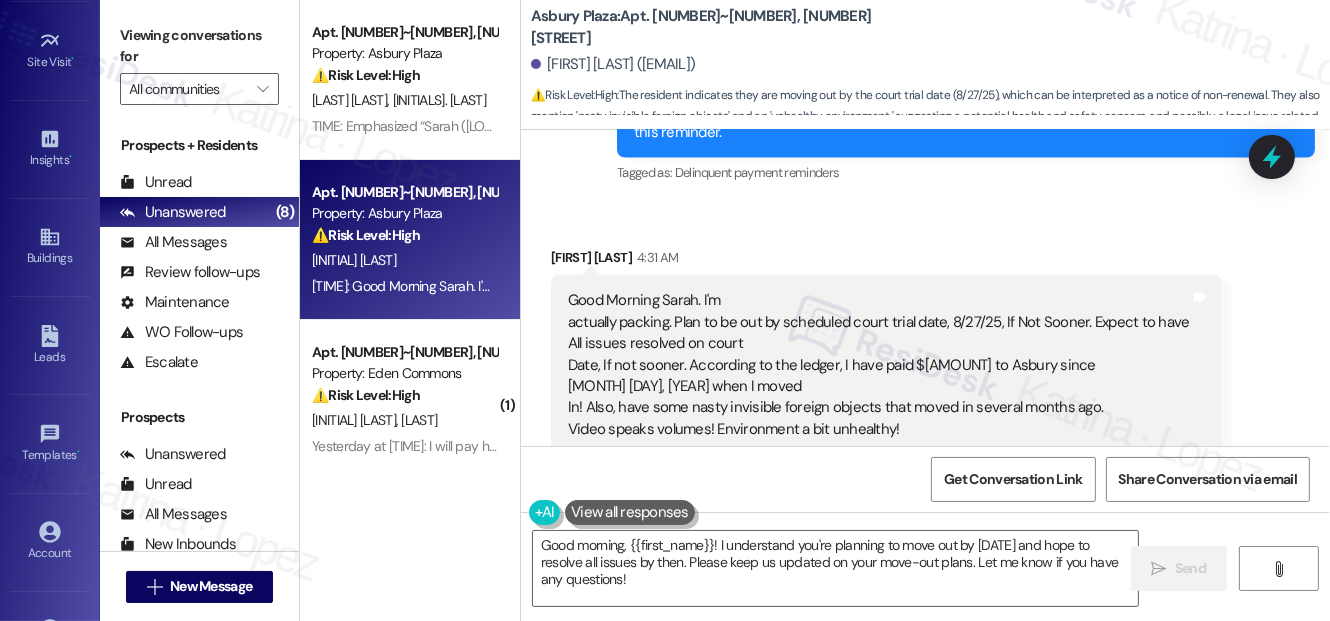 scroll, scrollTop: 10453, scrollLeft: 0, axis: vertical 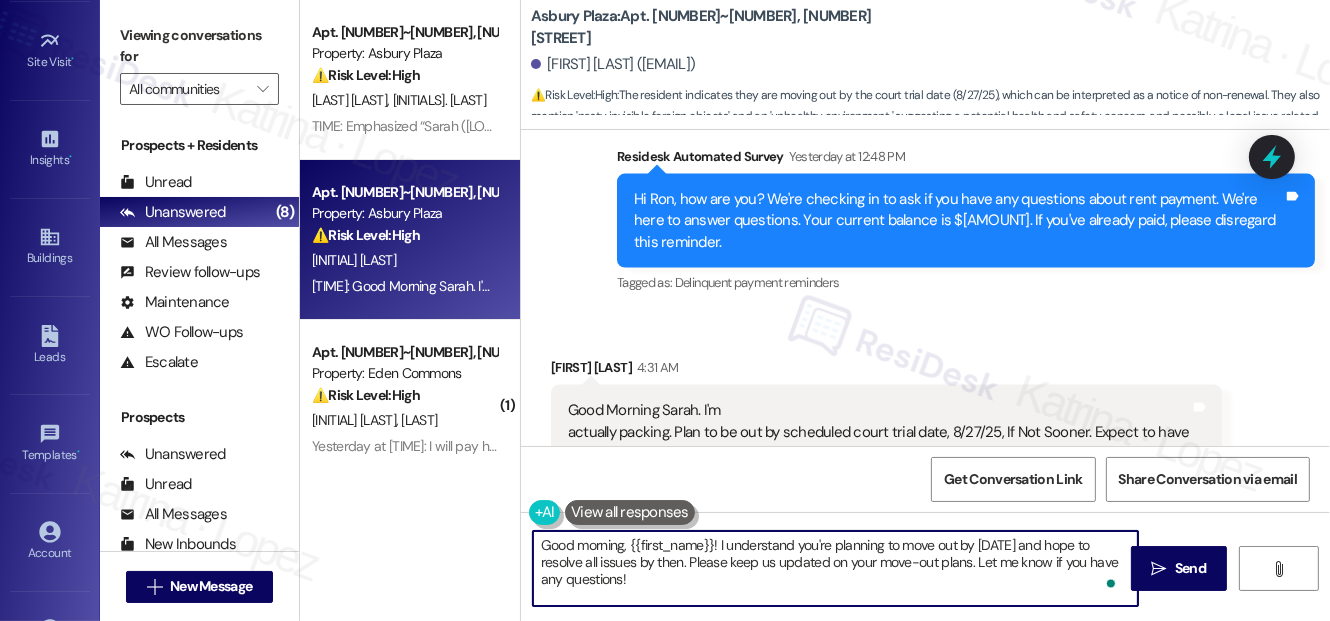 drag, startPoint x: 745, startPoint y: 543, endPoint x: 818, endPoint y: 568, distance: 77.16217 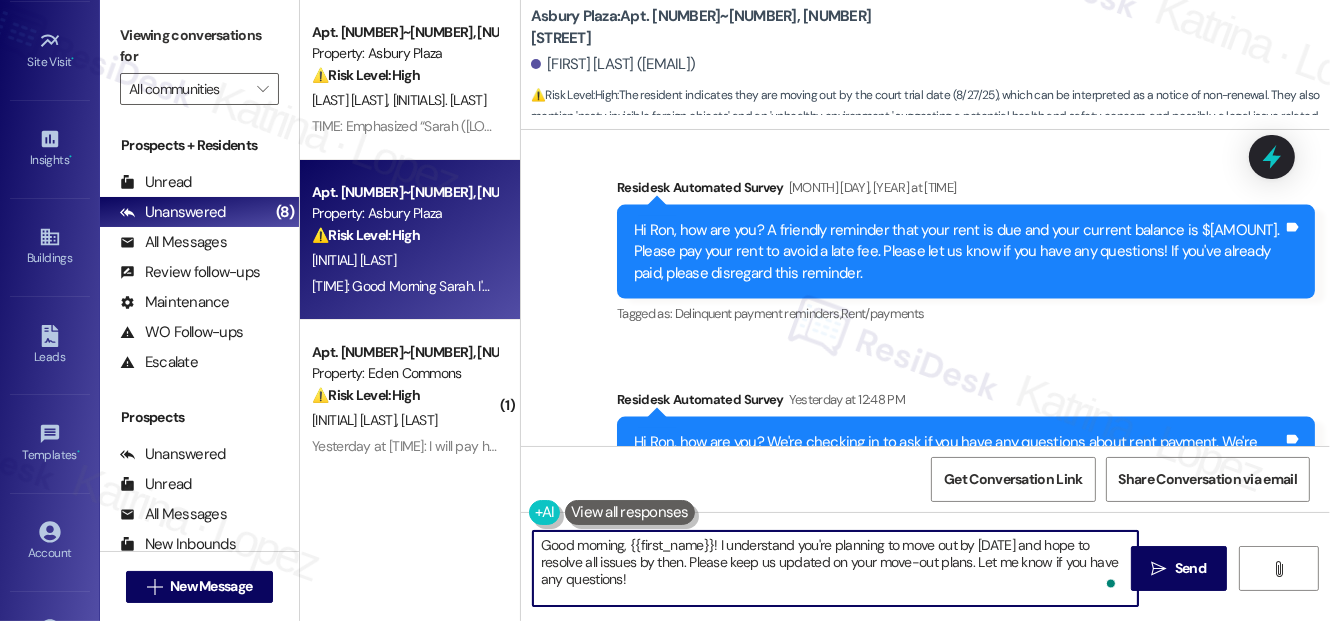 scroll, scrollTop: 10089, scrollLeft: 0, axis: vertical 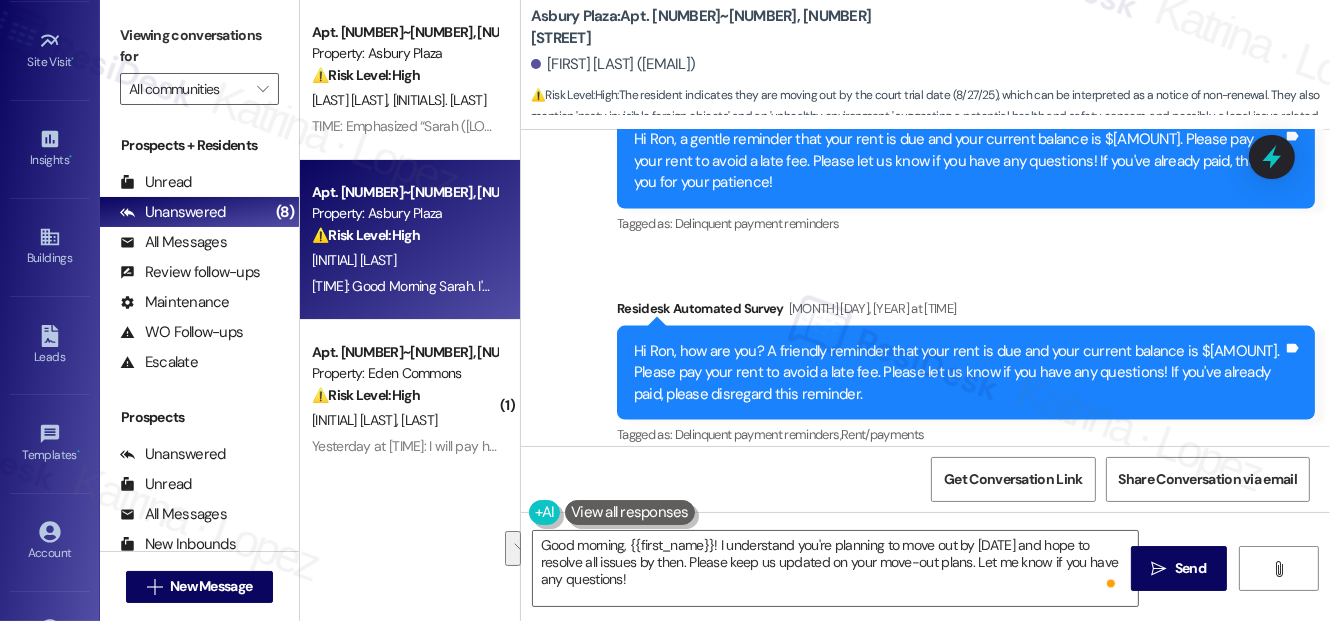 click on "Viewing conversations for All communities " at bounding box center [199, 62] 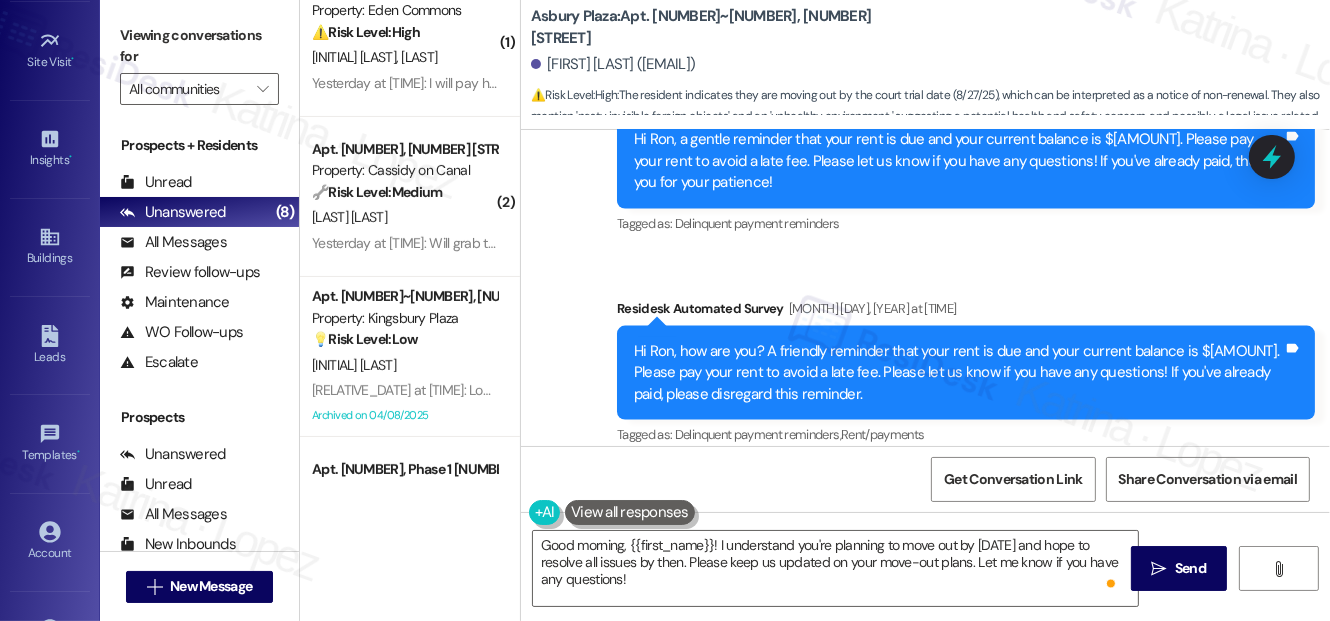 scroll, scrollTop: 181, scrollLeft: 0, axis: vertical 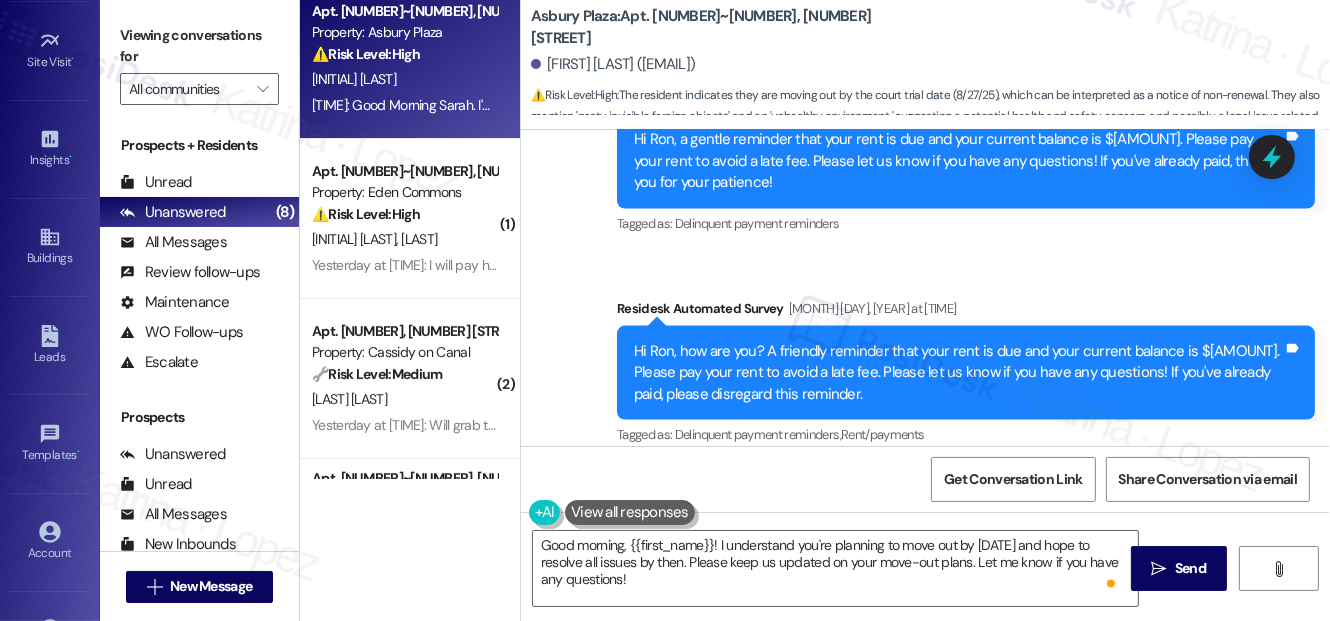 click on "Hi Ron, how are you? A friendly reminder that your rent is due and your current balance is $15708.38. Please pay your rent to avoid a late fee. Please let us know if you have any questions! If you've already paid, please disregard this reminder." at bounding box center [958, 373] 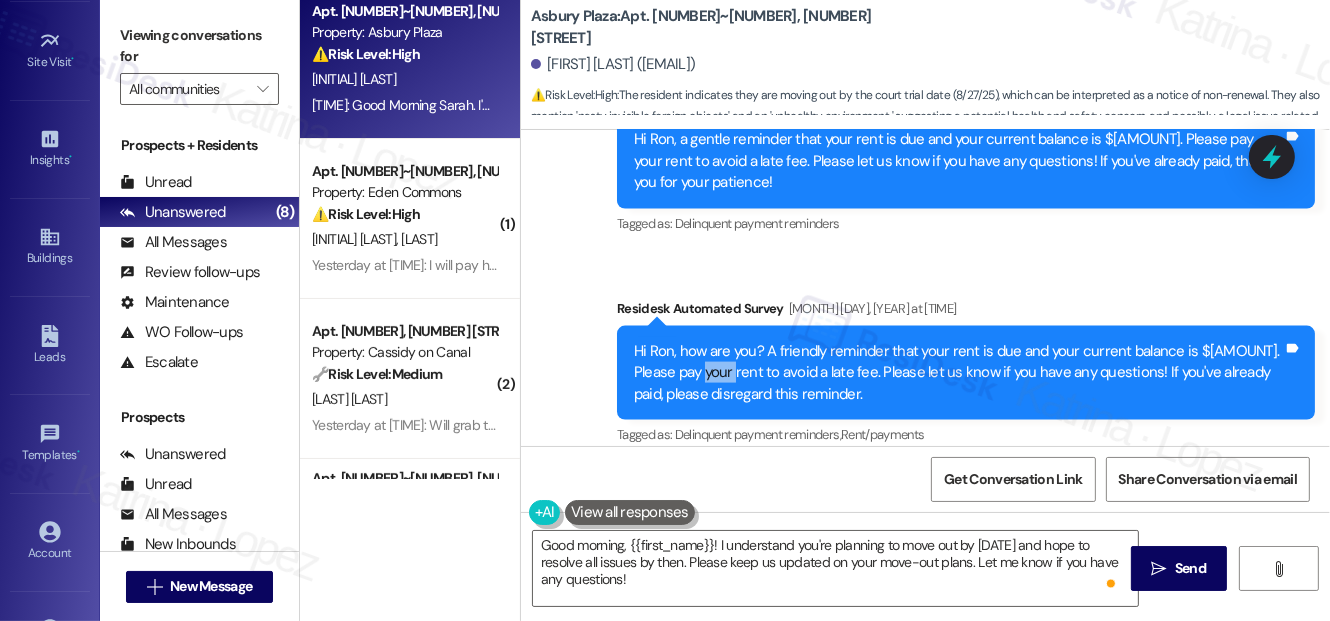 click on "Hi Ron, how are you? A friendly reminder that your rent is due and your current balance is $15708.38. Please pay your rent to avoid a late fee. Please let us know if you have any questions! If you've already paid, please disregard this reminder." at bounding box center [958, 373] 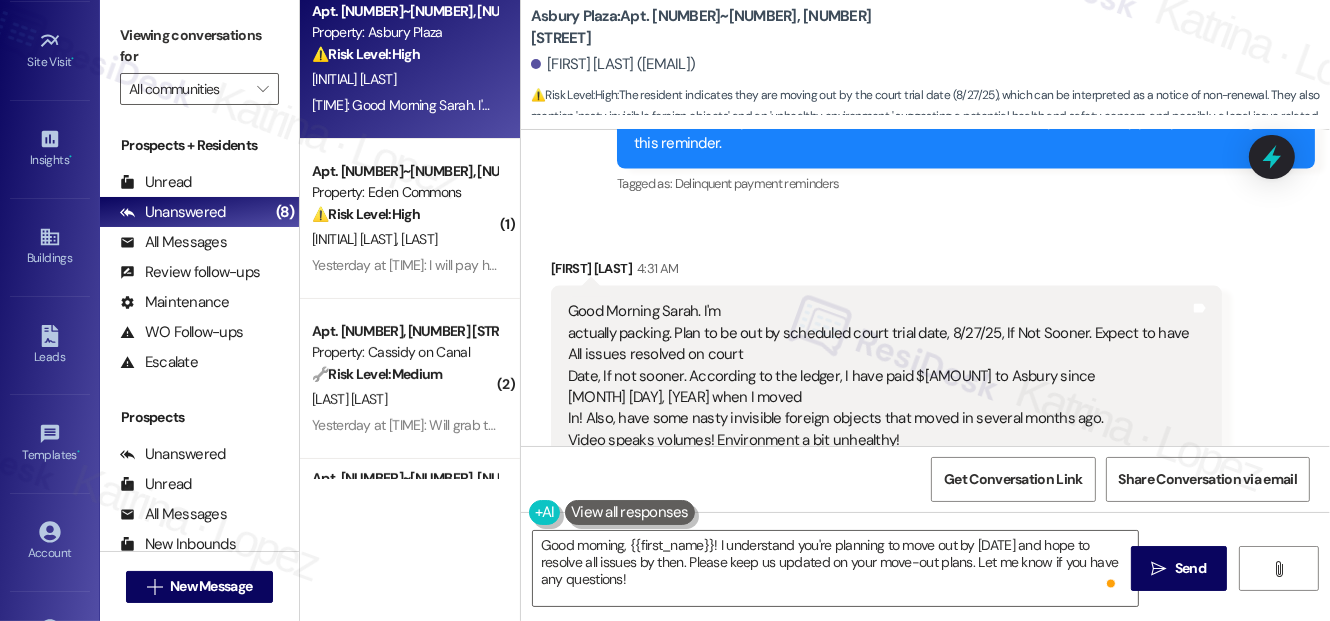 scroll, scrollTop: 10635, scrollLeft: 0, axis: vertical 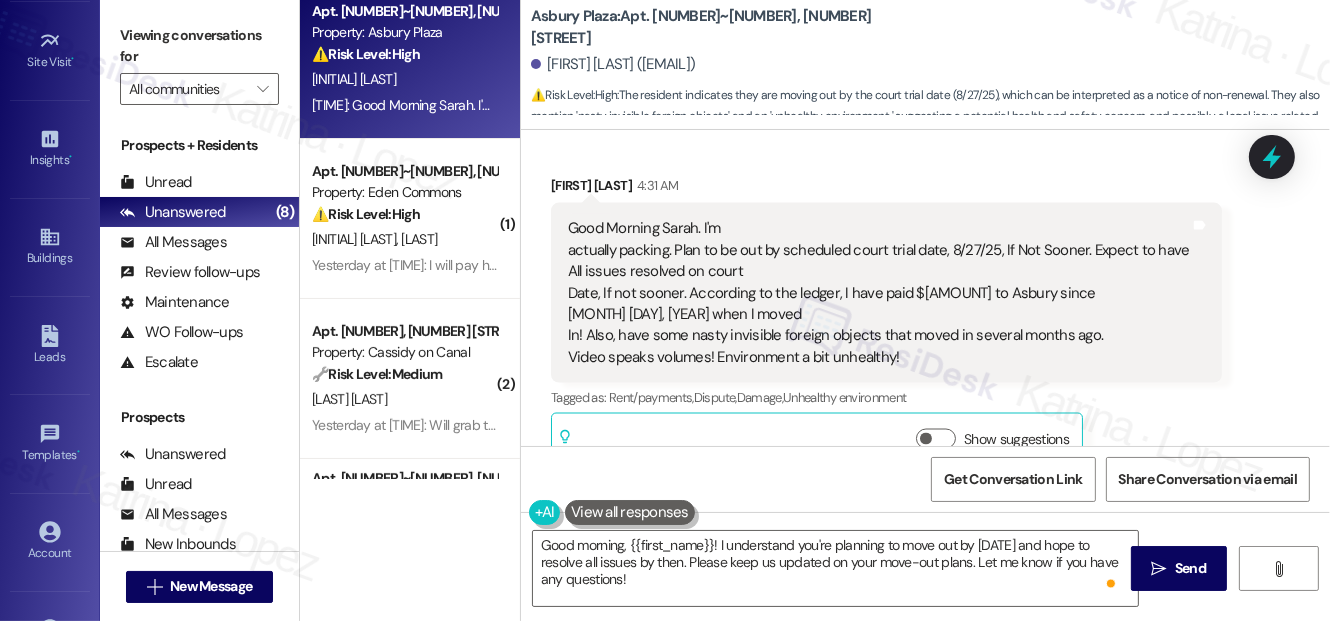 click on "Good Morning Sarah. I'm
actually packing. Plan to be out by scheduled court trial date, 8/27/25, If Not Sooner. Expect to have
All issues resolved on court
Date, If not sooner. According to the ledger, I have paid $22,512 to Asbury since
May 2, 2024 when I moved
In! Also, have some nasty invisible foreign objects that moved in several months ago.
Video speaks volumes! Environment a bit unhealthy!" at bounding box center [879, 293] 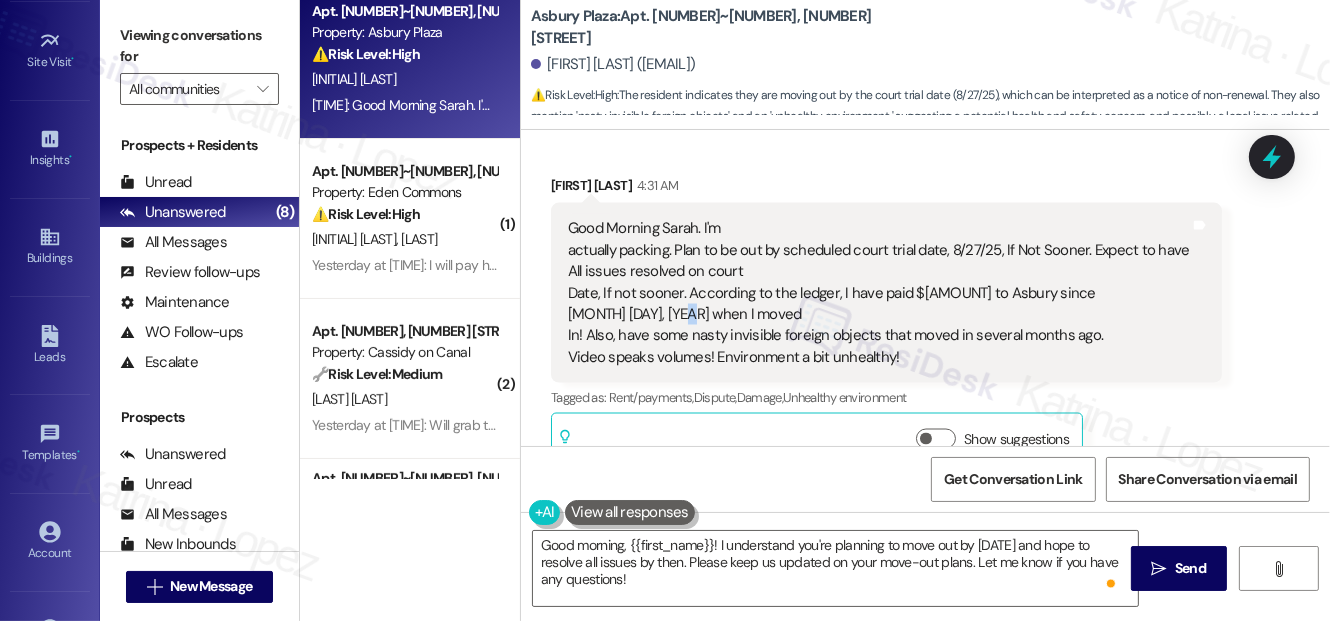 click on "Good Morning Sarah. I'm
actually packing. Plan to be out by scheduled court trial date, 8/27/25, If Not Sooner. Expect to have
All issues resolved on court
Date, If not sooner. According to the ledger, I have paid $22,512 to Asbury since
May 2, 2024 when I moved
In! Also, have some nasty invisible foreign objects that moved in several months ago.
Video speaks volumes! Environment a bit unhealthy!" at bounding box center (879, 293) 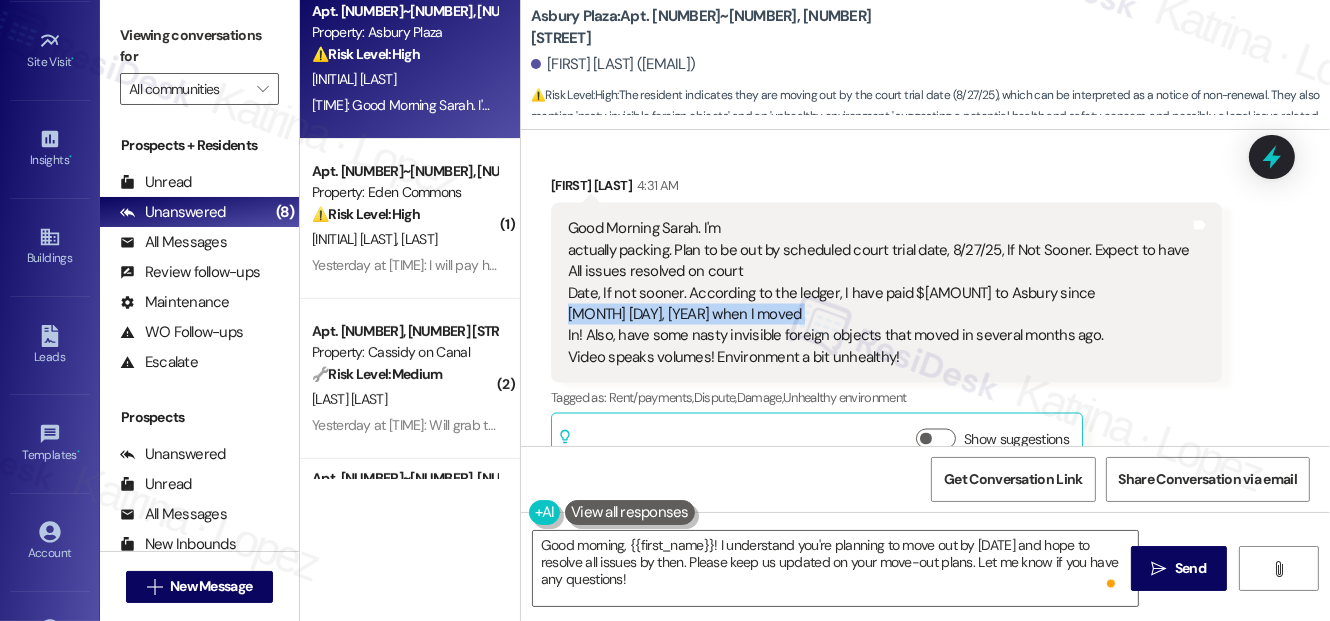 click on "Good Morning Sarah. I'm
actually packing. Plan to be out by scheduled court trial date, 8/27/25, If Not Sooner. Expect to have
All issues resolved on court
Date, If not sooner. According to the ledger, I have paid $22,512 to Asbury since
May 2, 2024 when I moved
In! Also, have some nasty invisible foreign objects that moved in several months ago.
Video speaks volumes! Environment a bit unhealthy!" at bounding box center [879, 293] 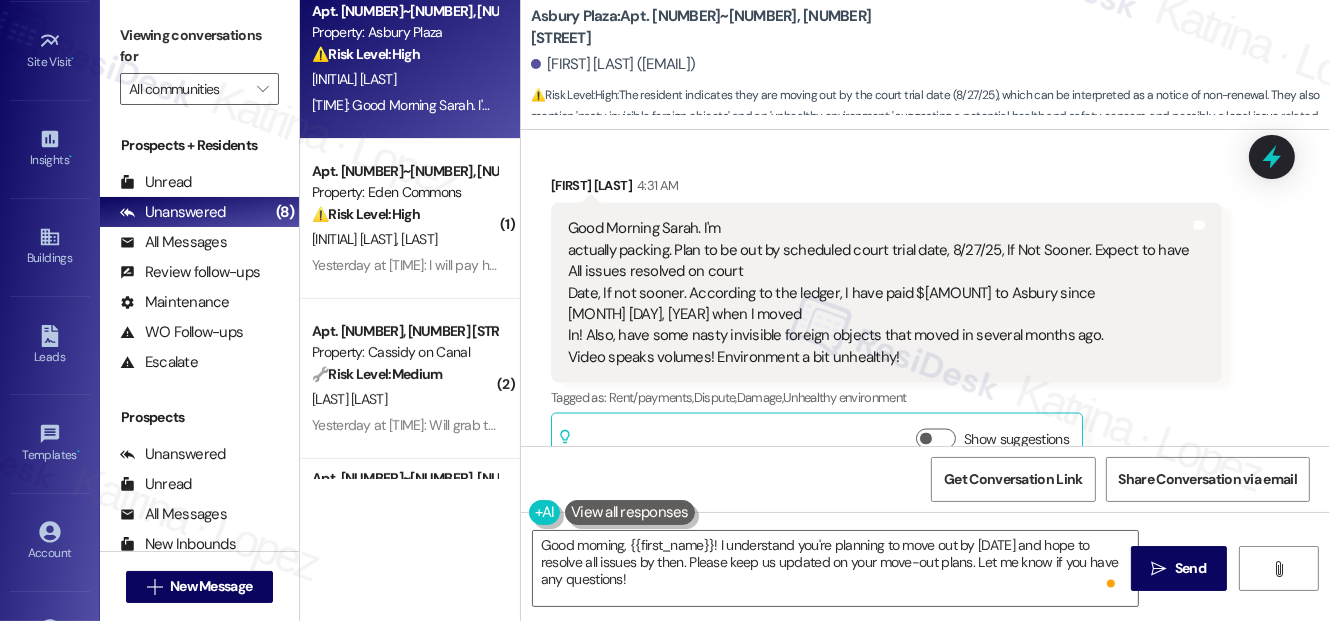 click on "Good Morning Sarah. I'm
actually packing. Plan to be out by scheduled court trial date, 8/27/25, If Not Sooner. Expect to have
All issues resolved on court
Date, If not sooner. According to the ledger, I have paid $22,512 to Asbury since
May 2, 2024 when I moved
In! Also, have some nasty invisible foreign objects that moved in several months ago.
Video speaks volumes! Environment a bit unhealthy!" at bounding box center [879, 293] 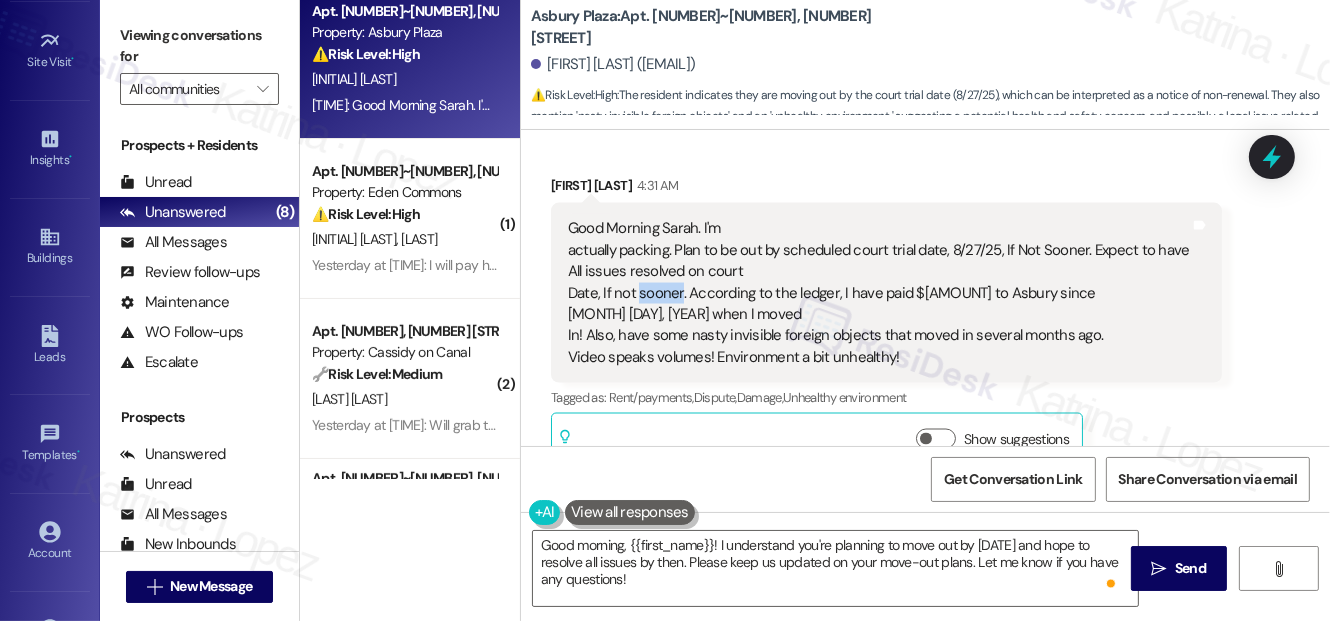 click on "Good Morning Sarah. I'm
actually packing. Plan to be out by scheduled court trial date, 8/27/25, If Not Sooner. Expect to have
All issues resolved on court
Date, If not sooner. According to the ledger, I have paid $22,512 to Asbury since
May 2, 2024 when I moved
In! Also, have some nasty invisible foreign objects that moved in several months ago.
Video speaks volumes! Environment a bit unhealthy!" at bounding box center [879, 293] 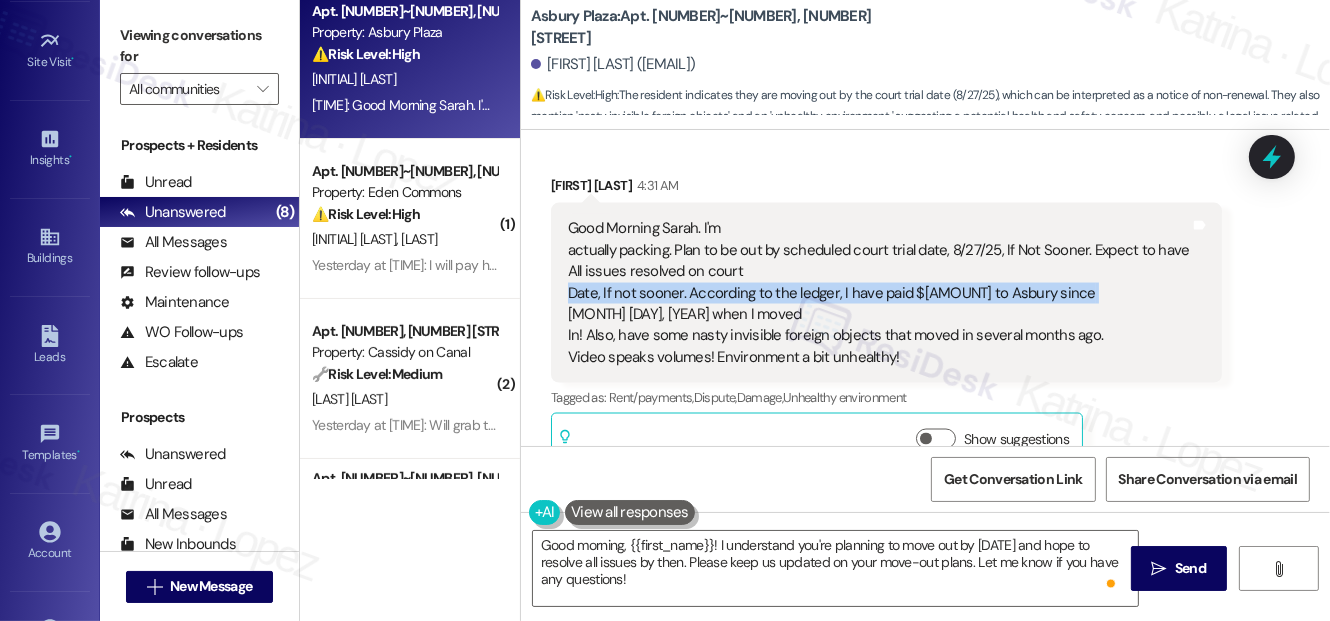 click on "Good Morning Sarah. I'm
actually packing. Plan to be out by scheduled court trial date, 8/27/25, If Not Sooner. Expect to have
All issues resolved on court
Date, If not sooner. According to the ledger, I have paid $22,512 to Asbury since
May 2, 2024 when I moved
In! Also, have some nasty invisible foreign objects that moved in several months ago.
Video speaks volumes! Environment a bit unhealthy!" at bounding box center (879, 293) 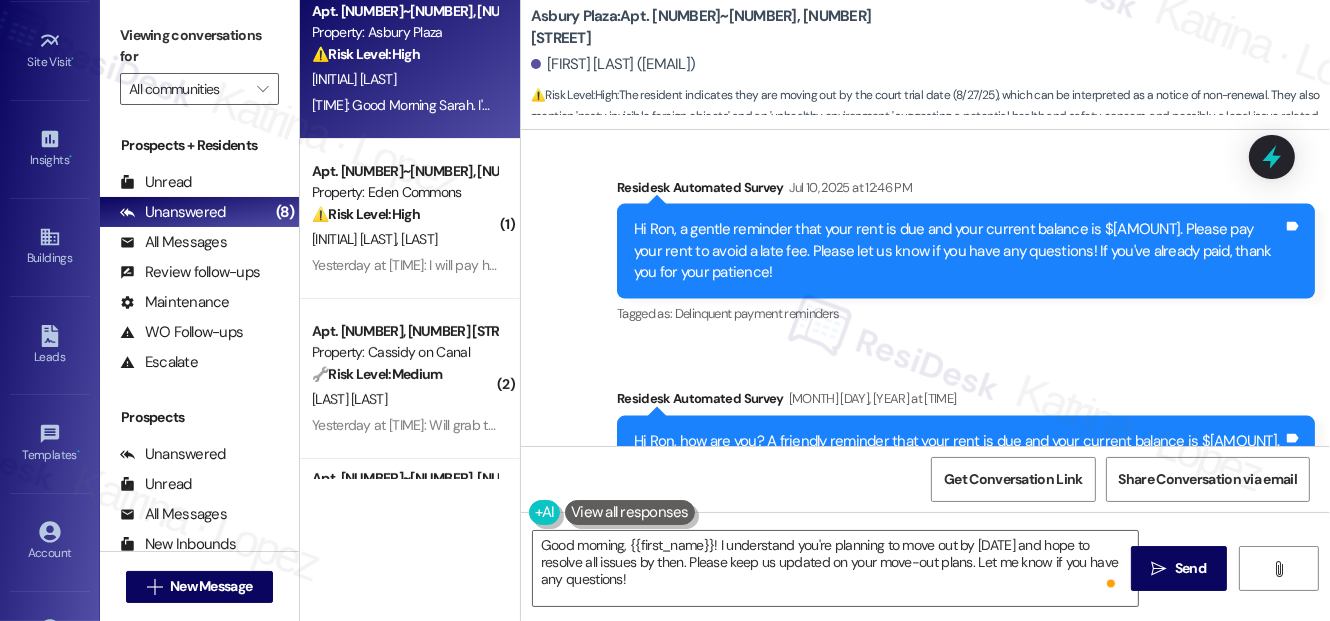 scroll, scrollTop: 10272, scrollLeft: 0, axis: vertical 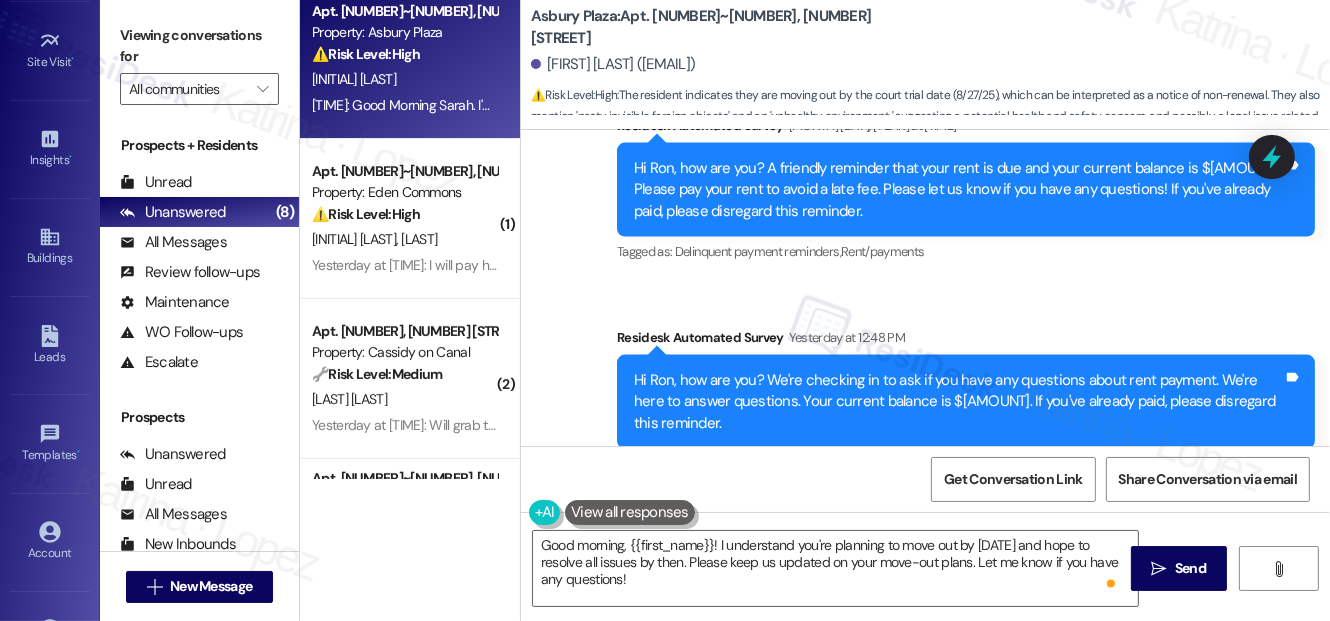 click on "Hi Ron, how are you? We're checking in to ask if you have any questions about rent payment. We're here to answer questions. Your current balance is $15788.63. If you've already paid, please disregard this reminder." at bounding box center (958, 402) 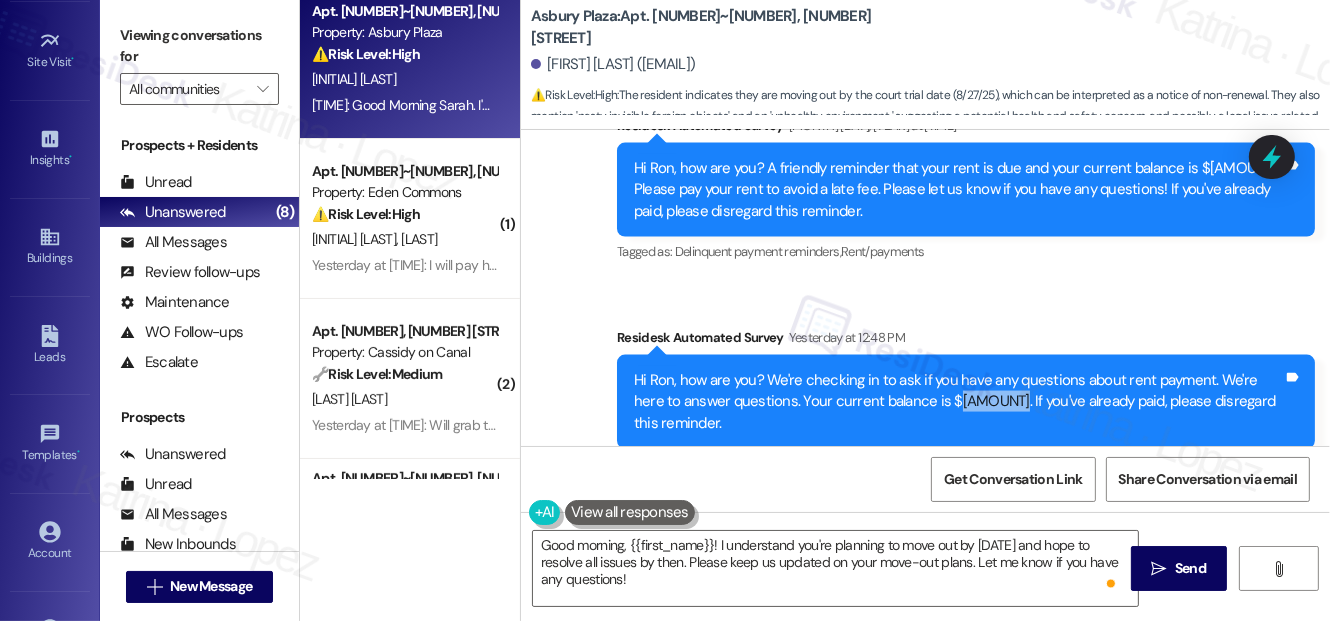 click on "Hi Ron, how are you? We're checking in to ask if you have any questions about rent payment. We're here to answer questions. Your current balance is $15788.63. If you've already paid, please disregard this reminder." at bounding box center (958, 402) 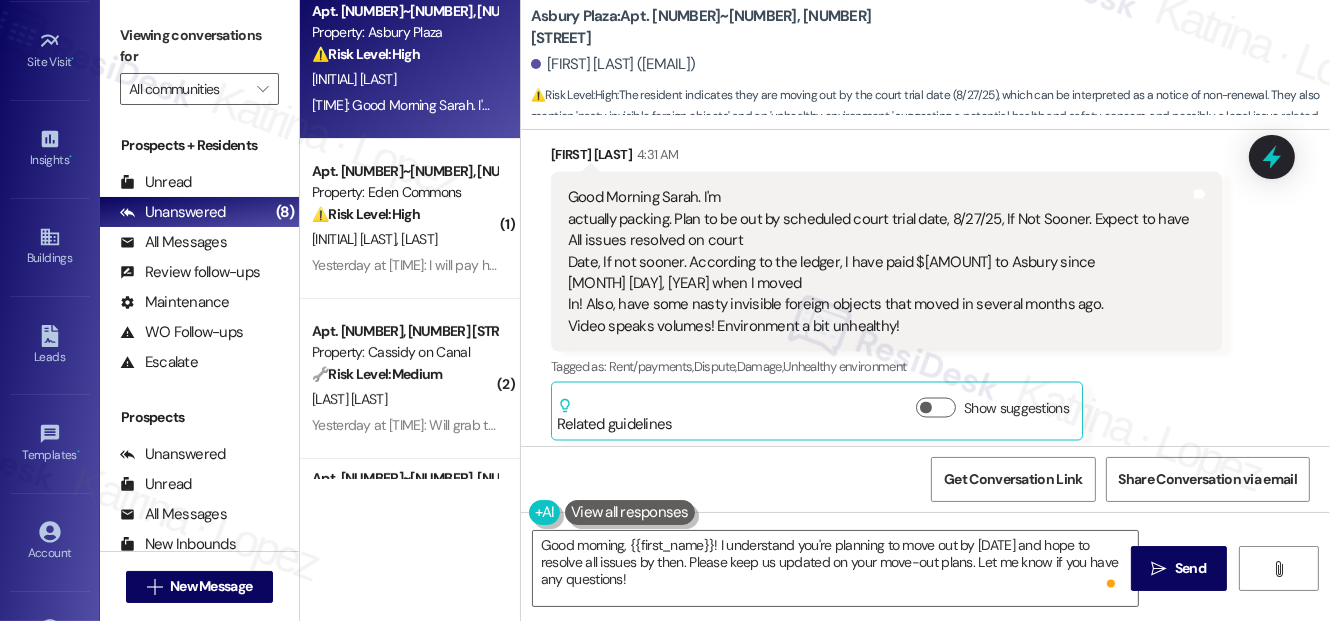 scroll, scrollTop: 10635, scrollLeft: 0, axis: vertical 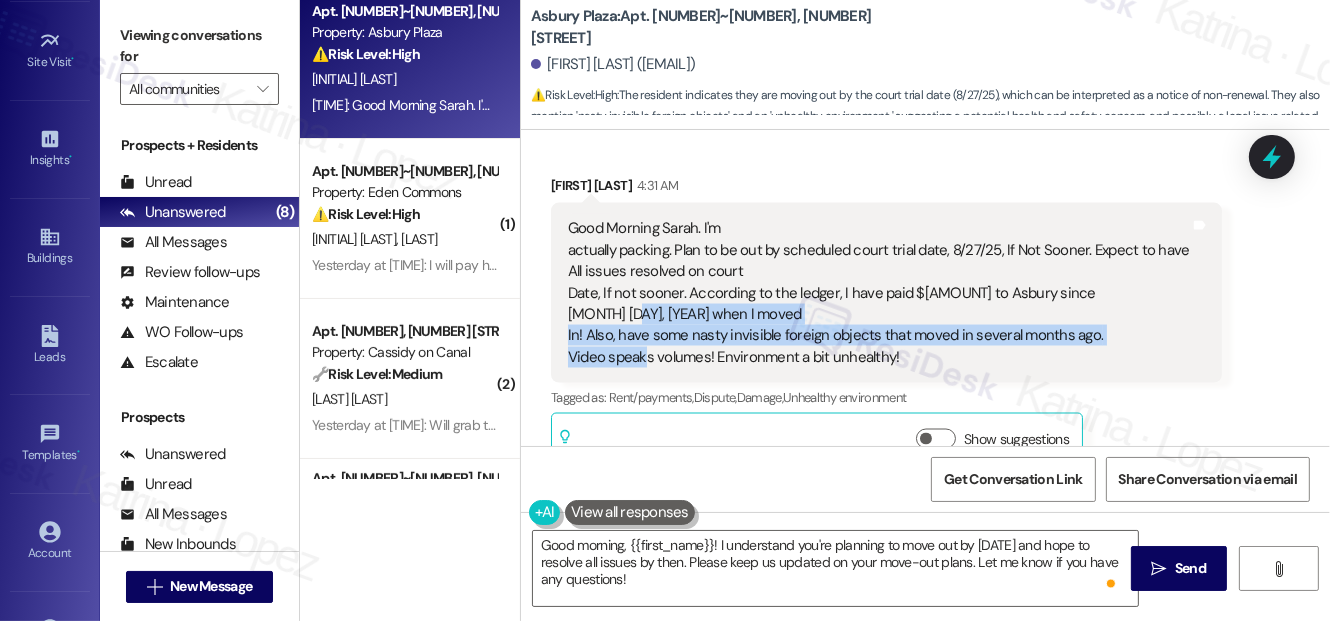 drag, startPoint x: 635, startPoint y: 240, endPoint x: 648, endPoint y: 284, distance: 45.88028 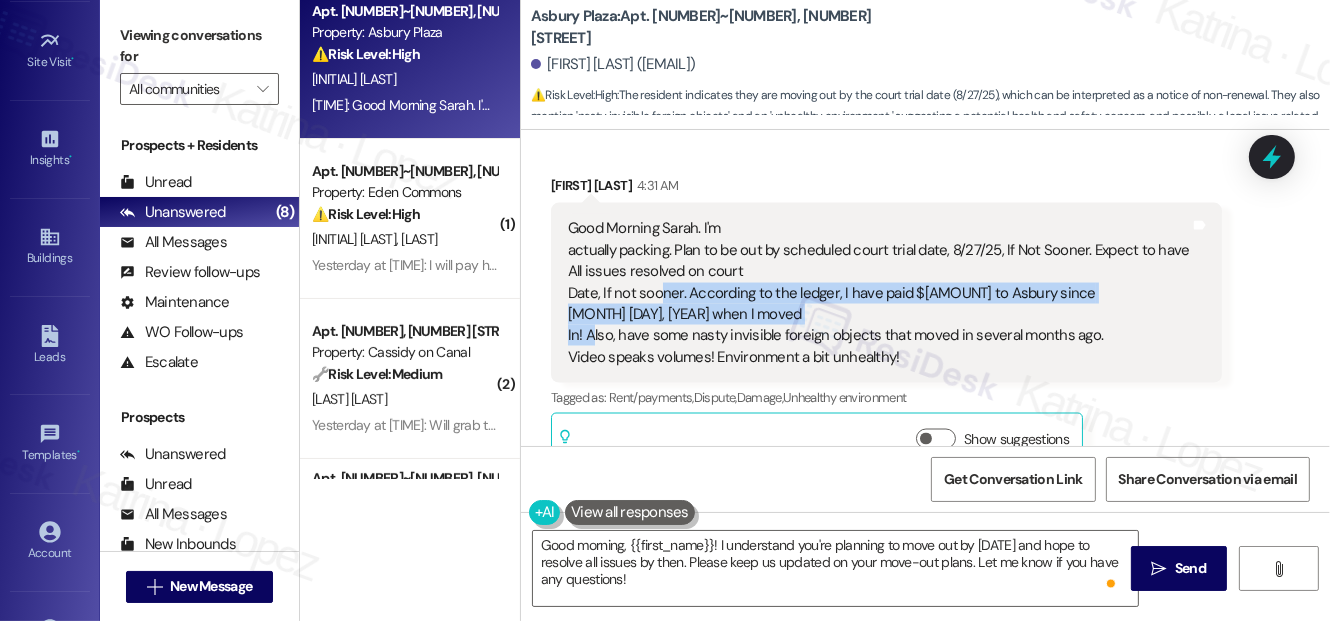 drag, startPoint x: 661, startPoint y: 228, endPoint x: 594, endPoint y: 273, distance: 80.70936 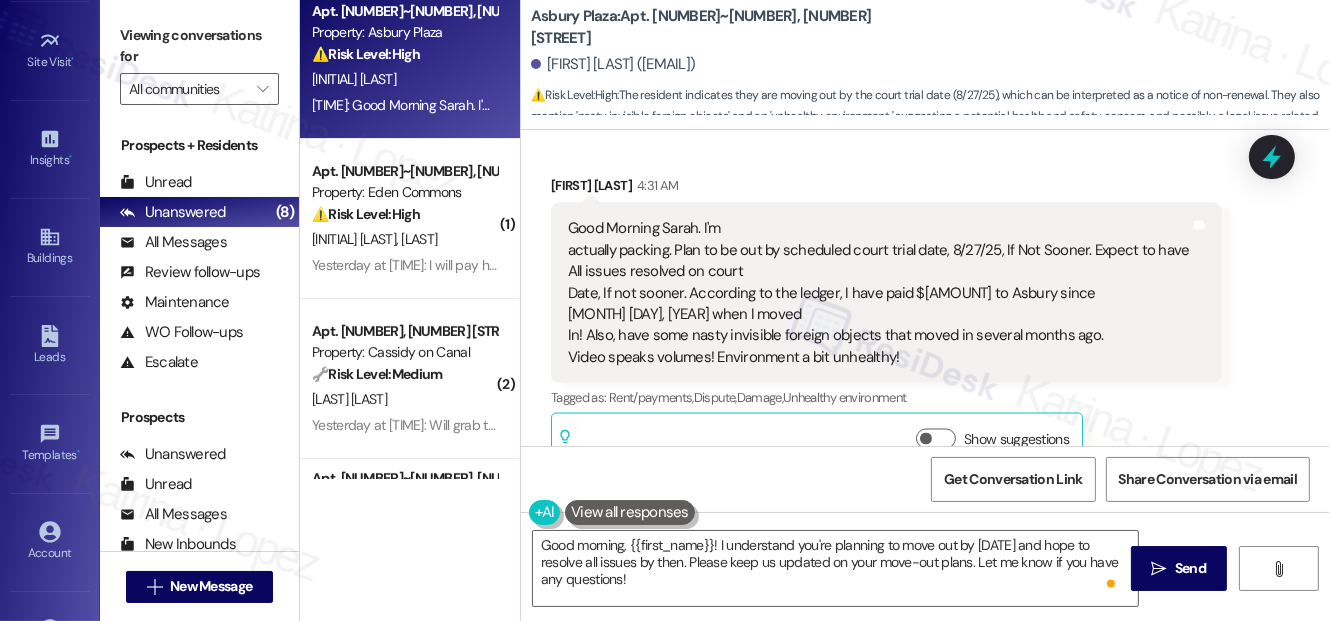 click on "Good Morning Sarah. I'm
actually packing. Plan to be out by scheduled court trial date, 8/27/25, If Not Sooner. Expect to have
All issues resolved on court
Date, If not sooner. According to the ledger, I have paid $22,512 to Asbury since
May 2, 2024 when I moved
In! Also, have some nasty invisible foreign objects that moved in several months ago.
Video speaks volumes! Environment a bit unhealthy!" at bounding box center [879, 293] 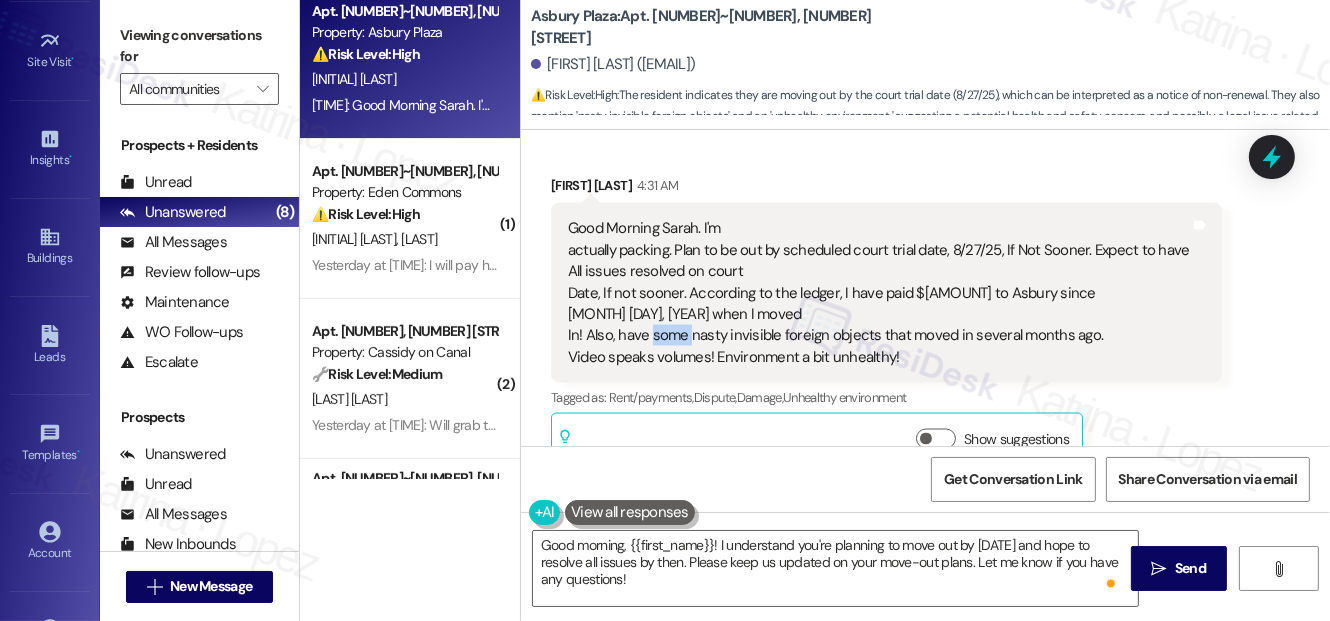 click on "Good Morning Sarah. I'm
actually packing. Plan to be out by scheduled court trial date, 8/27/25, If Not Sooner. Expect to have
All issues resolved on court
Date, If not sooner. According to the ledger, I have paid $22,512 to Asbury since
May 2, 2024 when I moved
In! Also, have some nasty invisible foreign objects that moved in several months ago.
Video speaks volumes! Environment a bit unhealthy!" at bounding box center (879, 293) 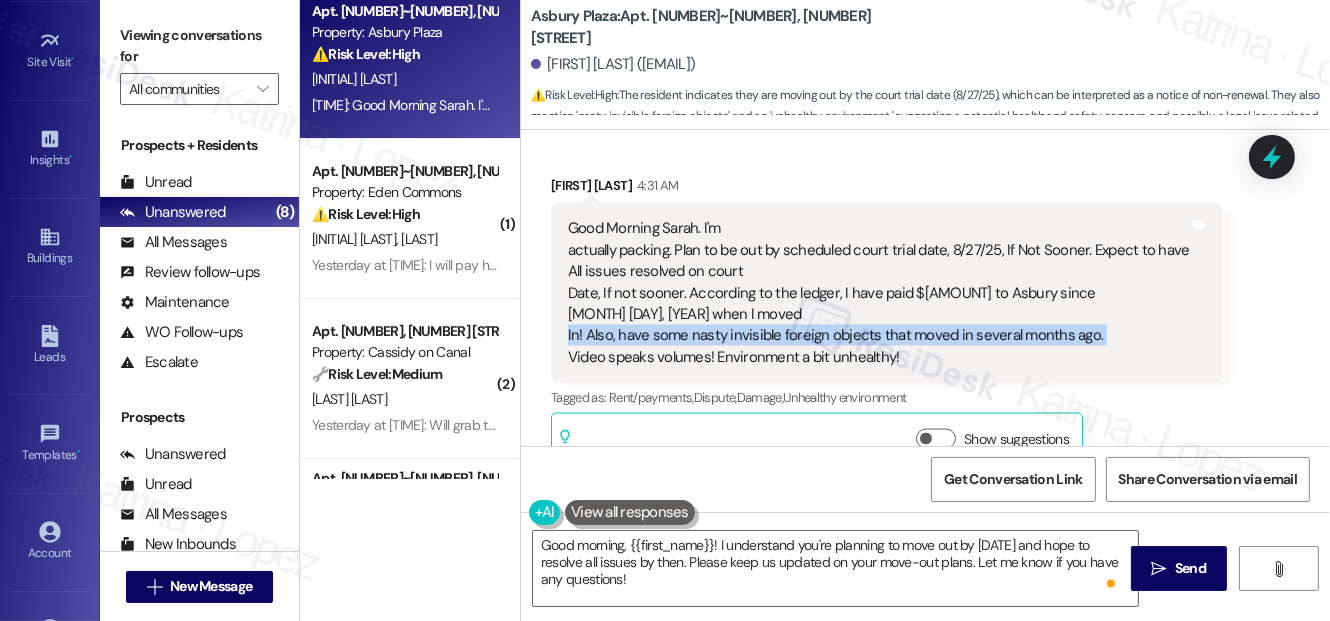 click on "Good Morning Sarah. I'm
actually packing. Plan to be out by scheduled court trial date, 8/27/25, If Not Sooner. Expect to have
All issues resolved on court
Date, If not sooner. According to the ledger, I have paid $22,512 to Asbury since
May 2, 2024 when I moved
In! Also, have some nasty invisible foreign objects that moved in several months ago.
Video speaks volumes! Environment a bit unhealthy!" at bounding box center [879, 293] 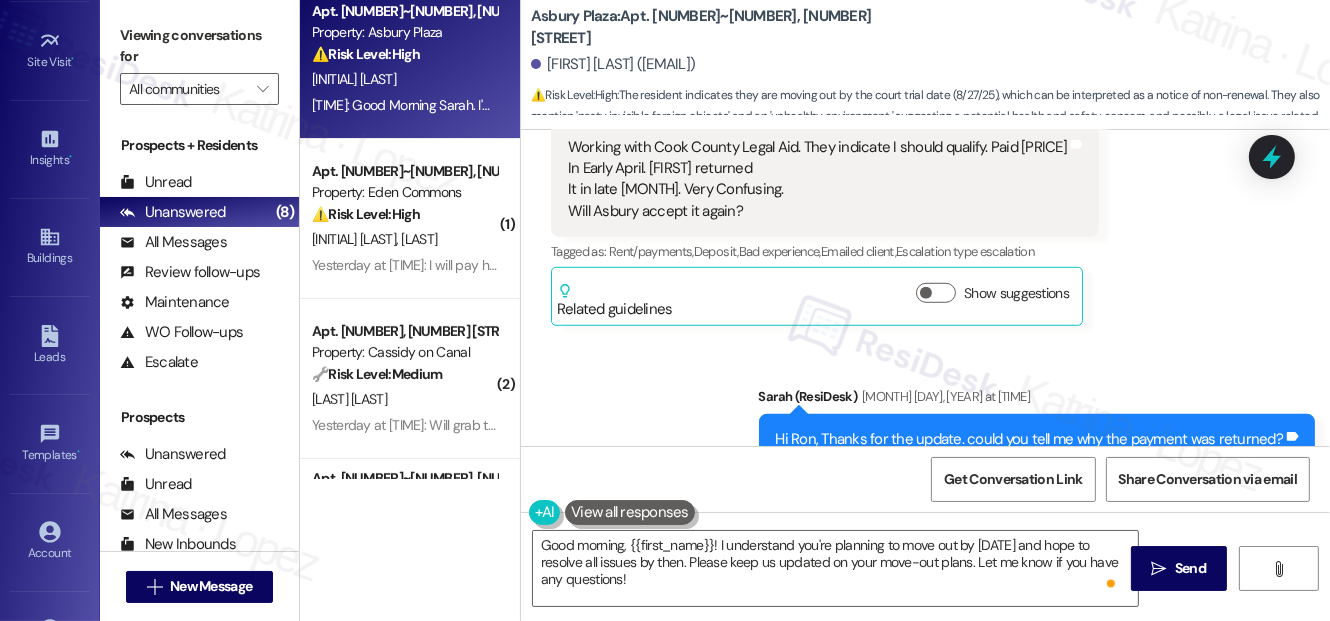scroll, scrollTop: 9090, scrollLeft: 0, axis: vertical 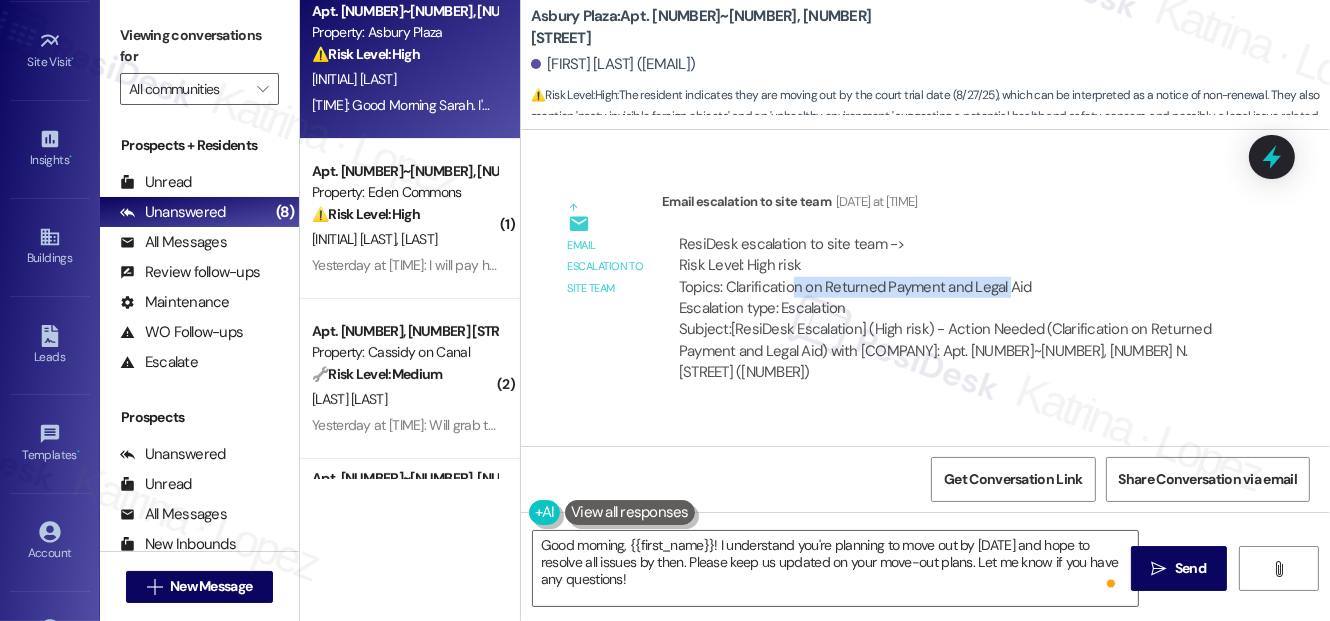 drag, startPoint x: 794, startPoint y: 249, endPoint x: 1003, endPoint y: 247, distance: 209.00957 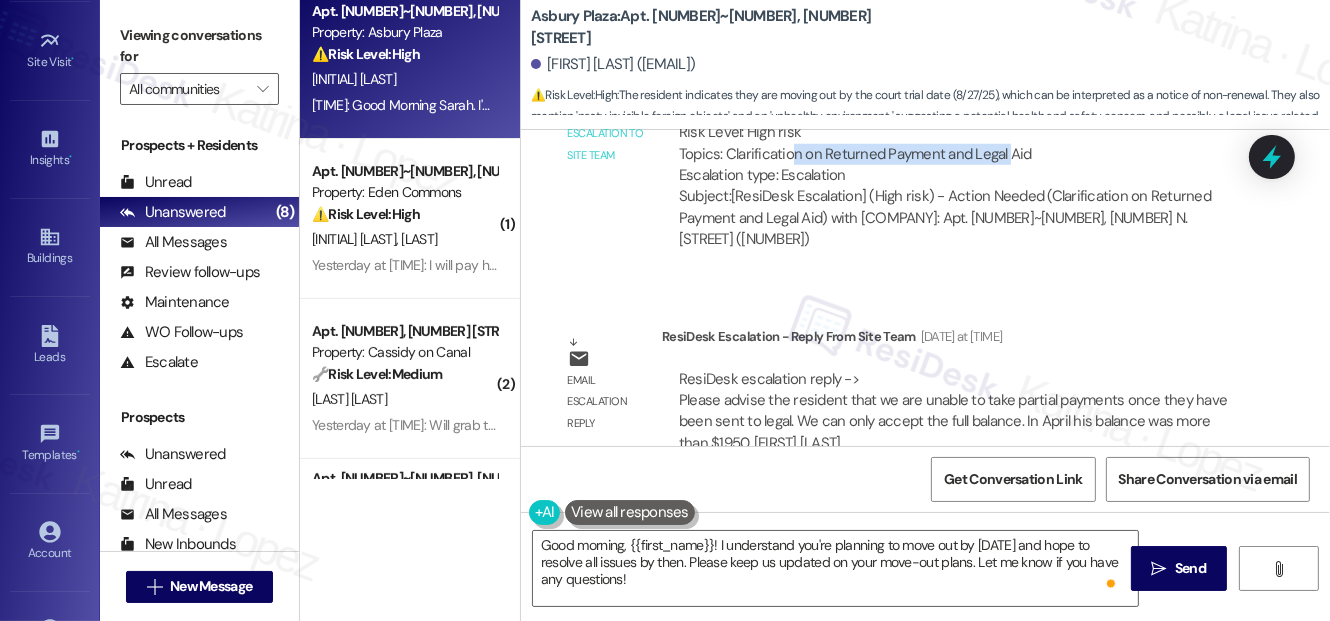 scroll, scrollTop: 9362, scrollLeft: 0, axis: vertical 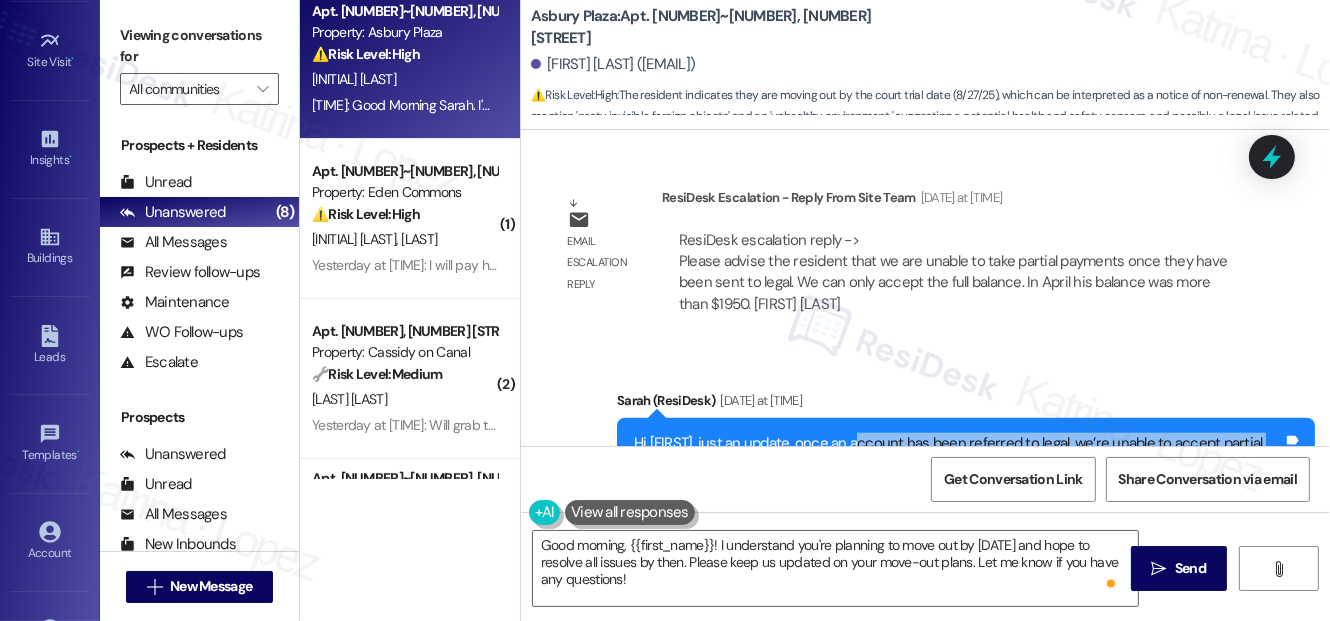 drag, startPoint x: 862, startPoint y: 376, endPoint x: 969, endPoint y: 415, distance: 113.88591 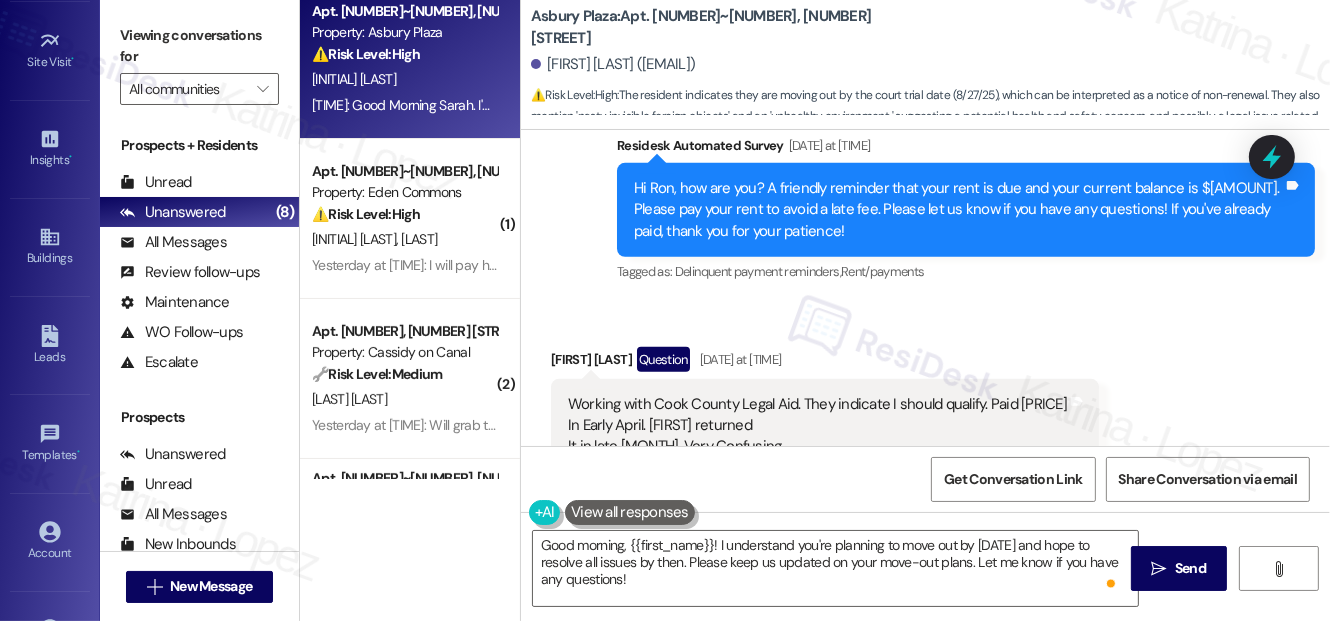 scroll, scrollTop: 8544, scrollLeft: 0, axis: vertical 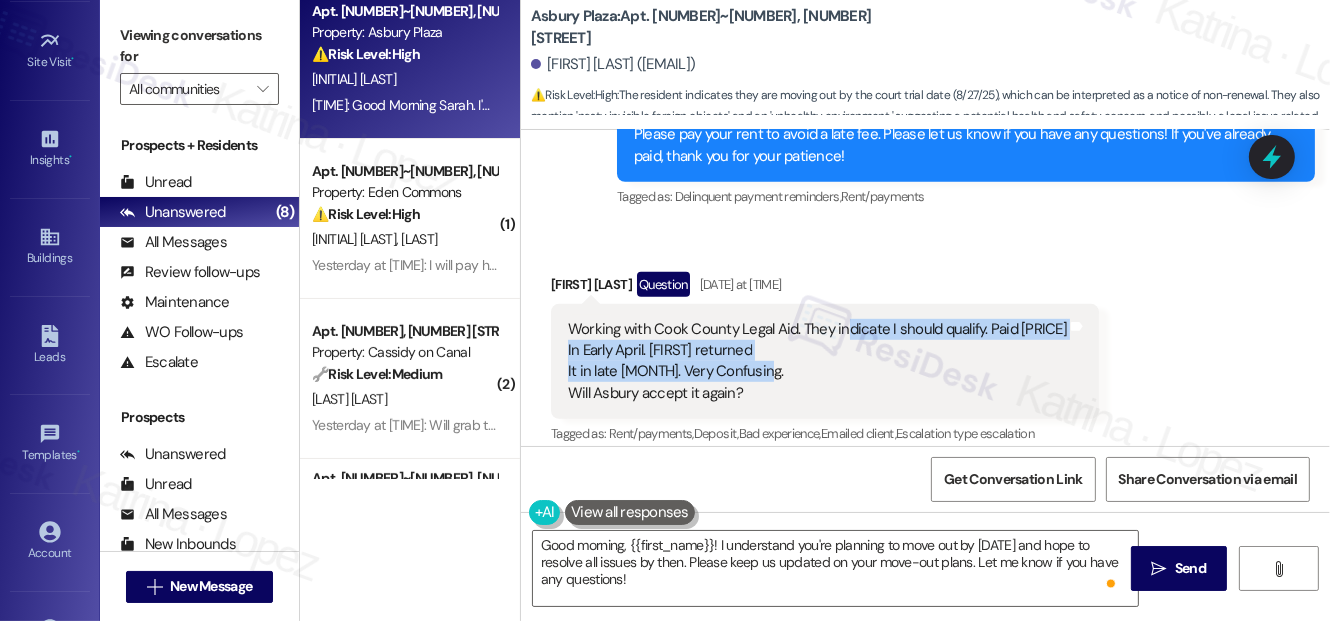 drag, startPoint x: 848, startPoint y: 288, endPoint x: 878, endPoint y: 323, distance: 46.09772 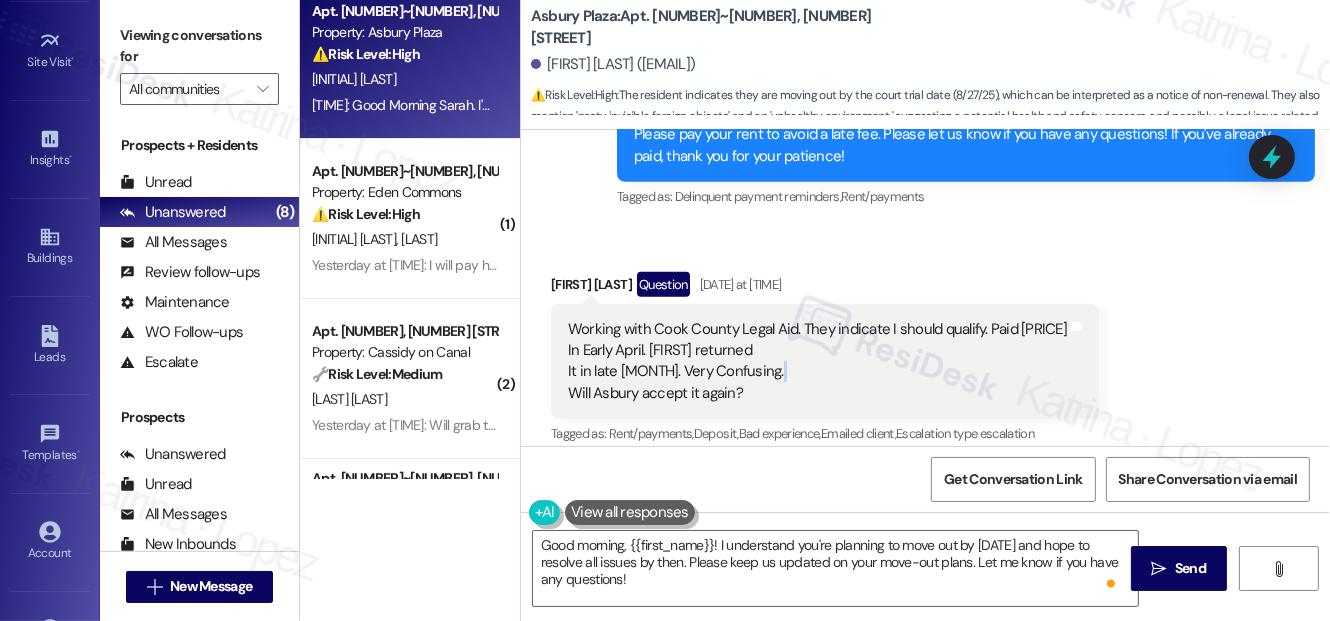 click on "Working with Cook County Legal Aid. They indicate I should qualify. Paid $1,950
In Early April. Pam returned
It in late April. Very Confusing.
Will Asbury accept it again?" at bounding box center [817, 362] 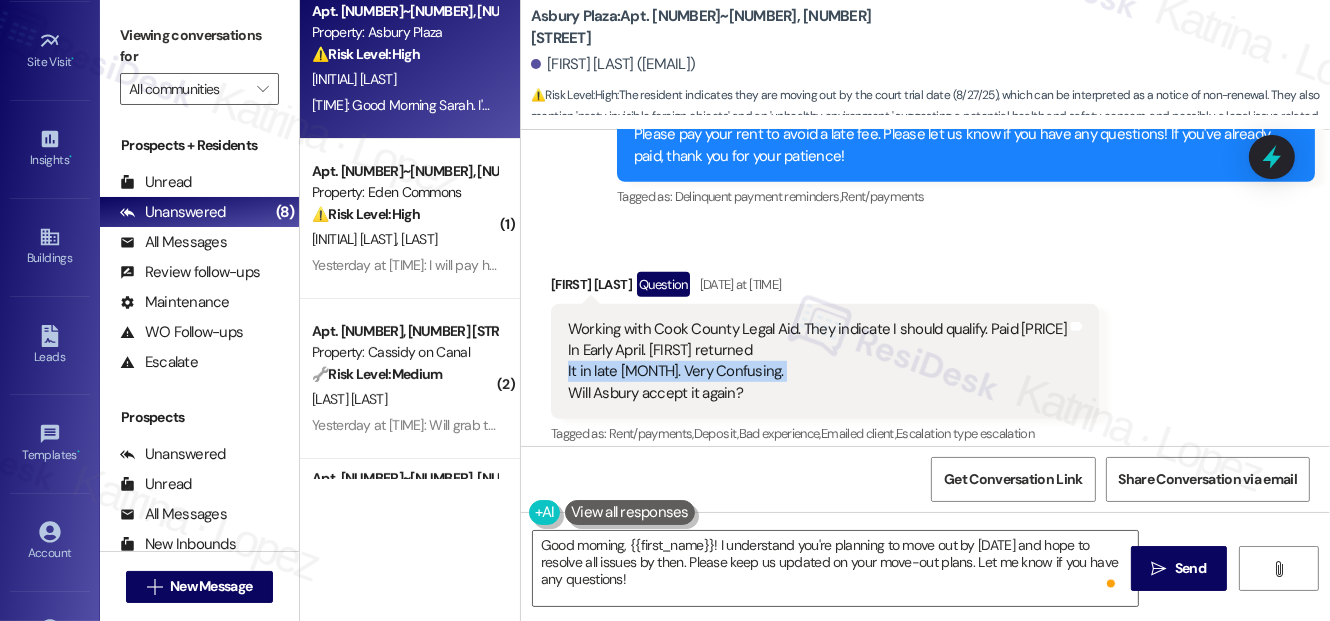 click on "Working with Cook County Legal Aid. They indicate I should qualify. Paid $1,950
In Early April. Pam returned
It in late April. Very Confusing.
Will Asbury accept it again?" at bounding box center [817, 362] 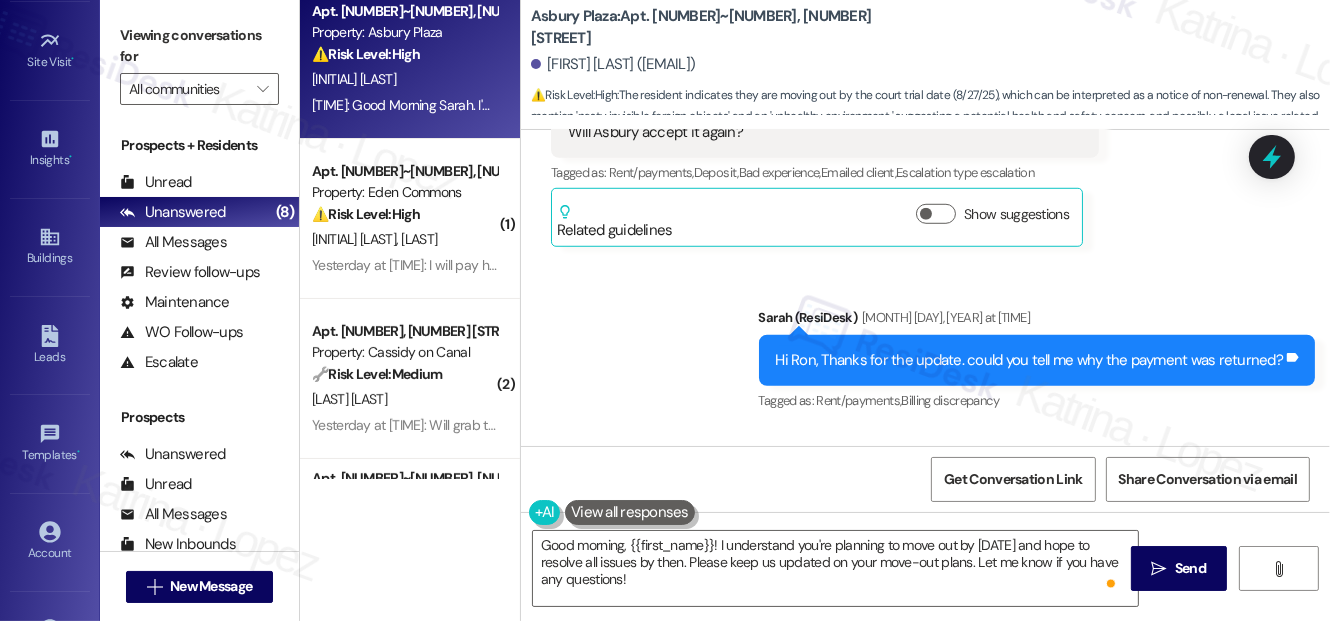 scroll, scrollTop: 9090, scrollLeft: 0, axis: vertical 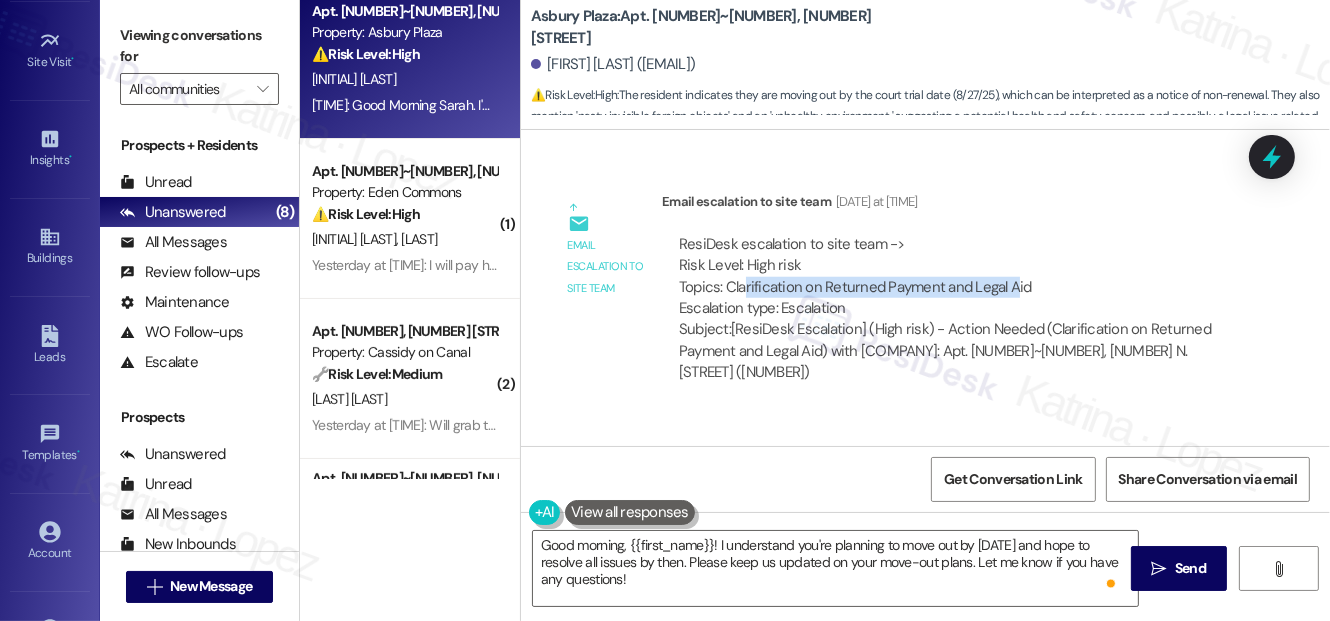 drag, startPoint x: 746, startPoint y: 244, endPoint x: 1010, endPoint y: 247, distance: 264.01706 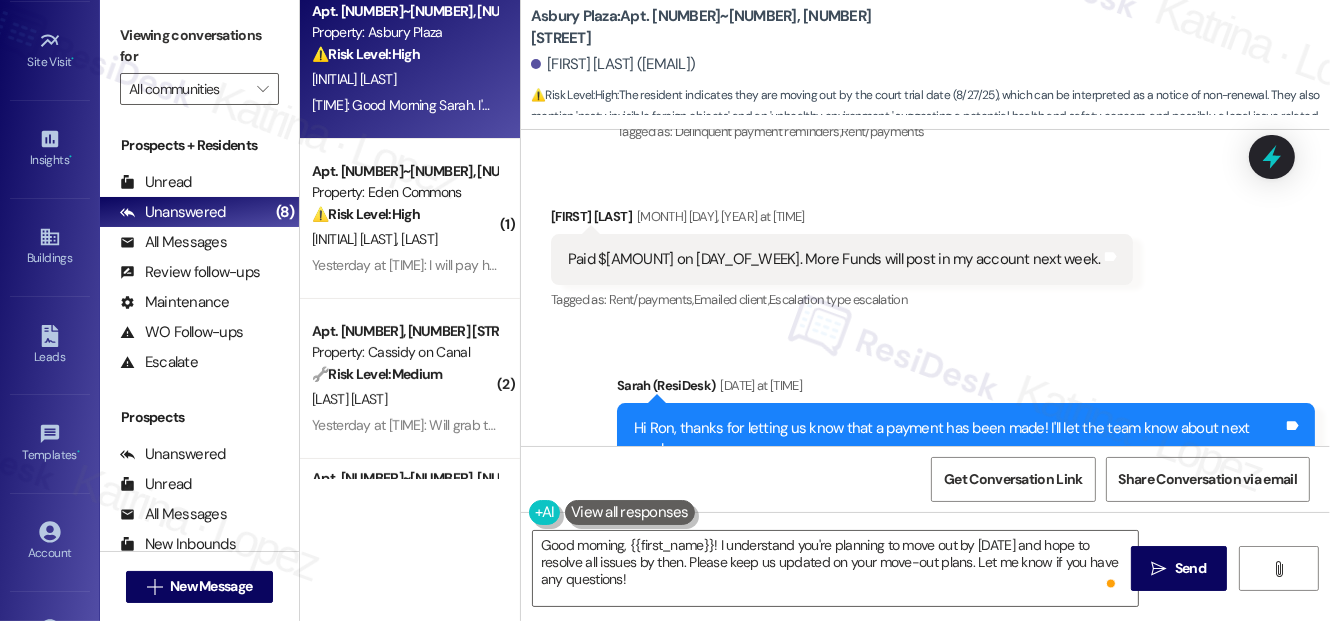 scroll, scrollTop: 6544, scrollLeft: 0, axis: vertical 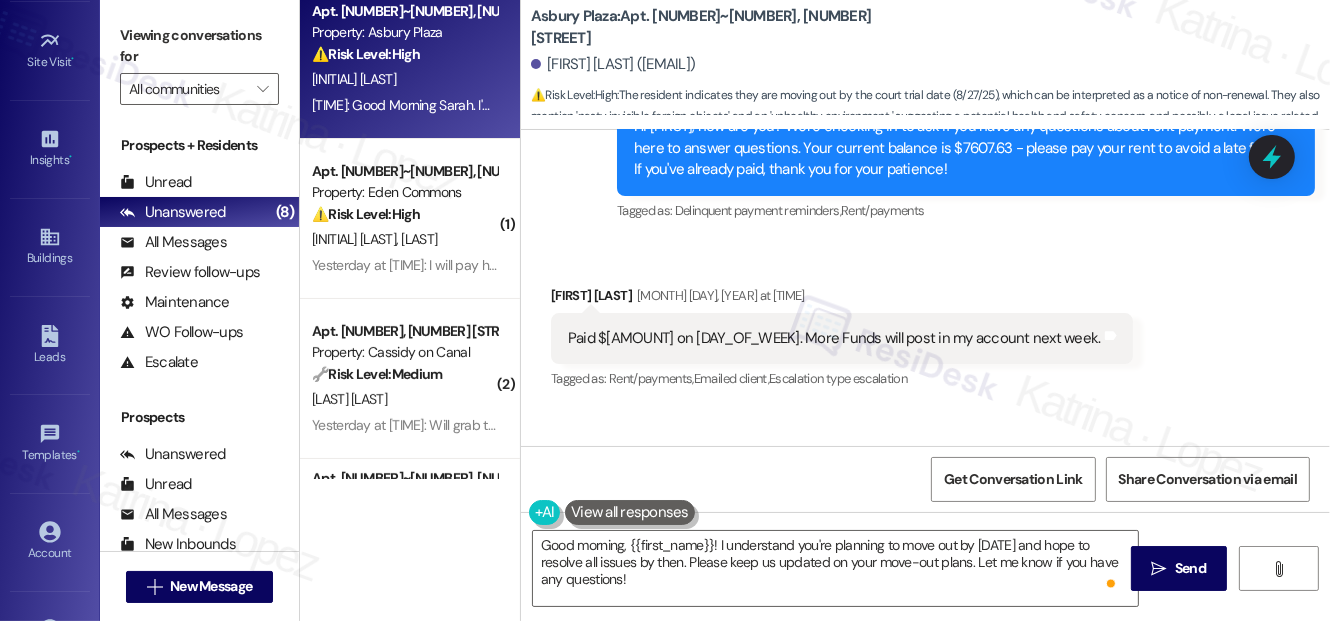 click on "Paid $1300 on Friday. More Funds will post in my account next week." at bounding box center (834, 338) 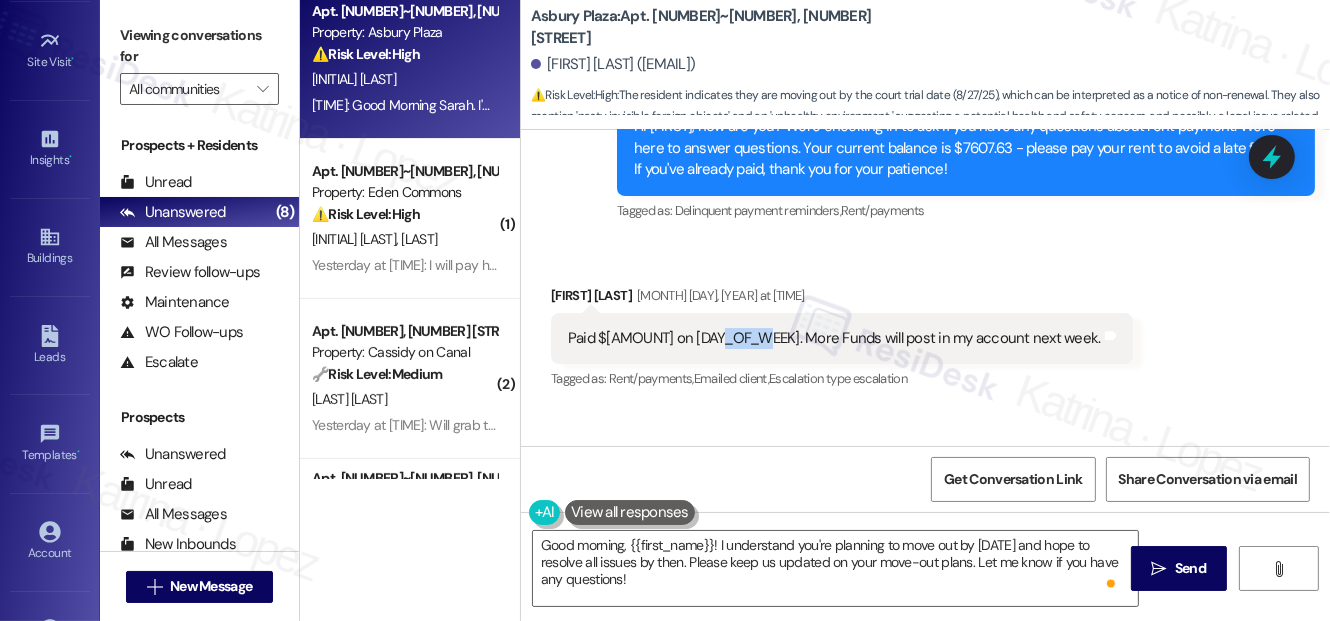 click on "Paid $1300 on Friday. More Funds will post in my account next week." at bounding box center [834, 338] 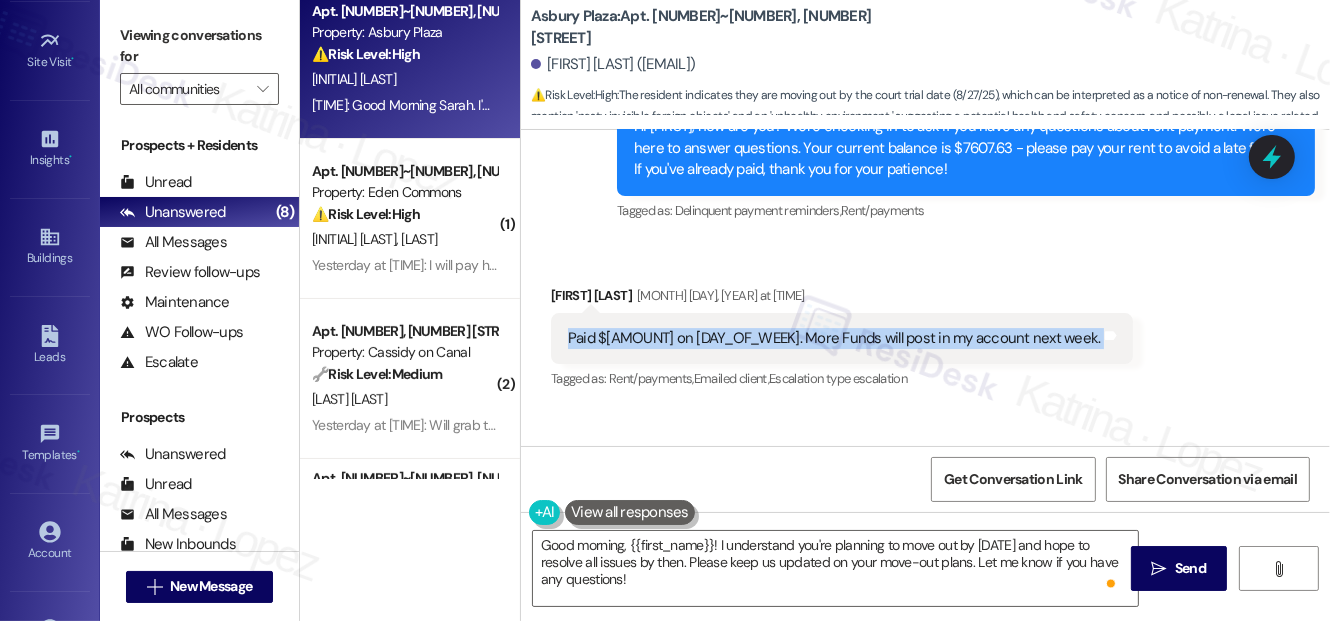 click on "Paid $1300 on Friday. More Funds will post in my account next week." at bounding box center (834, 338) 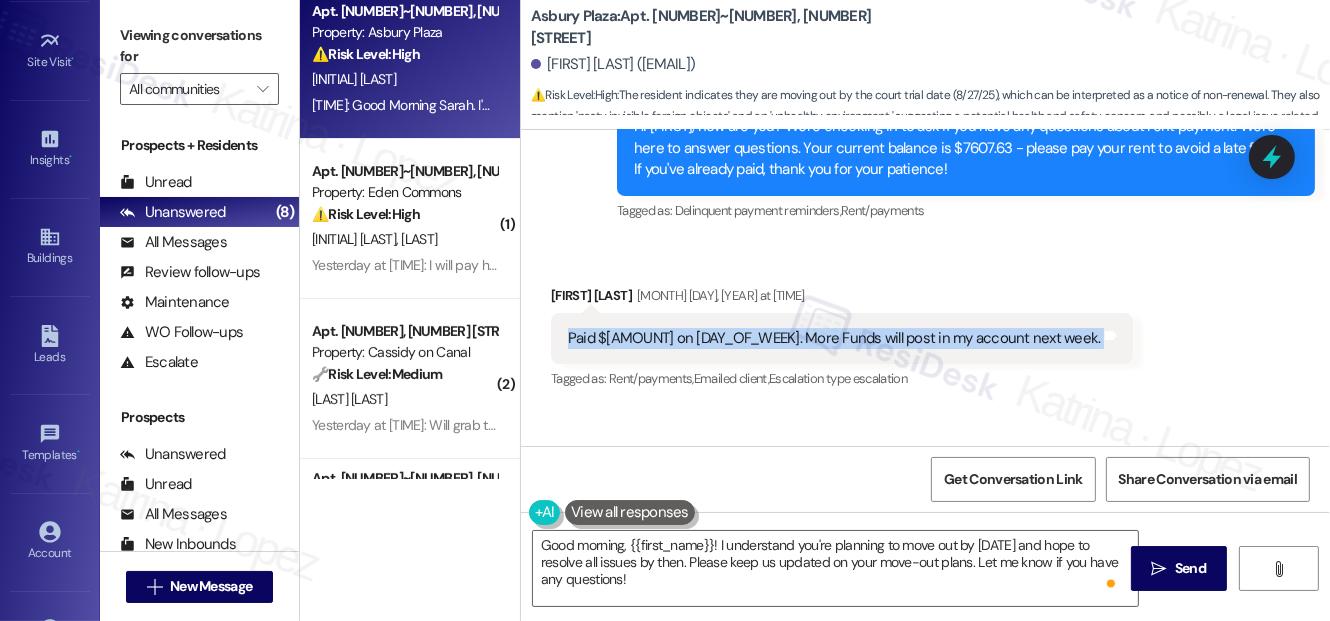 scroll, scrollTop: 6362, scrollLeft: 0, axis: vertical 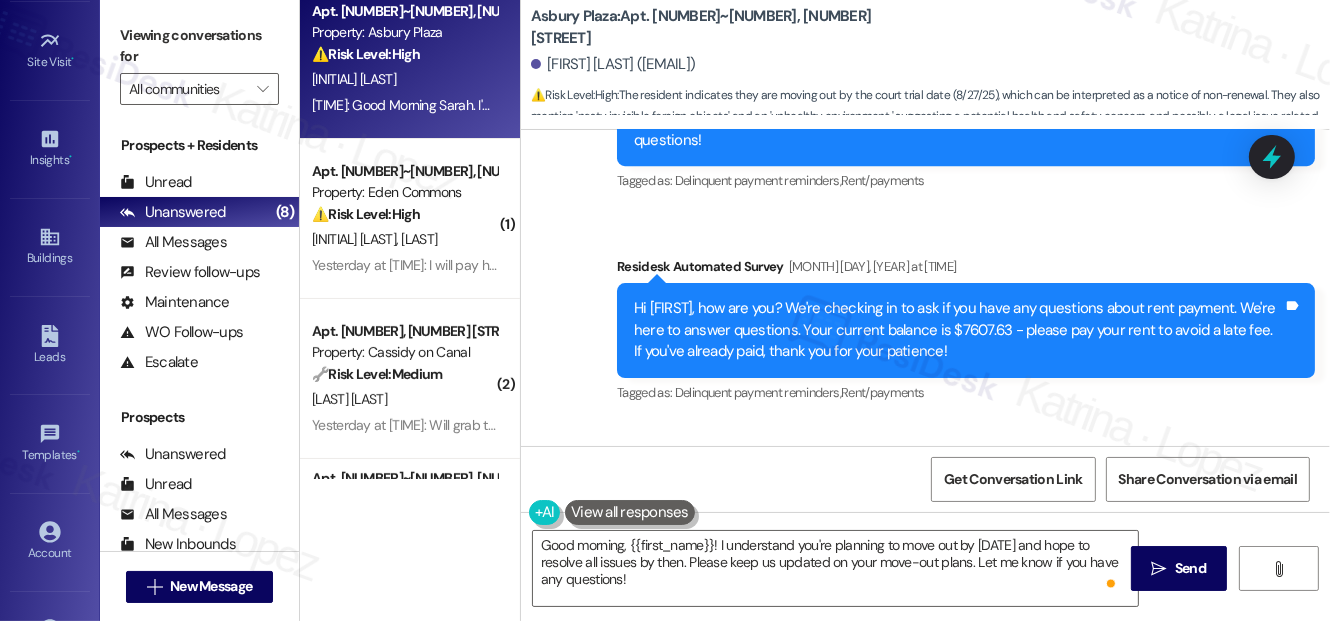 click on "Hi Ron, how are you? We're checking in to ask if you have any questions about rent payment. We're here to answer questions. Your current balance is $7607.63 - please pay your rent to avoid a late fee. If you've already paid, thank you for your patience!" at bounding box center [958, 330] 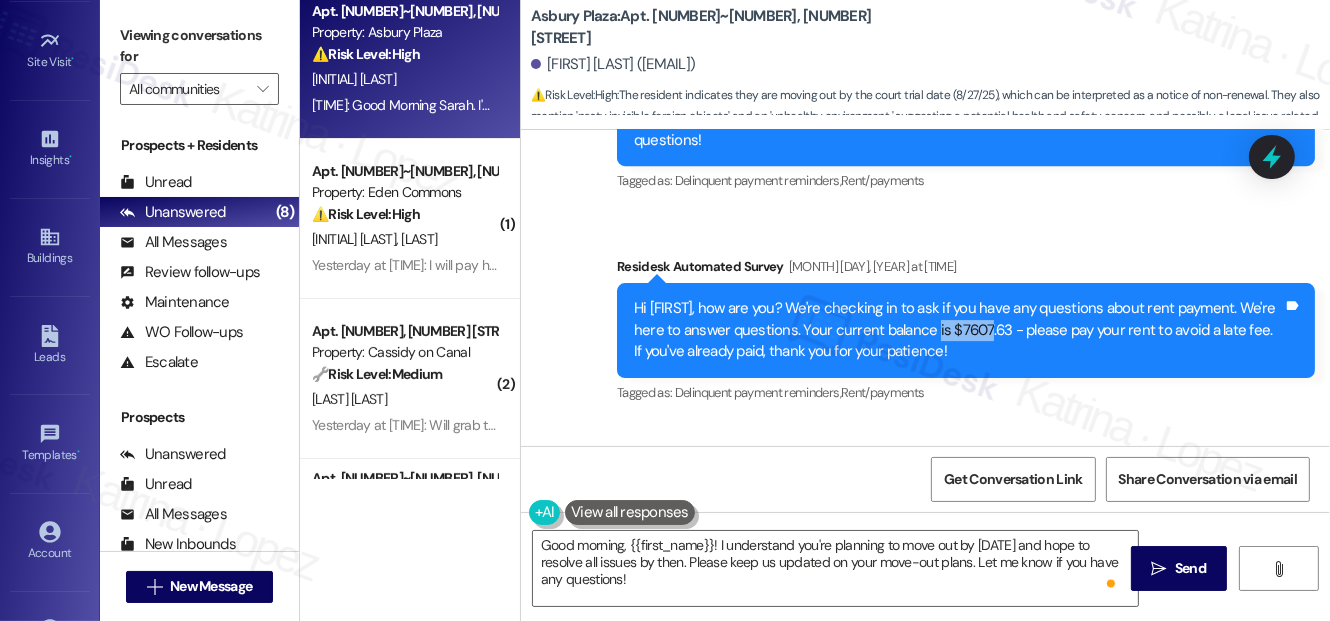 click on "Hi Ron, how are you? We're checking in to ask if you have any questions about rent payment. We're here to answer questions. Your current balance is $7607.63 - please pay your rent to avoid a late fee. If you've already paid, thank you for your patience!" at bounding box center (958, 330) 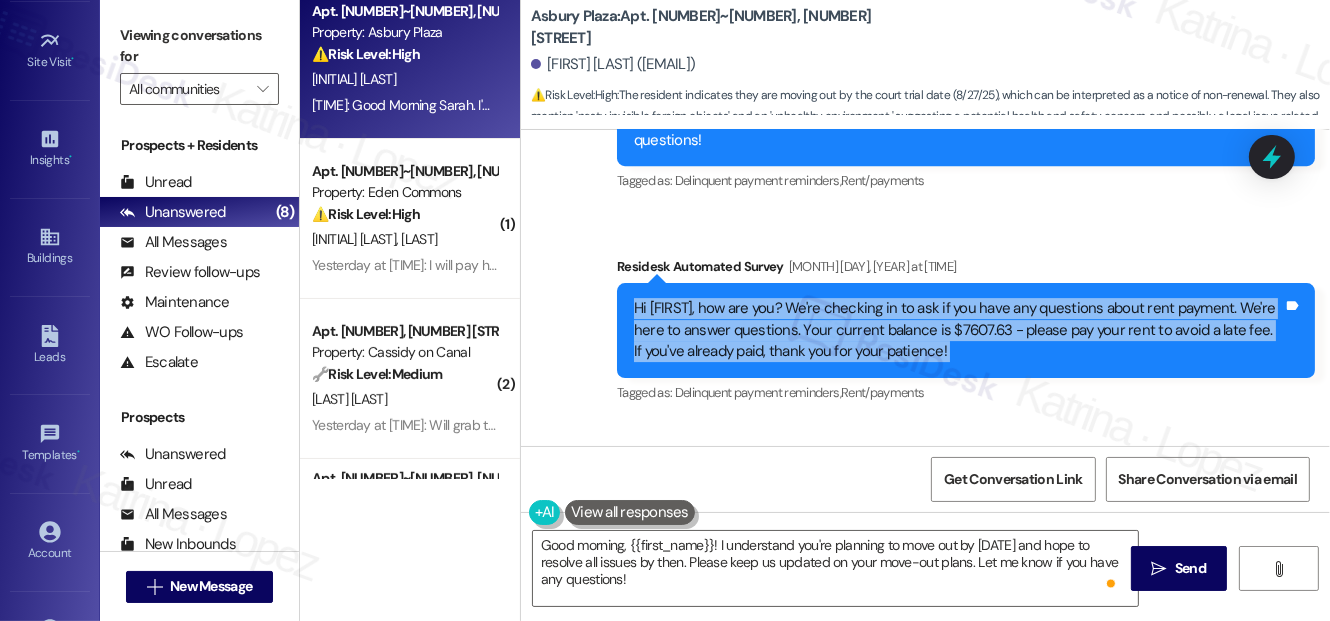 click on "Hi Ron, how are you? We're checking in to ask if you have any questions about rent payment. We're here to answer questions. Your current balance is $7607.63 - please pay your rent to avoid a late fee. If you've already paid, thank you for your patience!" at bounding box center (958, 330) 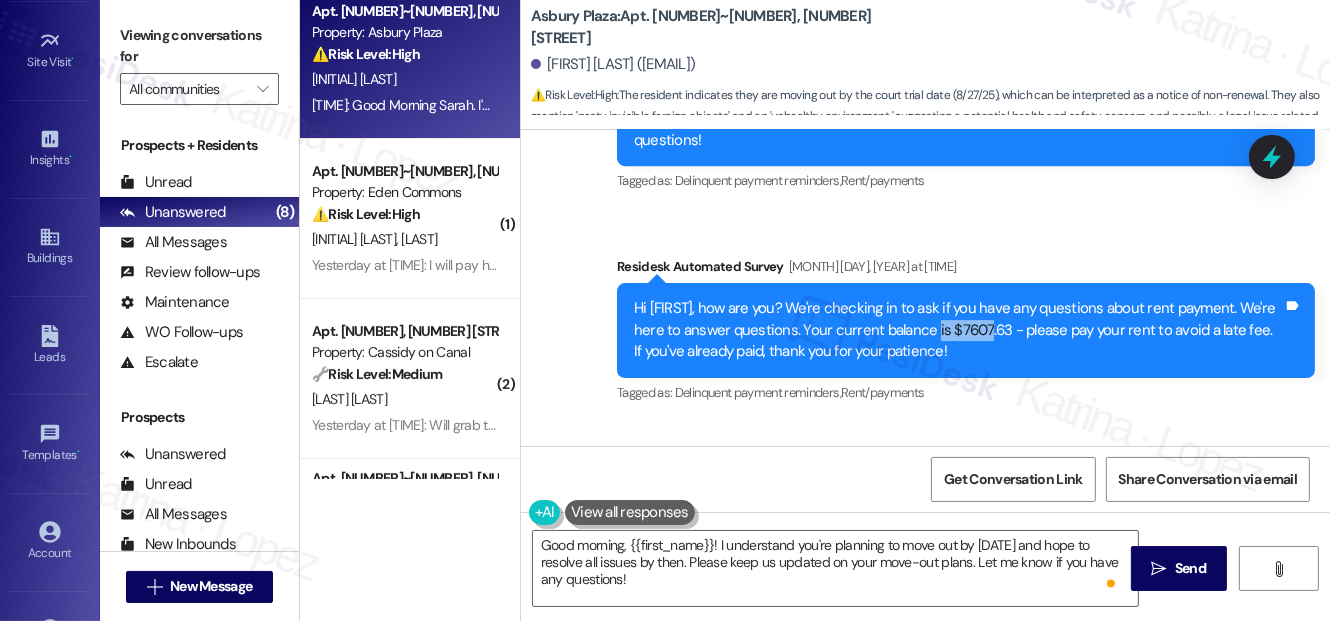 click on "Hi Ron, how are you? We're checking in to ask if you have any questions about rent payment. We're here to answer questions. Your current balance is $7607.63 - please pay your rent to avoid a late fee. If you've already paid, thank you for your patience!" at bounding box center [958, 330] 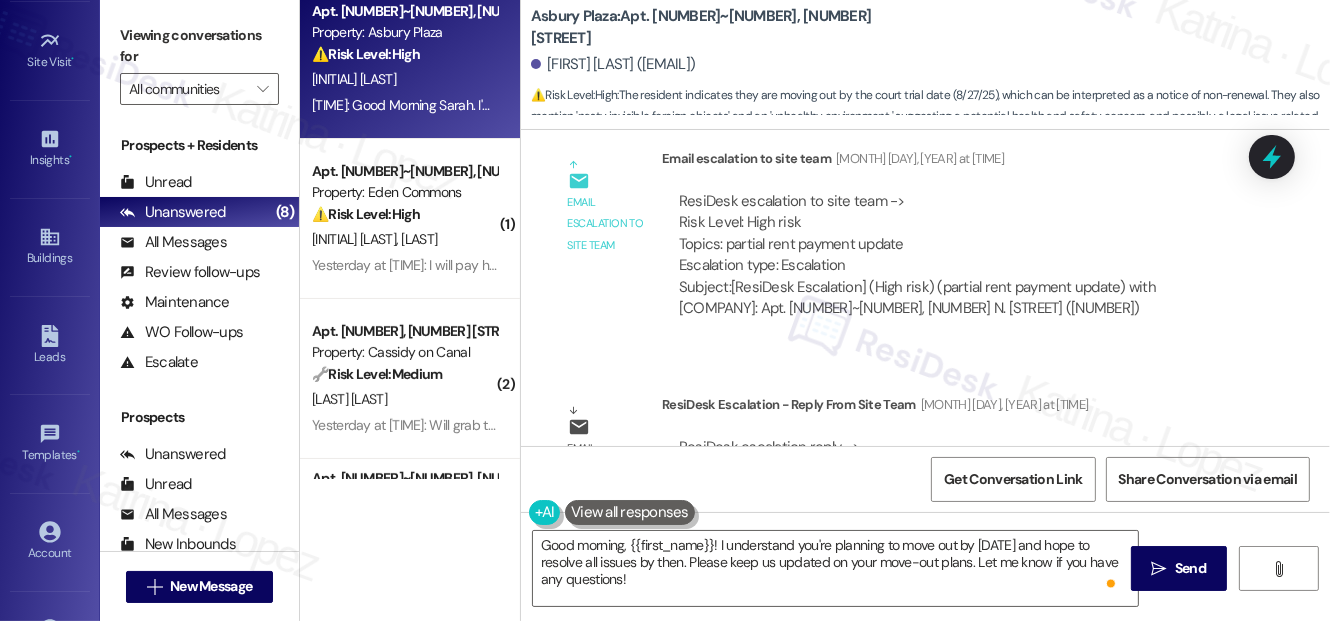 scroll, scrollTop: 7362, scrollLeft: 0, axis: vertical 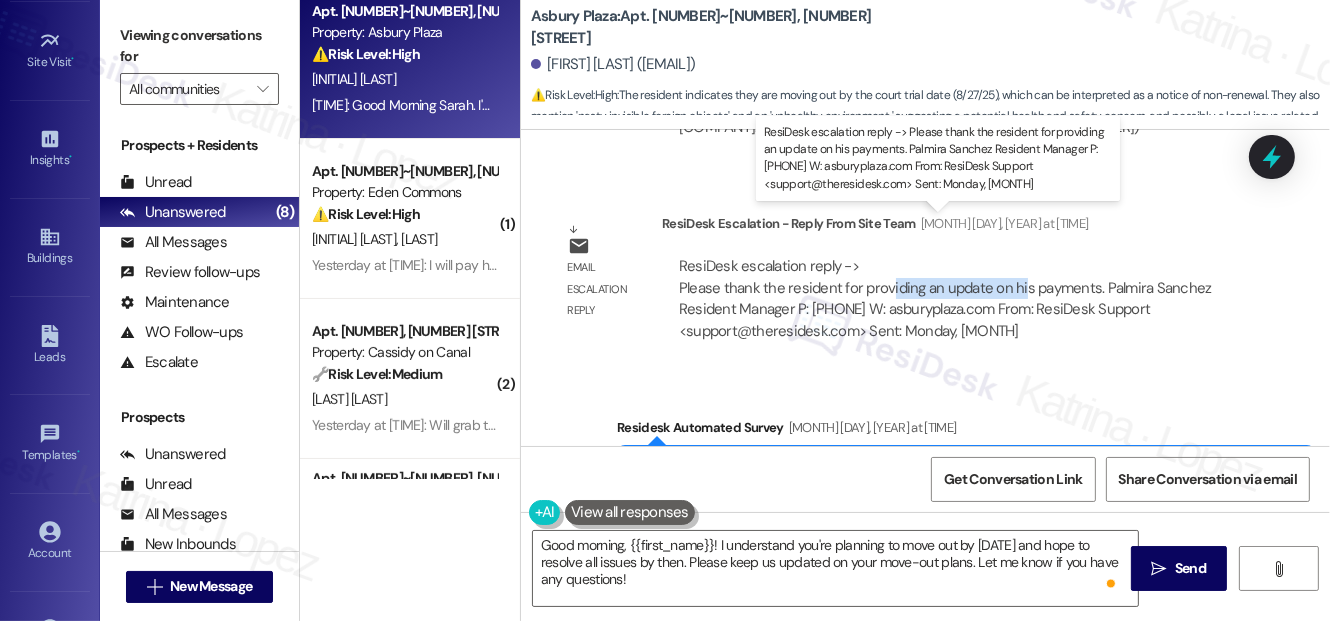 drag, startPoint x: 925, startPoint y: 245, endPoint x: 1017, endPoint y: 250, distance: 92.13577 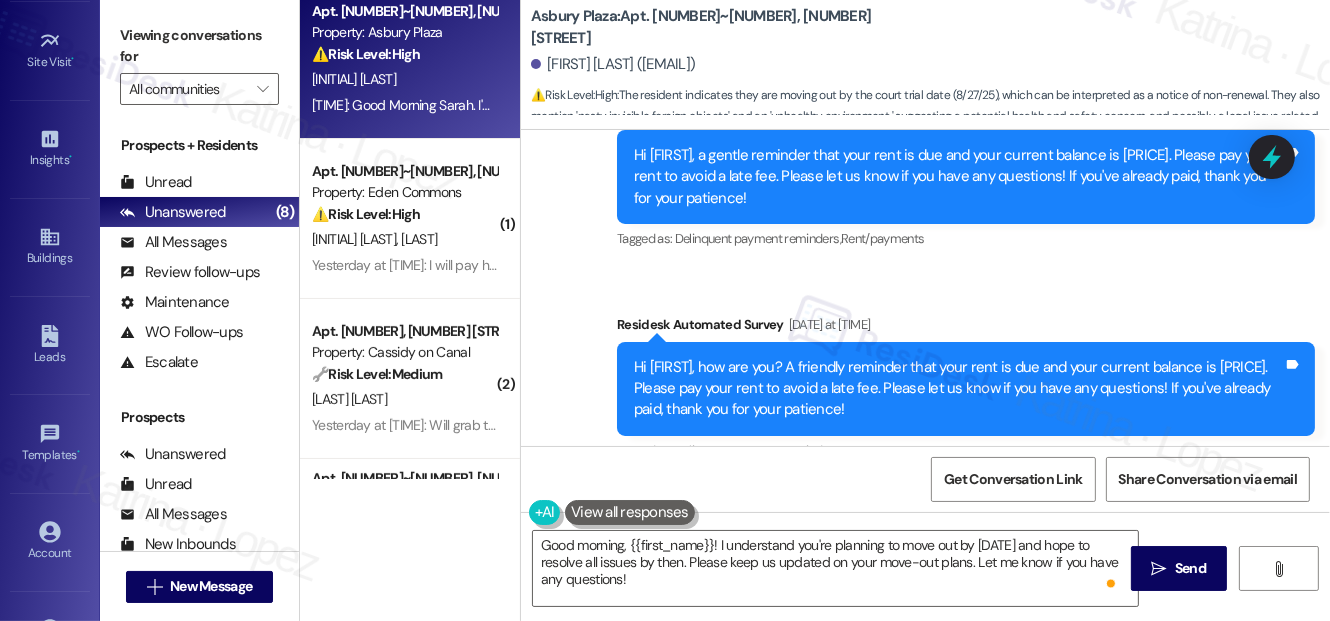 scroll, scrollTop: 7544, scrollLeft: 0, axis: vertical 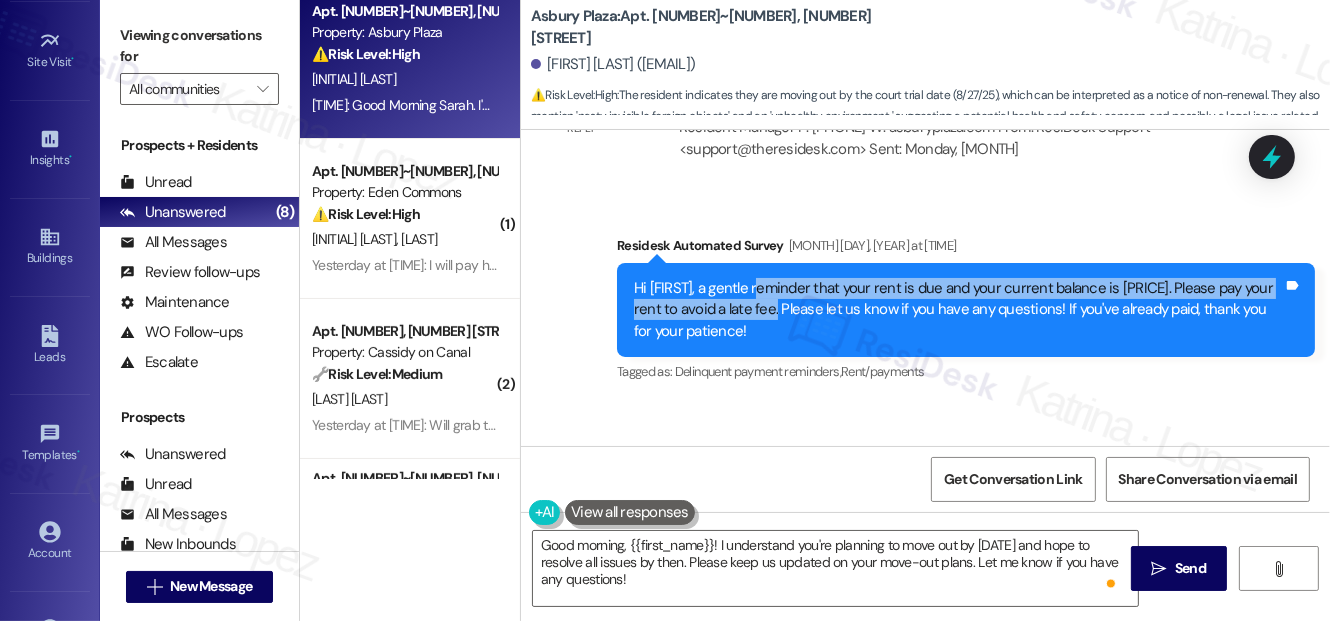 drag, startPoint x: 762, startPoint y: 245, endPoint x: 784, endPoint y: 275, distance: 37.202152 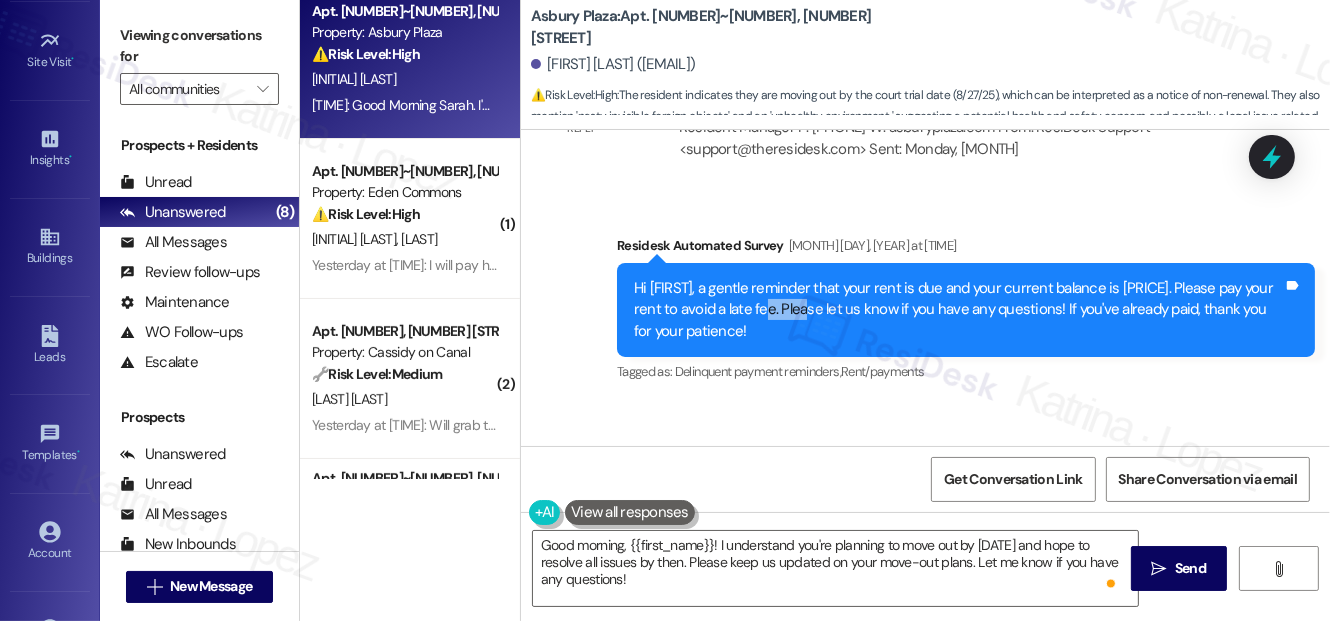 click on "Hi Ron, a gentle reminder that your rent is due and your current balance is $7607.63. Please pay your rent to avoid a late fee. Please let us know if you have any questions! If you've already paid, thank you for your patience!" at bounding box center (958, 310) 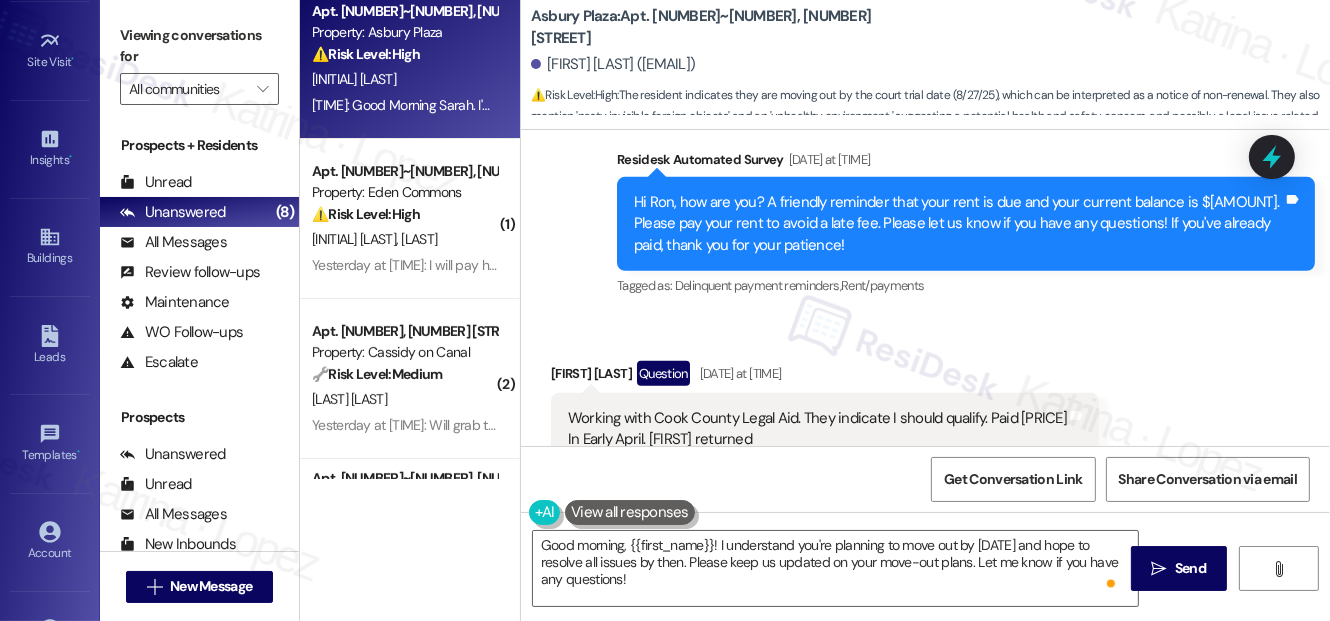 scroll, scrollTop: 8635, scrollLeft: 0, axis: vertical 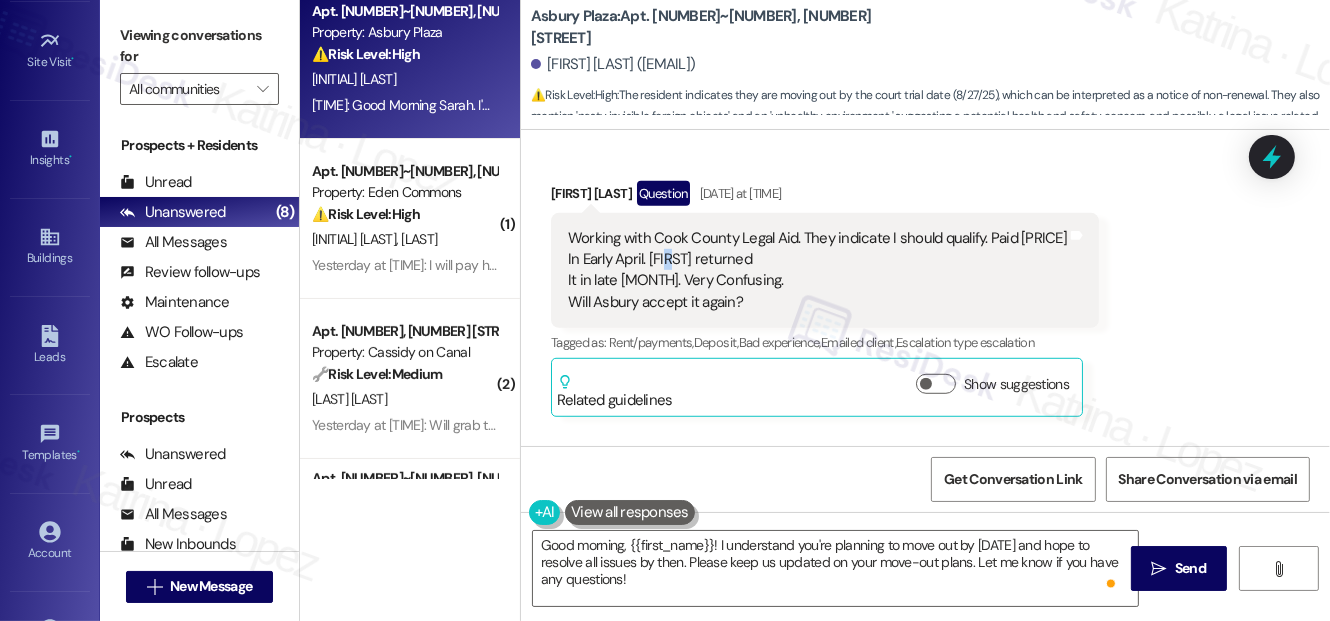 click on "Working with Cook County Legal Aid. They indicate I should qualify. Paid $1,950
In Early April. Pam returned
It in late April. Very Confusing.
Will Asbury accept it again?" at bounding box center [817, 271] 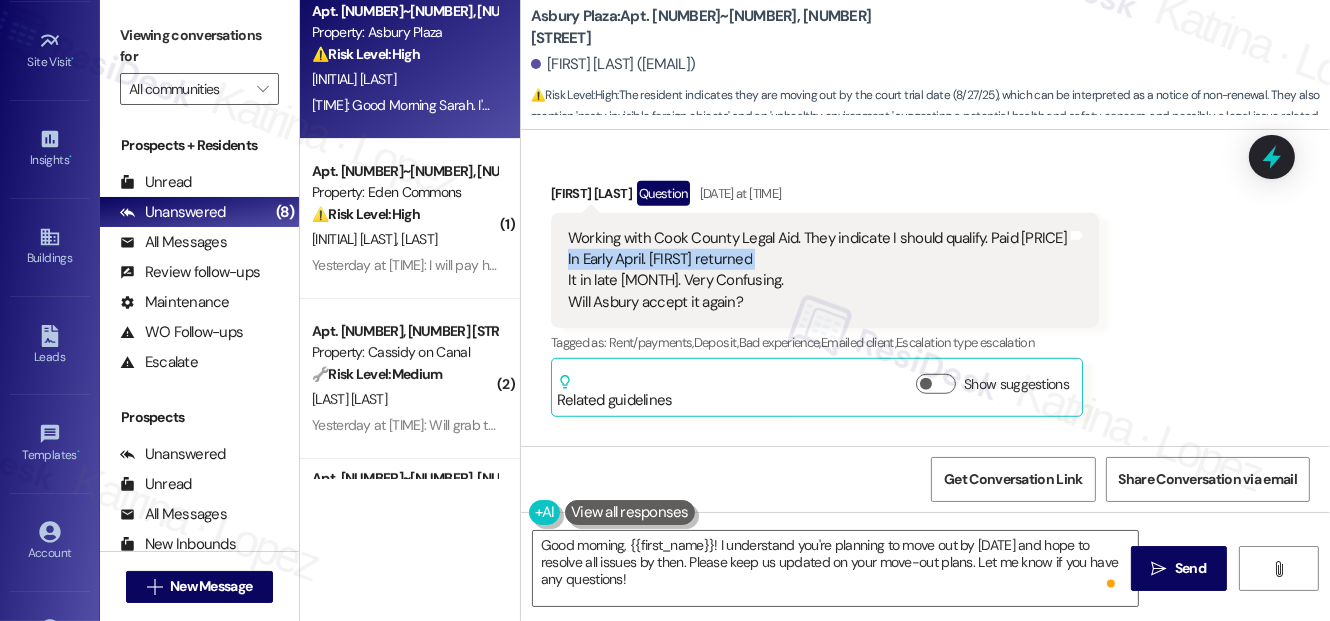 click on "Working with Cook County Legal Aid. They indicate I should qualify. Paid $1,950
In Early April. Pam returned
It in late April. Very Confusing.
Will Asbury accept it again?" at bounding box center (817, 271) 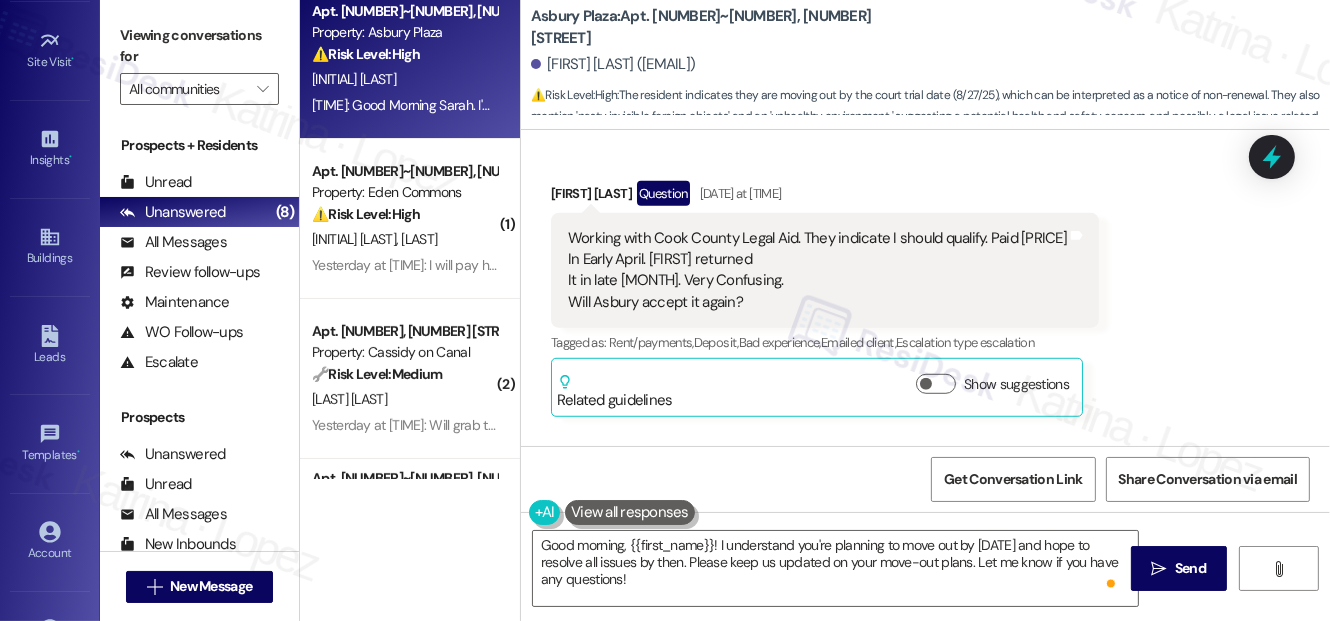 click on "Working with Cook County Legal Aid. They indicate I should qualify. Paid $1,950
In Early April. Pam returned
It in late April. Very Confusing.
Will Asbury accept it again?" at bounding box center [817, 271] 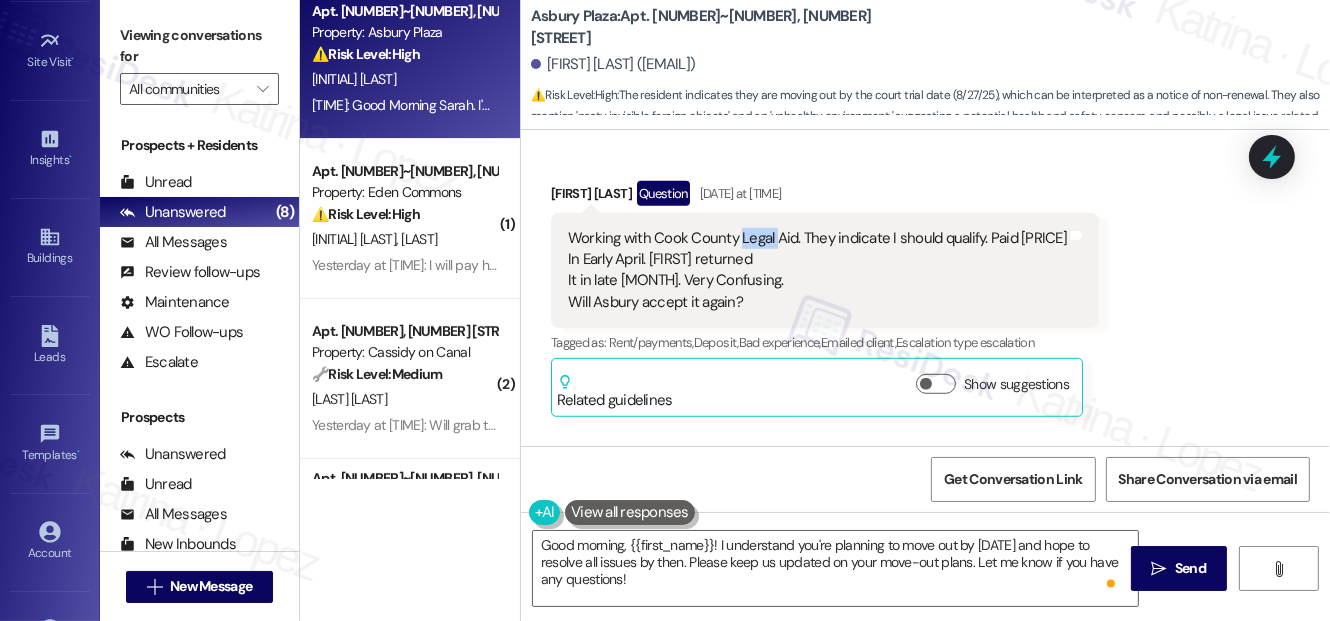 click on "Working with Cook County Legal Aid. They indicate I should qualify. Paid $1,950
In Early April. Pam returned
It in late April. Very Confusing.
Will Asbury accept it again?" at bounding box center (817, 271) 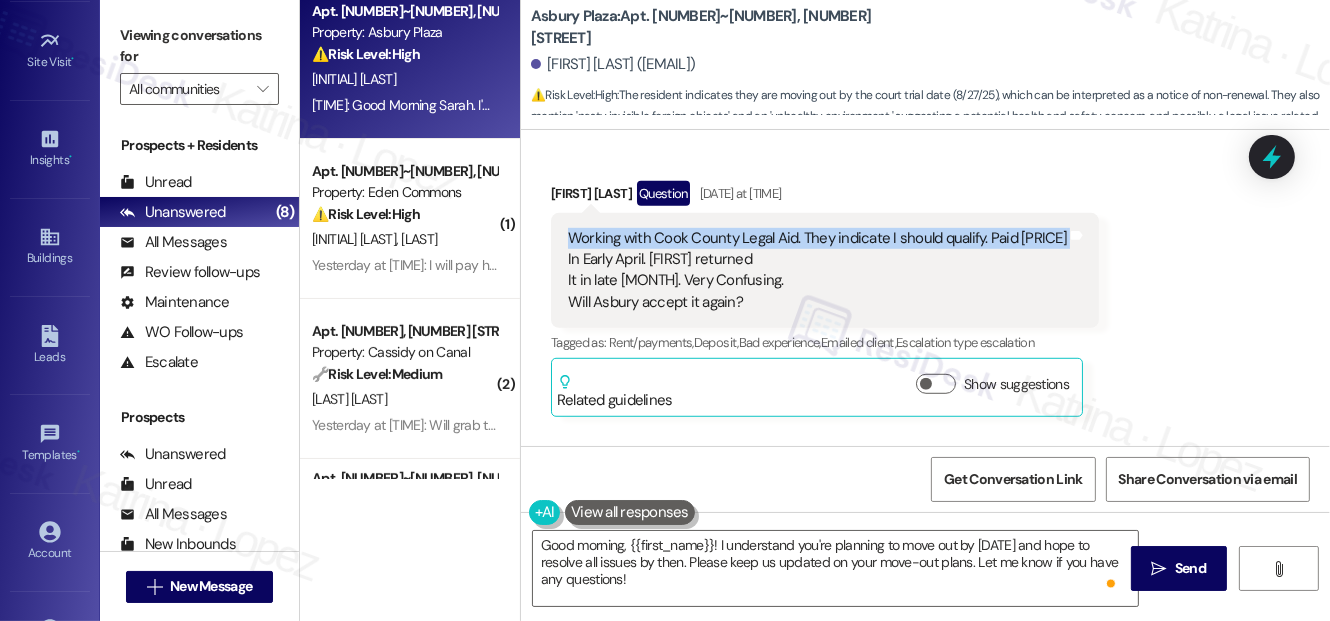 click on "Working with Cook County Legal Aid. They indicate I should qualify. Paid $1,950
In Early April. Pam returned
It in late April. Very Confusing.
Will Asbury accept it again?" at bounding box center [817, 271] 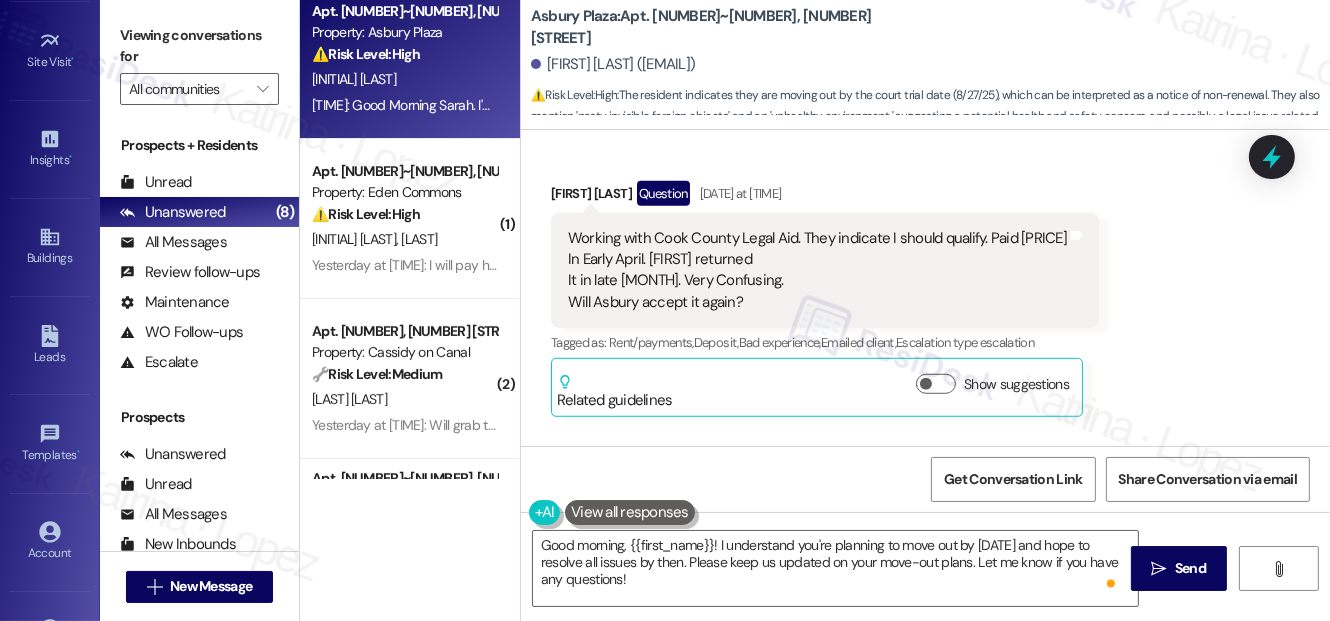 click on "Working with Cook County Legal Aid. They indicate I should qualify. Paid $1,950
In Early April. Pam returned
It in late April. Very Confusing.
Will Asbury accept it again?" at bounding box center (817, 271) 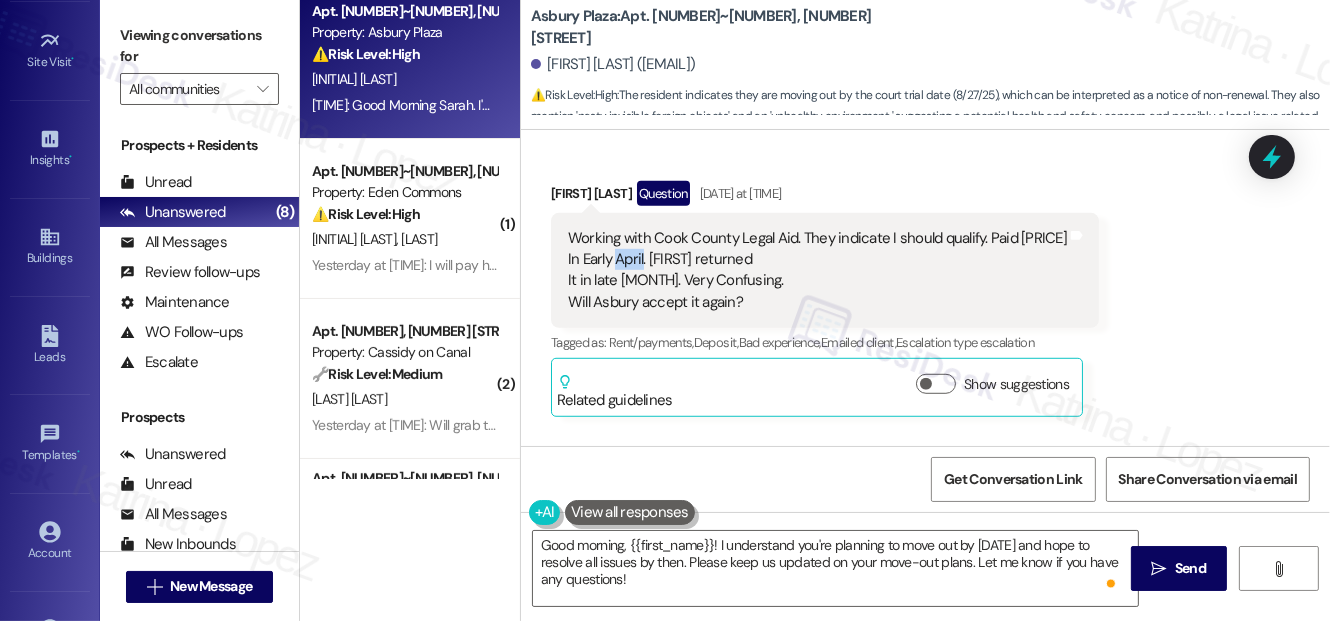 click on "Working with Cook County Legal Aid. They indicate I should qualify. Paid $1,950
In Early April. Pam returned
It in late April. Very Confusing.
Will Asbury accept it again?" at bounding box center (817, 271) 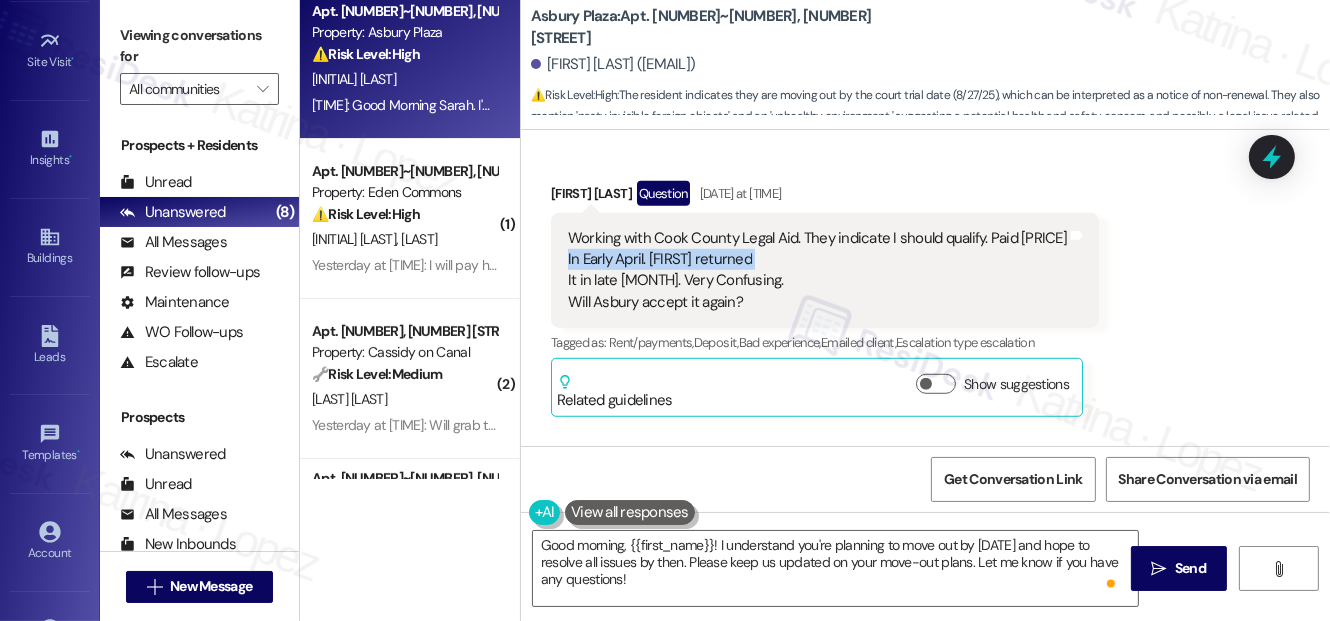 click on "Working with Cook County Legal Aid. They indicate I should qualify. Paid $1,950
In Early April. Pam returned
It in late April. Very Confusing.
Will Asbury accept it again?" at bounding box center (817, 271) 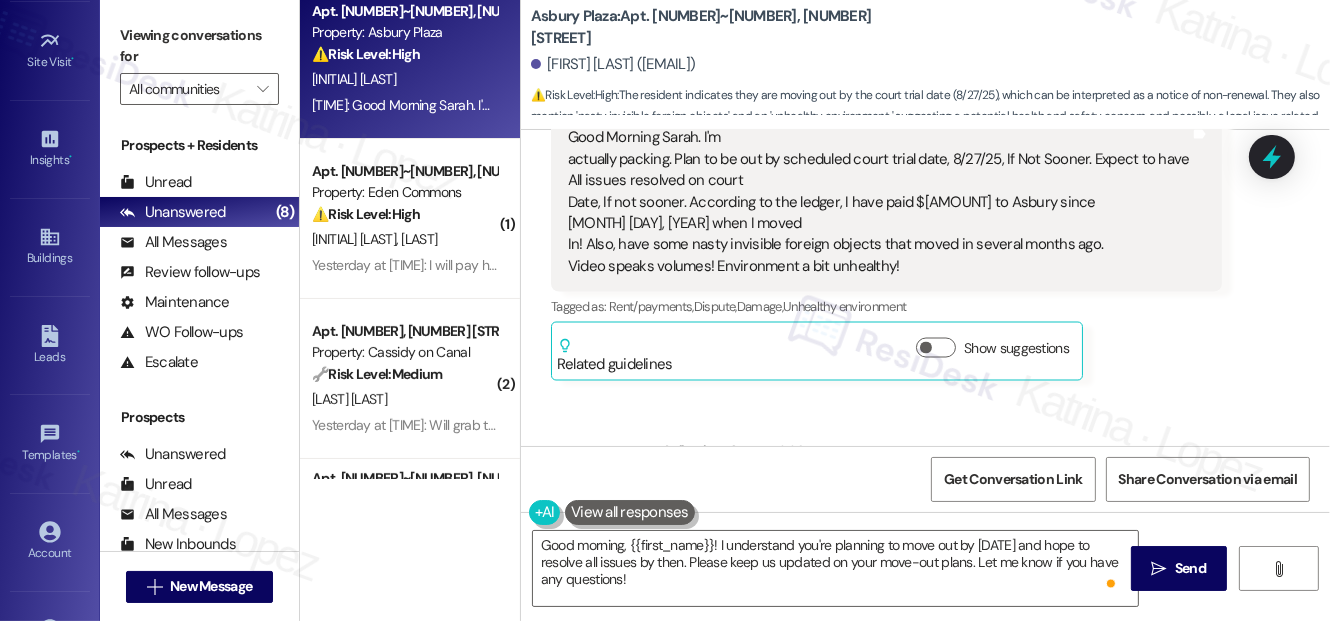 scroll, scrollTop: 10635, scrollLeft: 0, axis: vertical 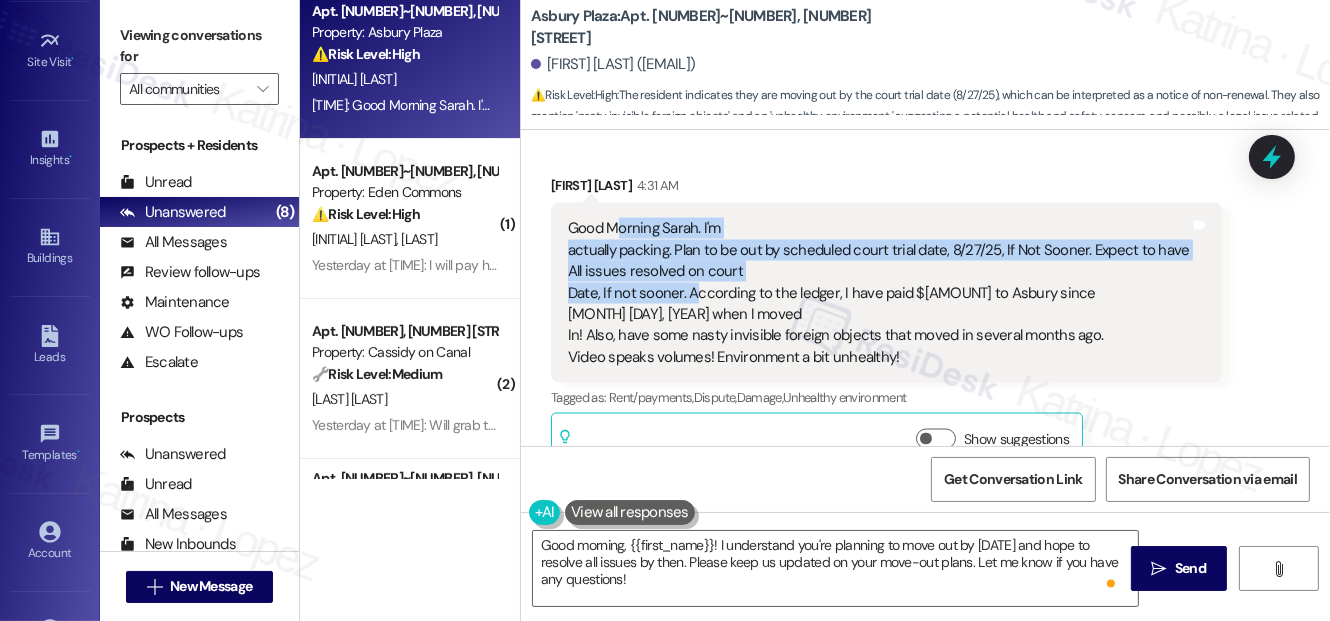 drag, startPoint x: 621, startPoint y: 156, endPoint x: 695, endPoint y: 217, distance: 95.90099 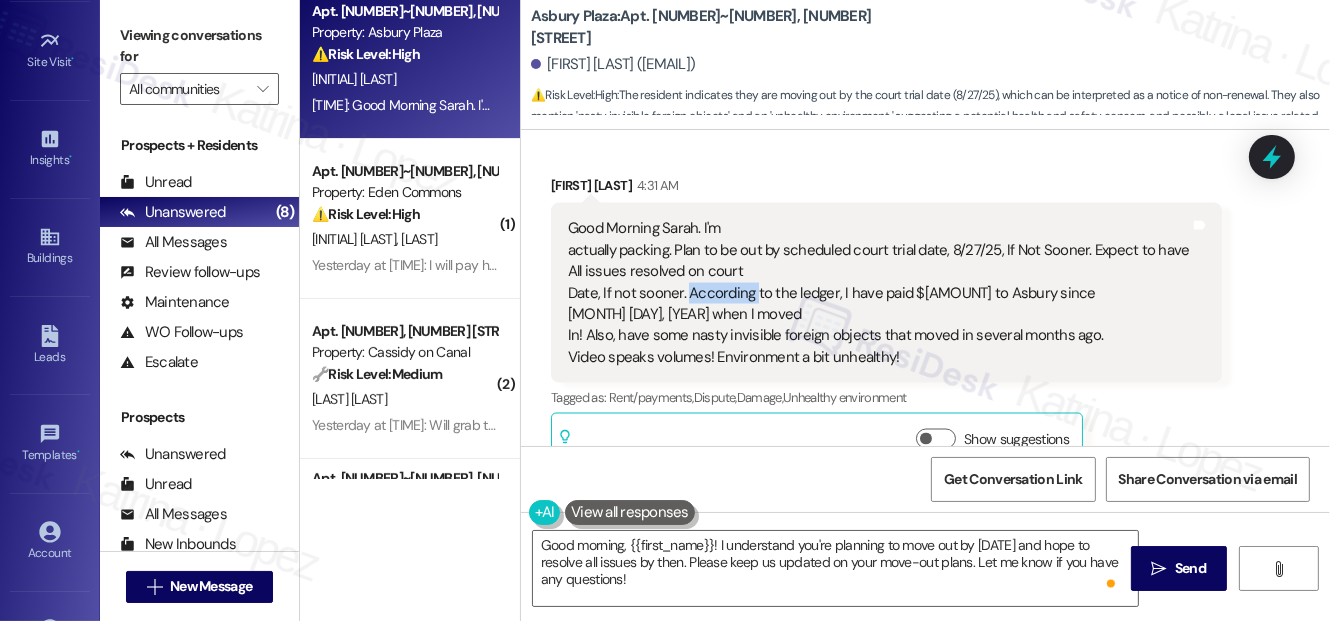 click on "Good Morning Sarah. I'm
actually packing. Plan to be out by scheduled court trial date, 8/27/25, If Not Sooner. Expect to have
All issues resolved on court
Date, If not sooner. According to the ledger, I have paid $22,512 to Asbury since
May 2, 2024 when I moved
In! Also, have some nasty invisible foreign objects that moved in several months ago.
Video speaks volumes! Environment a bit unhealthy!" at bounding box center (879, 293) 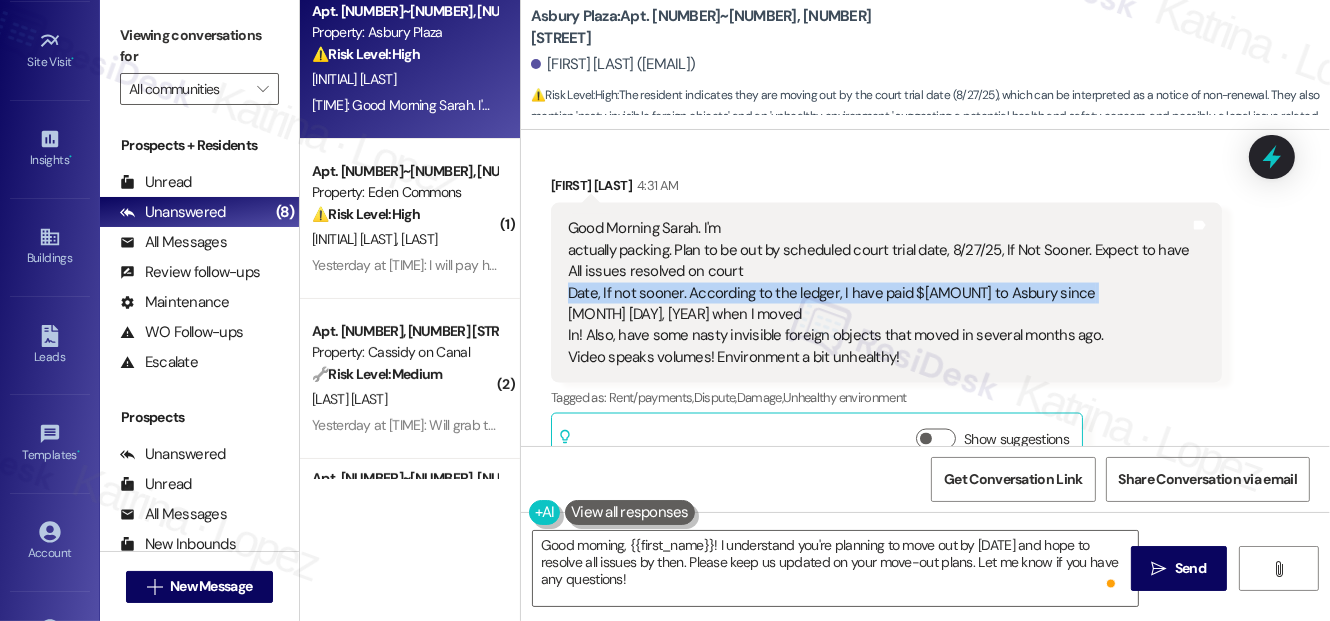 click on "Good Morning Sarah. I'm
actually packing. Plan to be out by scheduled court trial date, 8/27/25, If Not Sooner. Expect to have
All issues resolved on court
Date, If not sooner. According to the ledger, I have paid $22,512 to Asbury since
May 2, 2024 when I moved
In! Also, have some nasty invisible foreign objects that moved in several months ago.
Video speaks volumes! Environment a bit unhealthy!" at bounding box center [879, 293] 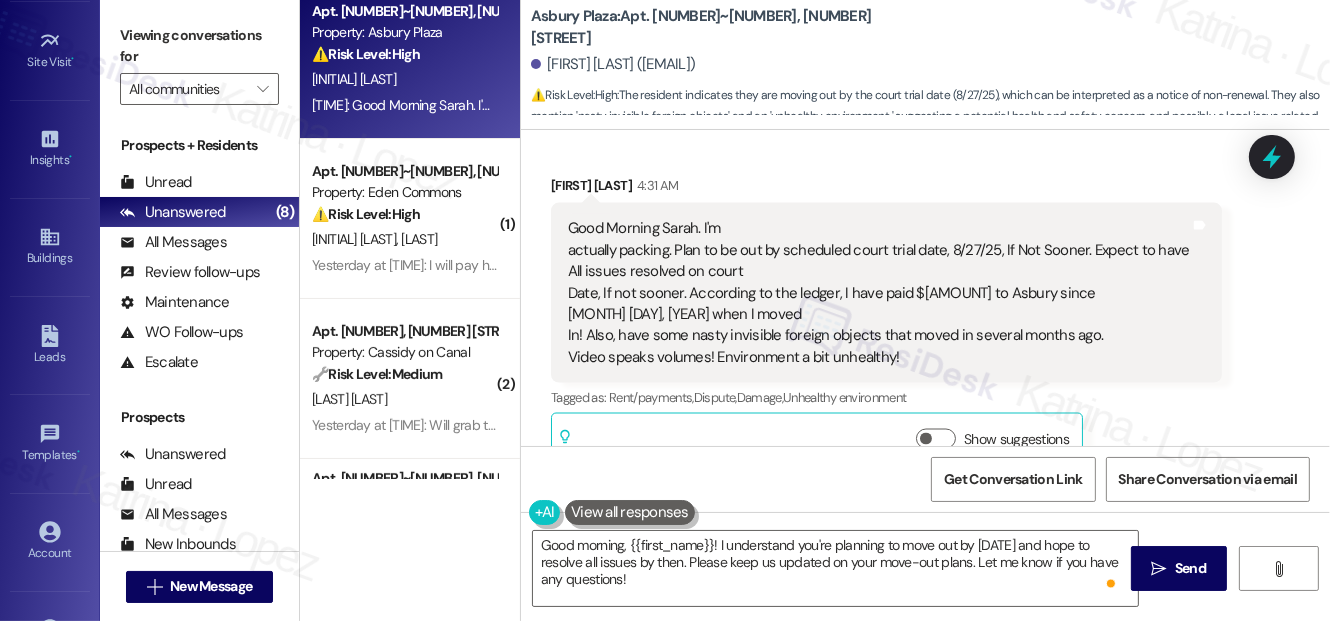 click on "Good Morning Sarah. I'm
actually packing. Plan to be out by scheduled court trial date, 8/27/25, If Not Sooner. Expect to have
All issues resolved on court
Date, If not sooner. According to the ledger, I have paid $22,512 to Asbury since
May 2, 2024 when I moved
In! Also, have some nasty invisible foreign objects that moved in several months ago.
Video speaks volumes! Environment a bit unhealthy!" at bounding box center (879, 293) 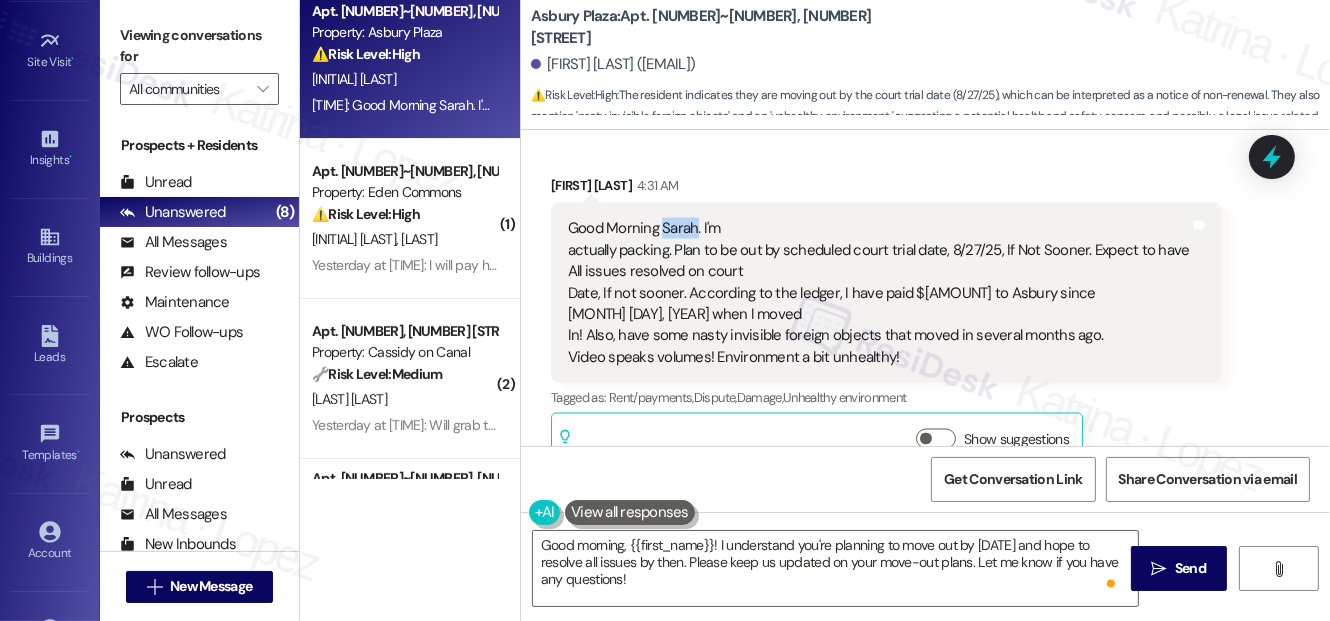 click on "Good Morning Sarah. I'm
actually packing. Plan to be out by scheduled court trial date, 8/27/25, If Not Sooner. Expect to have
All issues resolved on court
Date, If not sooner. According to the ledger, I have paid $22,512 to Asbury since
May 2, 2024 when I moved
In! Also, have some nasty invisible foreign objects that moved in several months ago.
Video speaks volumes! Environment a bit unhealthy!" at bounding box center (879, 293) 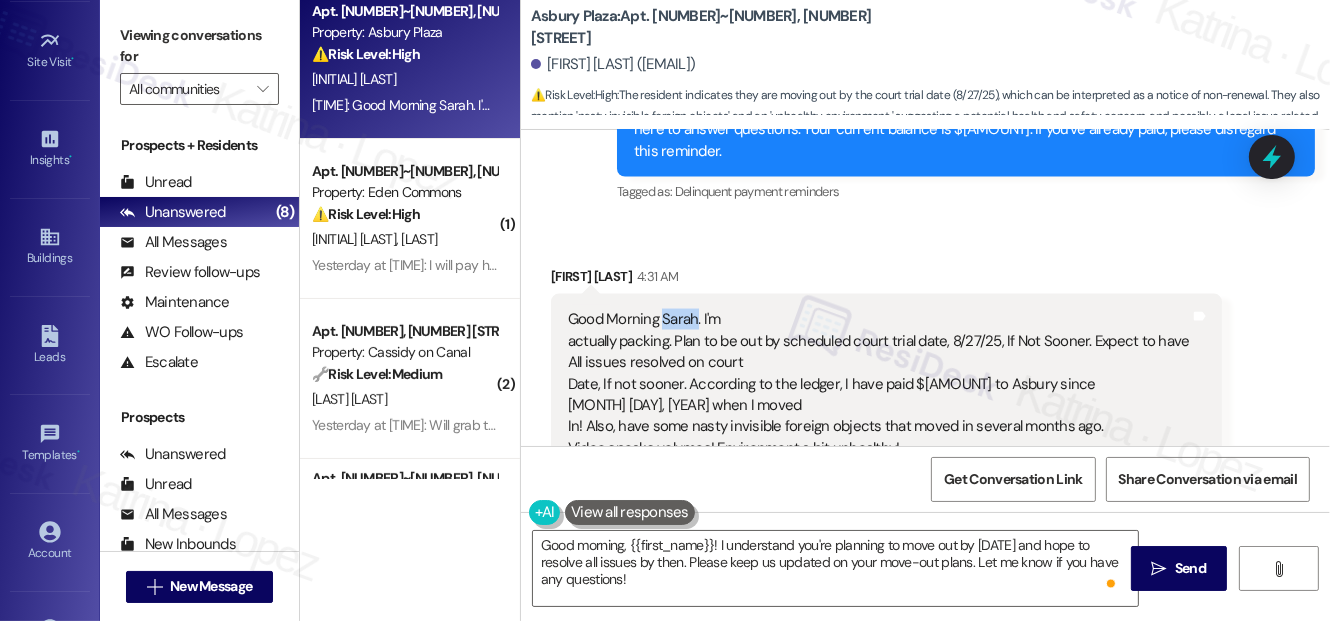 scroll, scrollTop: 10453, scrollLeft: 0, axis: vertical 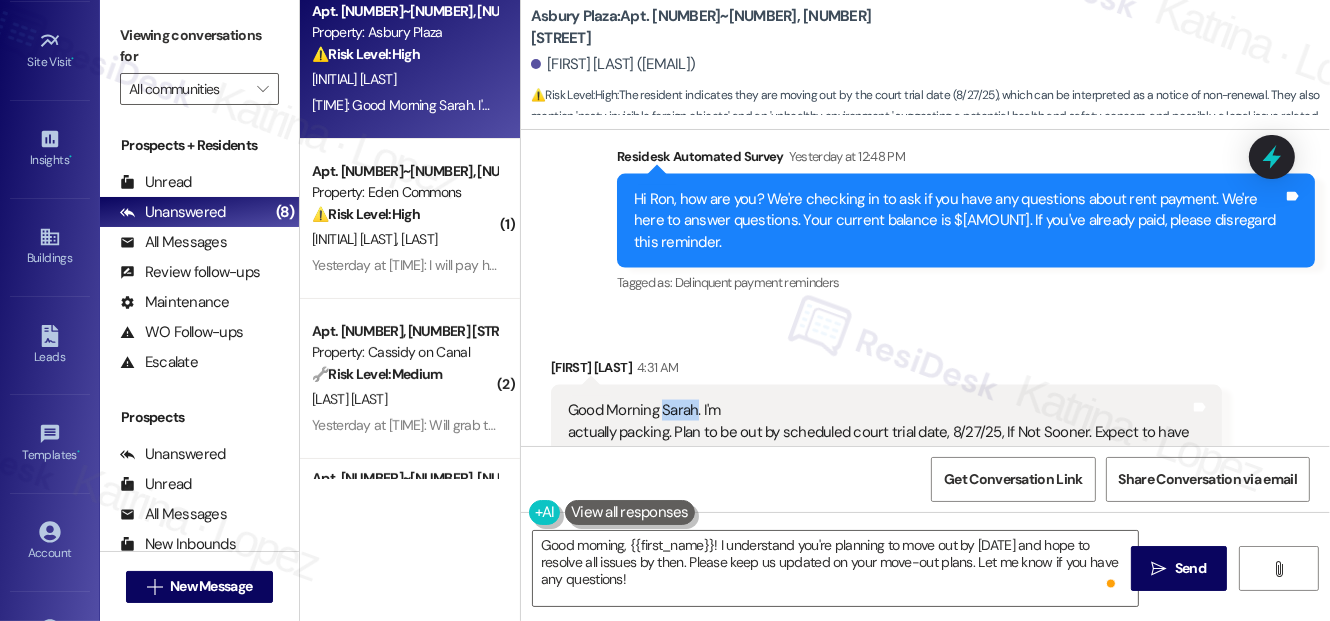 click on "Good Morning Sarah. I'm
actually packing. Plan to be out by scheduled court trial date, 8/27/25, If Not Sooner. Expect to have
All issues resolved on court
Date, If not sooner. According to the ledger, I have paid $22,512 to Asbury since
May 2, 2024 when I moved
In! Also, have some nasty invisible foreign objects that moved in several months ago.
Video speaks volumes! Environment a bit unhealthy!" at bounding box center [879, 475] 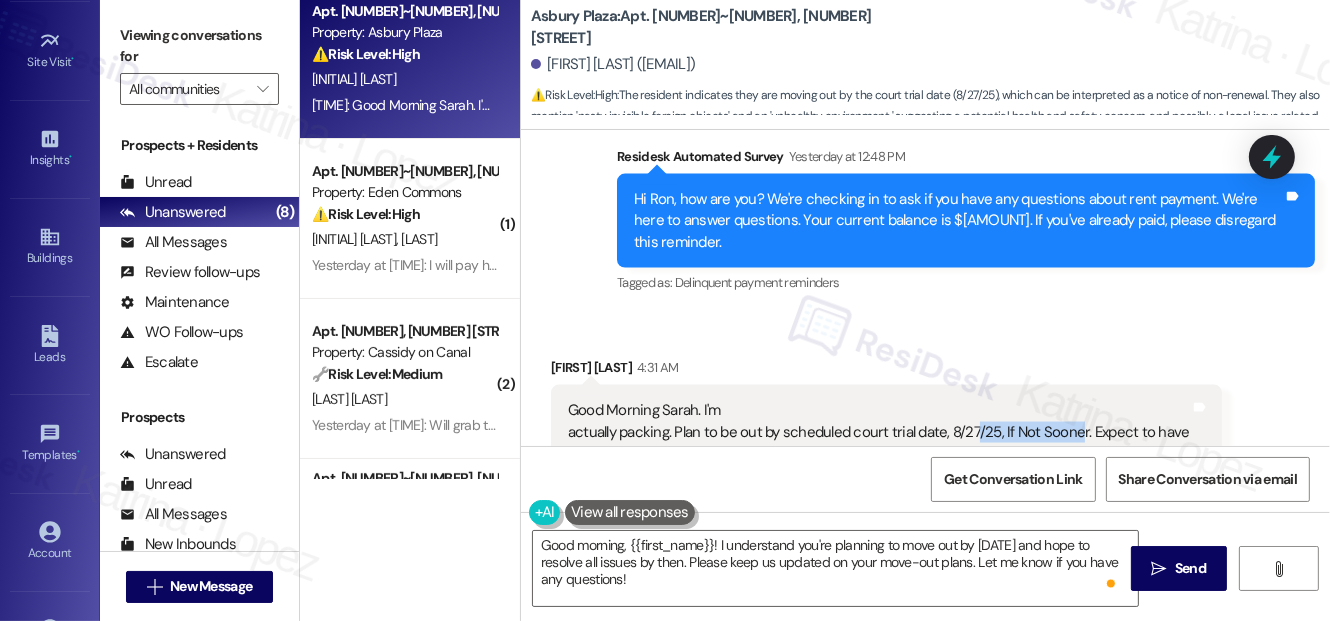 drag, startPoint x: 976, startPoint y: 358, endPoint x: 1077, endPoint y: 365, distance: 101.24229 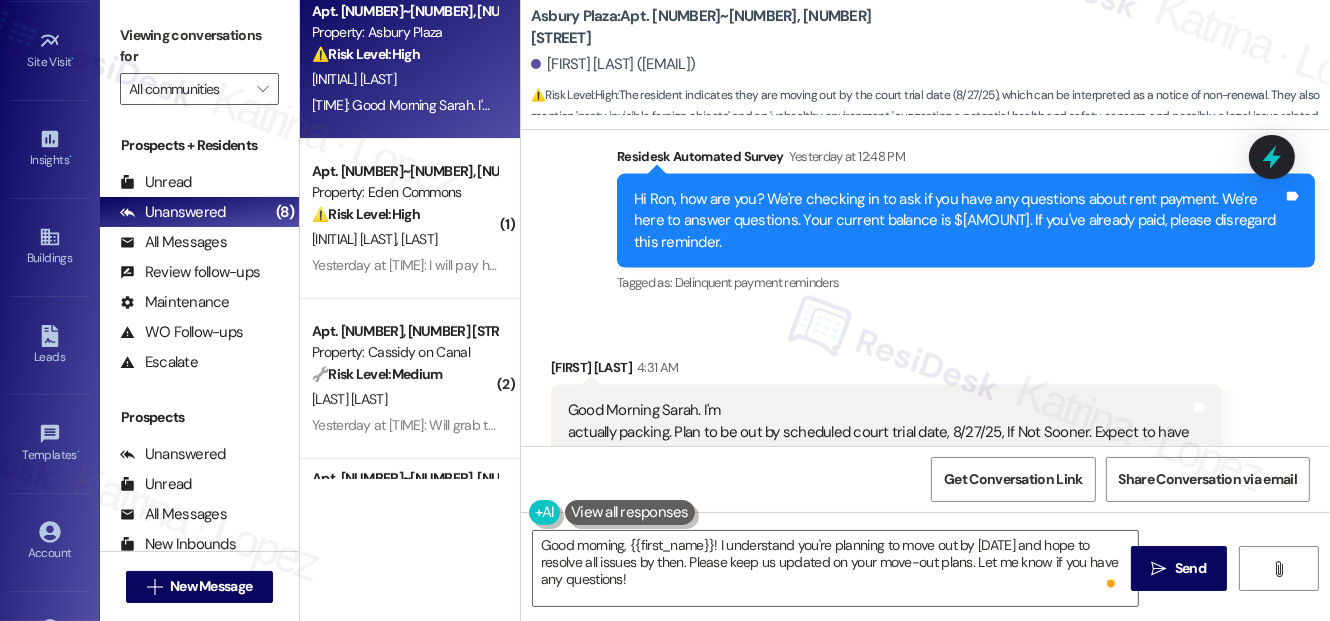 click on "Good Morning Sarah. I'm
actually packing. Plan to be out by scheduled court trial date, 8/27/25, If Not Sooner. Expect to have
All issues resolved on court
Date, If not sooner. According to the ledger, I have paid $22,512 to Asbury since
May 2, 2024 when I moved
In! Also, have some nasty invisible foreign objects that moved in several months ago.
Video speaks volumes! Environment a bit unhealthy!" at bounding box center (879, 475) 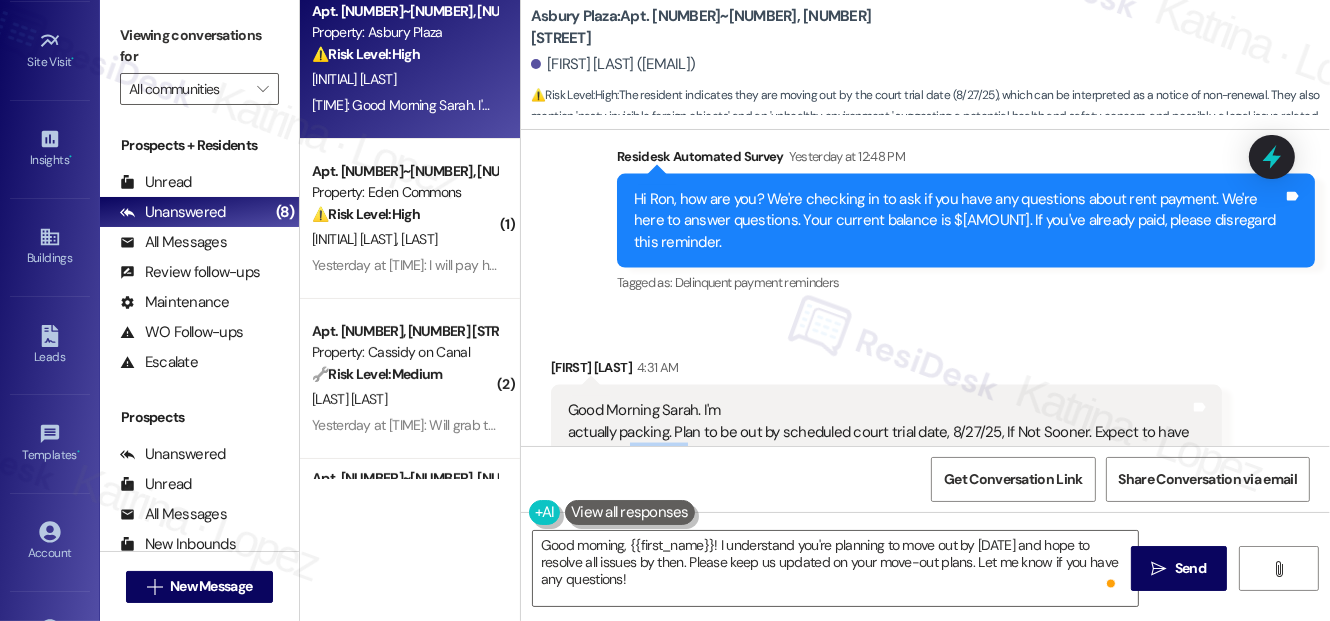 click on "Good Morning Sarah. I'm
actually packing. Plan to be out by scheduled court trial date, 8/27/25, If Not Sooner. Expect to have
All issues resolved on court
Date, If not sooner. According to the ledger, I have paid $22,512 to Asbury since
May 2, 2024 when I moved
In! Also, have some nasty invisible foreign objects that moved in several months ago.
Video speaks volumes! Environment a bit unhealthy!" at bounding box center (879, 475) 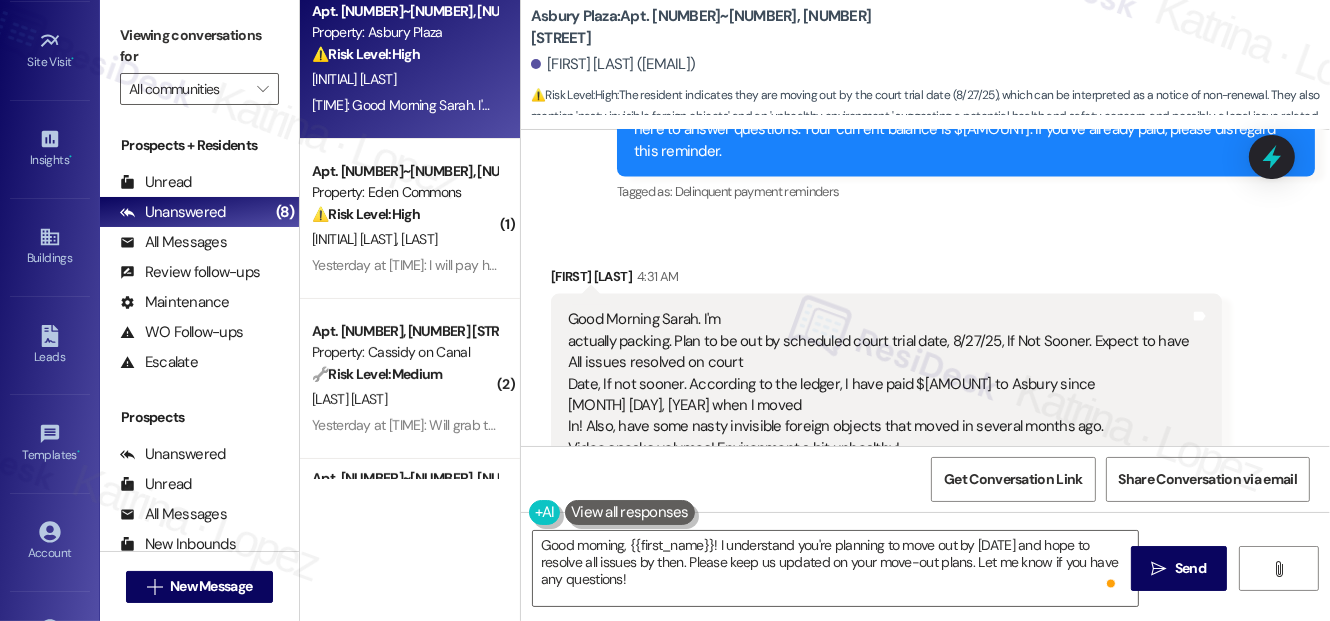 click on "Good Morning Sarah. I'm
actually packing. Plan to be out by scheduled court trial date, 8/27/25, If Not Sooner. Expect to have
All issues resolved on court
Date, If not sooner. According to the ledger, I have paid $22,512 to Asbury since
May 2, 2024 when I moved
In! Also, have some nasty invisible foreign objects that moved in several months ago.
Video speaks volumes! Environment a bit unhealthy!" at bounding box center (879, 384) 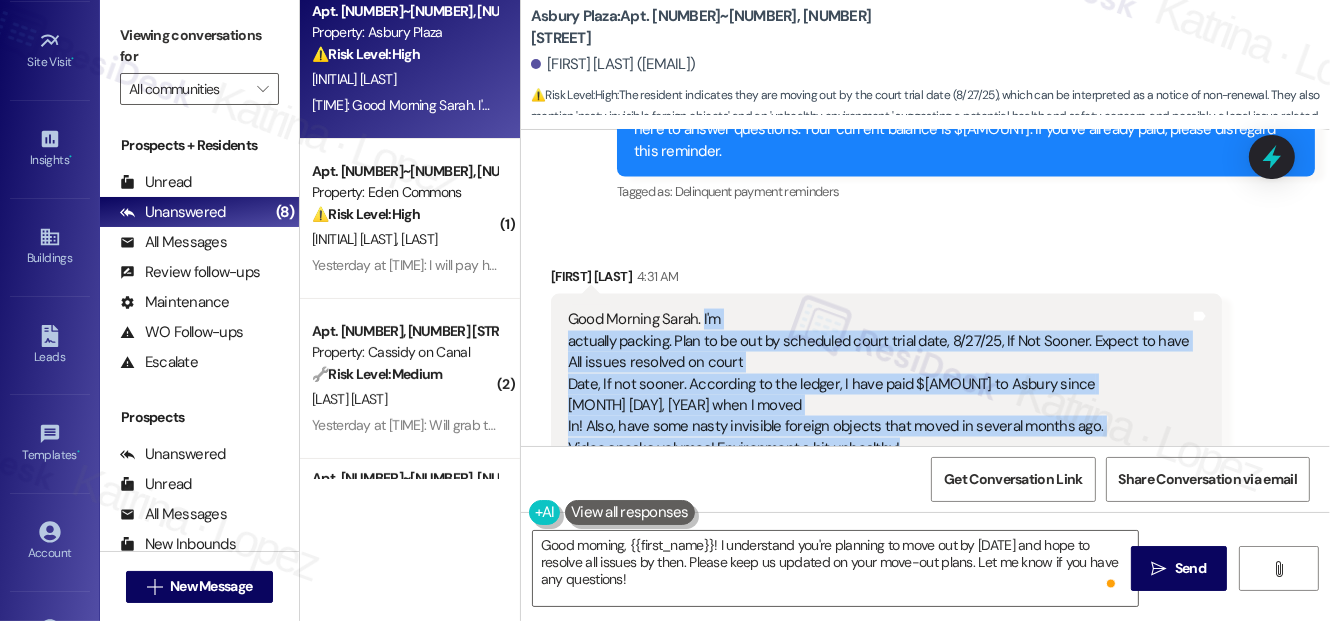 drag, startPoint x: 703, startPoint y: 251, endPoint x: 938, endPoint y: 373, distance: 264.78104 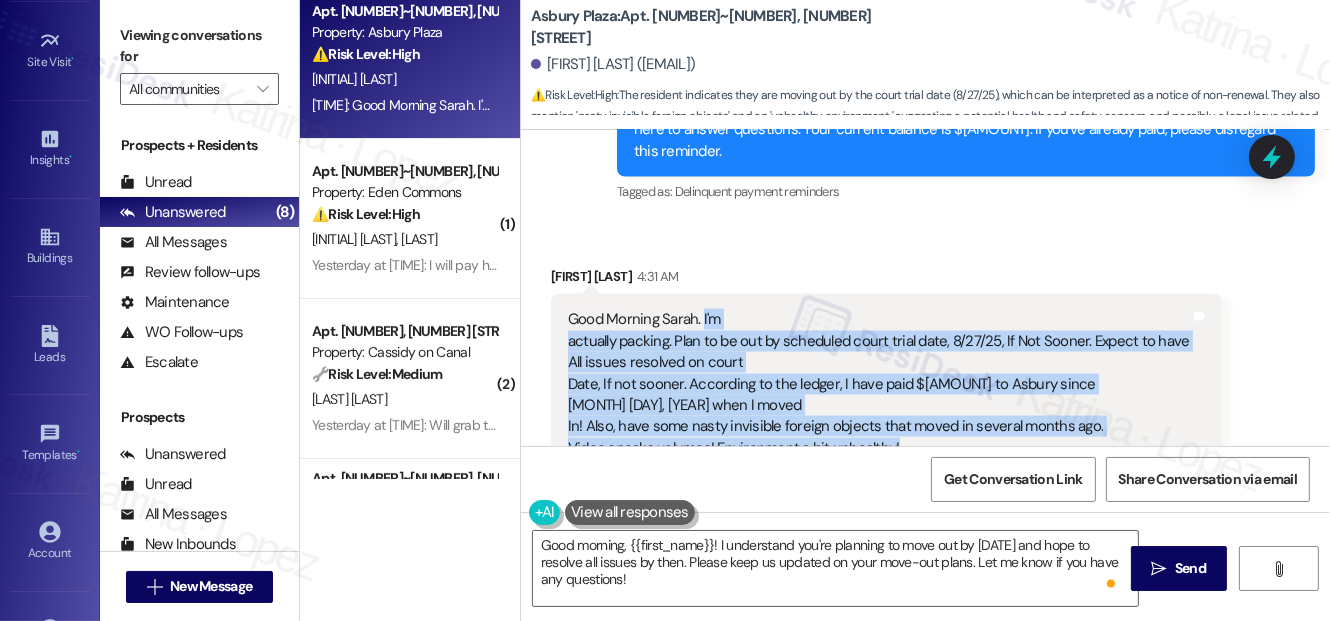 click on "Viewing conversations for" at bounding box center (199, 46) 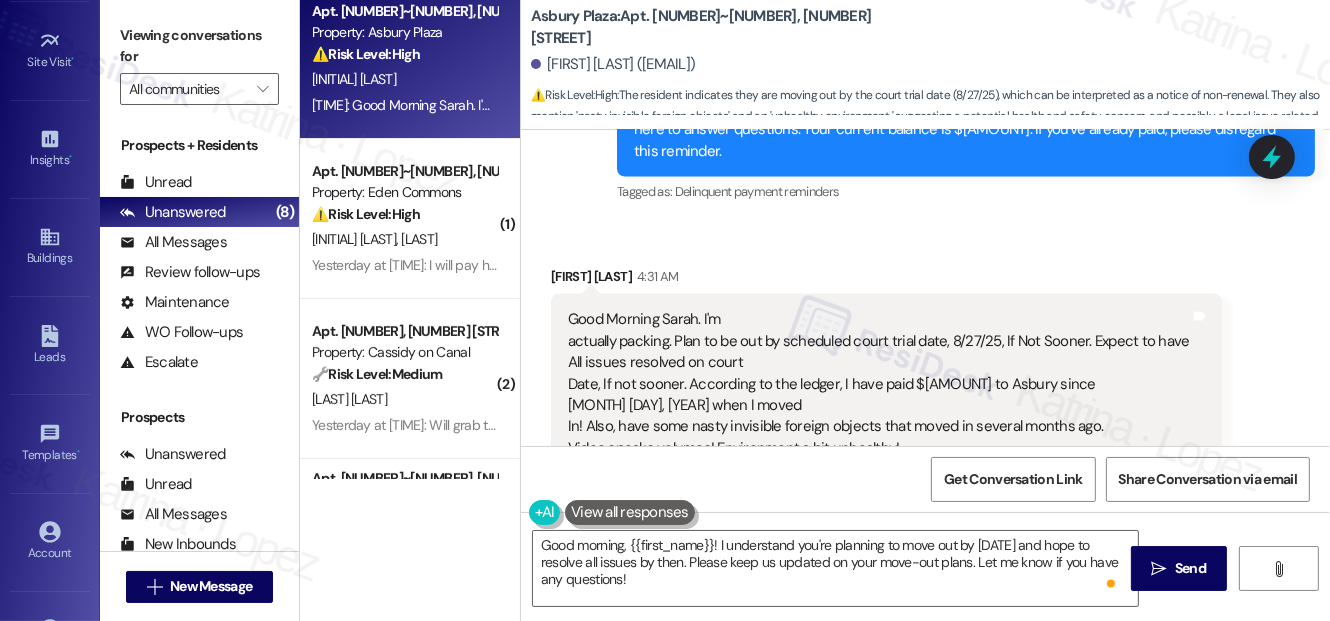 click on "Received via SMS Ron Turner 4:31 AM Good Morning Sarah. I'm
actually packing. Plan to be out by scheduled court trial date, 8/27/25, If Not Sooner. Expect to have
All issues resolved on court
Date, If not sooner. According to the ledger, I have paid $22,512 to Asbury since
May 2, 2024 when I moved
In! Also, have some nasty invisible foreign objects that moved in several months ago.
Video speaks volumes! Environment a bit unhealthy! Tags and notes Tagged as:   Rent/payments ,  Click to highlight conversations about Rent/payments Dispute ,  Click to highlight conversations about Dispute Damage ,  Click to highlight conversations about Damage Unhealthy environment Click to highlight conversations about Unhealthy environment  Related guidelines Show suggestions" at bounding box center [886, 414] 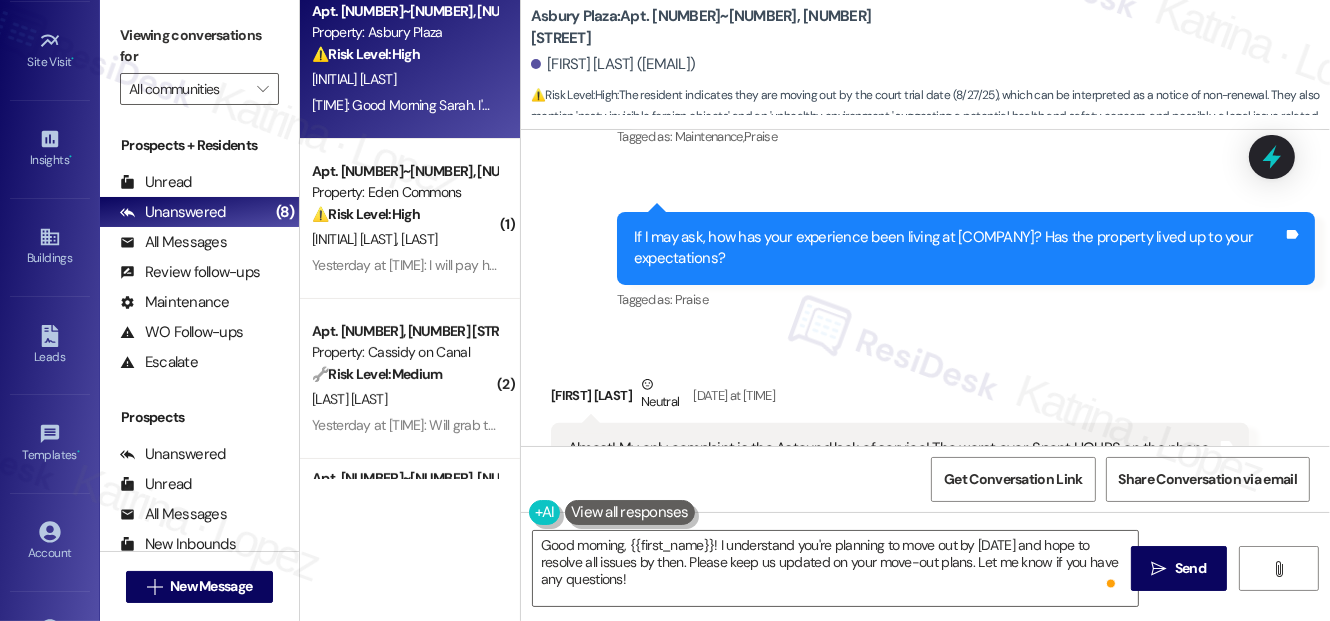 scroll, scrollTop: 1000, scrollLeft: 0, axis: vertical 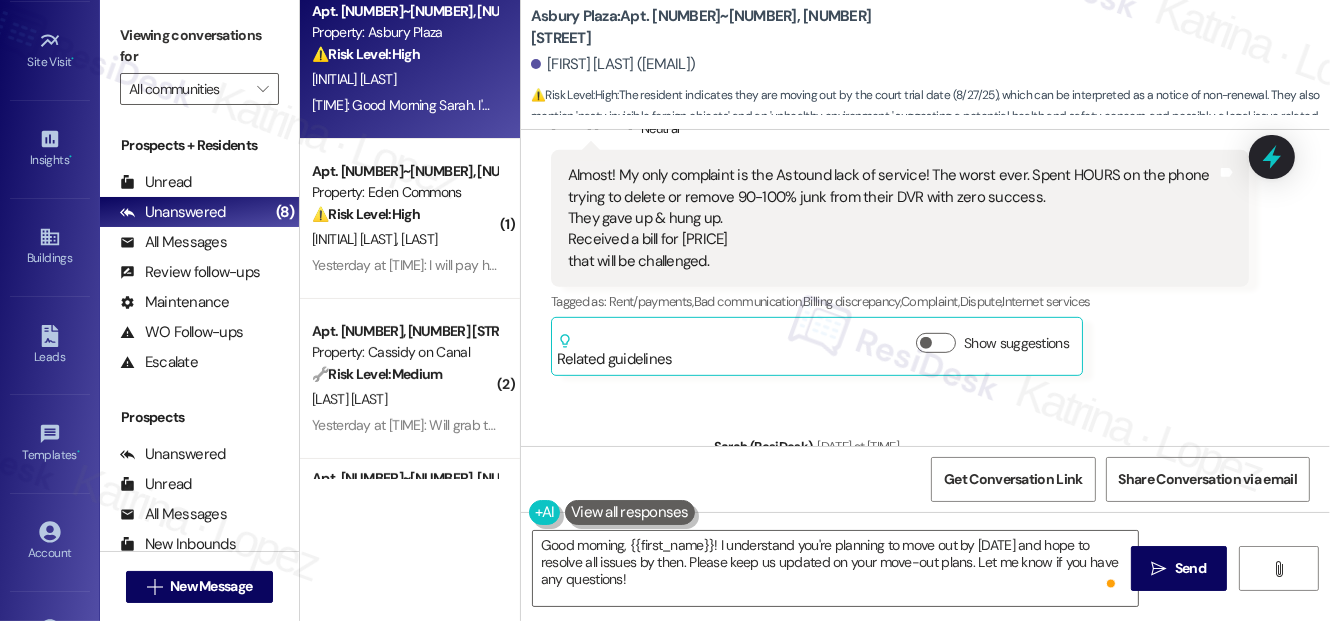 click on "Almost! My only complaint is the Astound lack of service! The worst ever. Spent HOURS on the phone trying to delete or remove 90-100% junk from their DVR with zero success.
They gave up & hung up.
Received a bill for $267.04
that will be challenged." at bounding box center [892, 218] 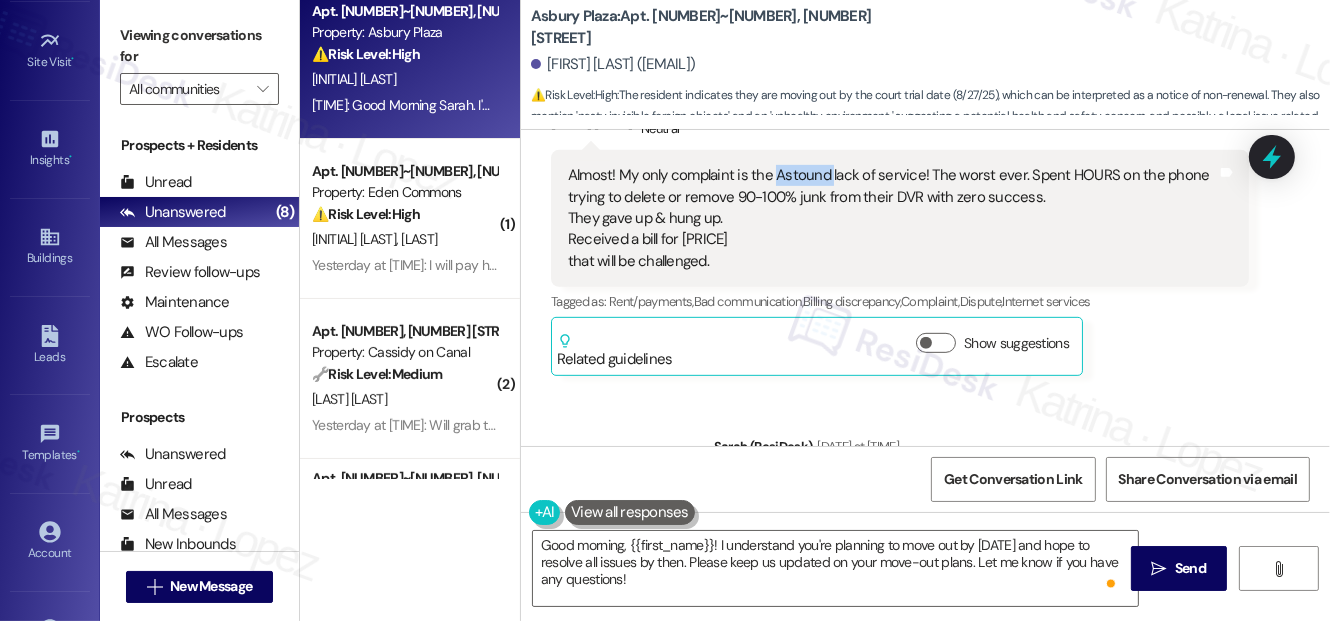 click on "Almost! My only complaint is the Astound lack of service! The worst ever. Spent HOURS on the phone trying to delete or remove 90-100% junk from their DVR with zero success.
They gave up & hung up.
Received a bill for $267.04
that will be challenged." at bounding box center [892, 218] 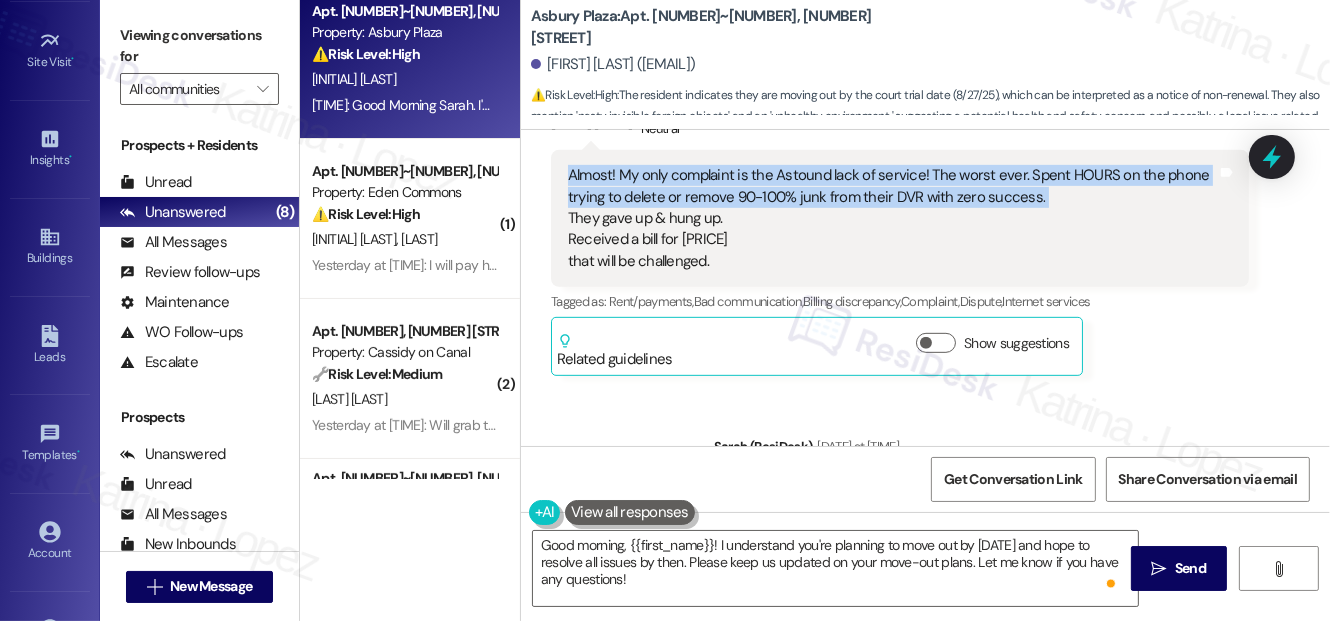 click on "Almost! My only complaint is the Astound lack of service! The worst ever. Spent HOURS on the phone trying to delete or remove 90-100% junk from their DVR with zero success.
They gave up & hung up.
Received a bill for $267.04
that will be challenged." at bounding box center [892, 218] 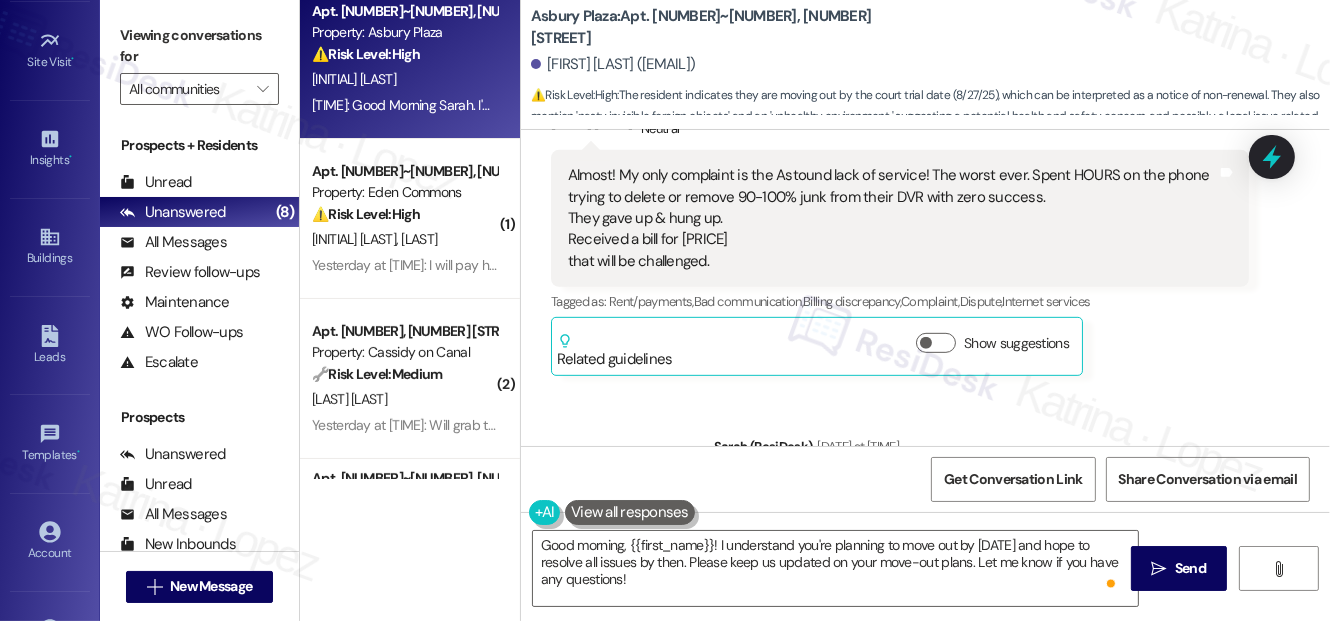 click on "Almost! My only complaint is the Astound lack of service! The worst ever. Spent HOURS on the phone trying to delete or remove 90-100% junk from their DVR with zero success.
They gave up & hung up.
Received a bill for $267.04
that will be challenged." at bounding box center (892, 218) 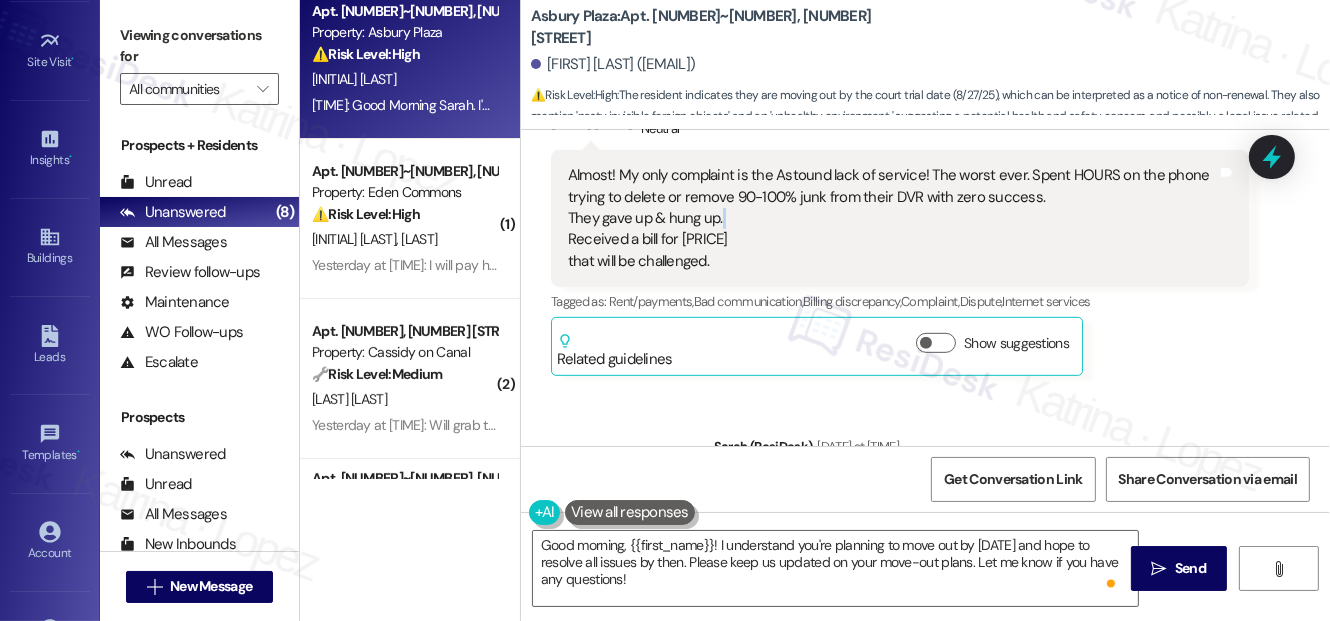 click on "Almost! My only complaint is the Astound lack of service! The worst ever. Spent HOURS on the phone trying to delete or remove 90-100% junk from their DVR with zero success.
They gave up & hung up.
Received a bill for $267.04
that will be challenged." at bounding box center (892, 218) 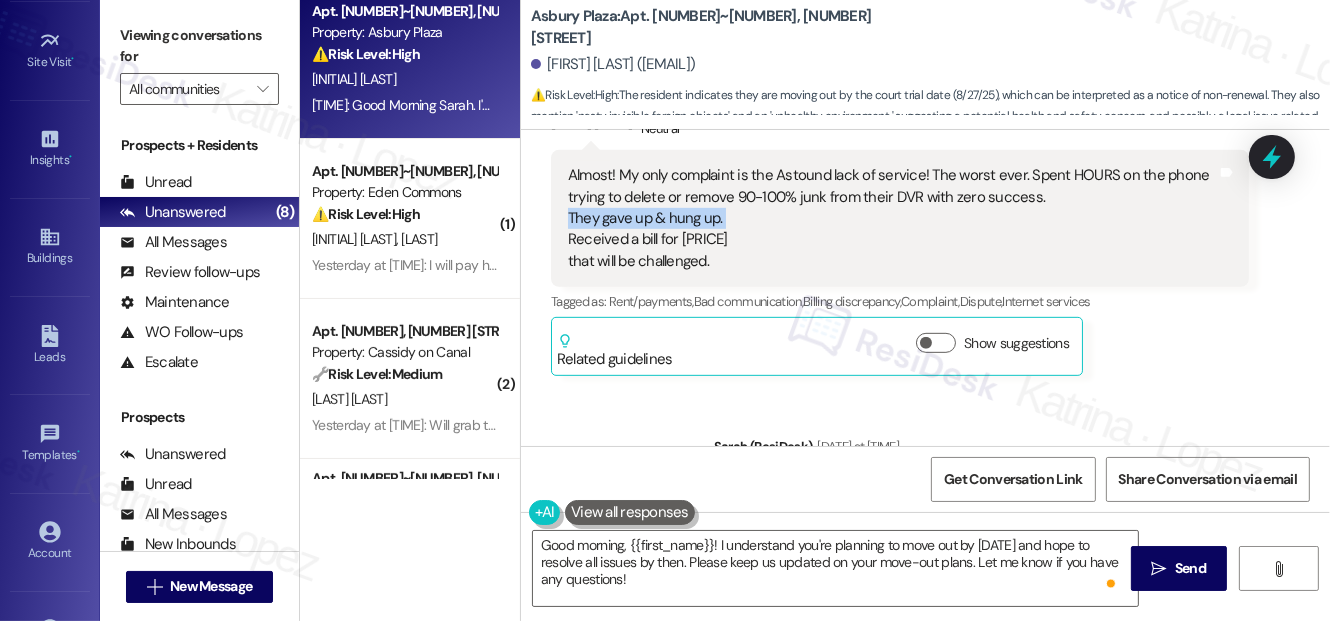 click on "Almost! My only complaint is the Astound lack of service! The worst ever. Spent HOURS on the phone trying to delete or remove 90-100% junk from their DVR with zero success.
They gave up & hung up.
Received a bill for $267.04
that will be challenged." at bounding box center (892, 218) 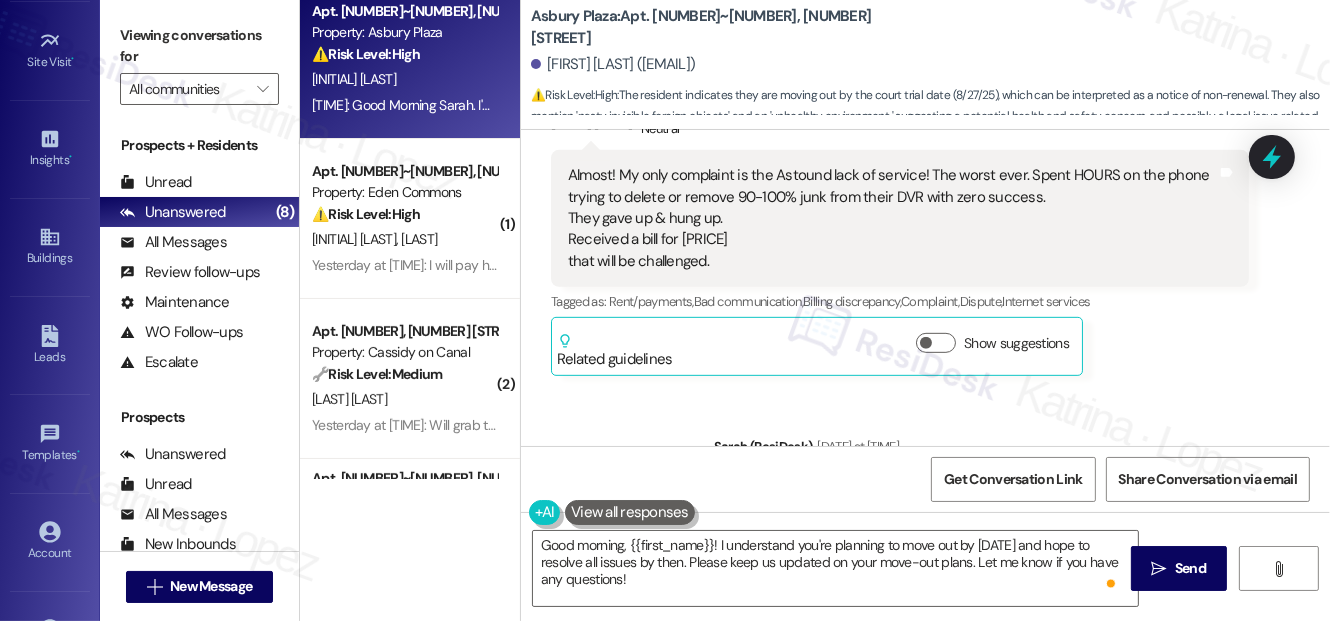 click on "Almost! My only complaint is the Astound lack of service! The worst ever. Spent HOURS on the phone trying to delete or remove 90-100% junk from their DVR with zero success.
They gave up & hung up.
Received a bill for $267.04
that will be challenged." at bounding box center (892, 218) 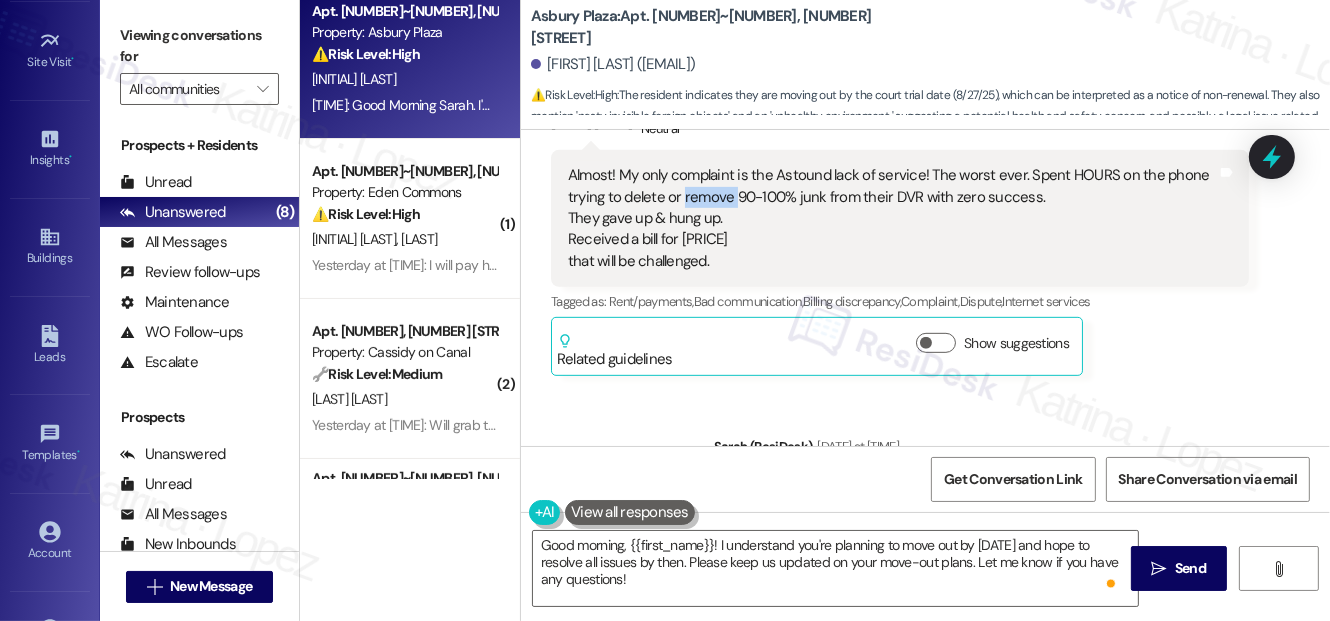 click on "Almost! My only complaint is the Astound lack of service! The worst ever. Spent HOURS on the phone trying to delete or remove 90-100% junk from their DVR with zero success.
They gave up & hung up.
Received a bill for $267.04
that will be challenged." at bounding box center [892, 218] 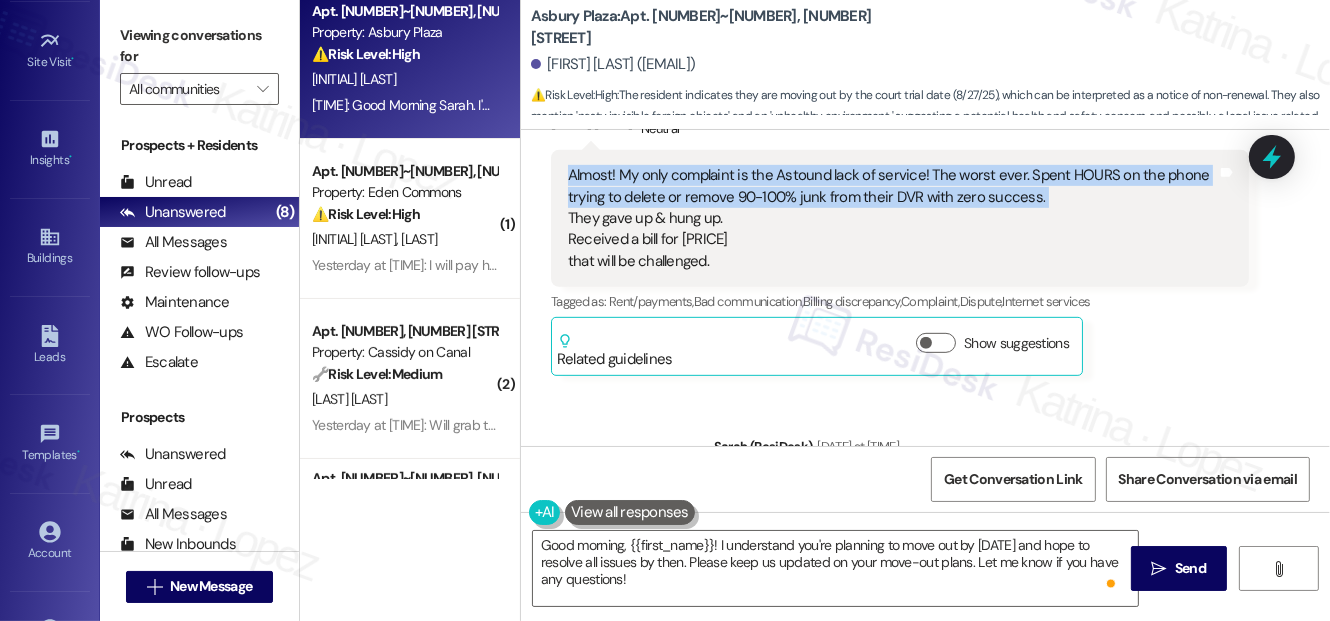 click on "Almost! My only complaint is the Astound lack of service! The worst ever. Spent HOURS on the phone trying to delete or remove 90-100% junk from their DVR with zero success.
They gave up & hung up.
Received a bill for $267.04
that will be challenged." at bounding box center (892, 218) 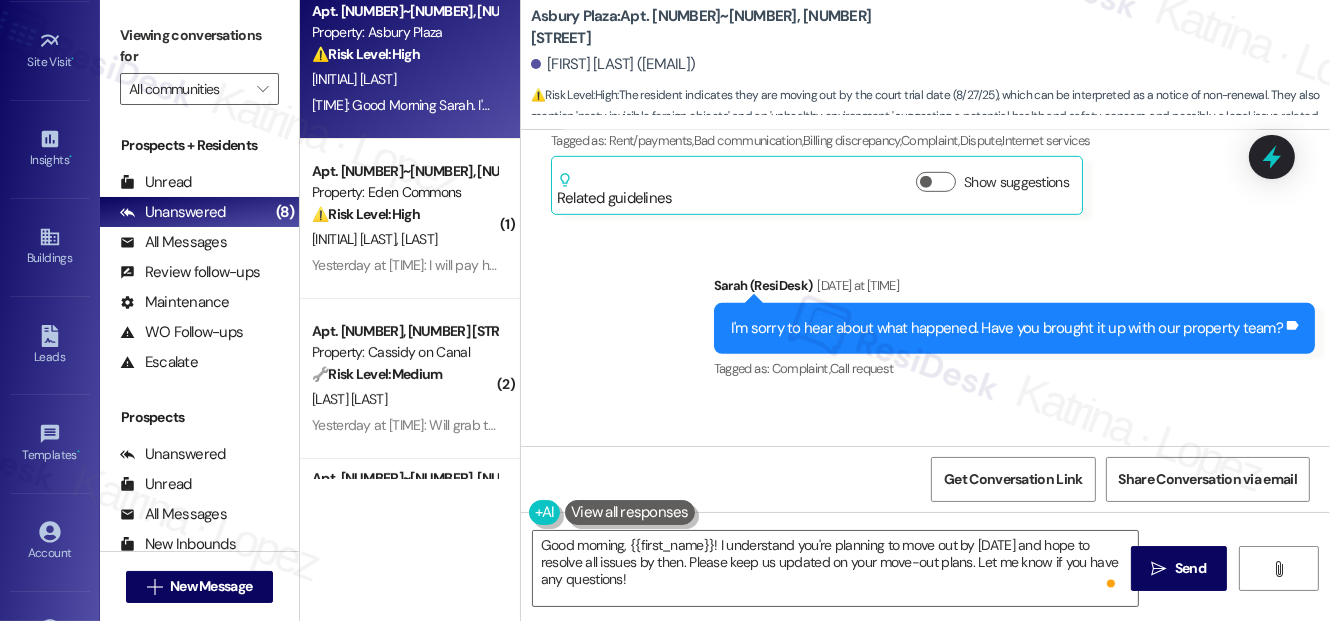 scroll, scrollTop: 1272, scrollLeft: 0, axis: vertical 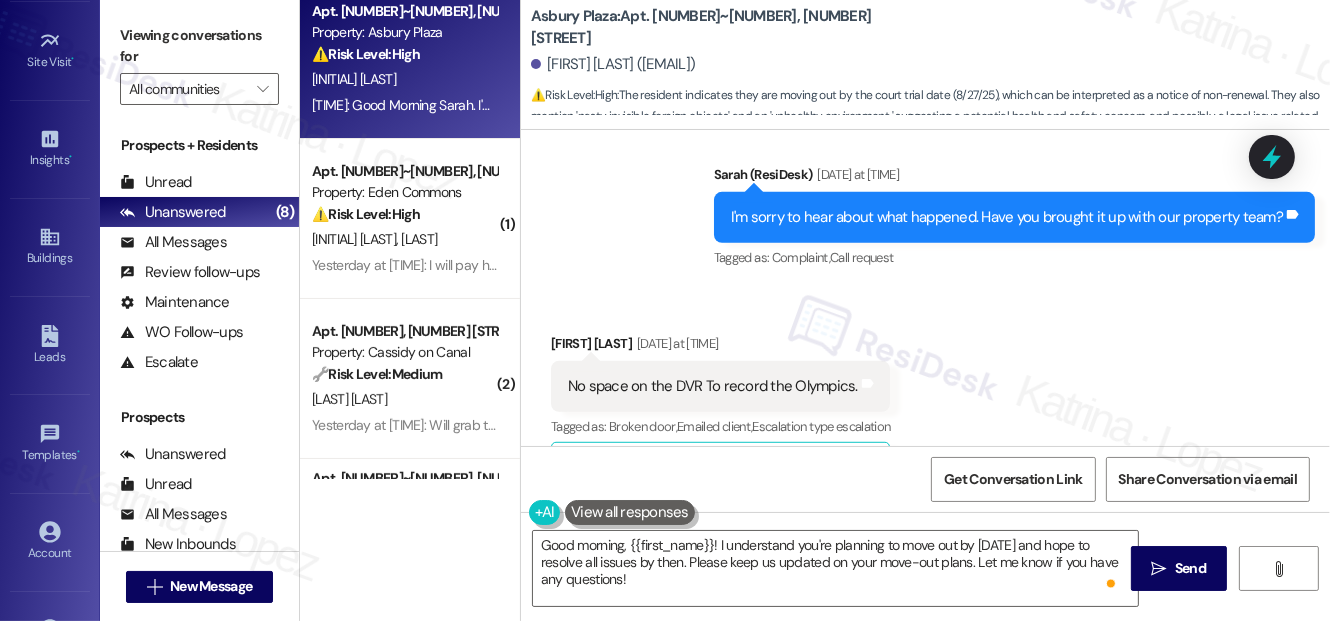 click on "I'm sorry to hear about what happened. Have you brought it up with our property team?" at bounding box center (1007, 217) 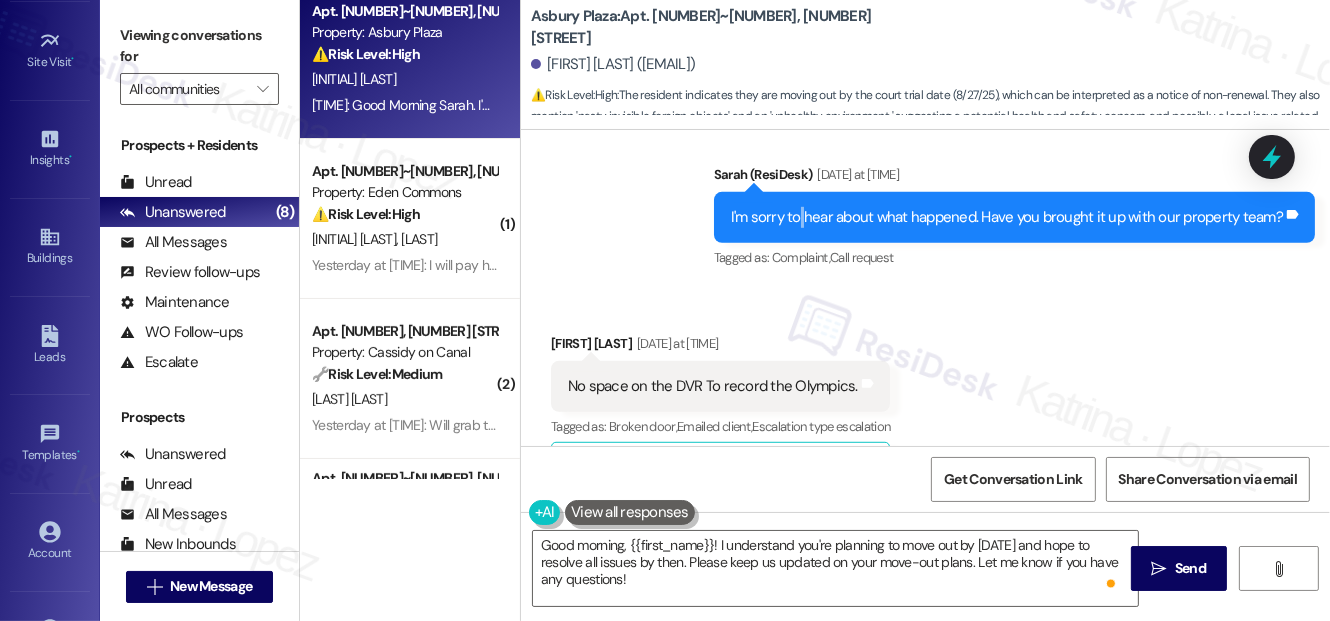 click on "I'm sorry to hear about what happened. Have you brought it up with our property team?" at bounding box center (1007, 217) 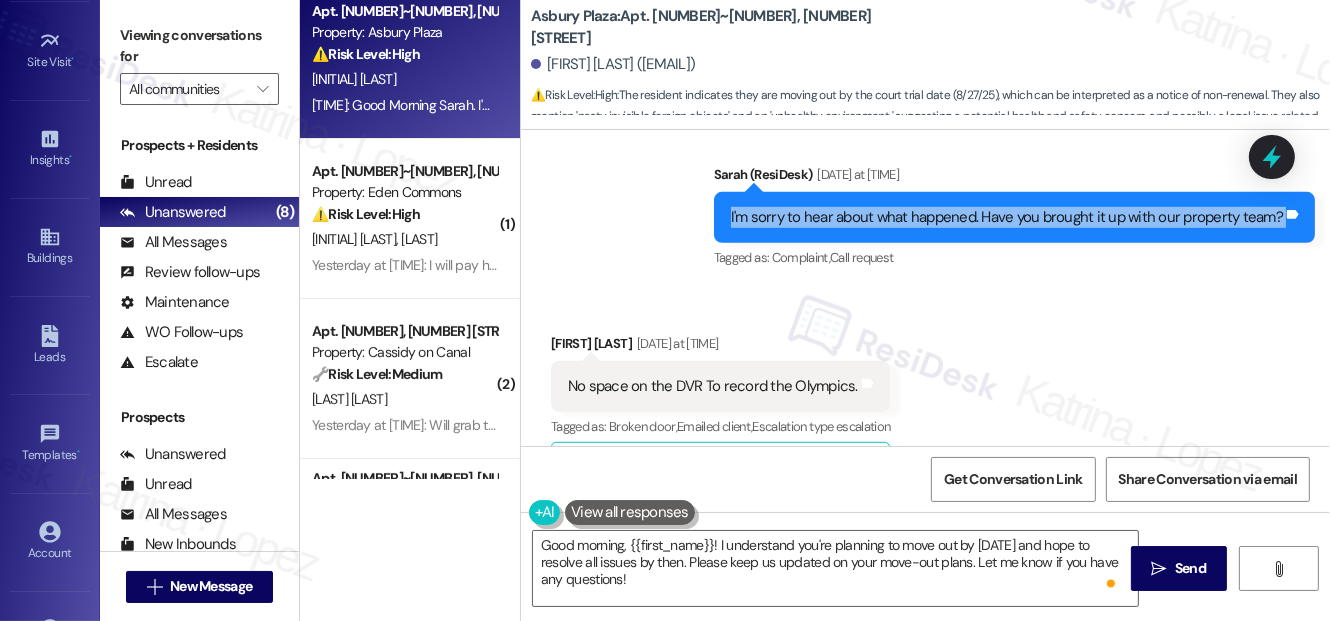 click on "I'm sorry to hear about what happened. Have you brought it up with our property team?" at bounding box center [1007, 217] 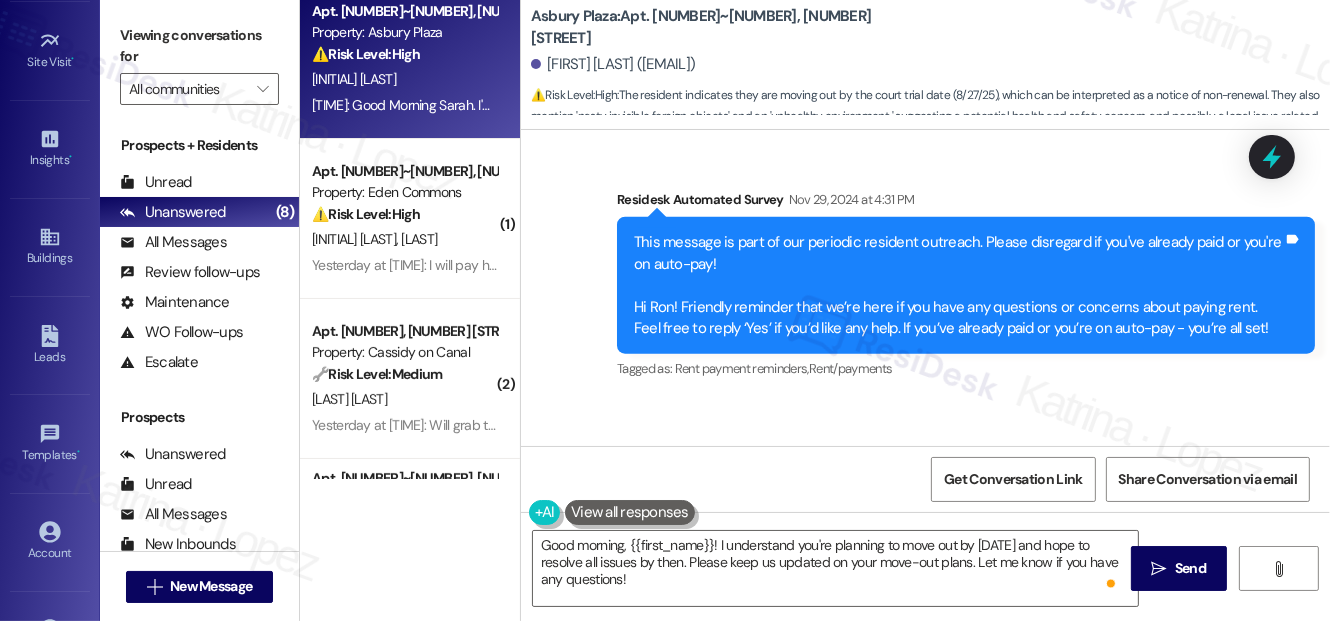 scroll, scrollTop: 2272, scrollLeft: 0, axis: vertical 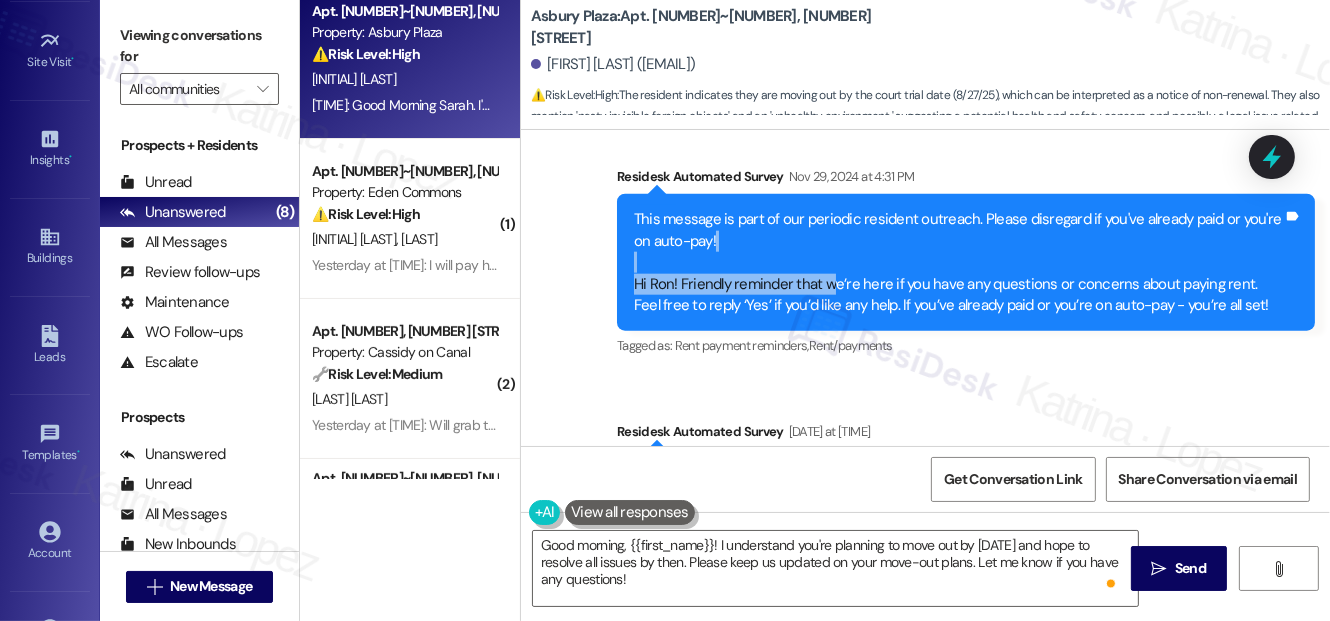 drag, startPoint x: 747, startPoint y: 212, endPoint x: 800, endPoint y: 271, distance: 79.30952 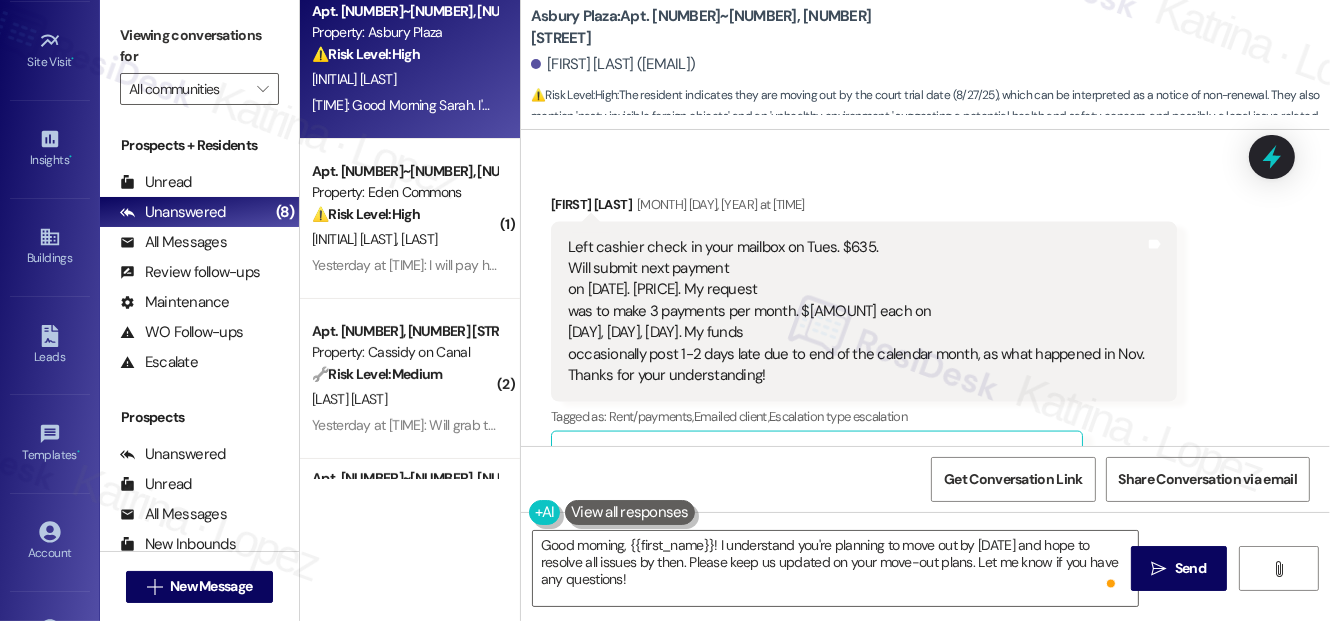 scroll, scrollTop: 3000, scrollLeft: 0, axis: vertical 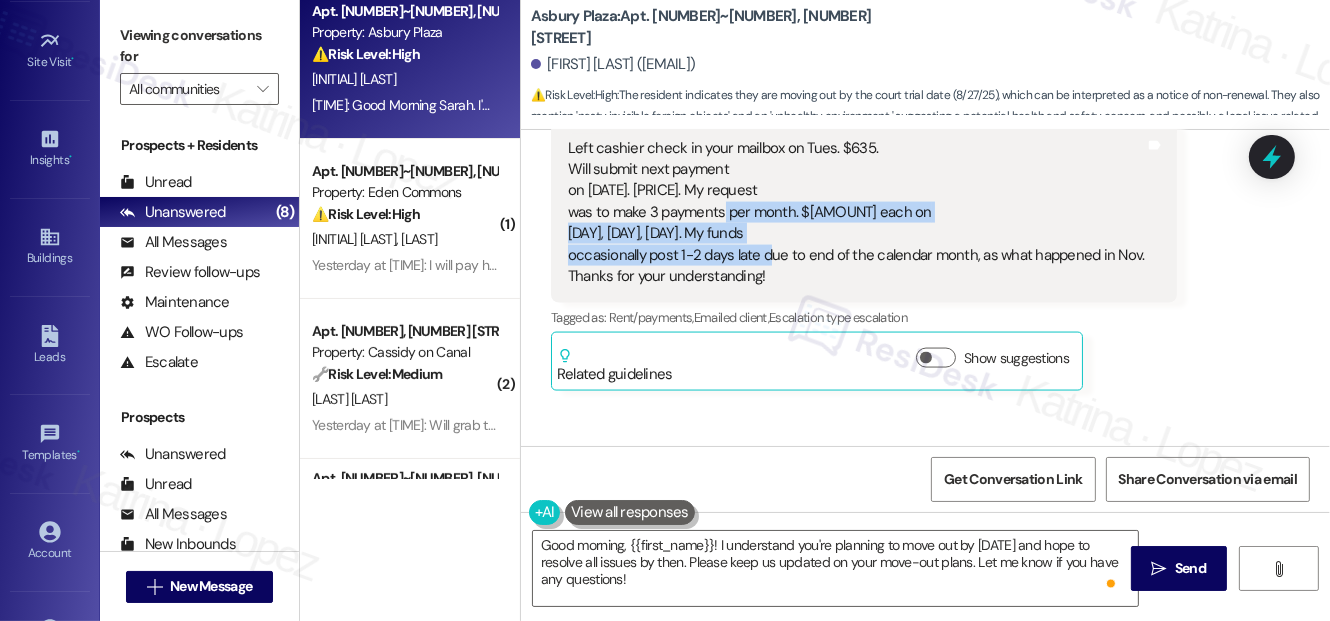 drag, startPoint x: 725, startPoint y: 195, endPoint x: 766, endPoint y: 240, distance: 60.876926 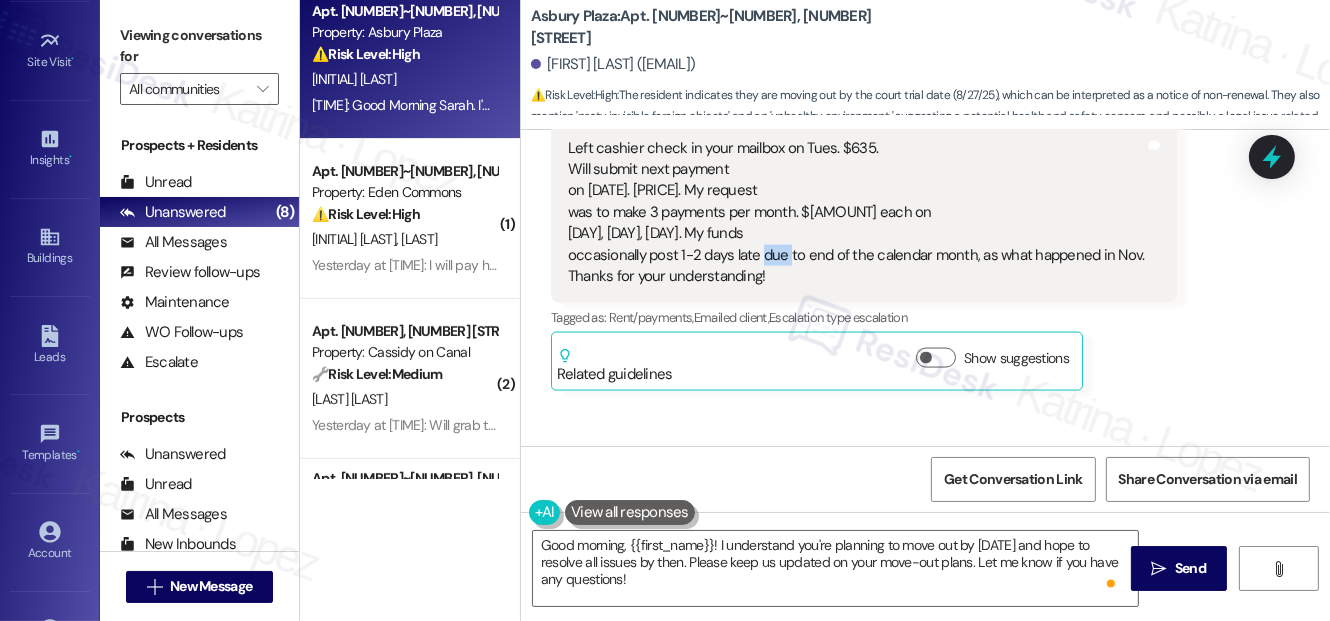 click on "Left  cashier check in your mailbox on Tues. $635.
Will submit next payment
on 12/10. $635. My request
was to make 3 payments per month. $635 each on
10th, 20th, 30th. My funds
occasionally post 1-2 days late due to end of the calendar month, as what happened in Nov.
Thanks for your understanding!" at bounding box center (856, 213) 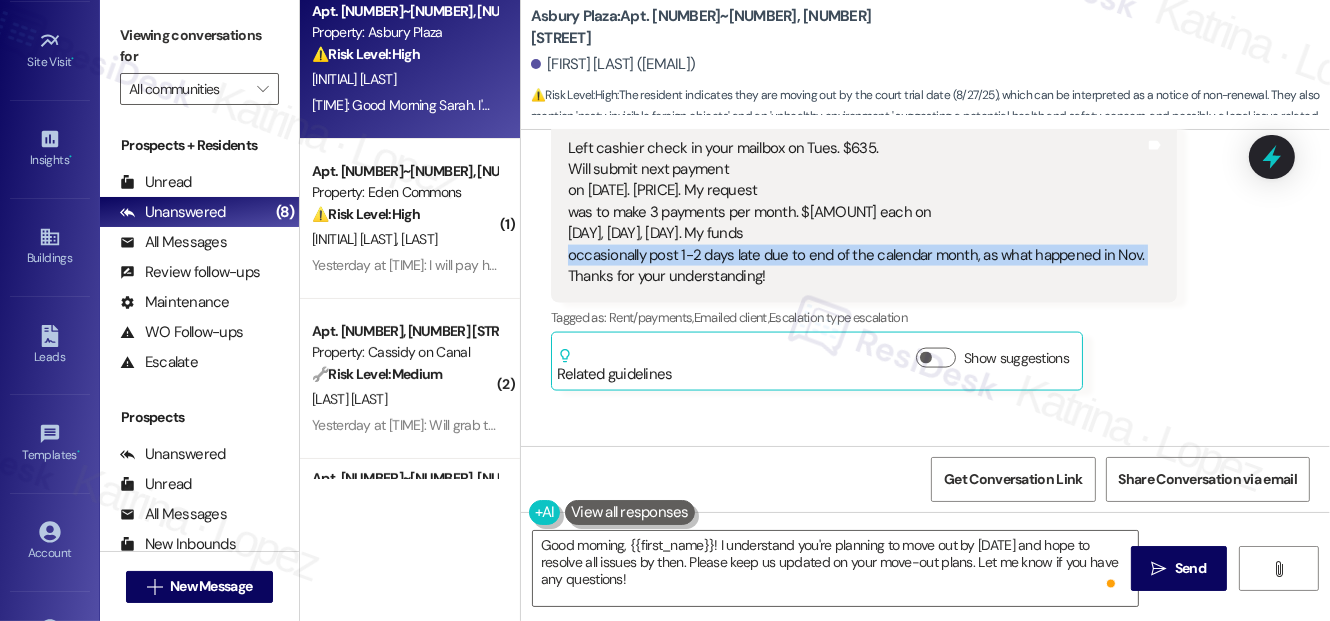 click on "Left  cashier check in your mailbox on Tues. $635.
Will submit next payment
on 12/10. $635. My request
was to make 3 payments per month. $635 each on
10th, 20th, 30th. My funds
occasionally post 1-2 days late due to end of the calendar month, as what happened in Nov.
Thanks for your understanding!" at bounding box center (856, 213) 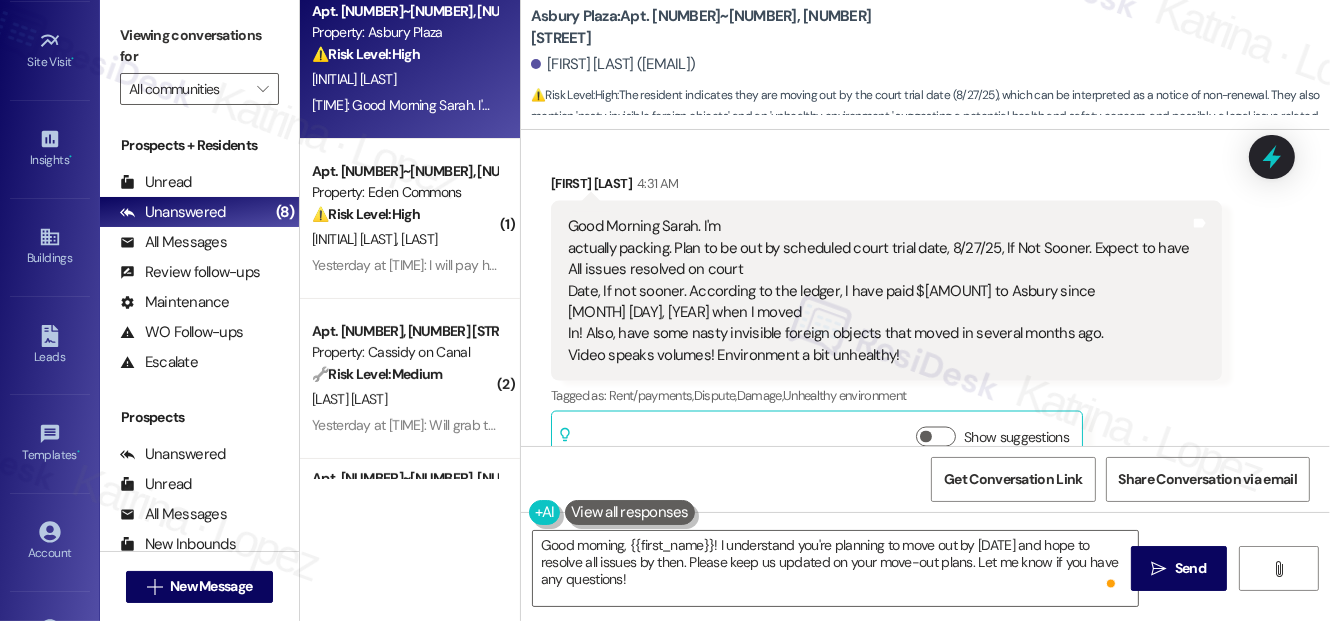 scroll, scrollTop: 10634, scrollLeft: 0, axis: vertical 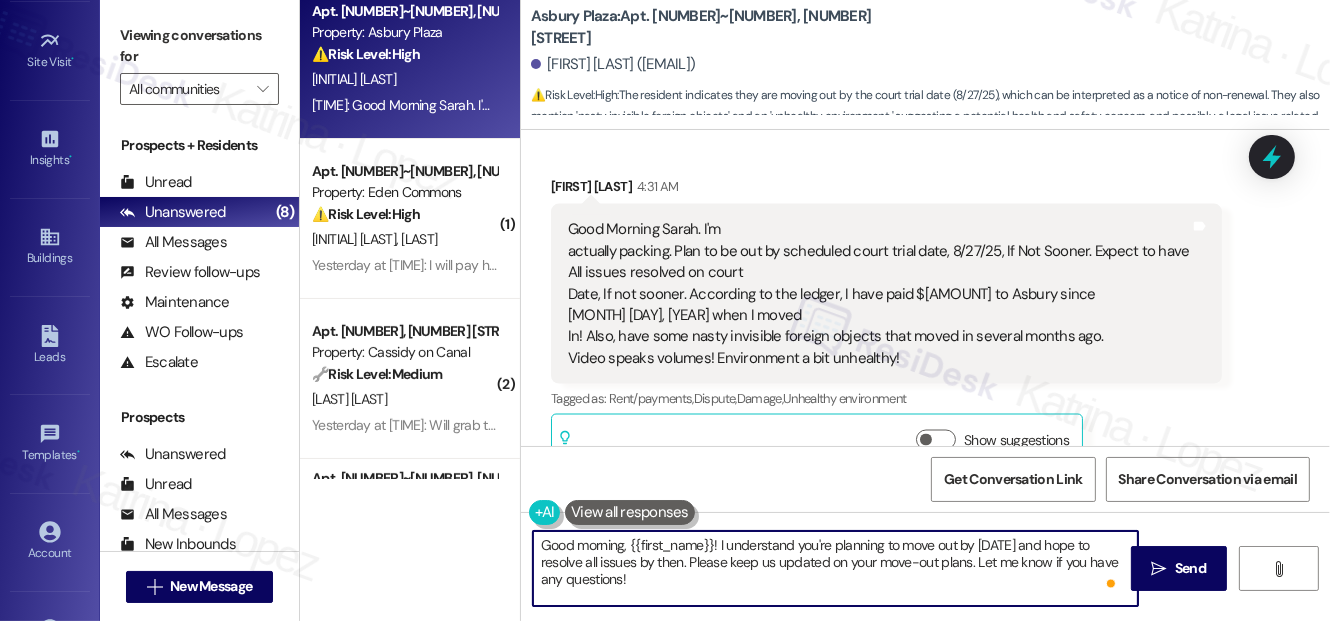 drag, startPoint x: 734, startPoint y: 540, endPoint x: 790, endPoint y: 555, distance: 57.974133 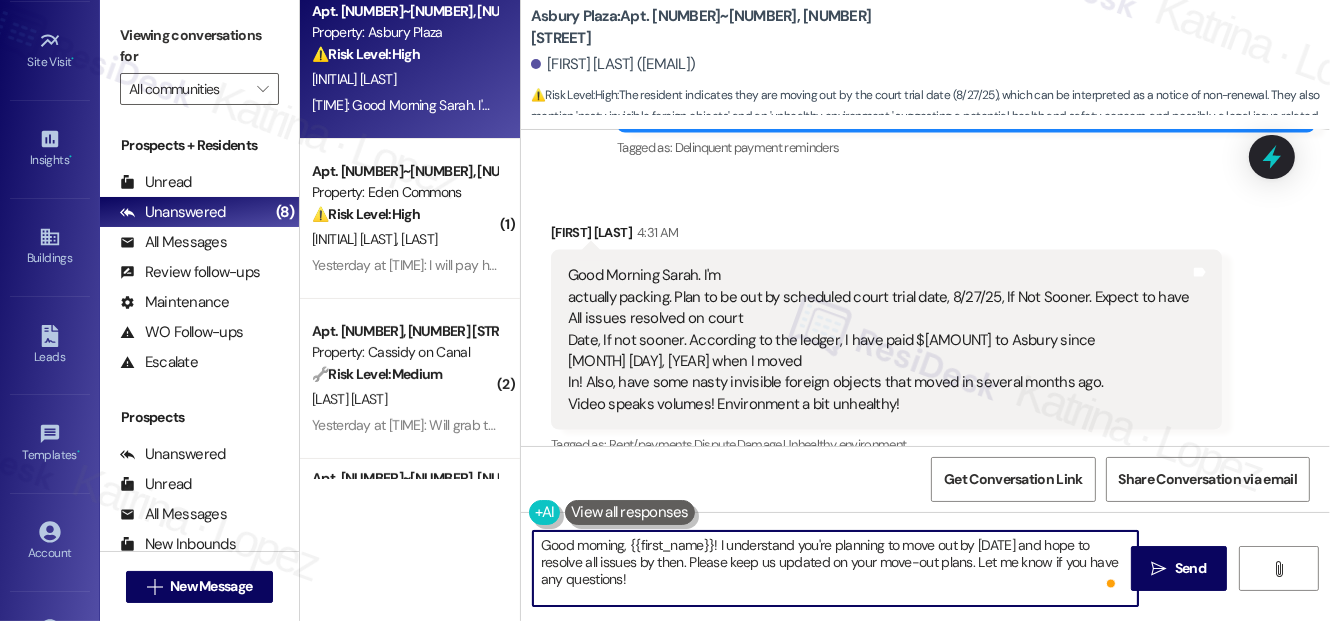 scroll, scrollTop: 10544, scrollLeft: 0, axis: vertical 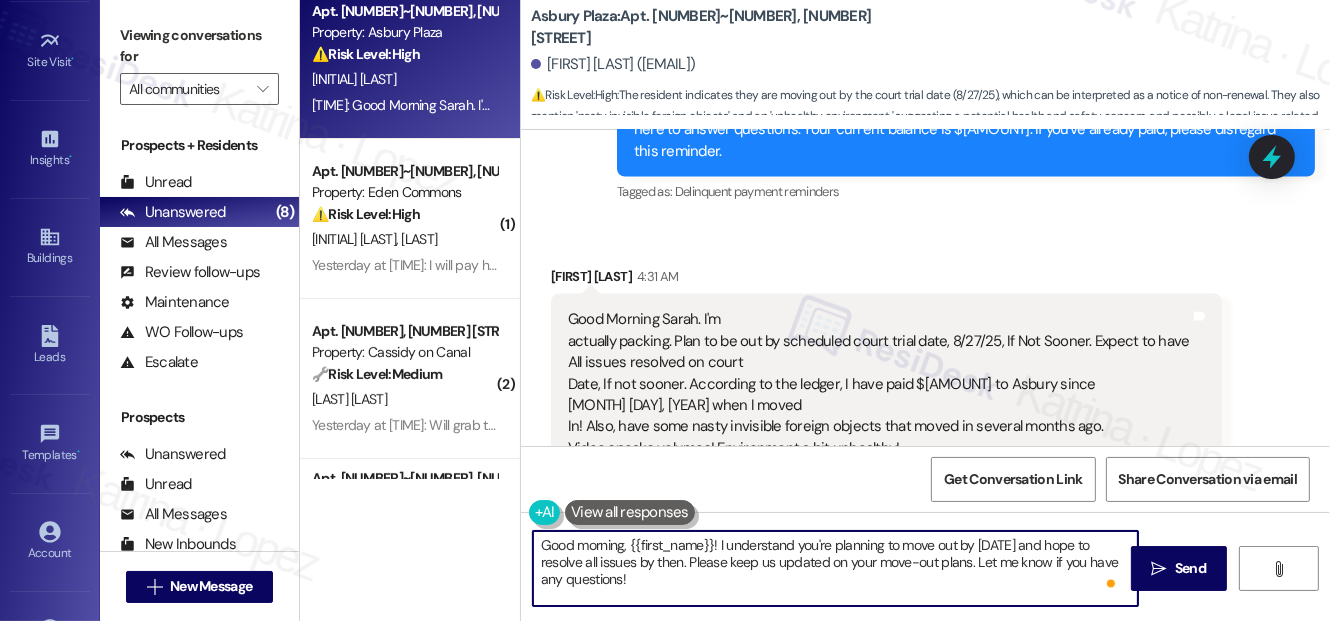 click on "Good morning, {{first_name}}! I understand you're planning to move out by 8/27/25 and hope to resolve all issues by then. Please keep us updated on your move-out plans. Let me know if you have any questions!" at bounding box center (835, 568) 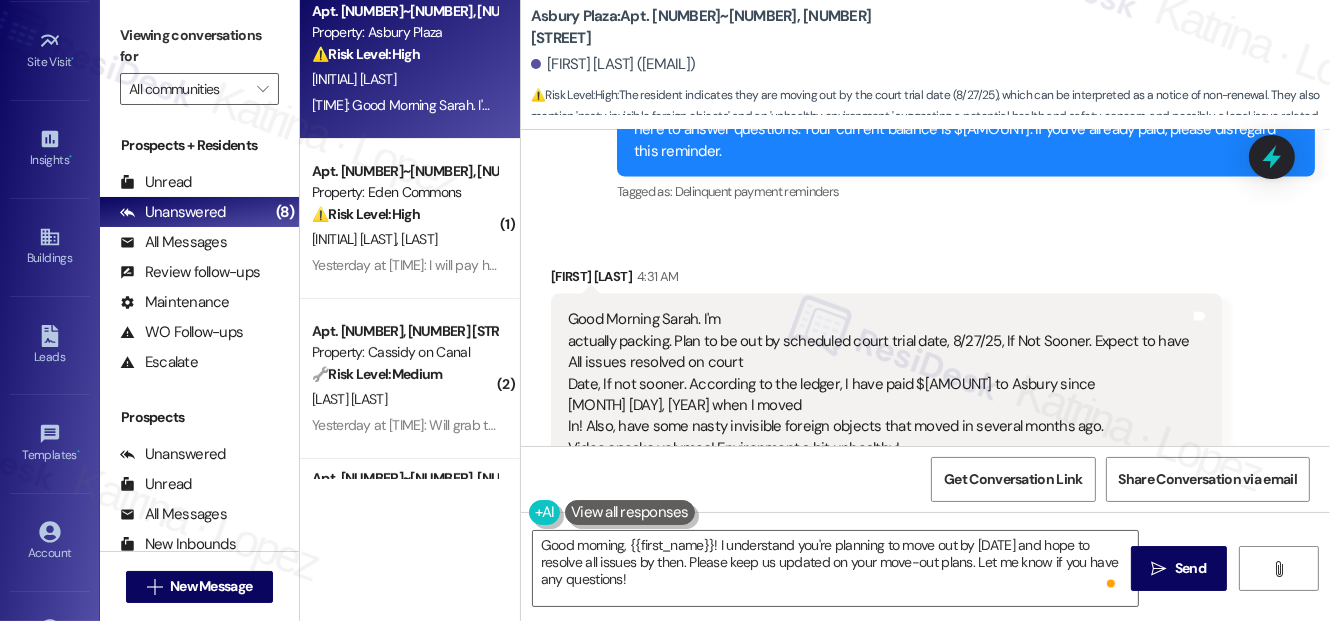 click on "Viewing conversations for" at bounding box center (199, 46) 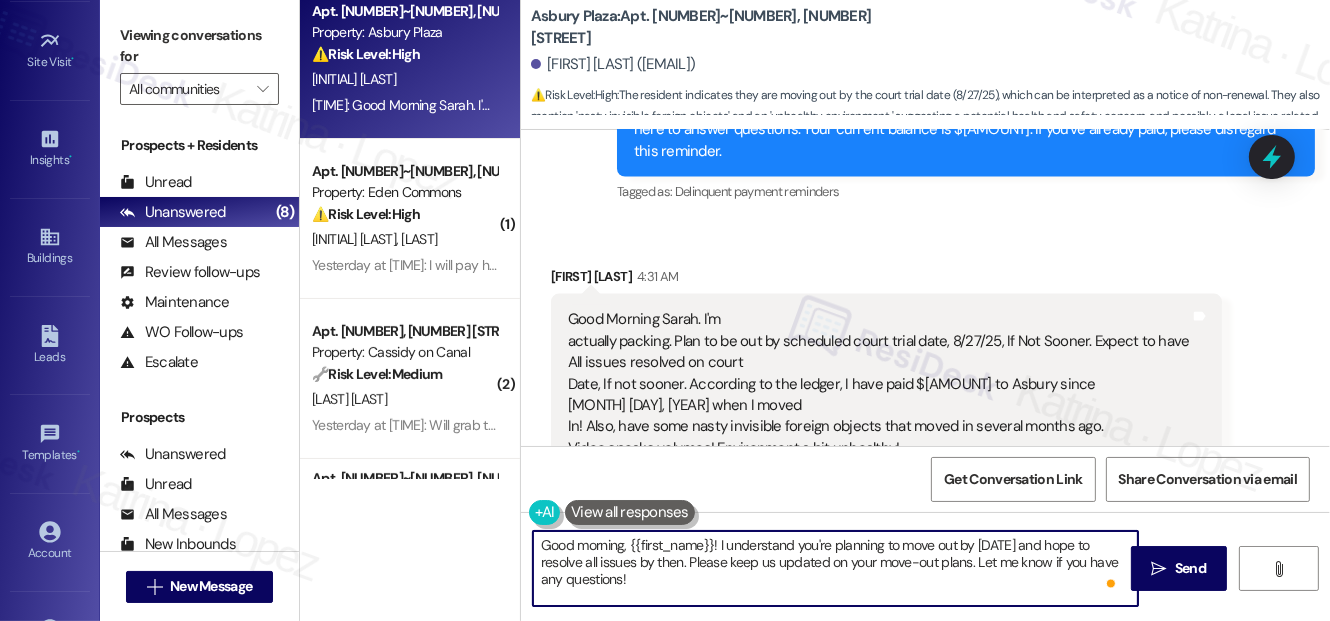 drag, startPoint x: 689, startPoint y: 563, endPoint x: 770, endPoint y: 583, distance: 83.43261 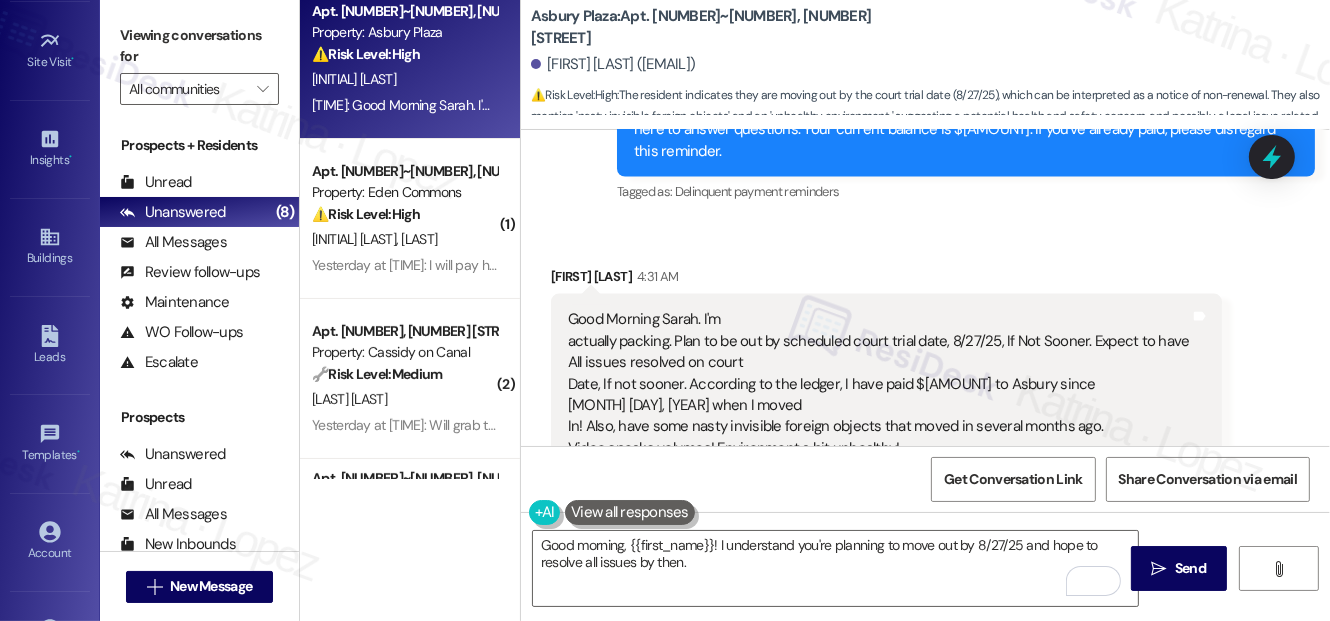 click on "Viewing conversations for" at bounding box center [199, 46] 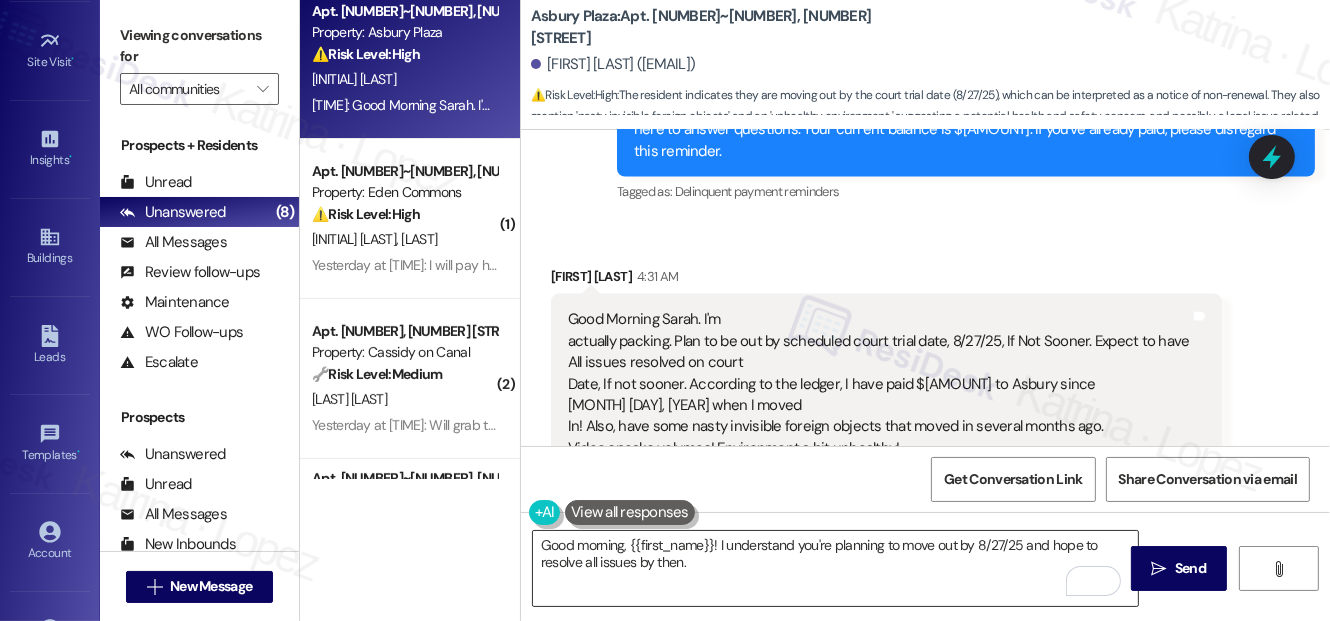 click on "Good morning, {{first_name}}! I understand you're planning to move out by 8/27/25 and hope to resolve all issues by then." at bounding box center (835, 568) 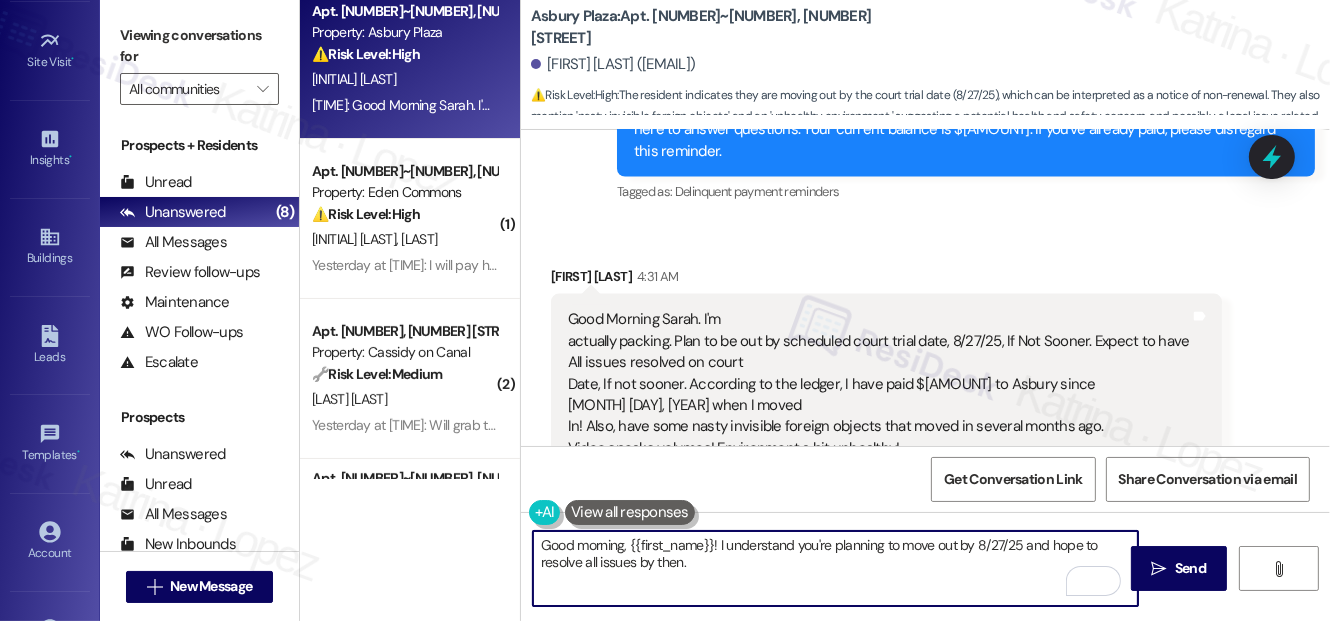 click on "Good morning, {{first_name}}! I understand you're planning to move out by 8/27/25 and hope to resolve all issues by then." at bounding box center [835, 568] 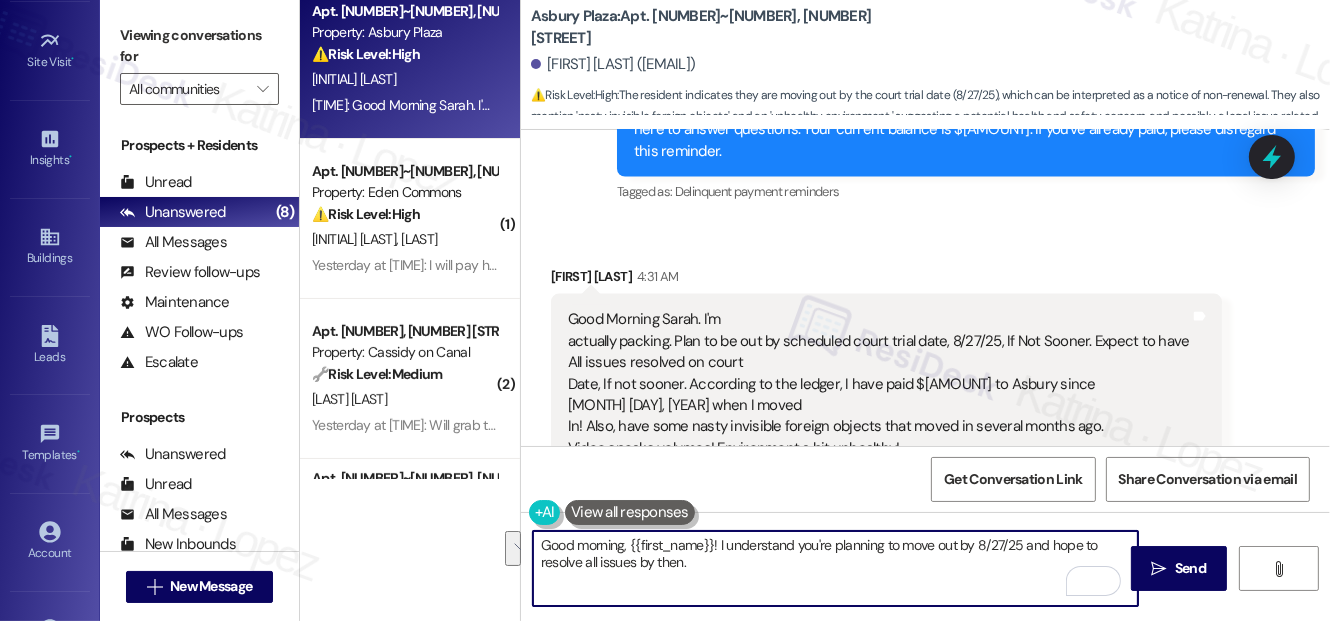 click on "Good morning, {{first_name}}! I understand you're planning to move out by 8/27/25 and hope to resolve all issues by then." at bounding box center [835, 568] 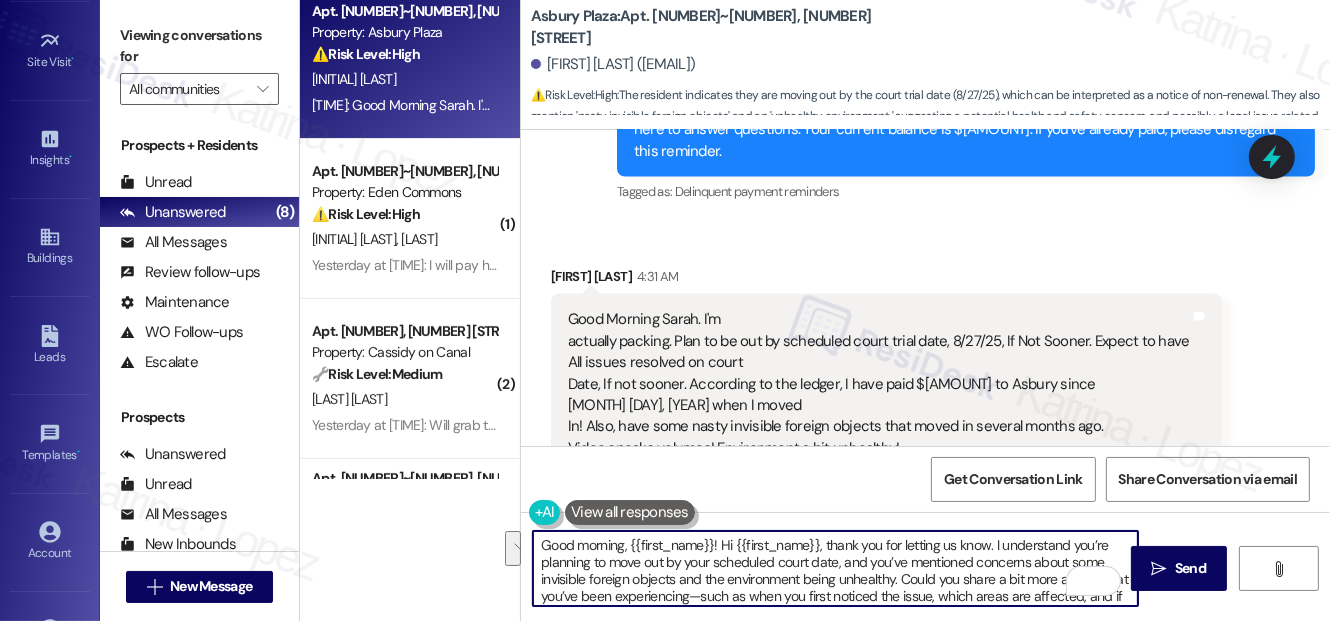 scroll, scrollTop: 67, scrollLeft: 0, axis: vertical 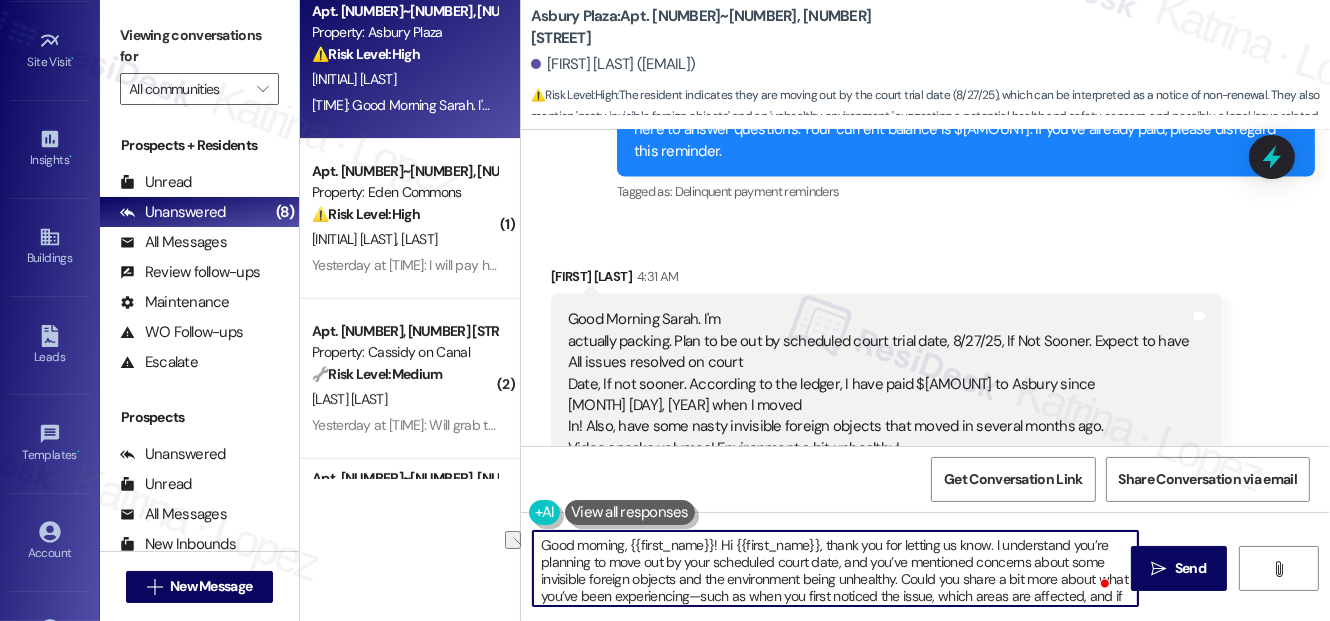drag, startPoint x: 719, startPoint y: 544, endPoint x: 994, endPoint y: 543, distance: 275.00183 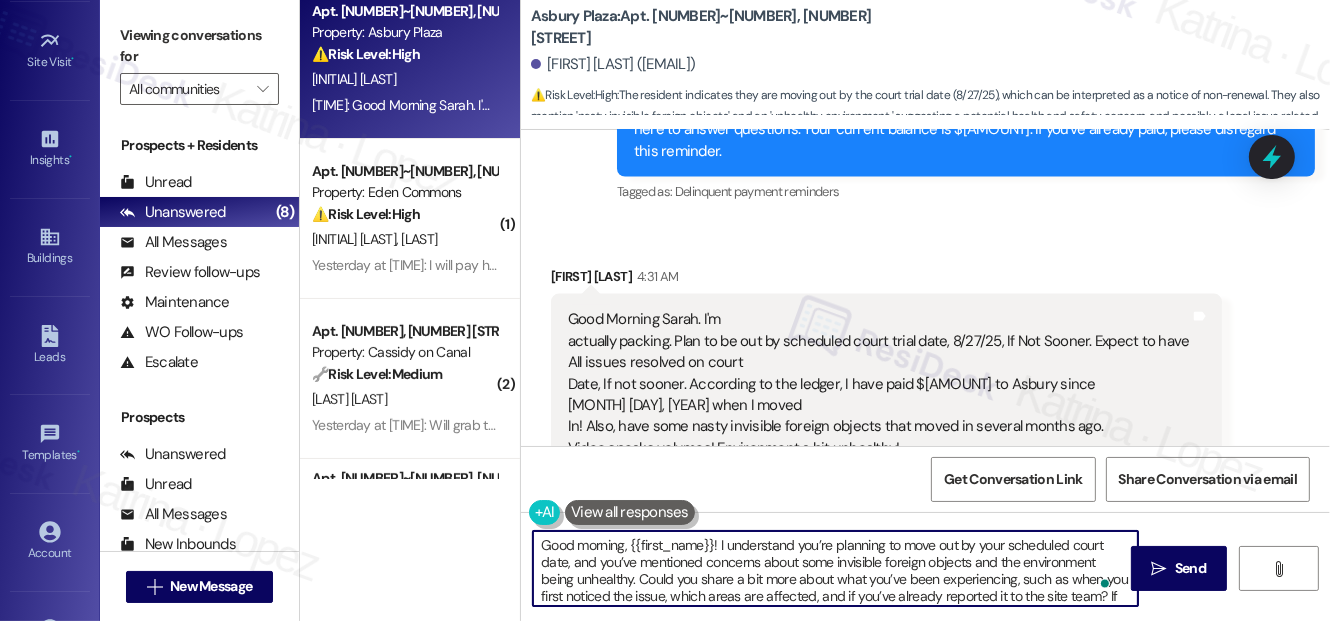 scroll, scrollTop: 50, scrollLeft: 0, axis: vertical 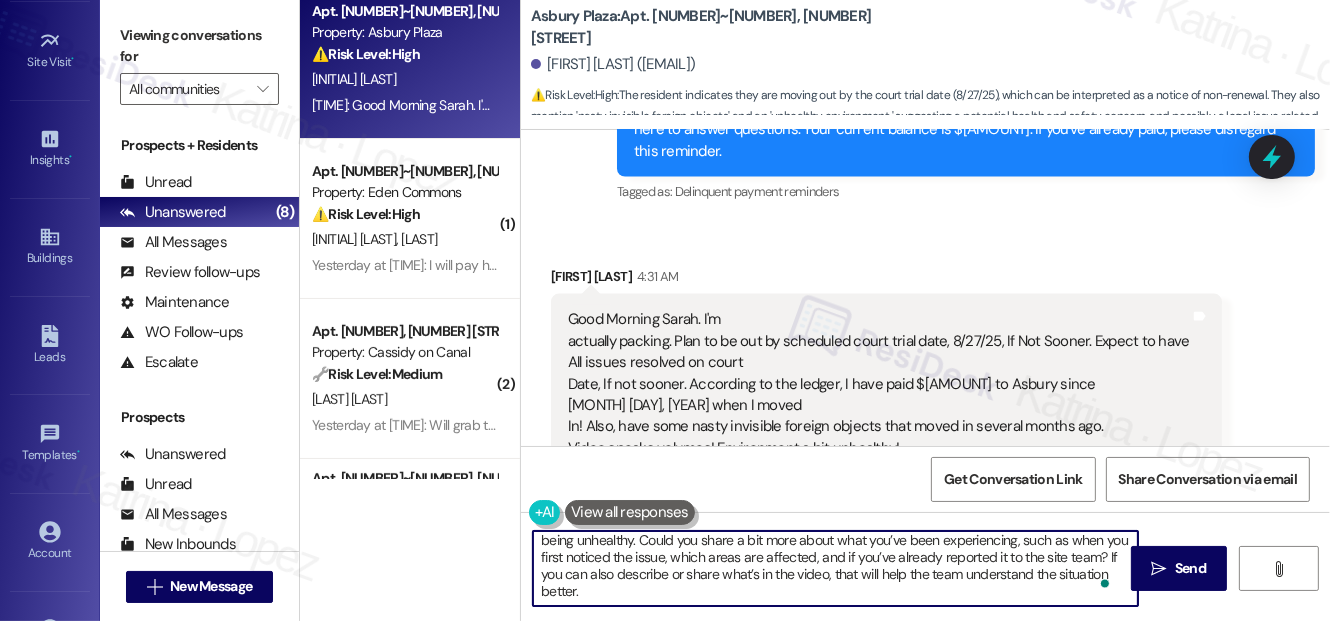 click on "Good morning, {{first_name}}! I understand you’re planning to move out by your scheduled court date, and you’ve mentioned concerns about some invisible foreign objects and the environment being unhealthy. Could you share a bit more about what you’ve been experiencing, such as when you first noticed the issue, which areas are affected, and if you’ve already reported it to the site team? If you can also describe or share what’s in the video, that will help the team understand the situation better." at bounding box center (835, 568) 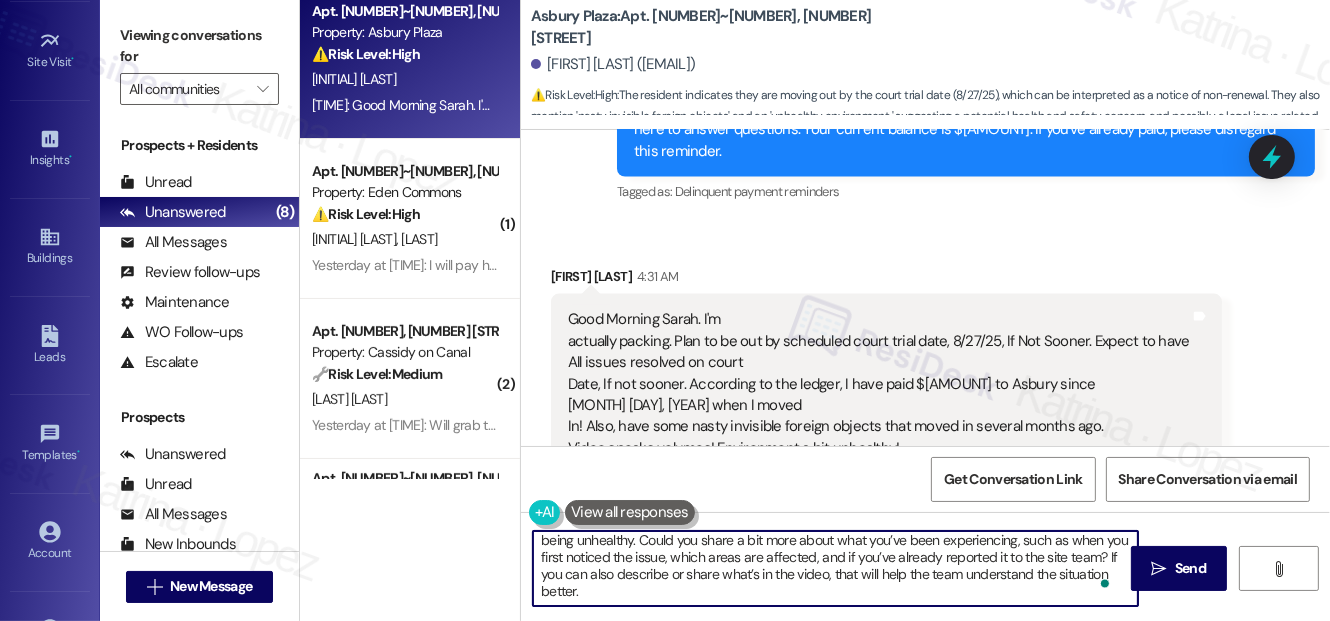 drag, startPoint x: 655, startPoint y: 591, endPoint x: 582, endPoint y: 570, distance: 75.96052 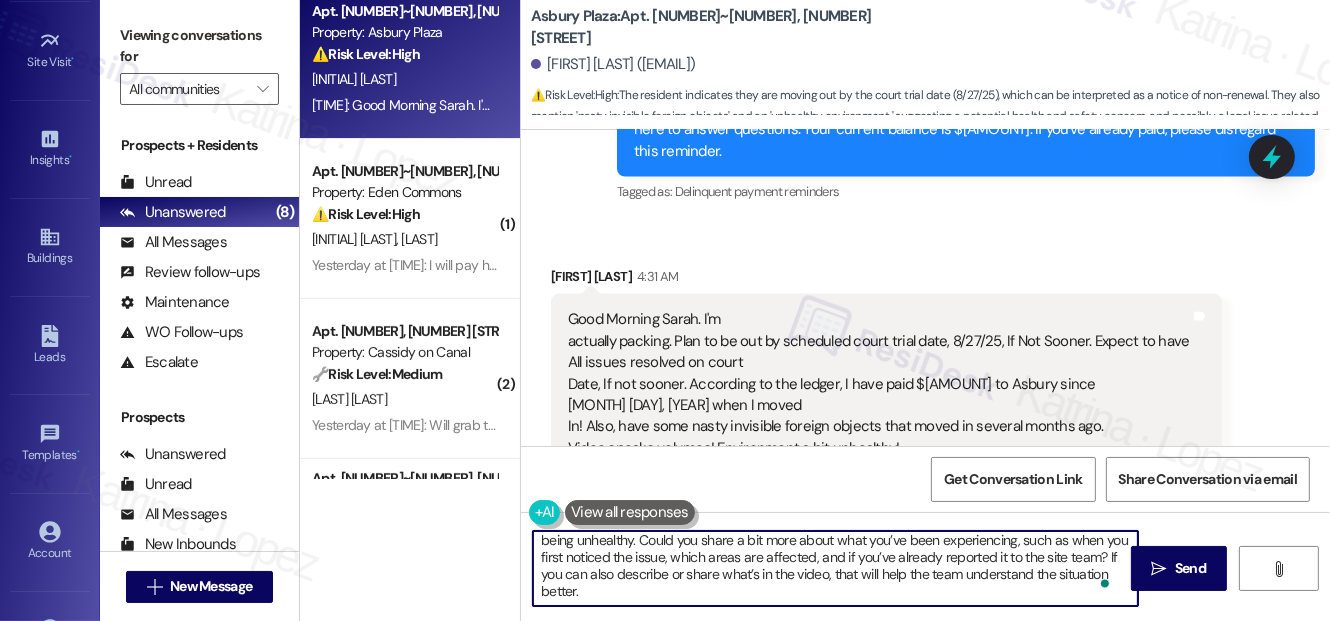 drag, startPoint x: 663, startPoint y: 591, endPoint x: 614, endPoint y: 577, distance: 50.96077 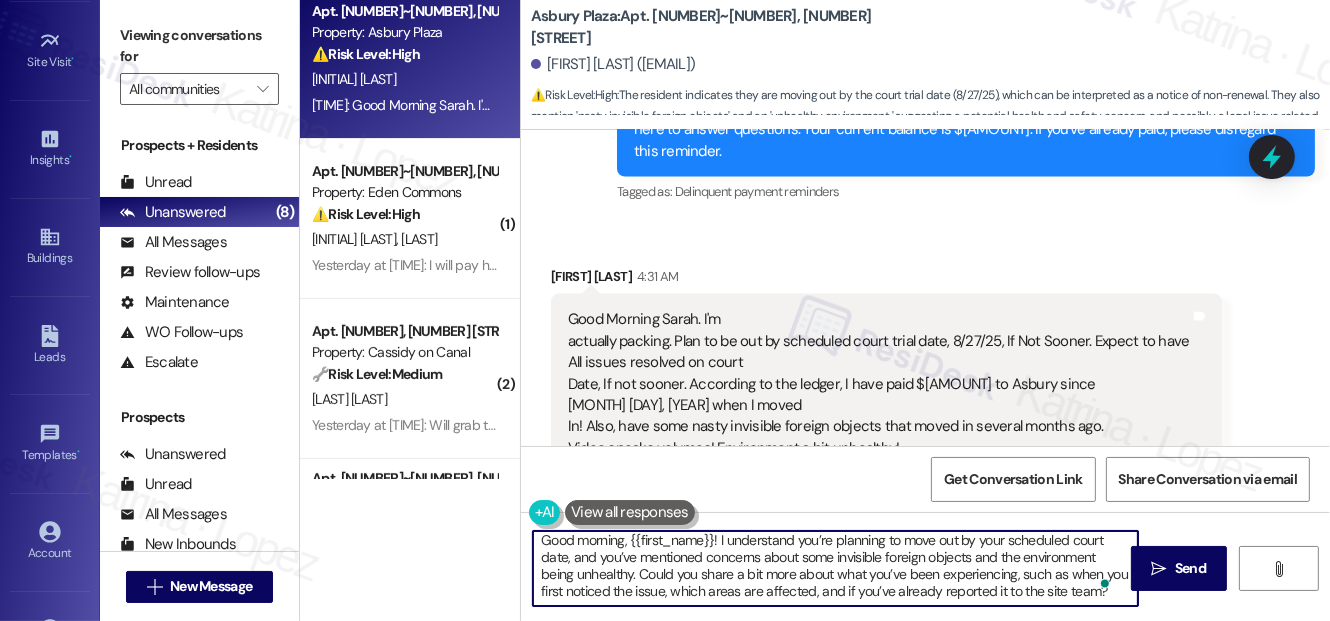 click on "Good morning, {{first_name}}! I understand you’re planning to move out by your scheduled court date, and you’ve mentioned concerns about some invisible foreign objects and the environment being unhealthy. Could you share a bit more about what you’ve been experiencing, such as when you first noticed the issue, which areas are affected, and if you’ve already reported it to the site team?" at bounding box center (835, 568) 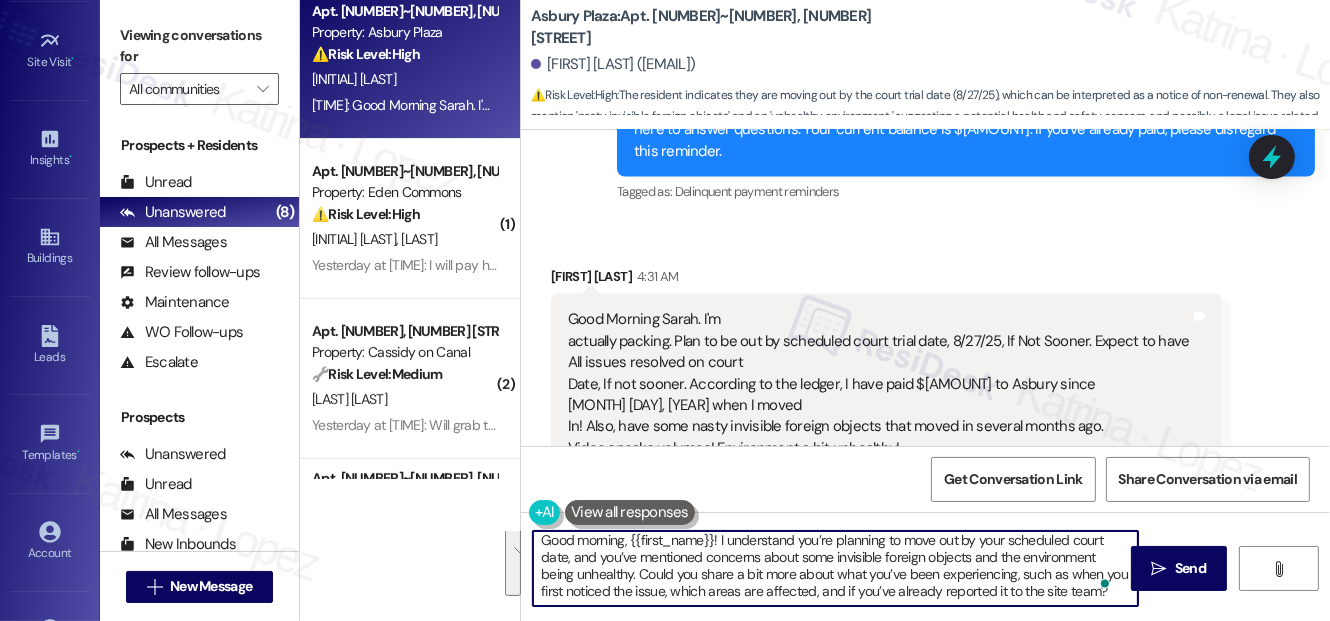 click on "Good morning, {{first_name}}! I understand you’re planning to move out by your scheduled court date, and you’ve mentioned concerns about some invisible foreign objects and the environment being unhealthy. Could you share a bit more about what you’ve been experiencing, such as when you first noticed the issue, which areas are affected, and if you’ve already reported it to the site team?" at bounding box center [835, 568] 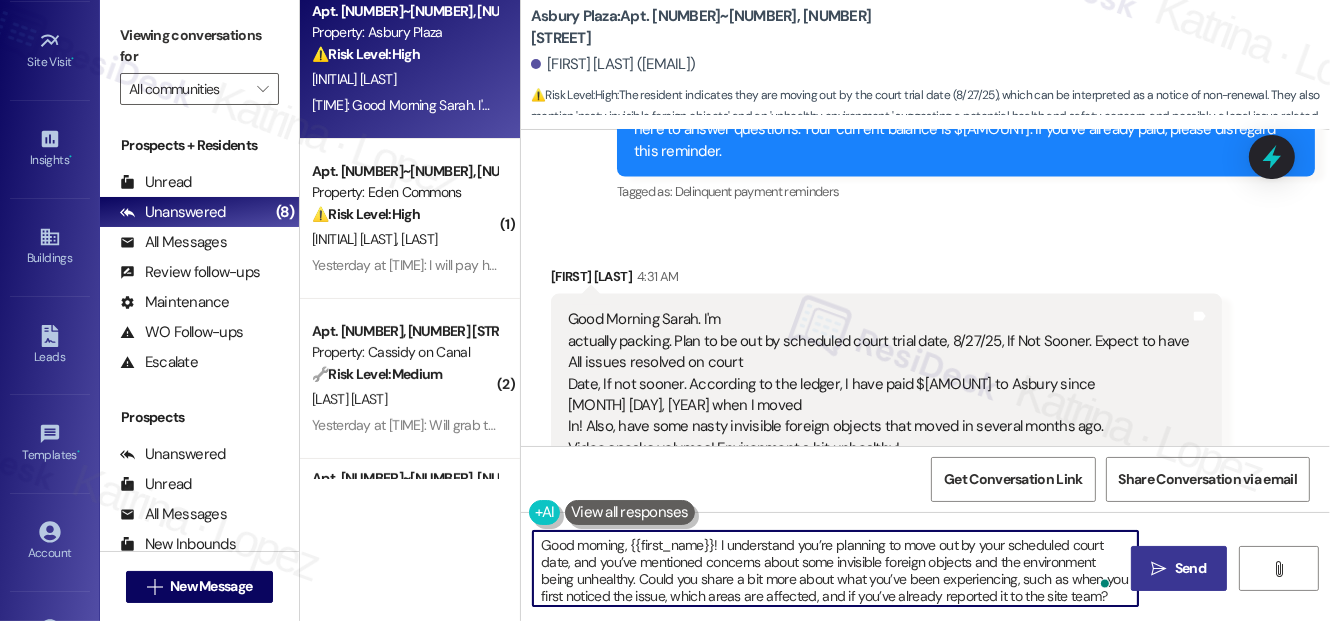 type on "Good morning, {{first_name}}! I understand you’re planning to move out by your scheduled court date, and you’ve mentioned concerns about some invisible foreign objects and the environment being unhealthy. Could you share a bit more about what you’ve been experiencing, such as when you first noticed the issue, which areas are affected, and if you’ve already reported it to the site team?" 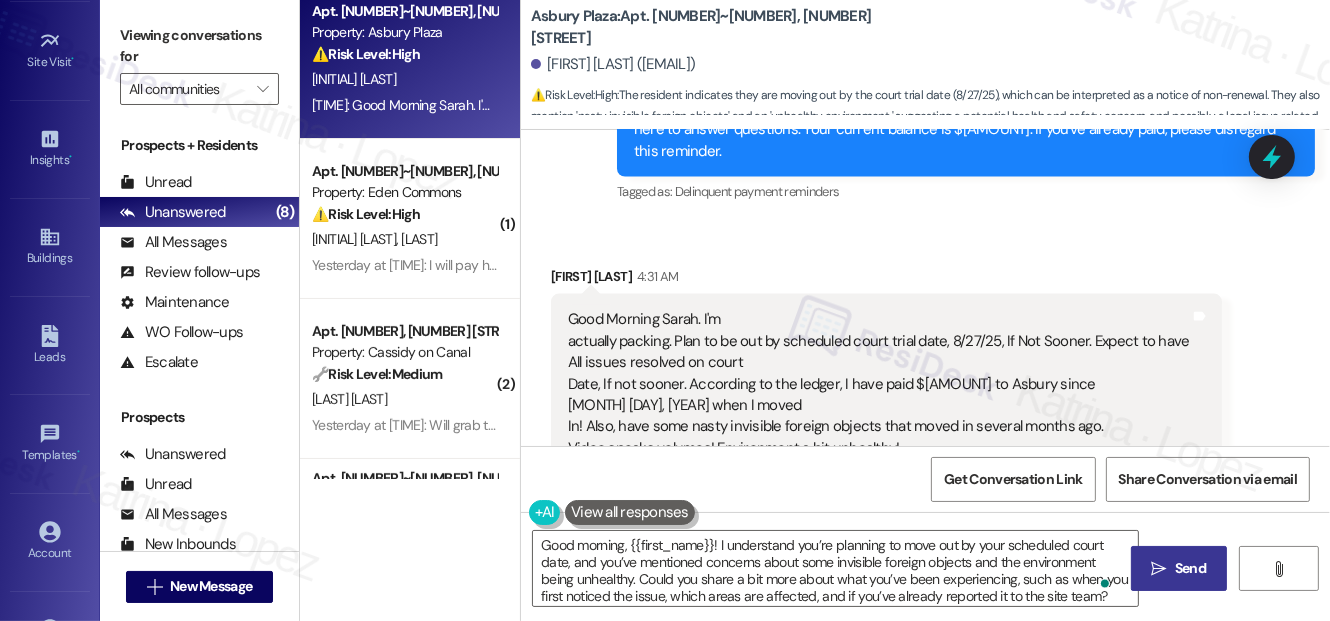 click on " Send" at bounding box center (1179, 568) 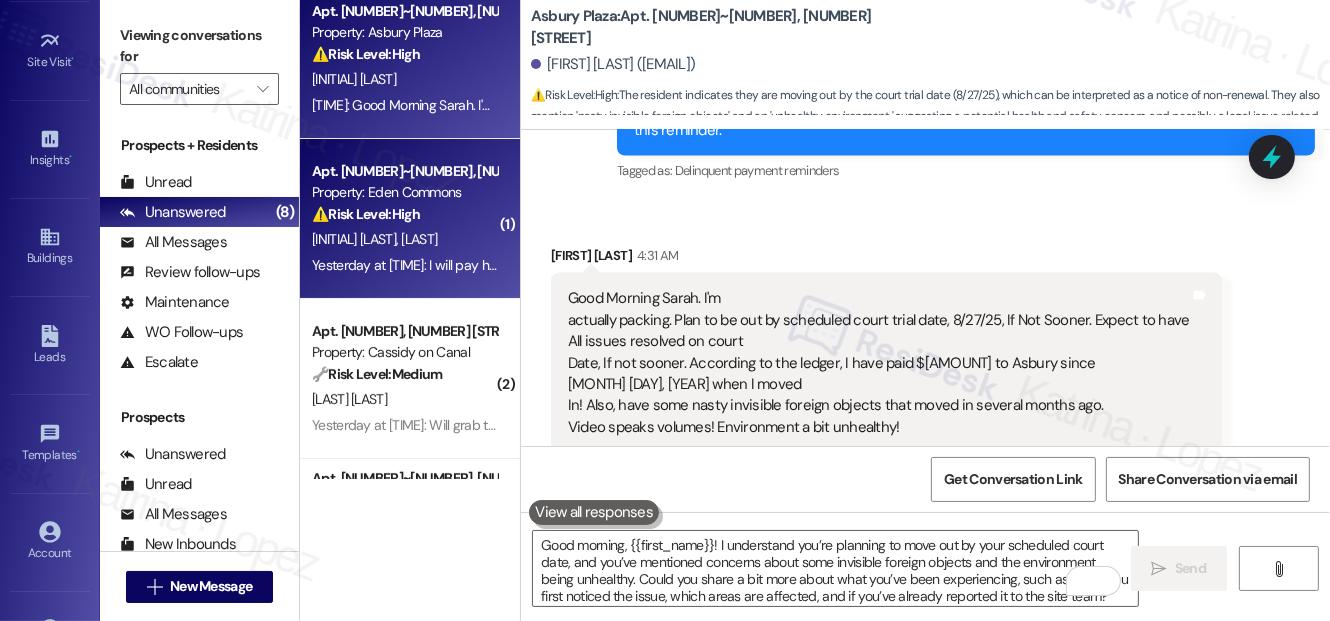 click on "⚠️  Risk Level:  High" at bounding box center [366, 214] 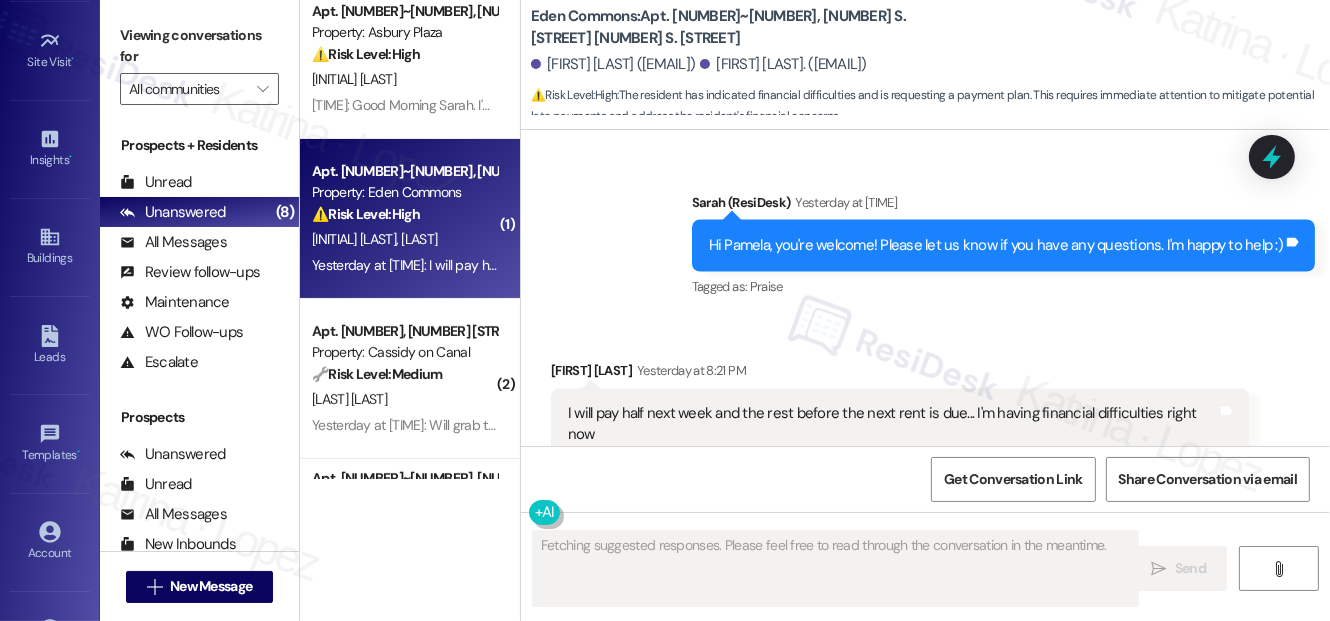 click on "I will pay half next week and the rest before the next rent is due... I'm having financial difficulties right now" at bounding box center (892, 425) 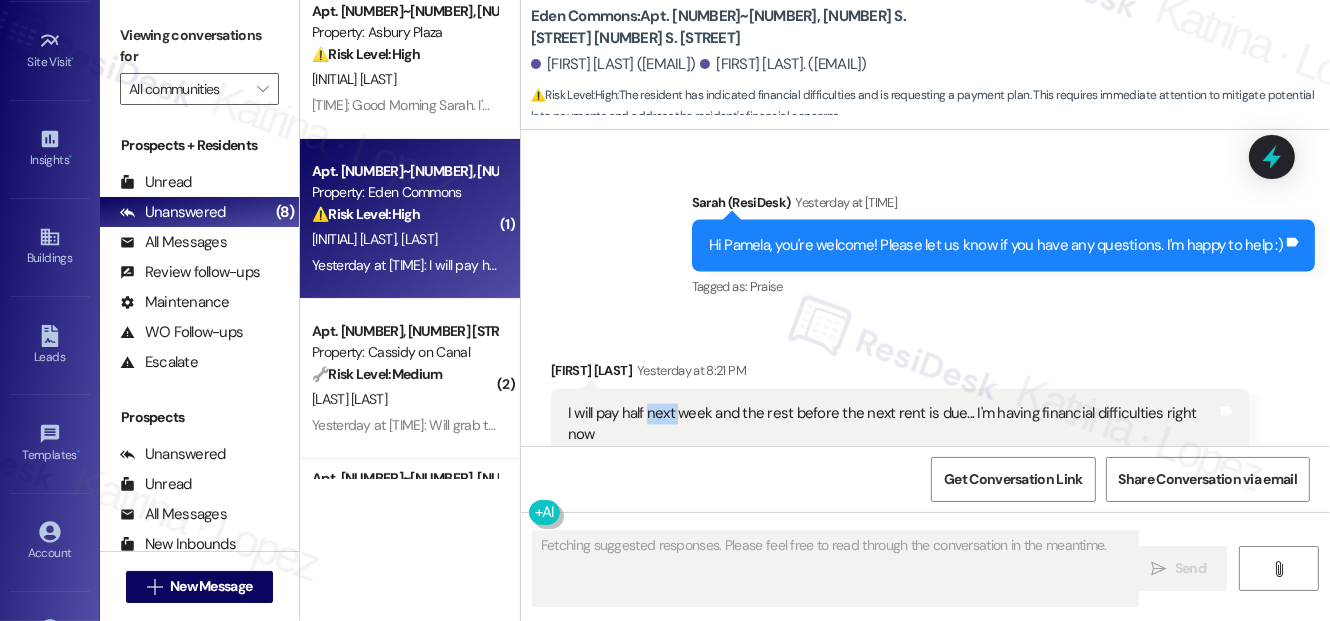 click on "I will pay half next week and the rest before the next rent is due... I'm having financial difficulties right now" at bounding box center [892, 425] 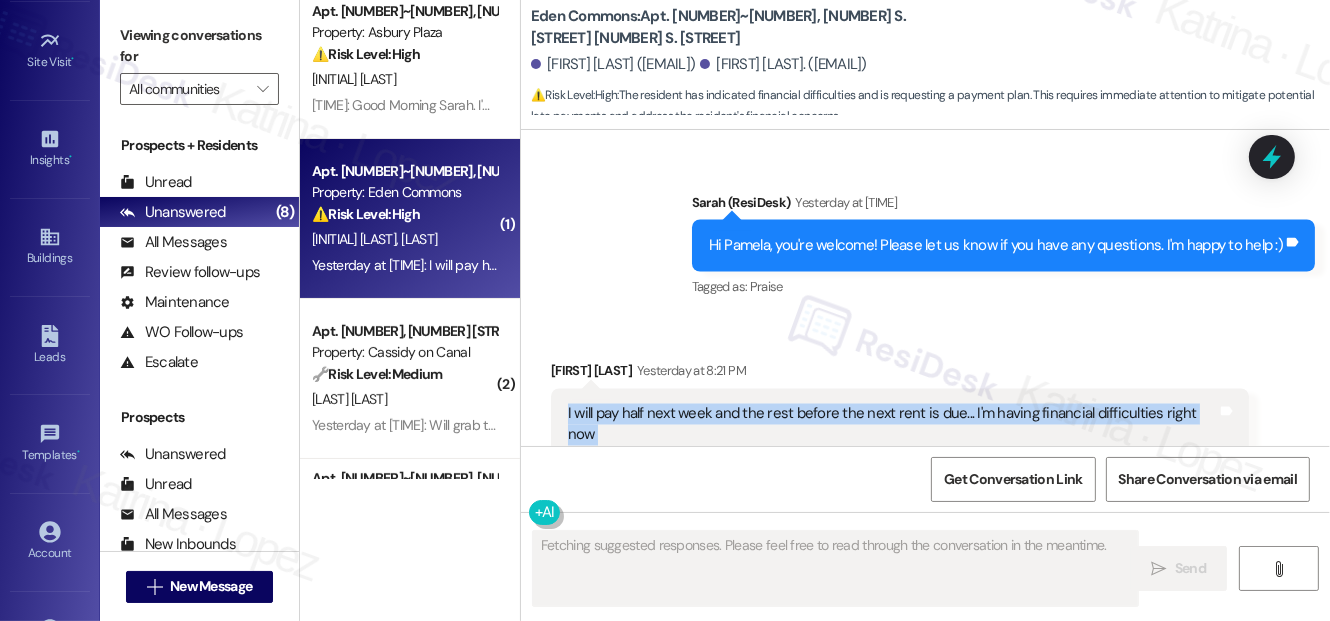 click on "I will pay half next week and the rest before the next rent is due... I'm having financial difficulties right now" at bounding box center [892, 425] 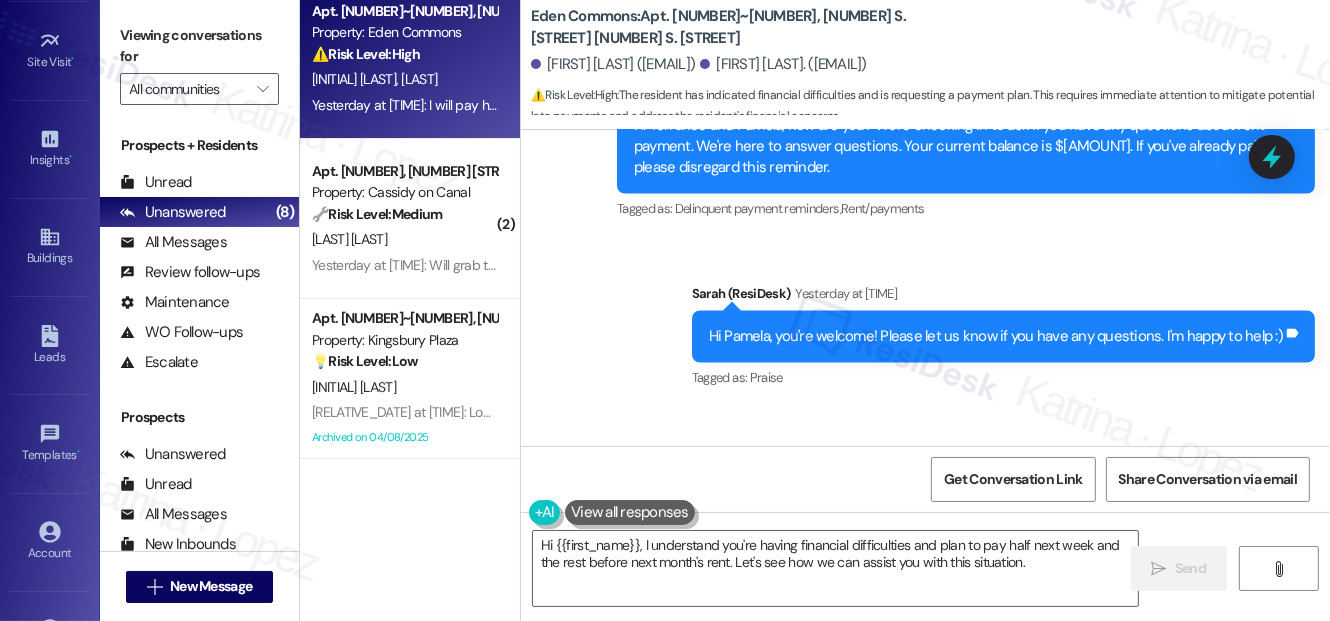 click on "Hi [FIRST], you're welcome! Please let us know if you have any questions. I'm happy to help :)" at bounding box center (996, 336) 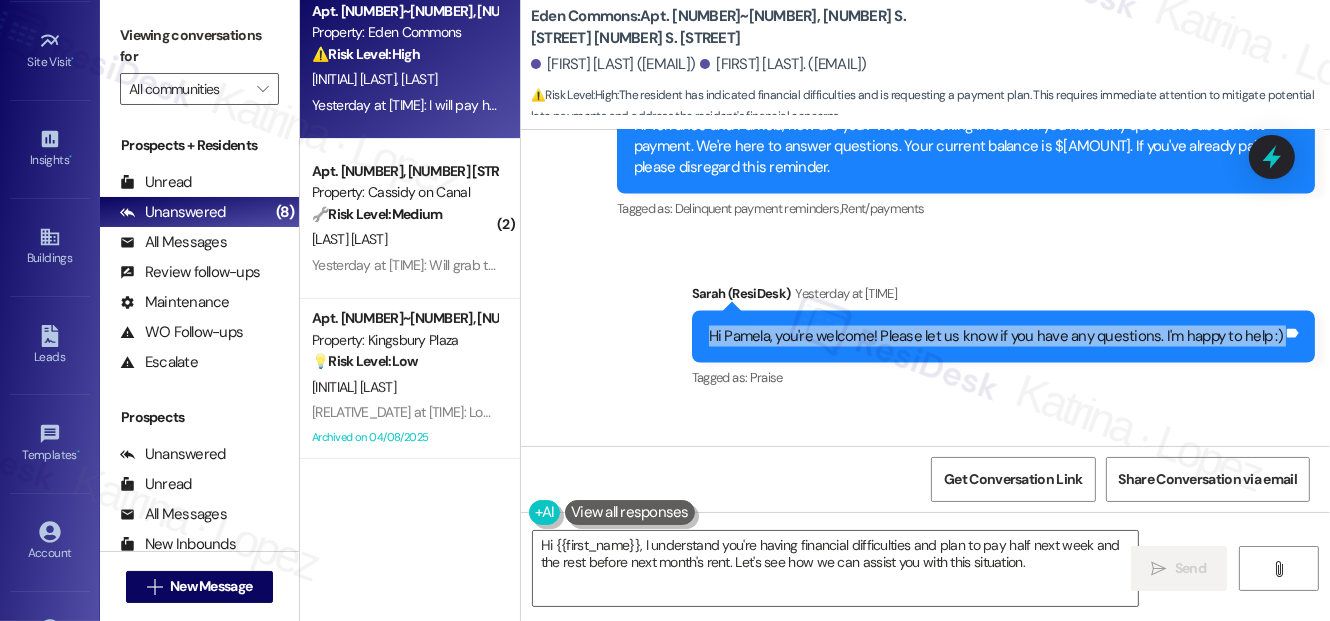 click on "Hi [FIRST], you're welcome! Please let us know if you have any questions. I'm happy to help :)" at bounding box center [996, 336] 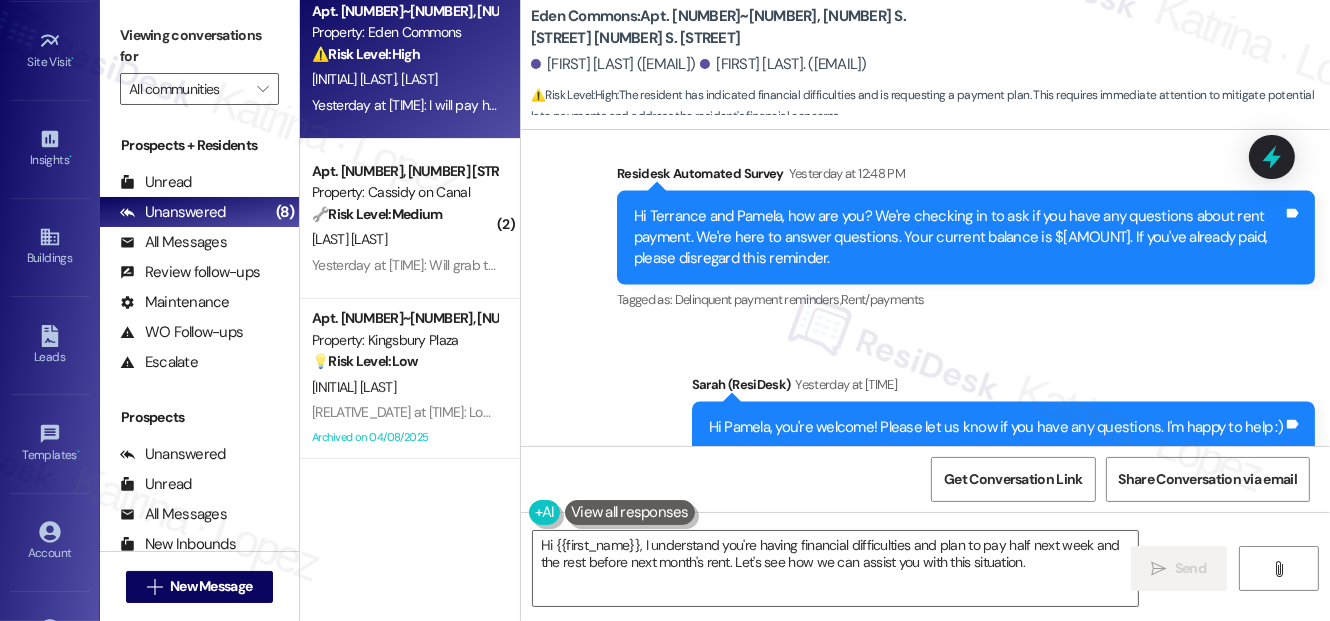 click on "Hi Terrance and Pamela, how are you? We're checking in to ask if you have any questions about rent payment. We're here to answer questions. Your current balance is $[AMOUNT]. If you've already paid, please disregard this reminder." at bounding box center [958, 238] 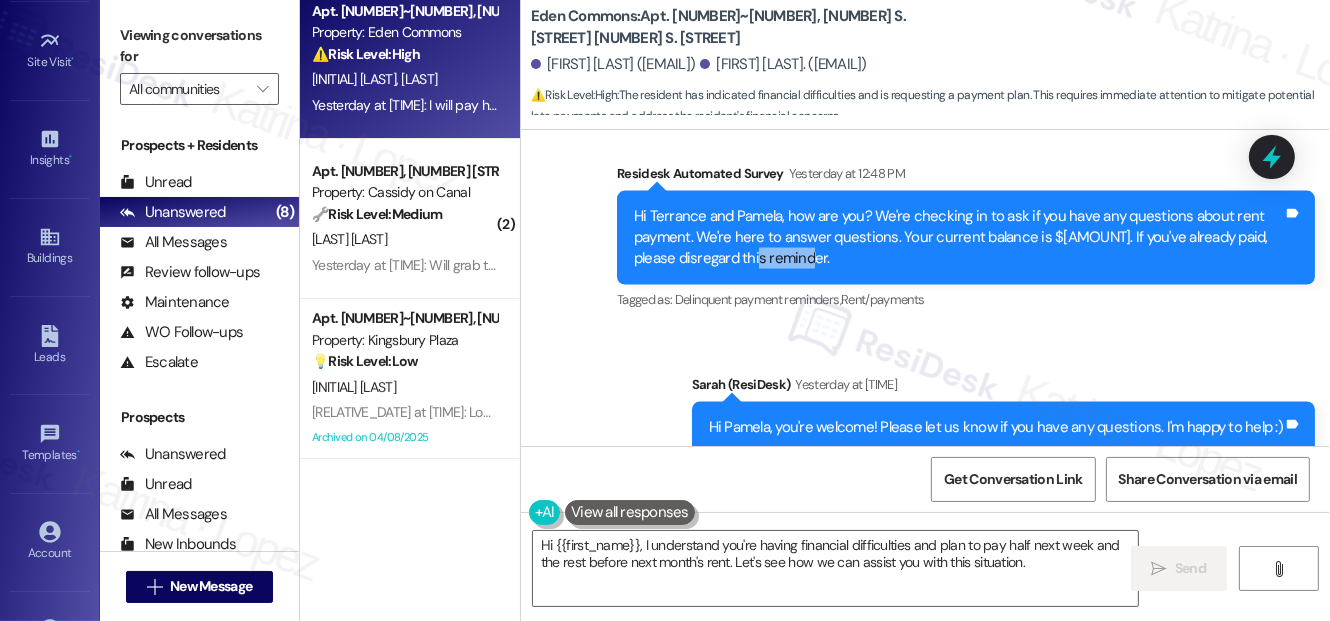 click on "Hi Terrance and Pamela, how are you? We're checking in to ask if you have any questions about rent payment. We're here to answer questions. Your current balance is $[AMOUNT]. If you've already paid, please disregard this reminder." at bounding box center (958, 238) 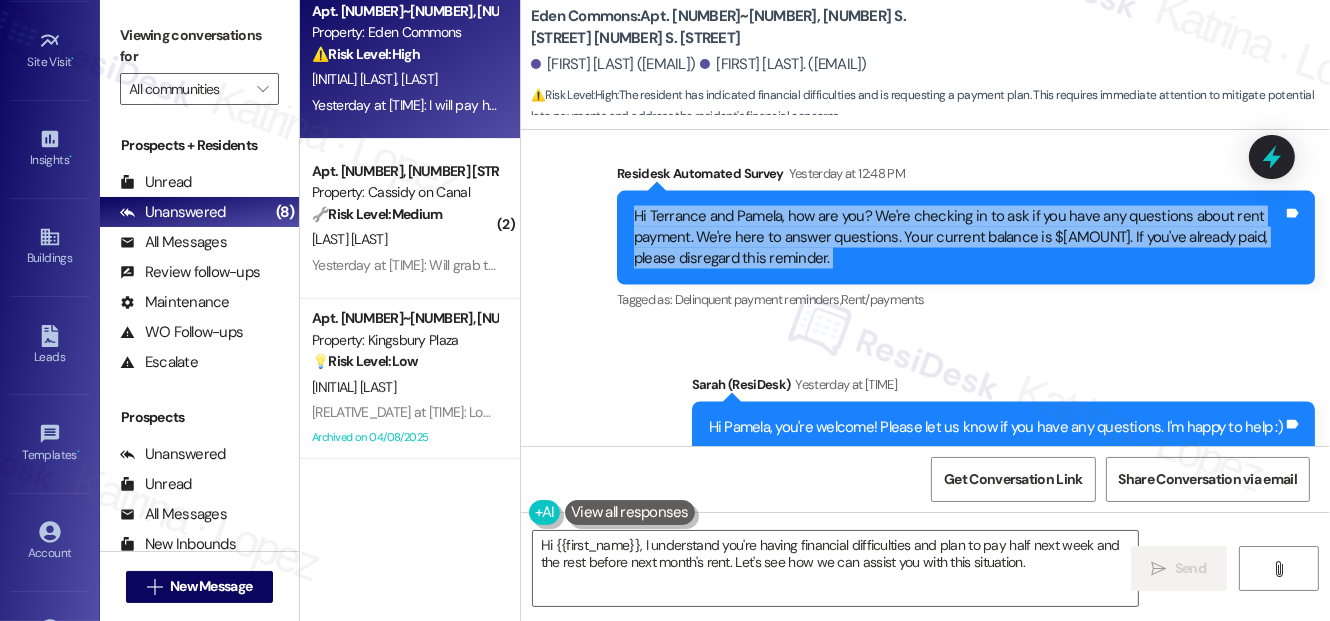 click on "Hi Terrance and Pamela, how are you? We're checking in to ask if you have any questions about rent payment. We're here to answer questions. Your current balance is $[AMOUNT]. If you've already paid, please disregard this reminder." at bounding box center [958, 238] 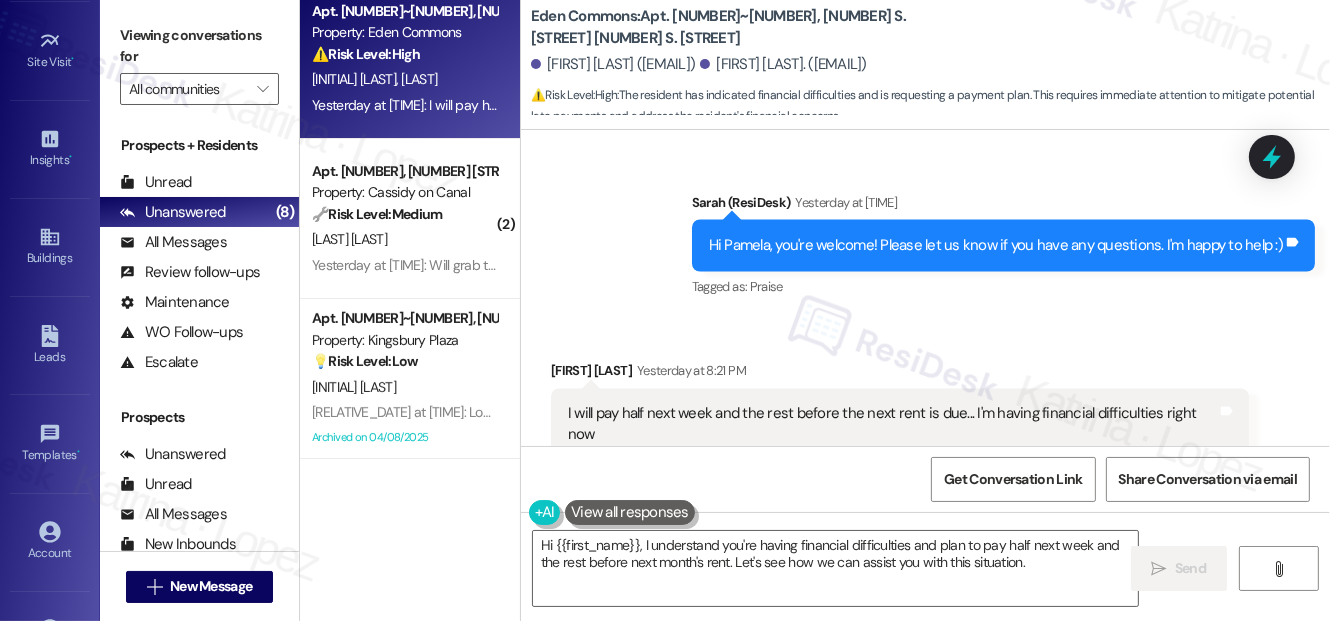 click on "Hi [FIRST], you're welcome! Please let us know if you have any questions. I'm happy to help :)" at bounding box center (996, 245) 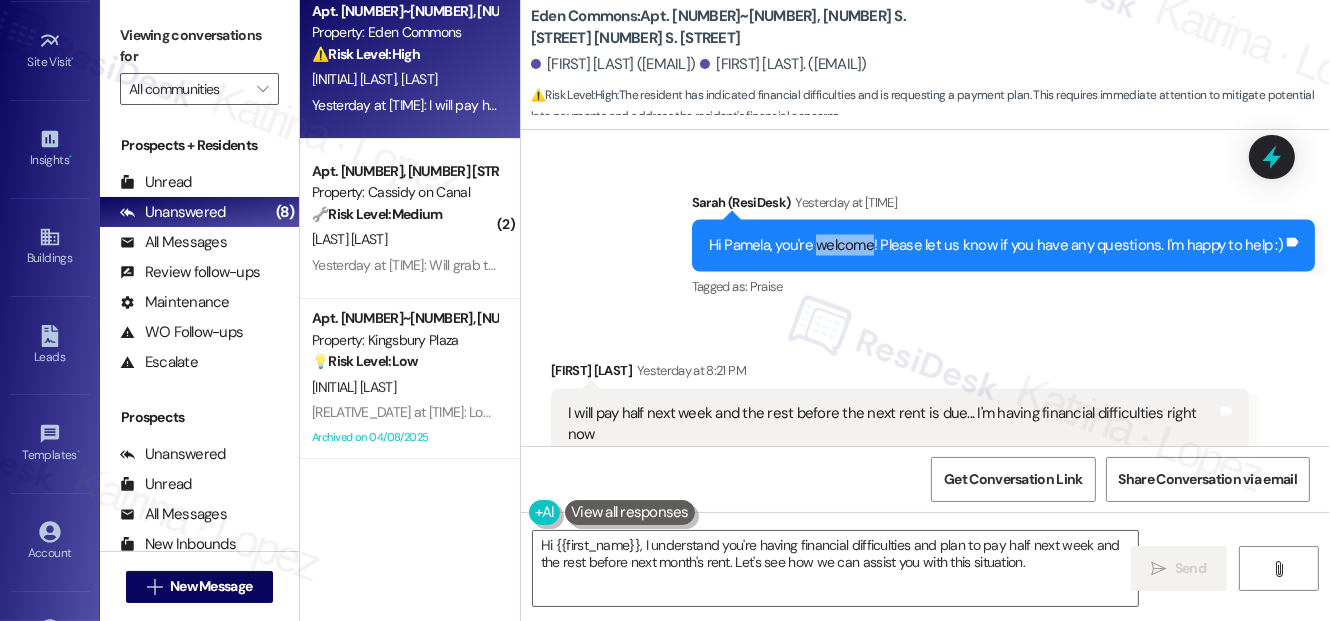 click on "Hi [FIRST], you're welcome! Please let us know if you have any questions. I'm happy to help :)" at bounding box center [996, 245] 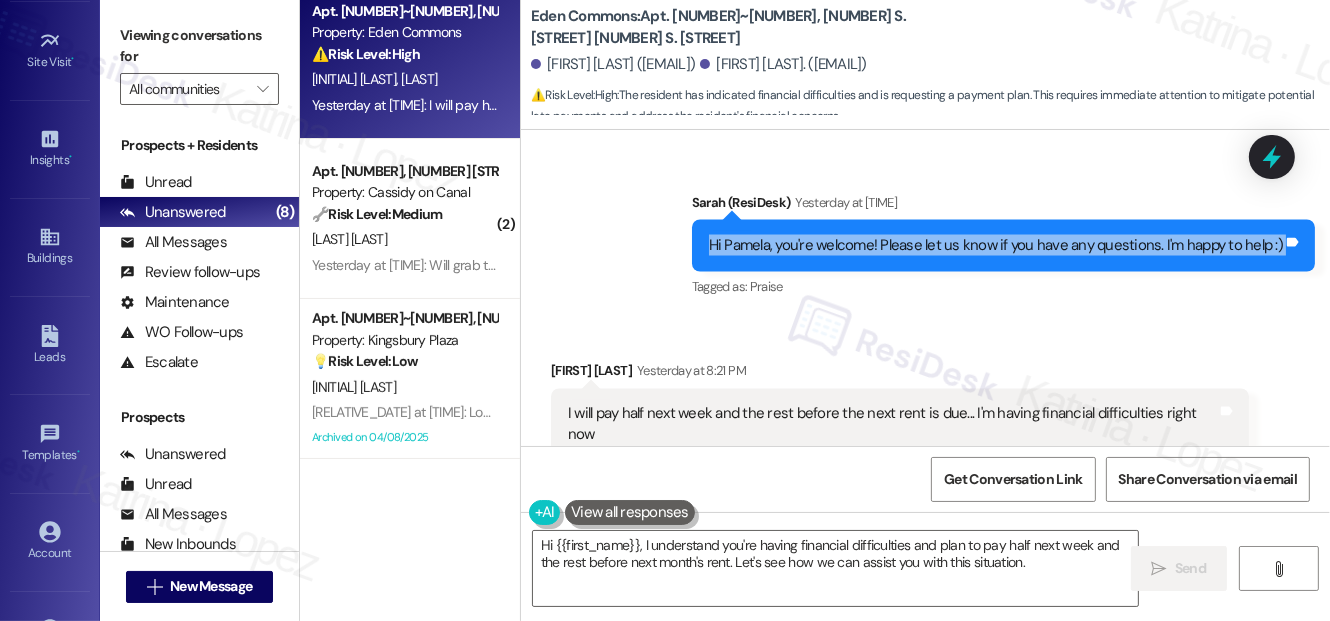 click on "Hi [FIRST], you're welcome! Please let us know if you have any questions. I'm happy to help :)" at bounding box center [996, 245] 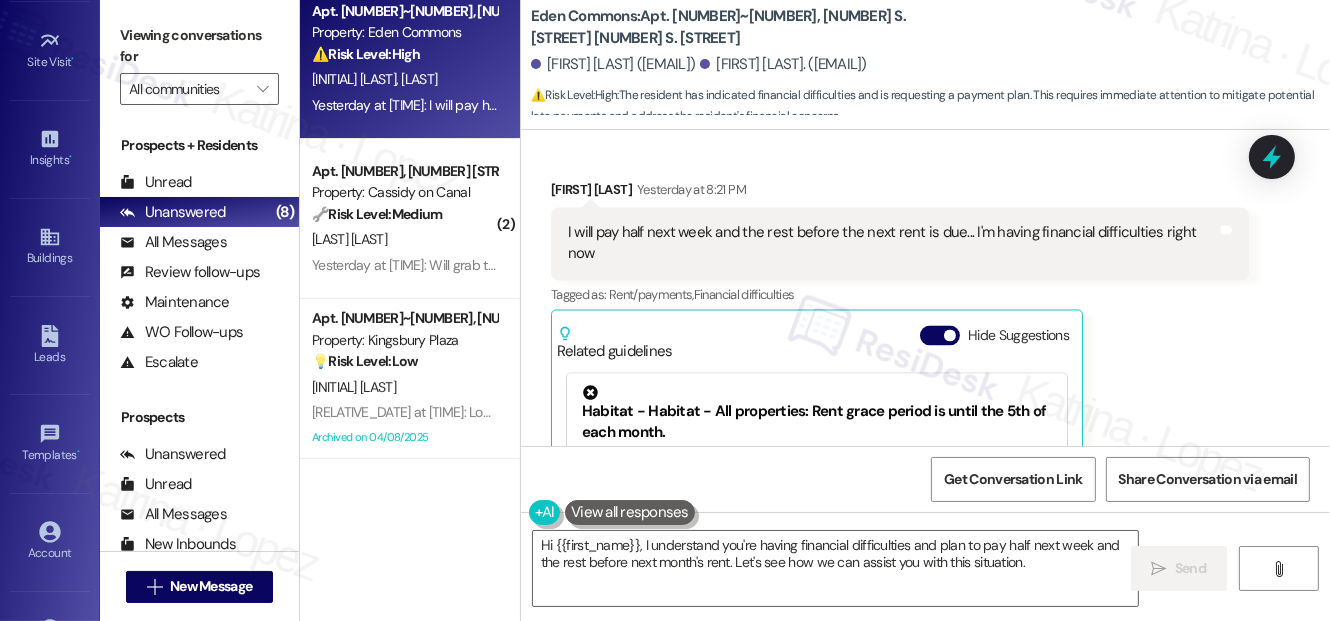 click on "I will pay half next week and the rest before the next rent is due... I'm having financial difficulties right now" at bounding box center [892, 244] 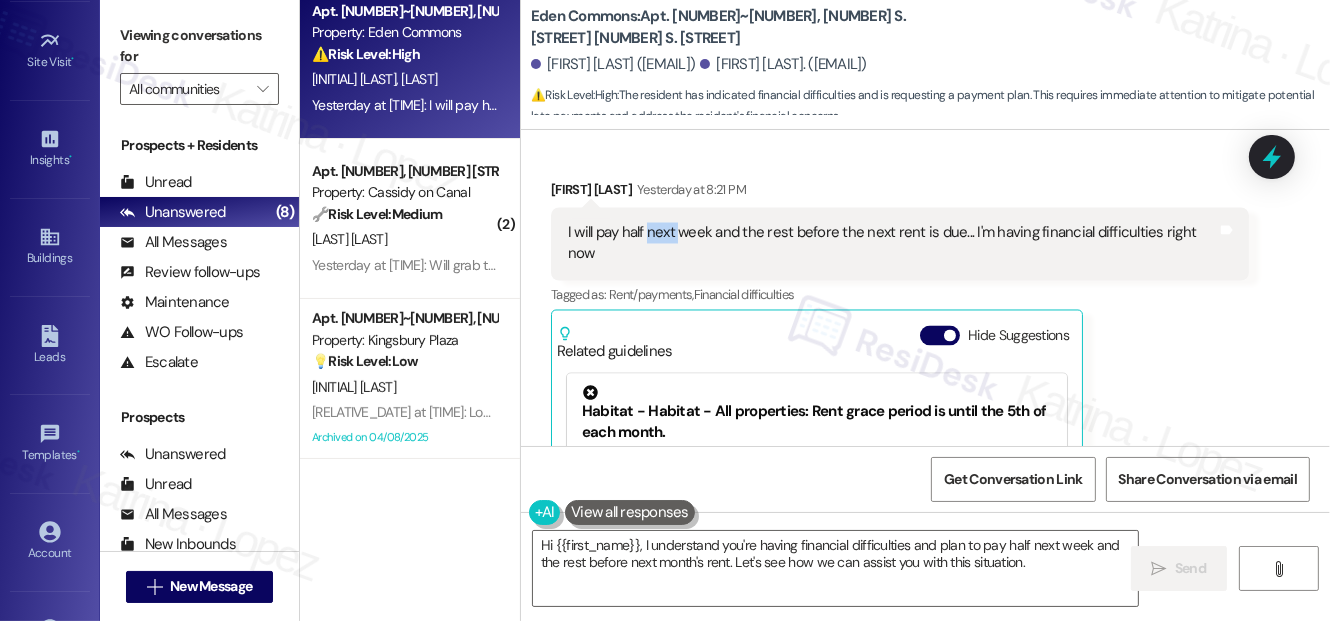 click on "I will pay half next week and the rest before the next rent is due... I'm having financial difficulties right now" at bounding box center [892, 244] 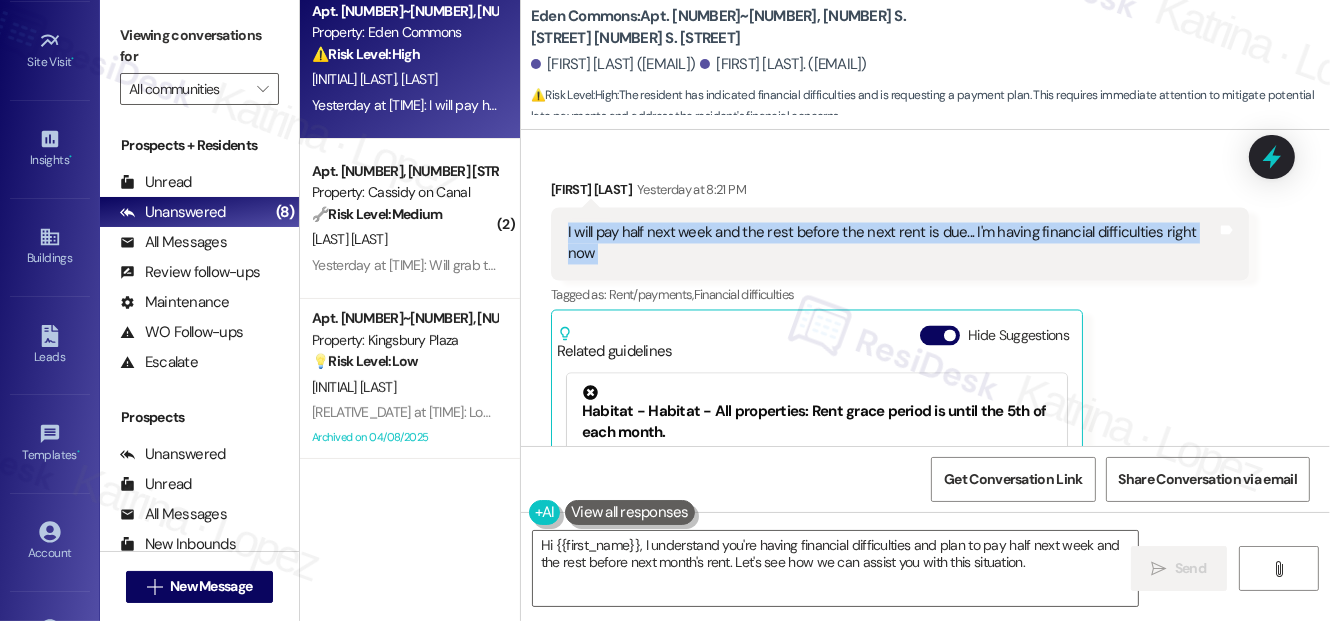click on "I will pay half next week and the rest before the next rent is due... I'm having financial difficulties right now" at bounding box center [892, 244] 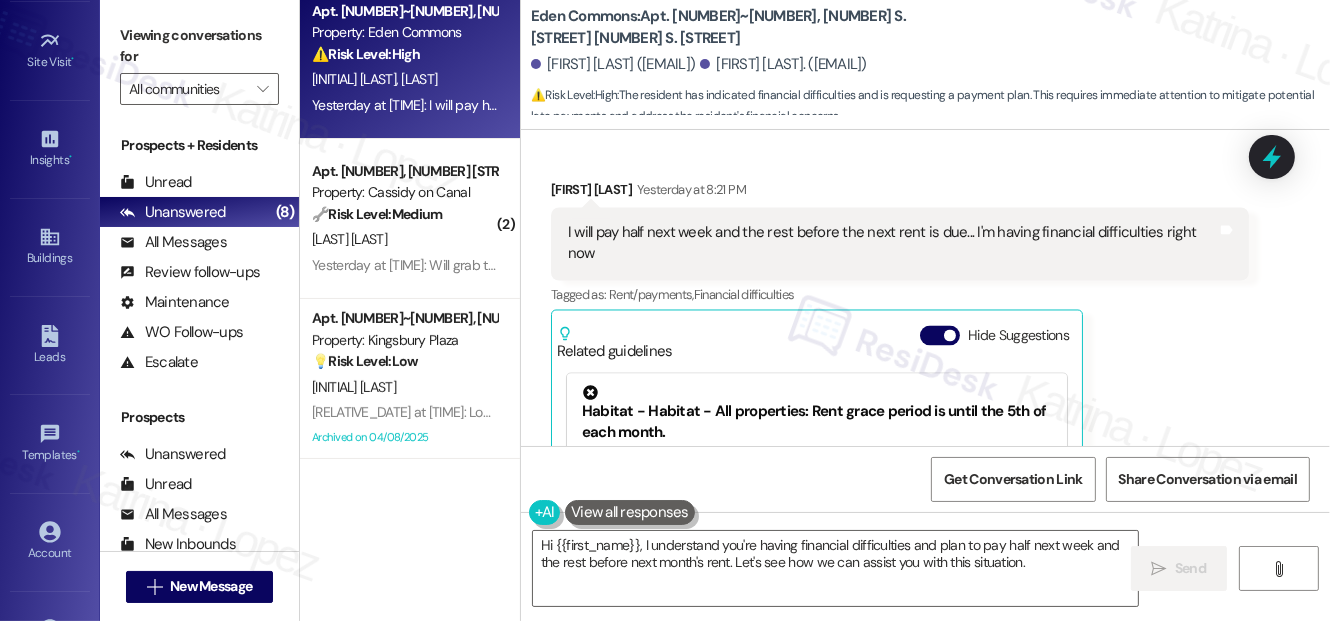 click on "Pamela White Yesterday at 8:21 PM" at bounding box center [900, 194] 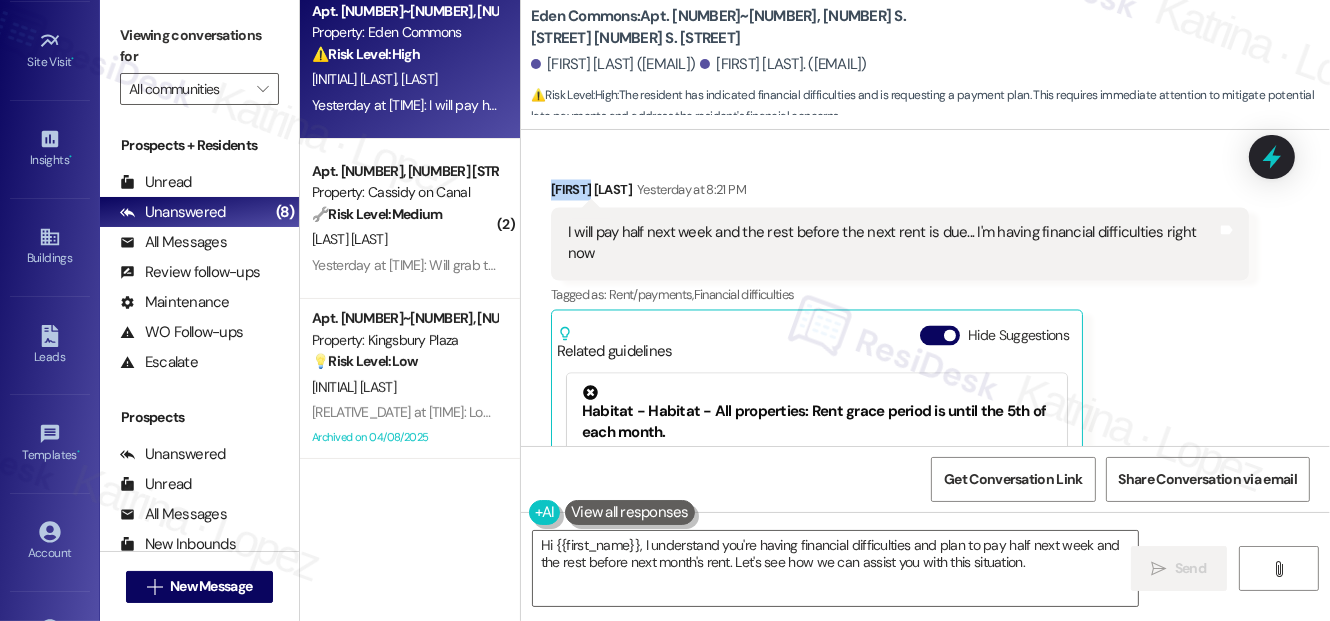 click on "Pamela White Yesterday at 8:21 PM" at bounding box center (900, 194) 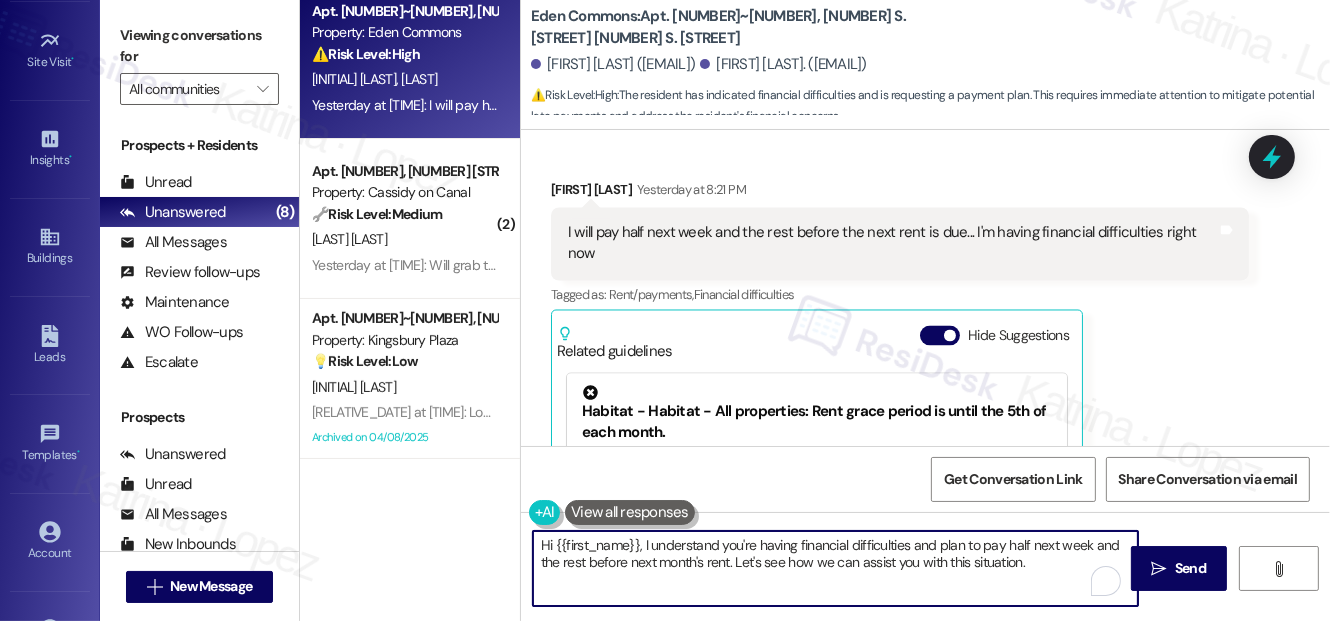 drag, startPoint x: 636, startPoint y: 540, endPoint x: 552, endPoint y: 543, distance: 84.05355 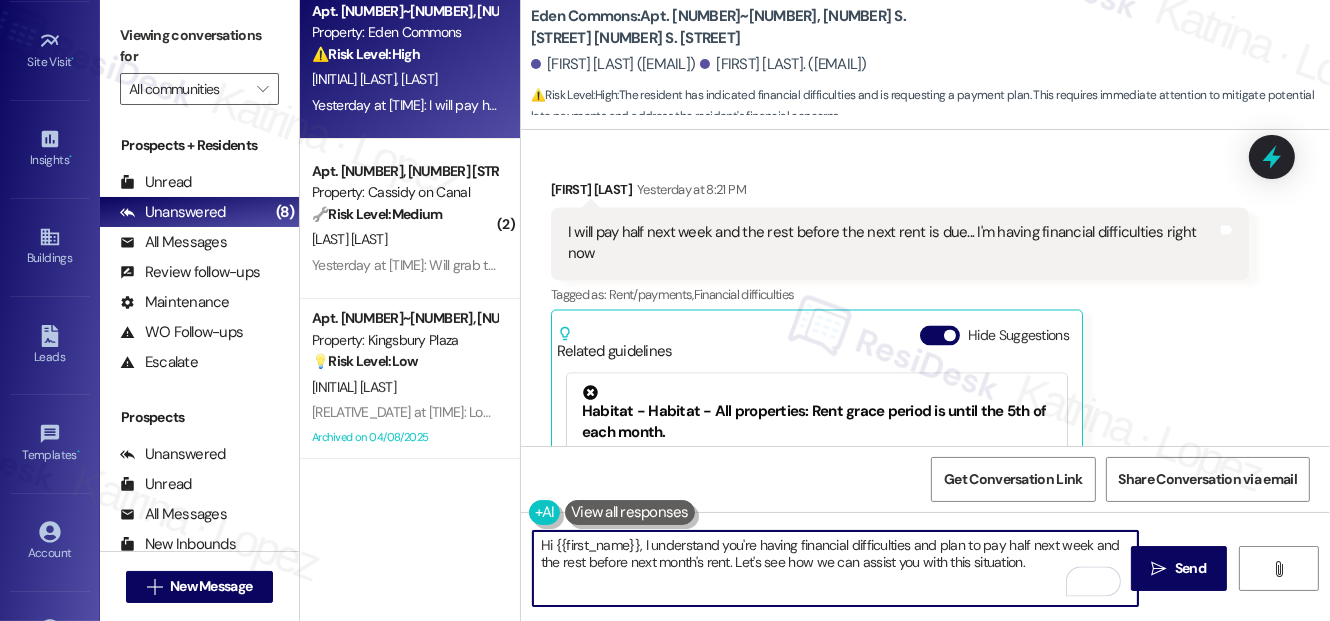 click on "Hi {{first_name}}, I understand you're having financial difficulties and plan to pay half next week and the rest before next month's rent. Let's see how we can assist you with this situation." at bounding box center [835, 568] 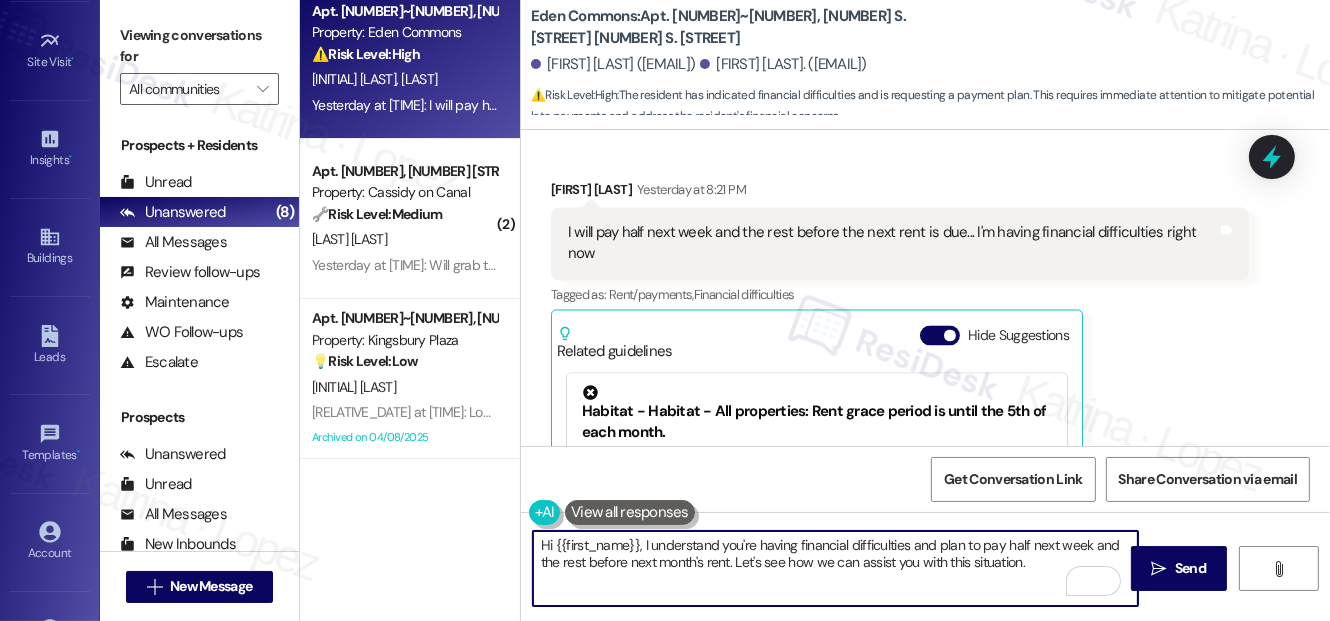 drag, startPoint x: 637, startPoint y: 536, endPoint x: 555, endPoint y: 539, distance: 82.05486 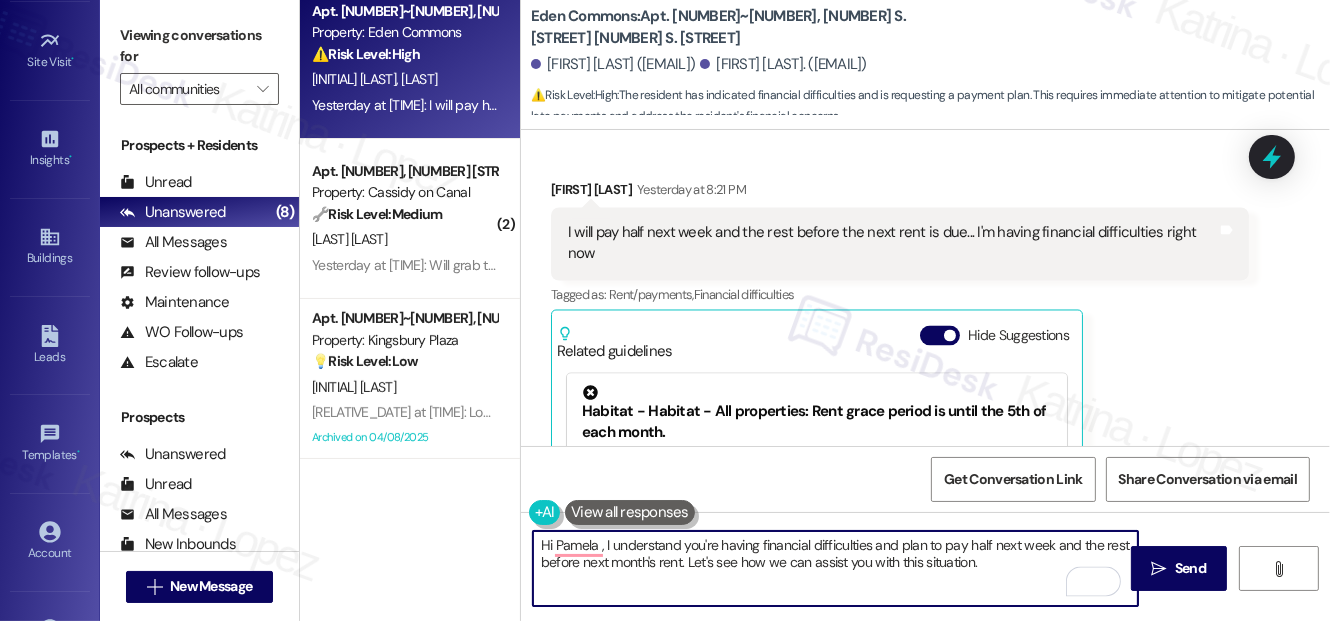 type on "Hi [PERSON_NAME], I understand you're having financial difficulties and plan to pay half next week and the rest before next month's rent. Let's see how we can assist you with this situation." 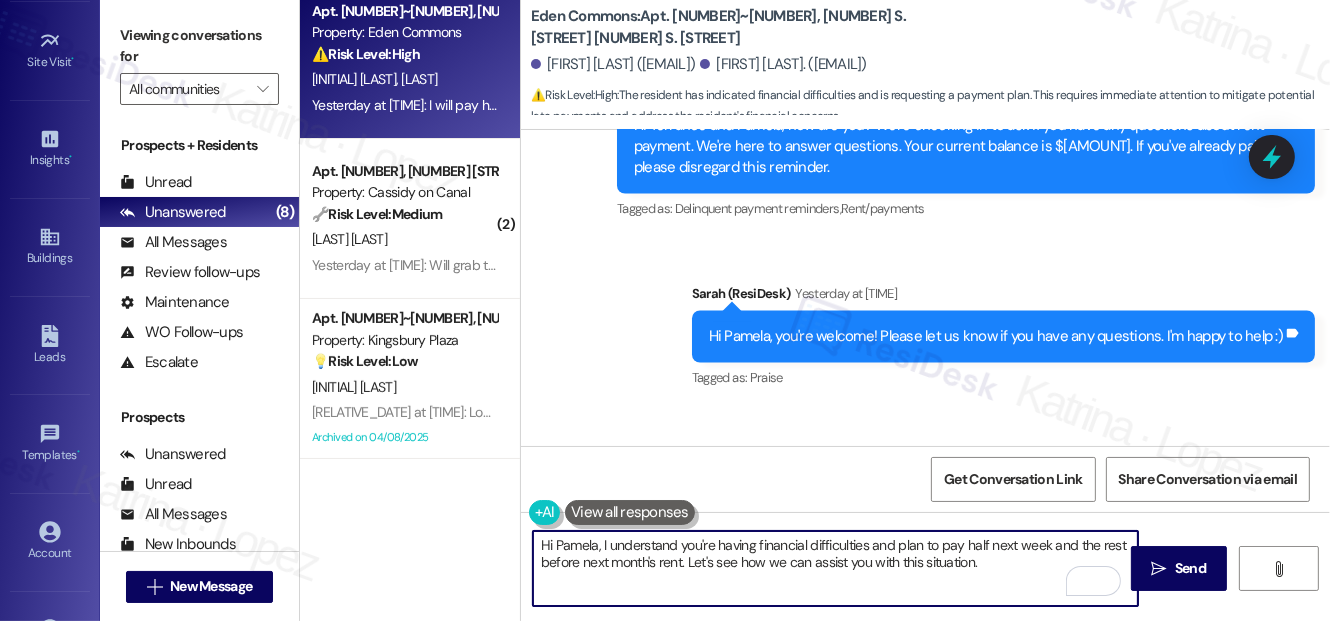 scroll, scrollTop: 11077, scrollLeft: 0, axis: vertical 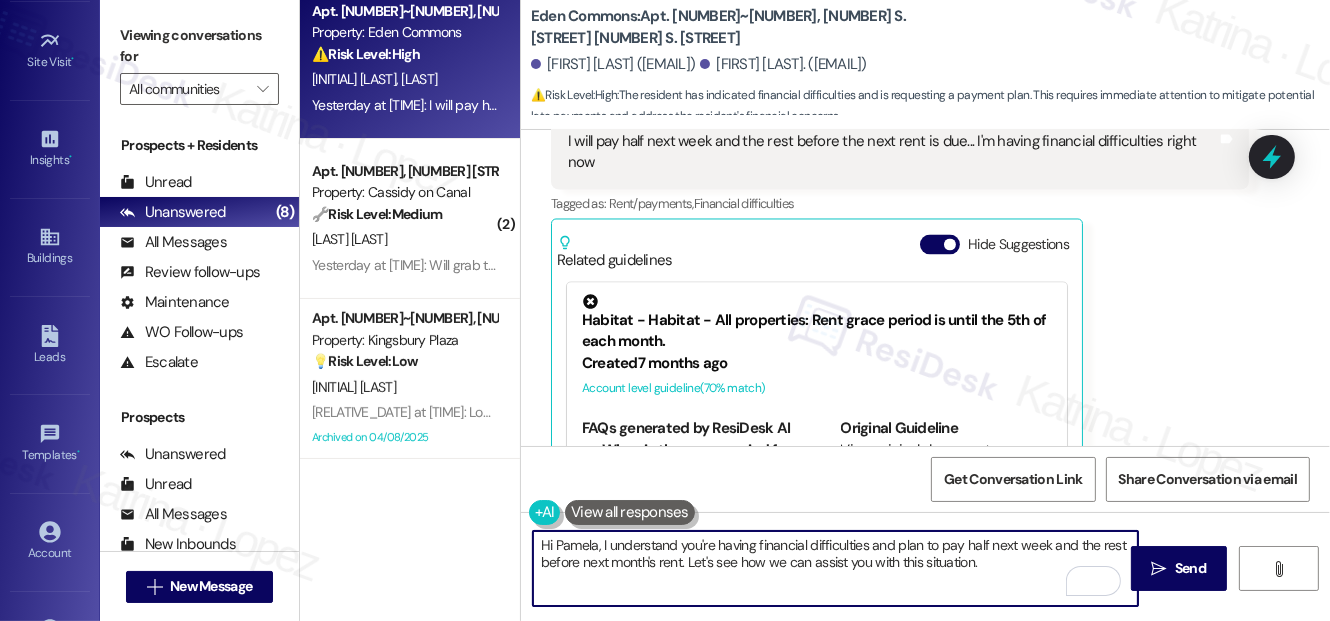 click on "Hi [PERSON_NAME], I understand you're having financial difficulties and plan to pay half next week and the rest before next month's rent. Let's see how we can assist you with this situation." at bounding box center (835, 568) 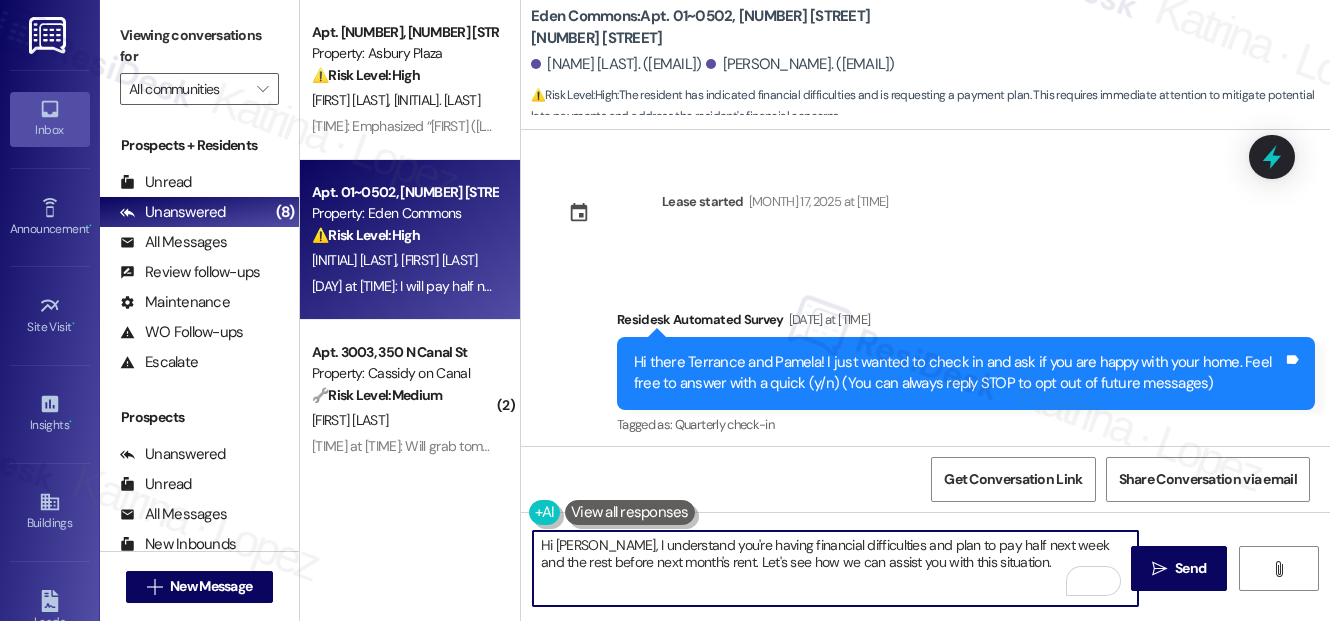 scroll, scrollTop: 0, scrollLeft: 0, axis: both 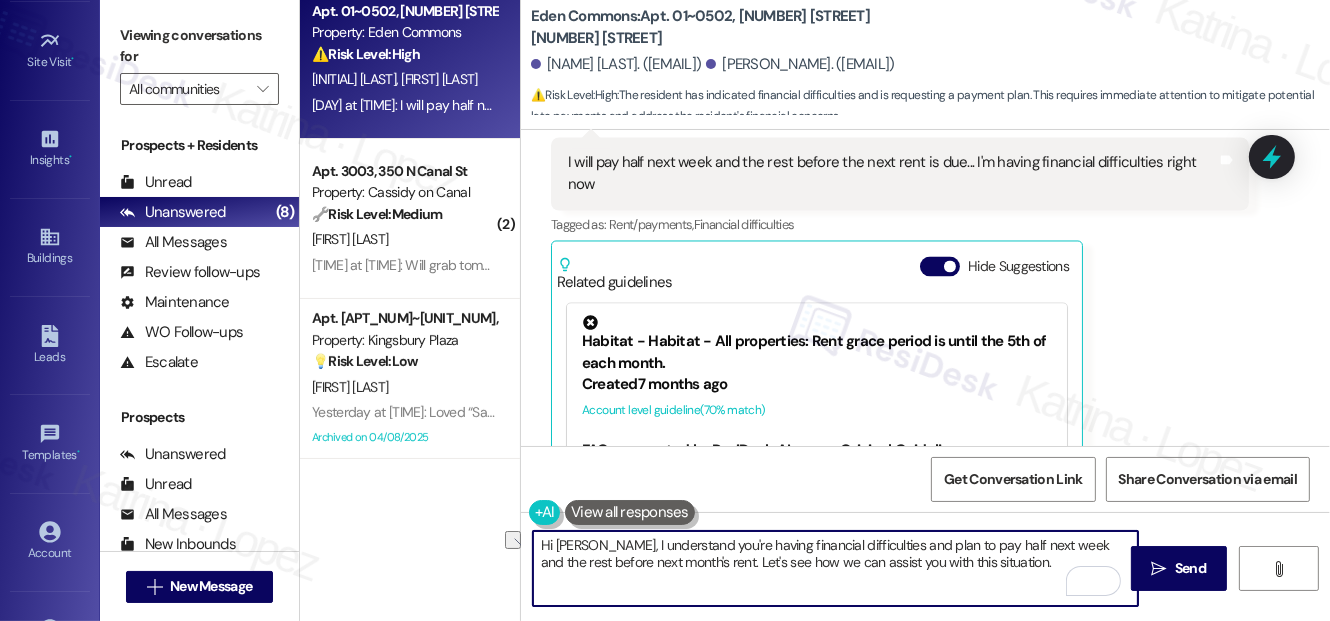 click on "Hi [PERSON_NAME], I understand you're having financial difficulties and plan to pay half next week and the rest before next month's rent. Let's see how we can assist you with this situation.  Send " at bounding box center [925, 587] 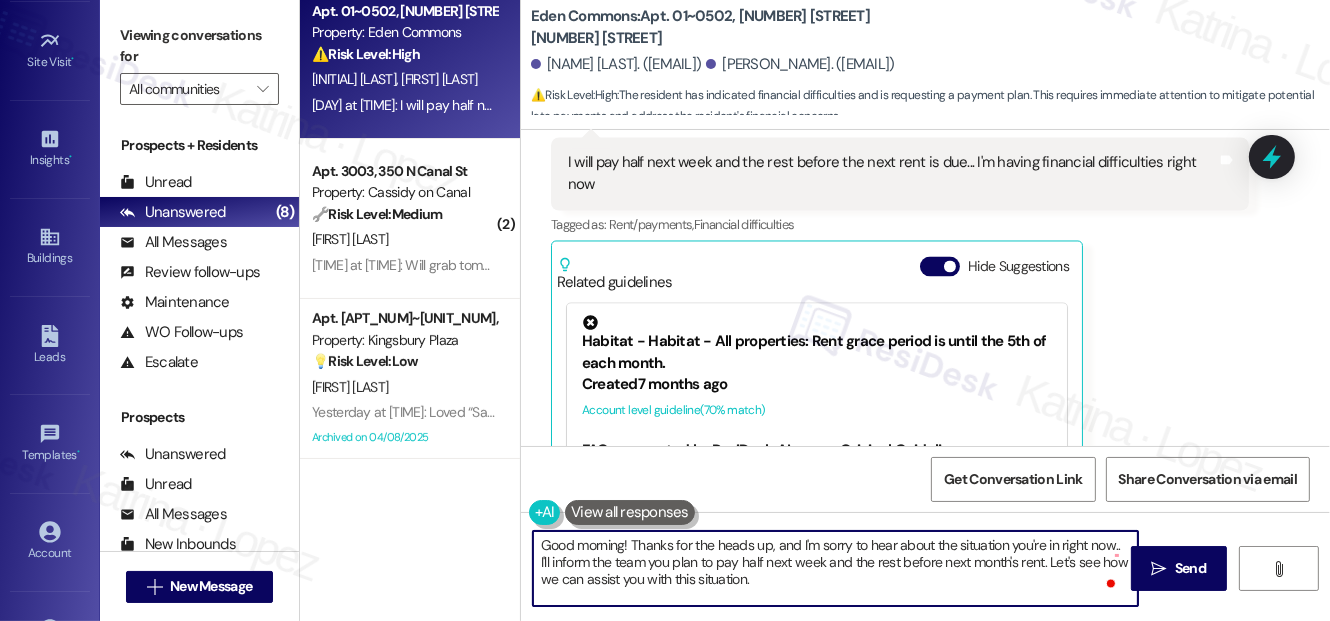 click on "Good morning! Thanks for the heads up, and I'm sorry to hear about the situation you're in right now.. I'll inform the team you plan to pay half next week and the rest before next month's rent. Let's see how we can assist you with this situation." at bounding box center (835, 568) 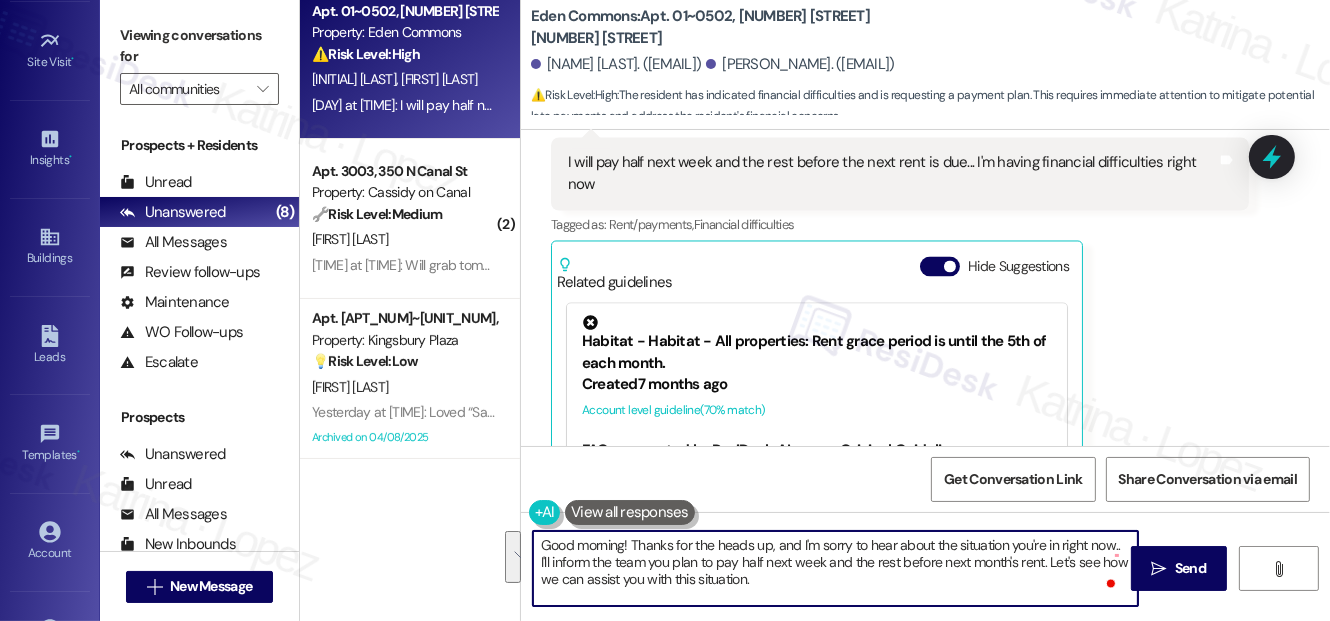 click on "Good morning! Thanks for the heads up, and I'm sorry to hear about the situation you're in right now.. I'll inform the team you plan to pay half next week and the rest before next month's rent. Let's see how we can assist you with this situation.  Send " at bounding box center [925, 587] 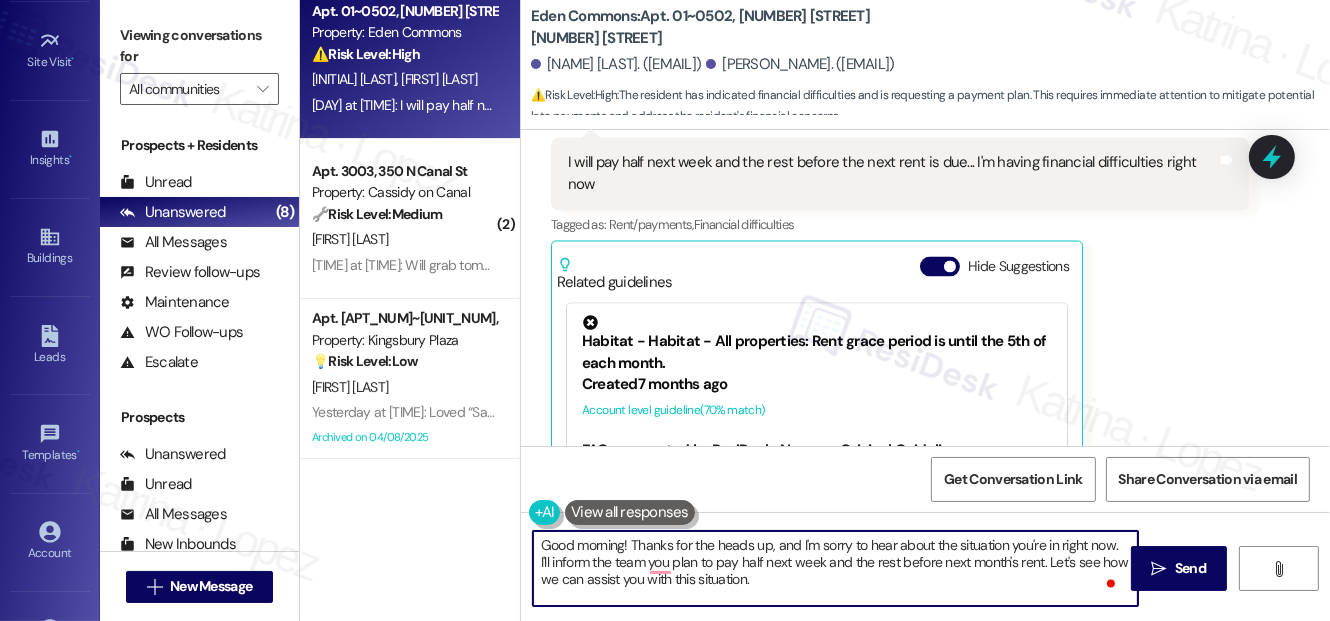 click on "Good morning! Thanks for the heads up, and I'm sorry to hear about the situation you're in right now. I'll inform the team you plan to pay half next week and the rest before next month's rent. Let's see how we can assist you with this situation." at bounding box center (835, 568) 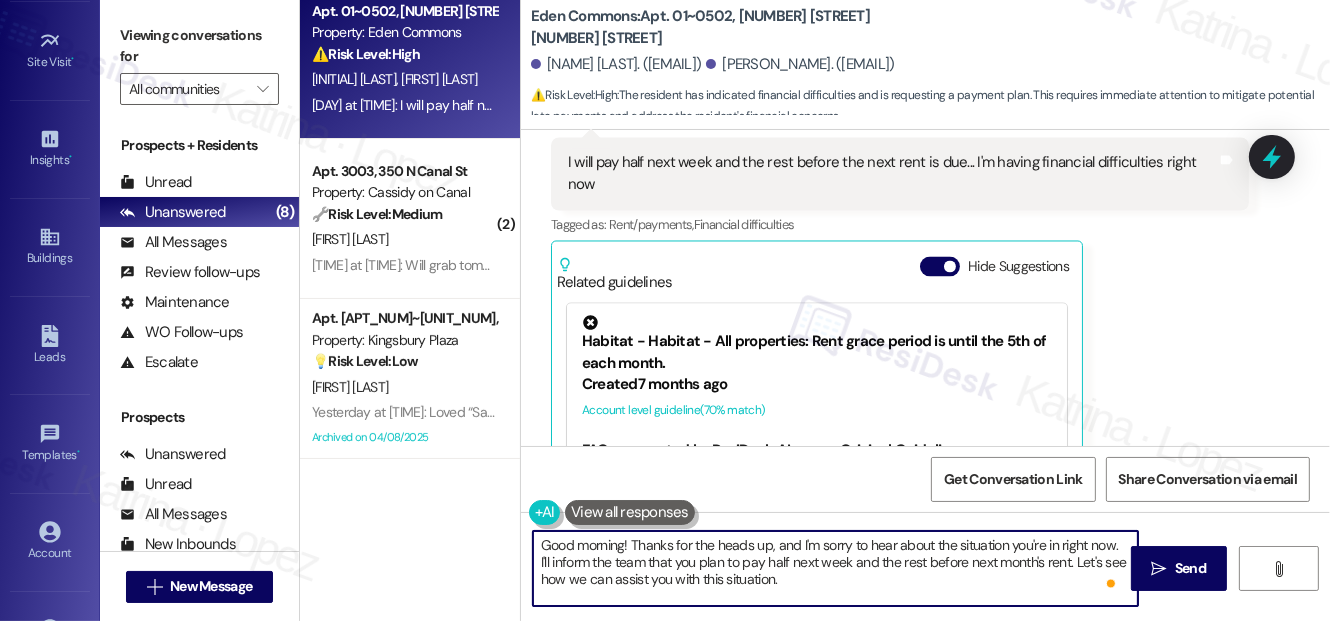 click on "Good morning! Thanks for the heads up, and I'm sorry to hear about the situation you're in right now. I'll inform the team that you plan to pay half next week and the rest before next month's rent. Let's see how we can assist you with this situation." at bounding box center (835, 568) 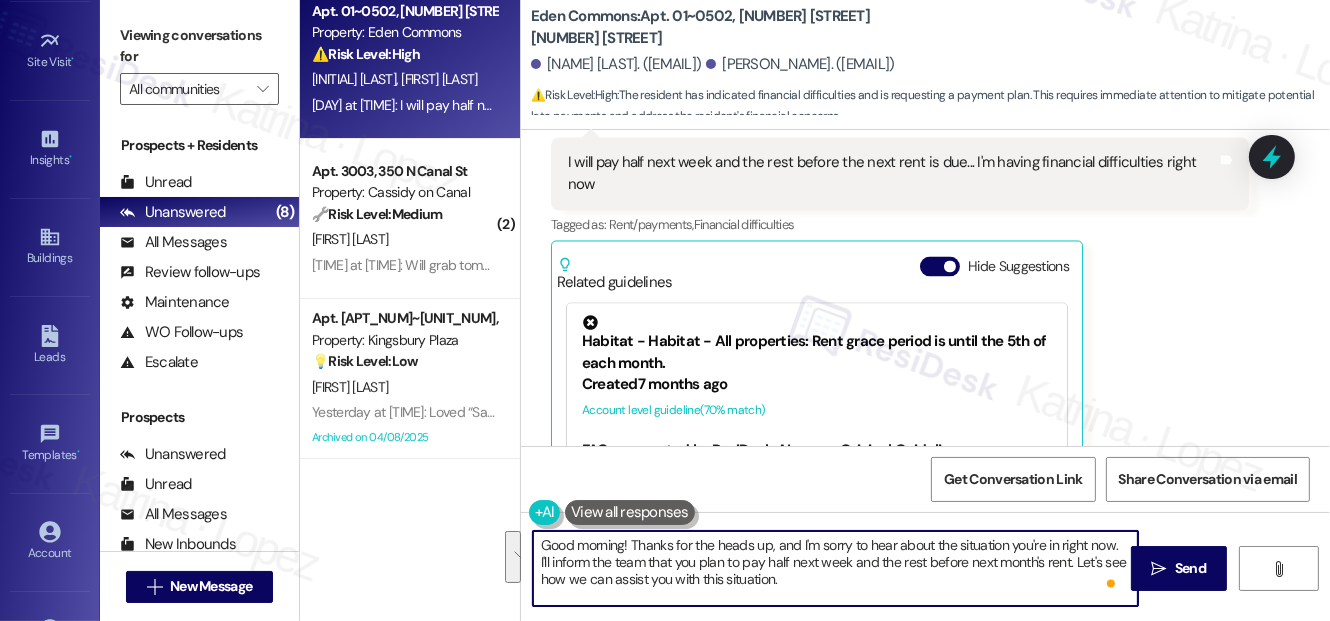 click on "Good morning! Thanks for the heads up, and I'm sorry to hear about the situation you're in right now. I'll inform the team that you plan to pay half next week and the rest before next month's rent. Let's see how we can assist you with this situation." at bounding box center (835, 568) 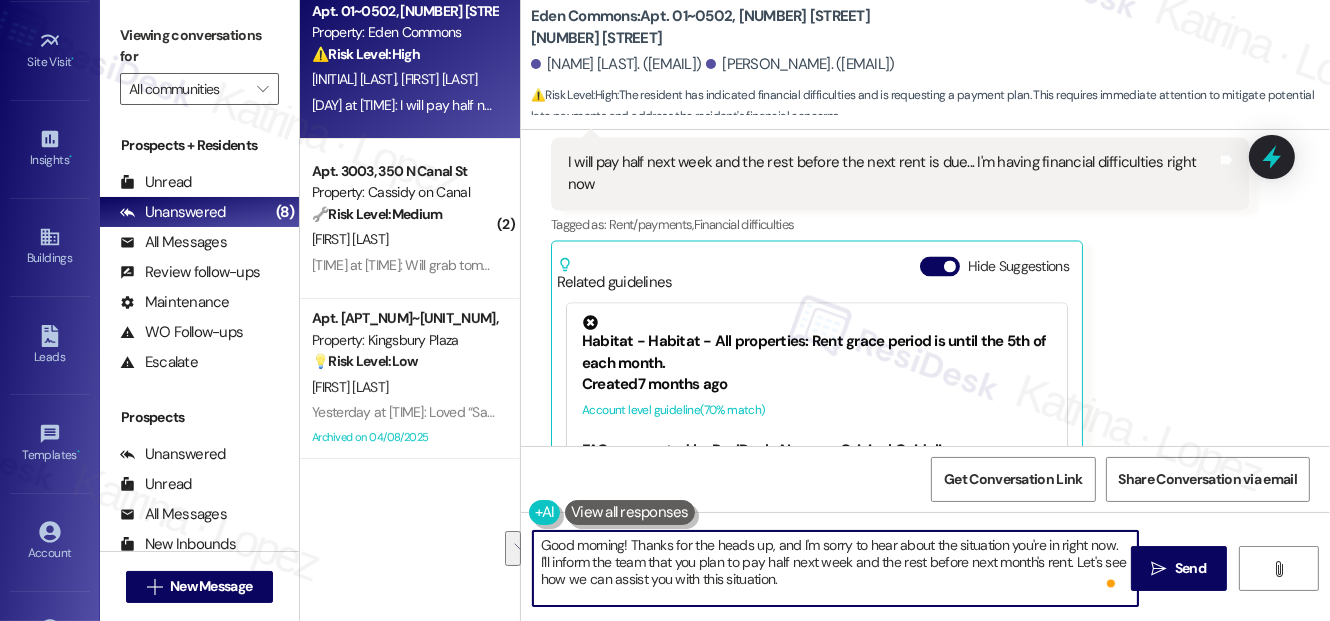 drag, startPoint x: 853, startPoint y: 585, endPoint x: 1073, endPoint y: 561, distance: 221.30522 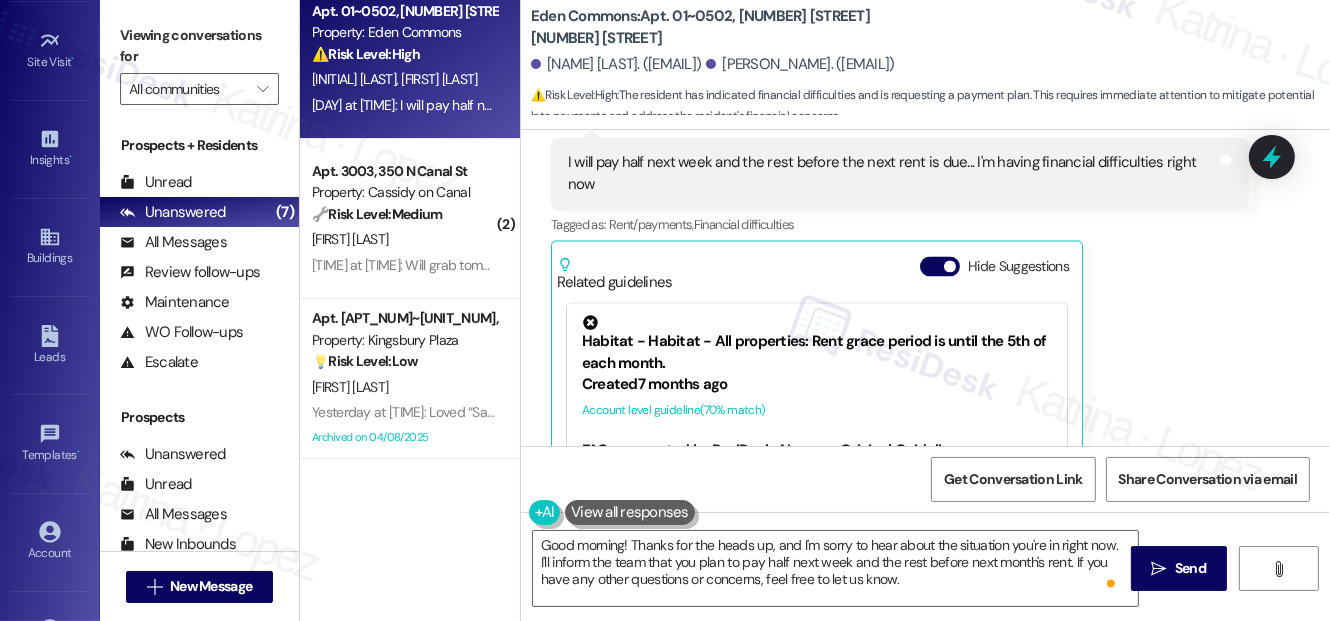click on "[PERSON_NAME]. ([EMAIL])" at bounding box center [800, 64] 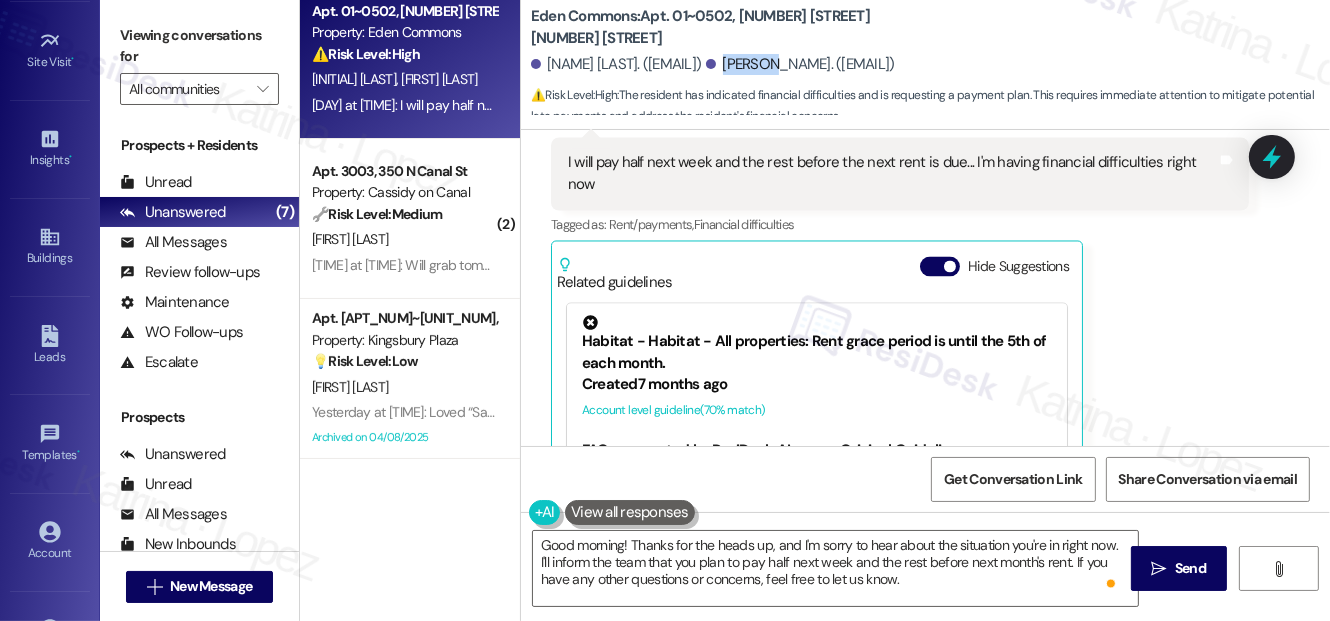 click on "[PERSON_NAME]. ([EMAIL])" at bounding box center (800, 64) 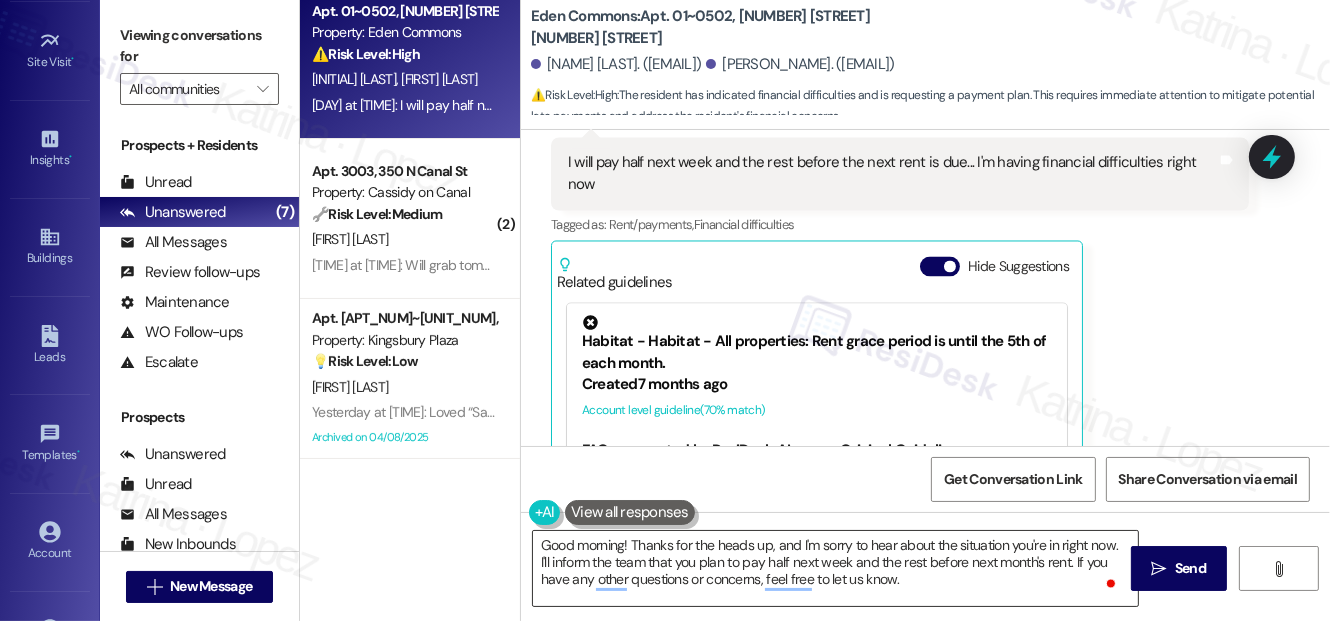 click on "Good morning! Thanks for the heads up, and I'm sorry to hear about the situation you're in right now. I'll inform the team that you plan to pay half next week and the rest before next month's rent. If you have any other questions or concerns, feel free to let us know." at bounding box center (835, 568) 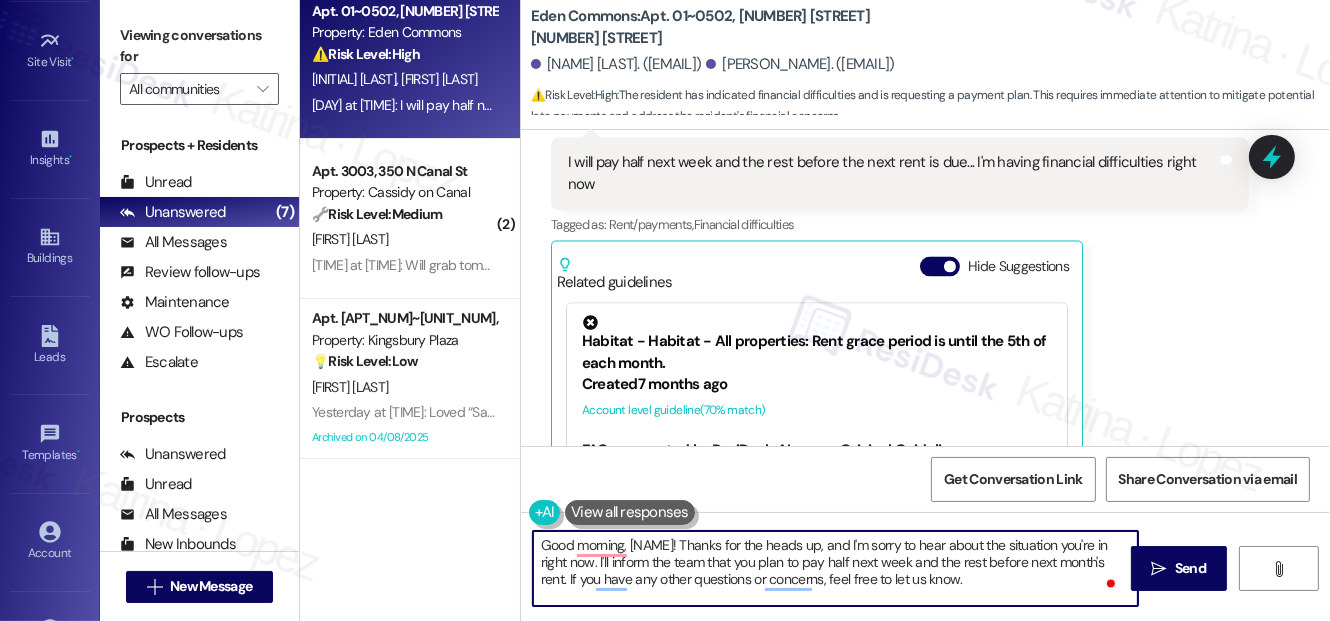 paste on "Pamela" 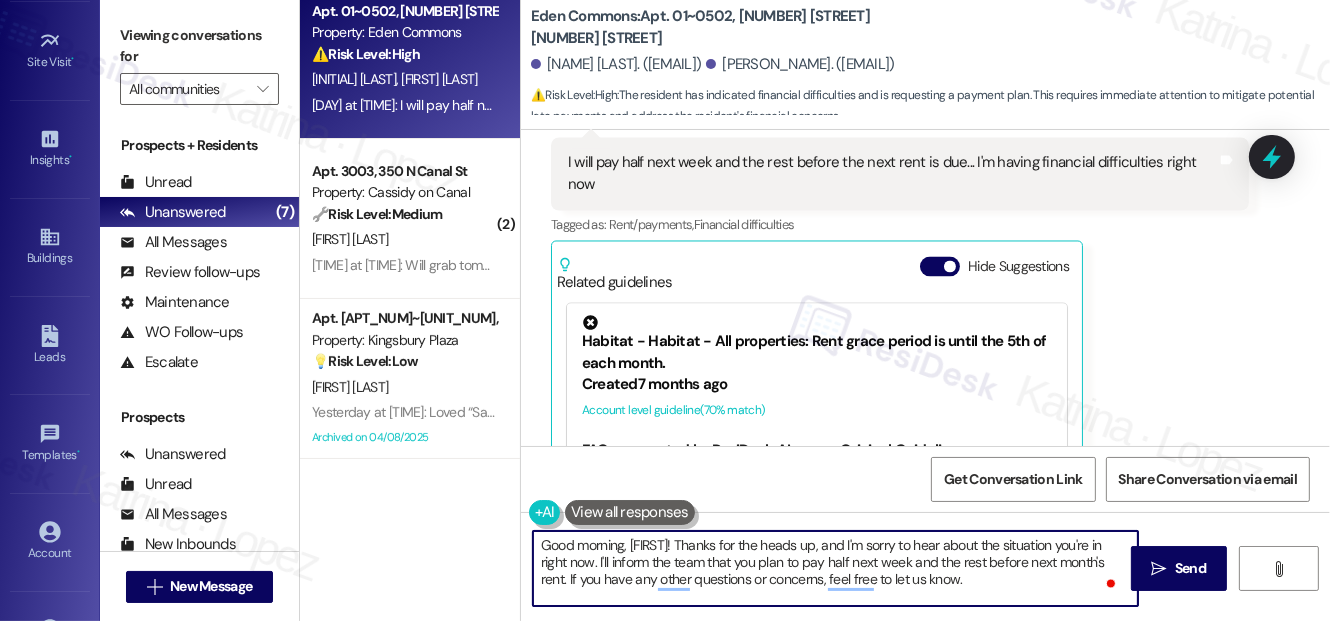 click on "Good morning, [FIRST]! Thanks for the heads up, and I'm sorry to hear about the situation you're in right now. I'll inform the team that you plan to pay half next week and the rest before next month's rent. If you have any other questions or concerns, feel free to let us know." at bounding box center (835, 568) 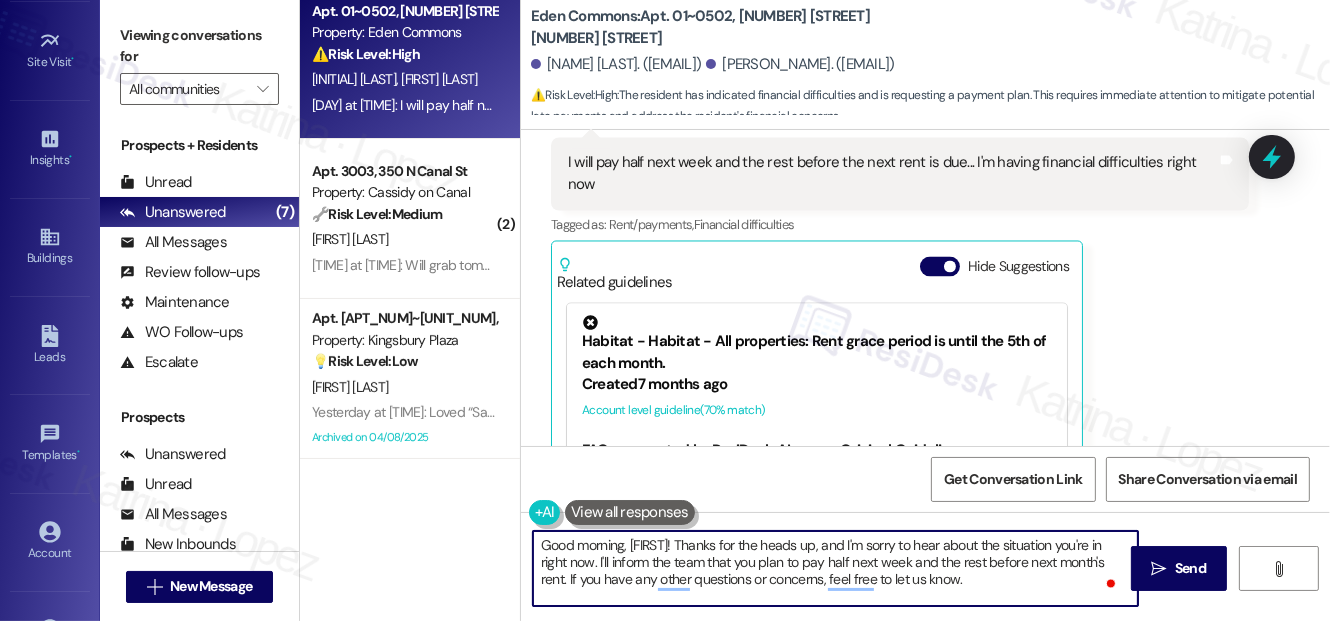 click on "Good morning, [FIRST]! Thanks for the heads up, and I'm sorry to hear about the situation you're in right now. I'll inform the team that you plan to pay half next week and the rest before next month's rent. If you have any other questions or concerns, feel free to let us know." at bounding box center [835, 568] 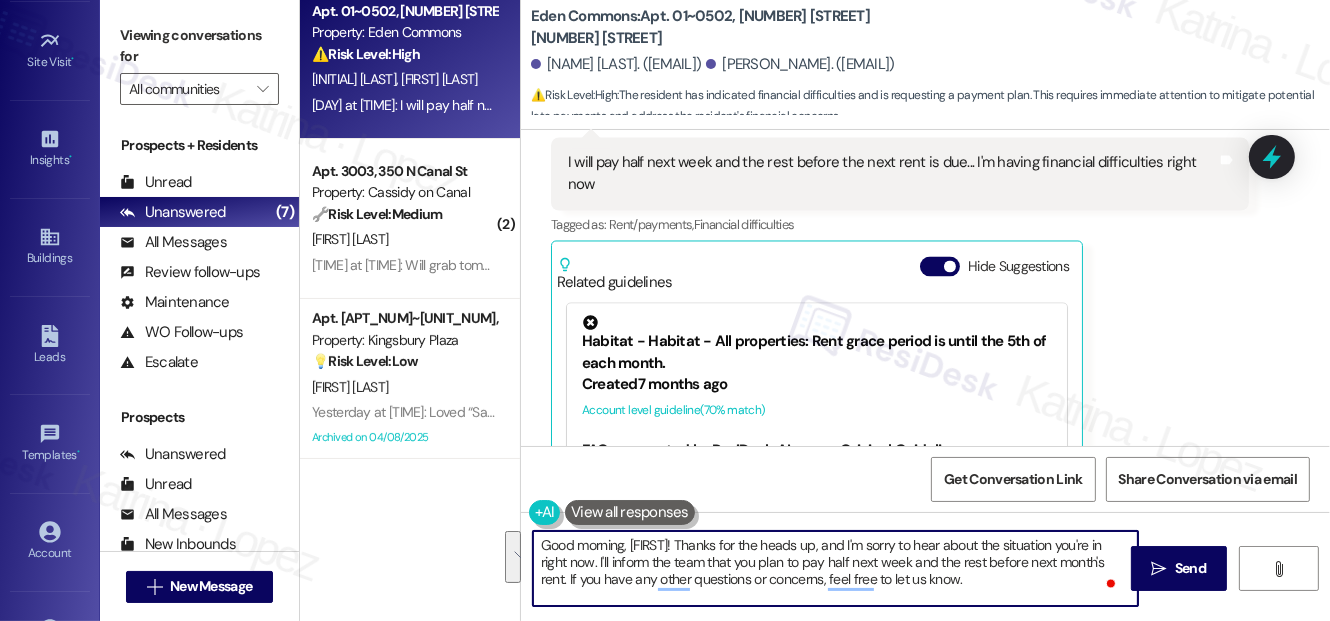 click on "Good morning, [FIRST]! Thanks for the heads up, and I'm sorry to hear about the situation you're in right now. I'll inform the team that you plan to pay half next week and the rest before next month's rent. If you have any other questions or concerns, feel free to let us know." at bounding box center [835, 568] 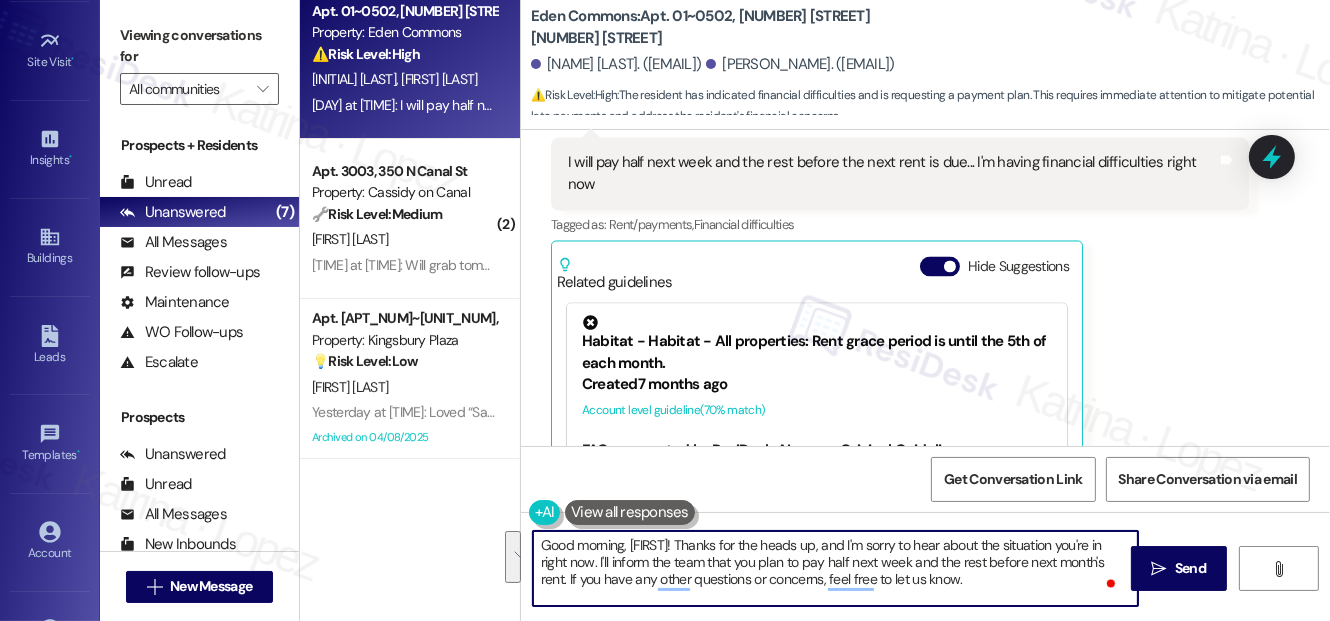 click on "Good morning, [FIRST]! Thanks for the heads up, and I'm sorry to hear about the situation you're in right now. I'll inform the team that you plan to pay half next week and the rest before next month's rent. If you have any other questions or concerns, feel free to let us know." at bounding box center [835, 568] 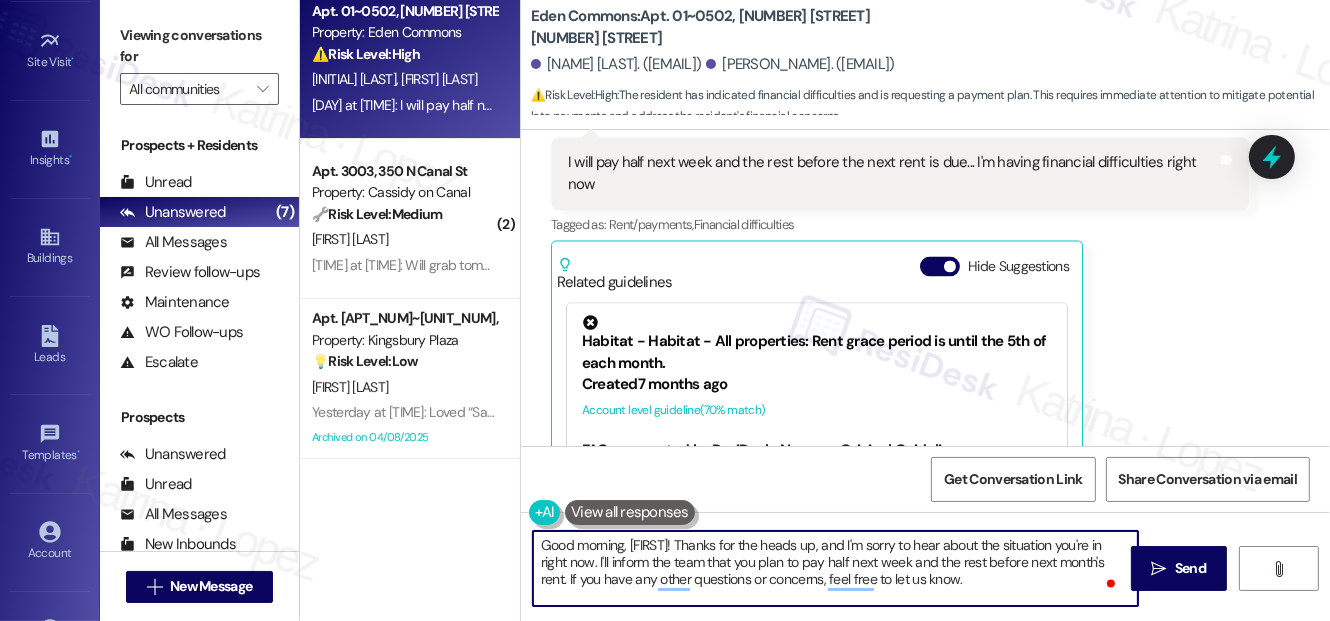 click on "Good morning, [FIRST]! Thanks for the heads up, and I'm sorry to hear about the situation you're in right now. I'll inform the team that you plan to pay half next week and the rest before next month's rent. If you have any other questions or concerns, feel free to let us know." at bounding box center (835, 568) 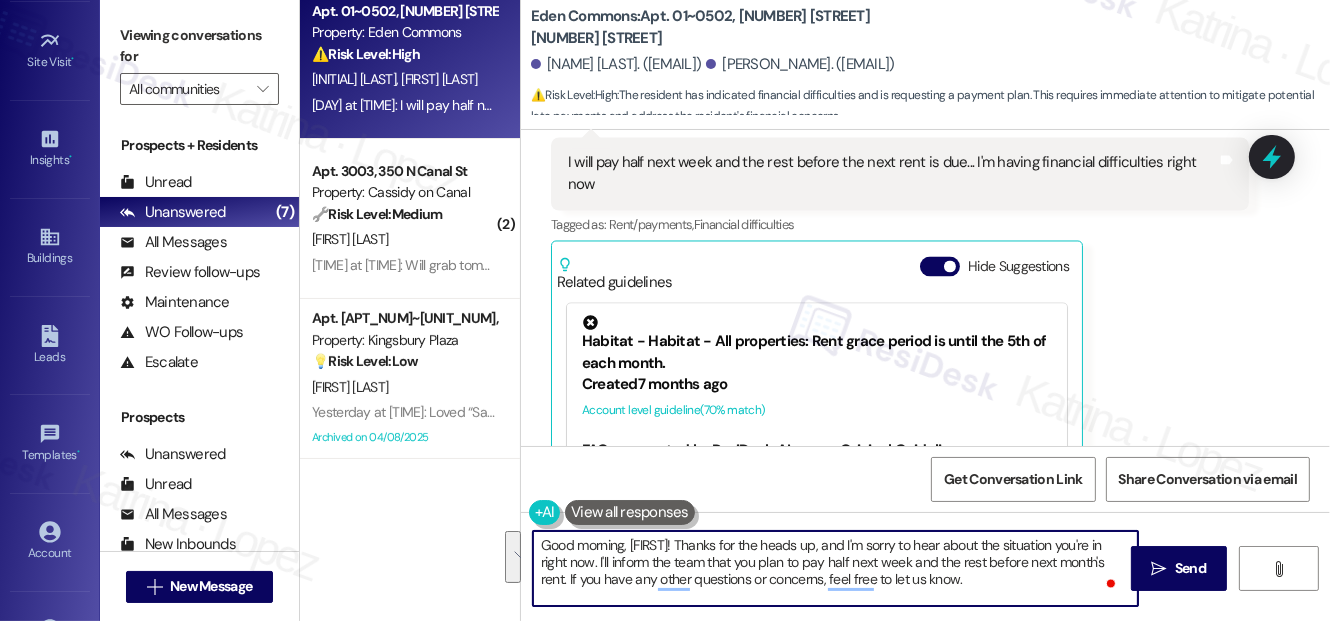 click on "Good morning, [FIRST]! Thanks for the heads up, and I'm sorry to hear about the situation you're in right now. I'll inform the team that you plan to pay half next week and the rest before next month's rent. If you have any other questions or concerns, feel free to let us know." at bounding box center (835, 568) 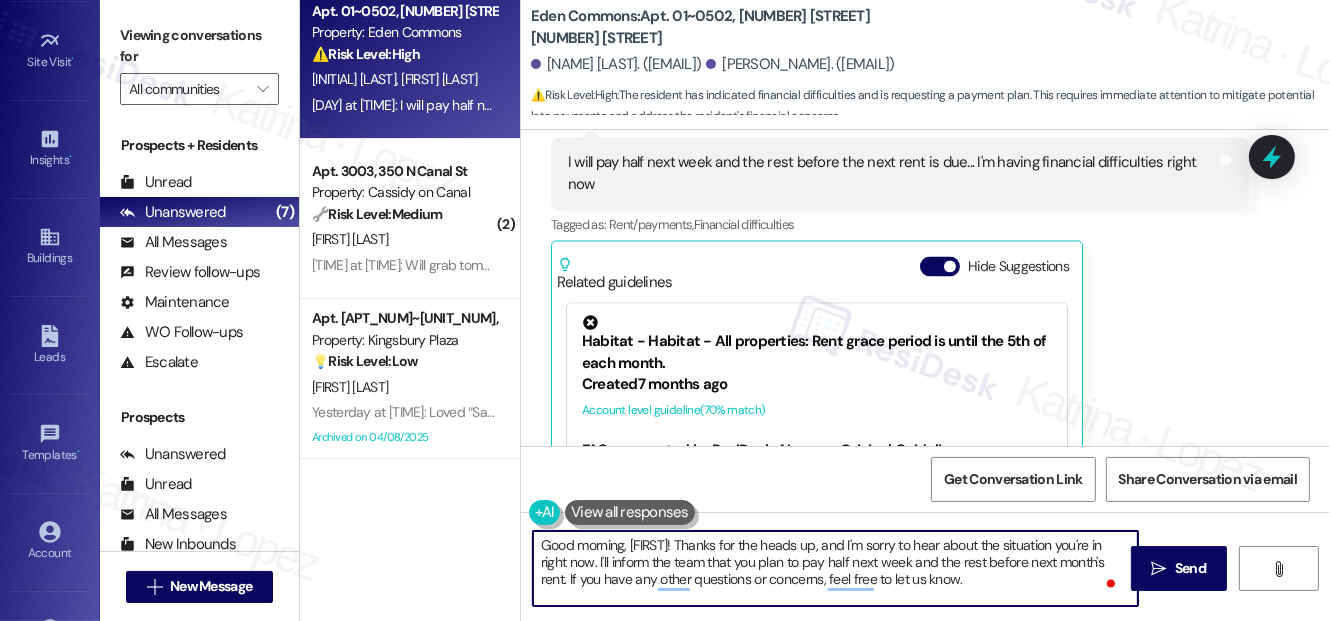 click on "Good morning, [FIRST]! Thanks for the heads up, and I'm sorry to hear about the situation you're in right now. I'll inform the team that you plan to pay half next week and the rest before next month's rent. If you have any other questions or concerns, feel free to let us know." at bounding box center [835, 568] 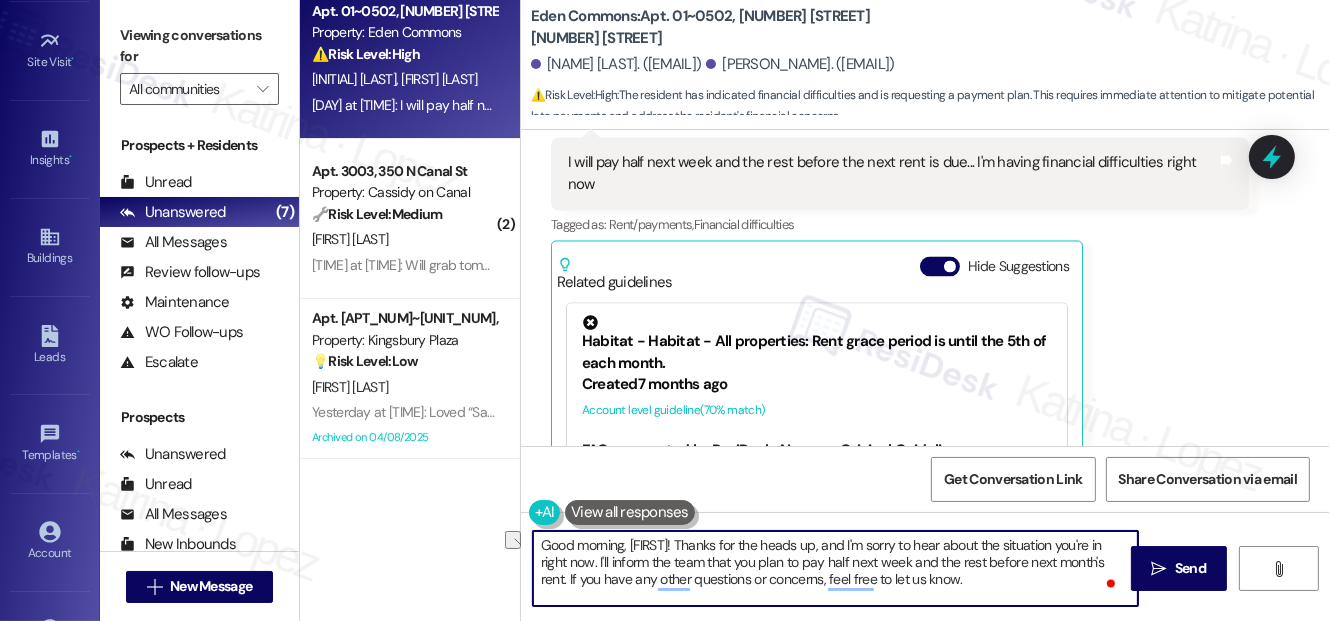 paste on "further questions or concerns, please don't hesitat" 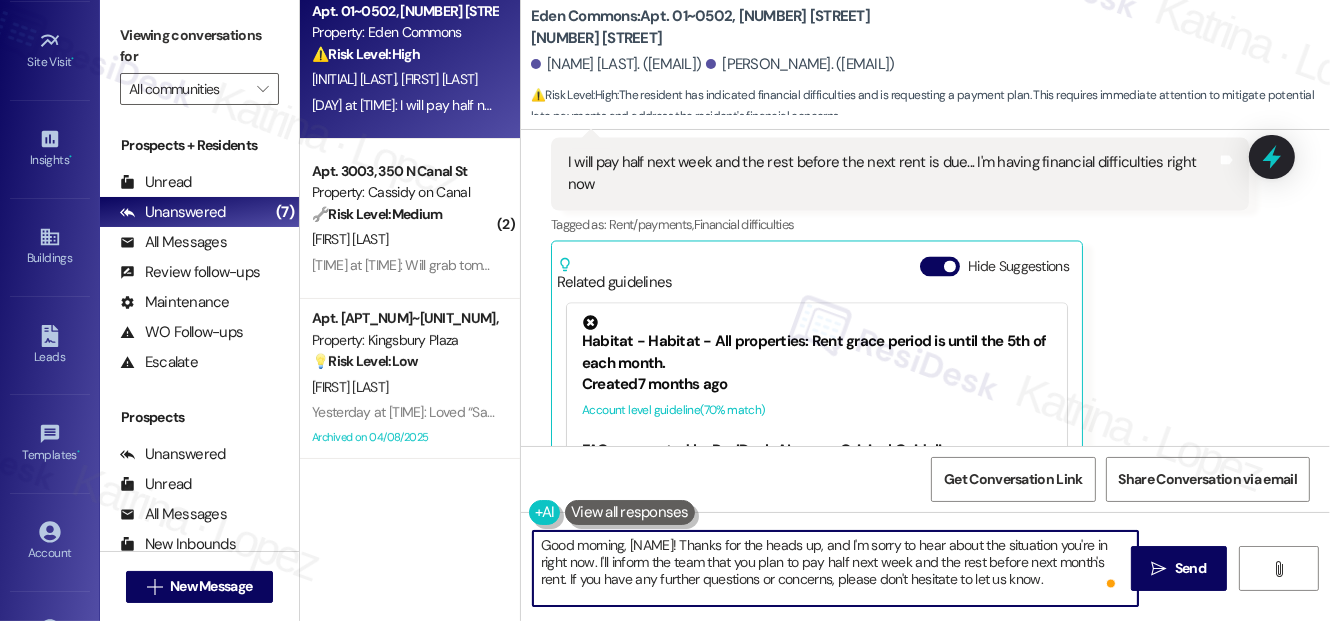 scroll, scrollTop: 10896, scrollLeft: 0, axis: vertical 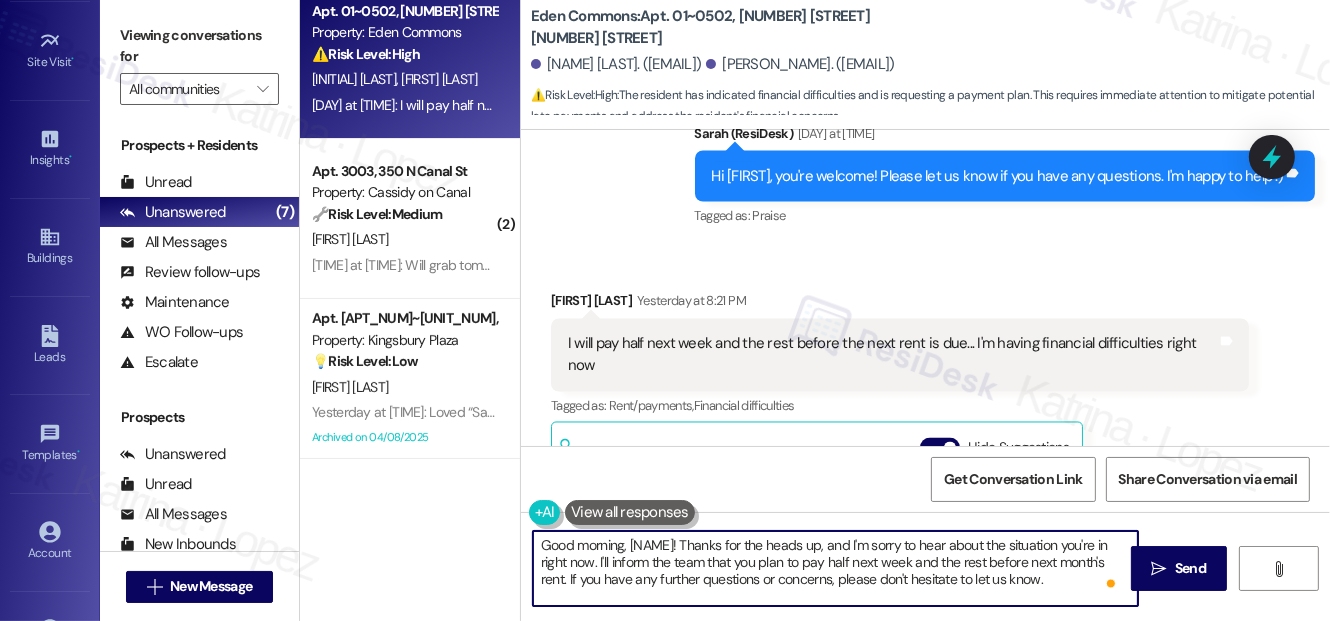 click on "Good morning, [NAME]! Thanks for the heads up, and I'm sorry to hear about the situation you're in right now. I'll inform the team that you plan to pay half next week and the rest before next month's rent. If you have any further questions or concerns, please don't hesitate to let us know." at bounding box center (835, 568) 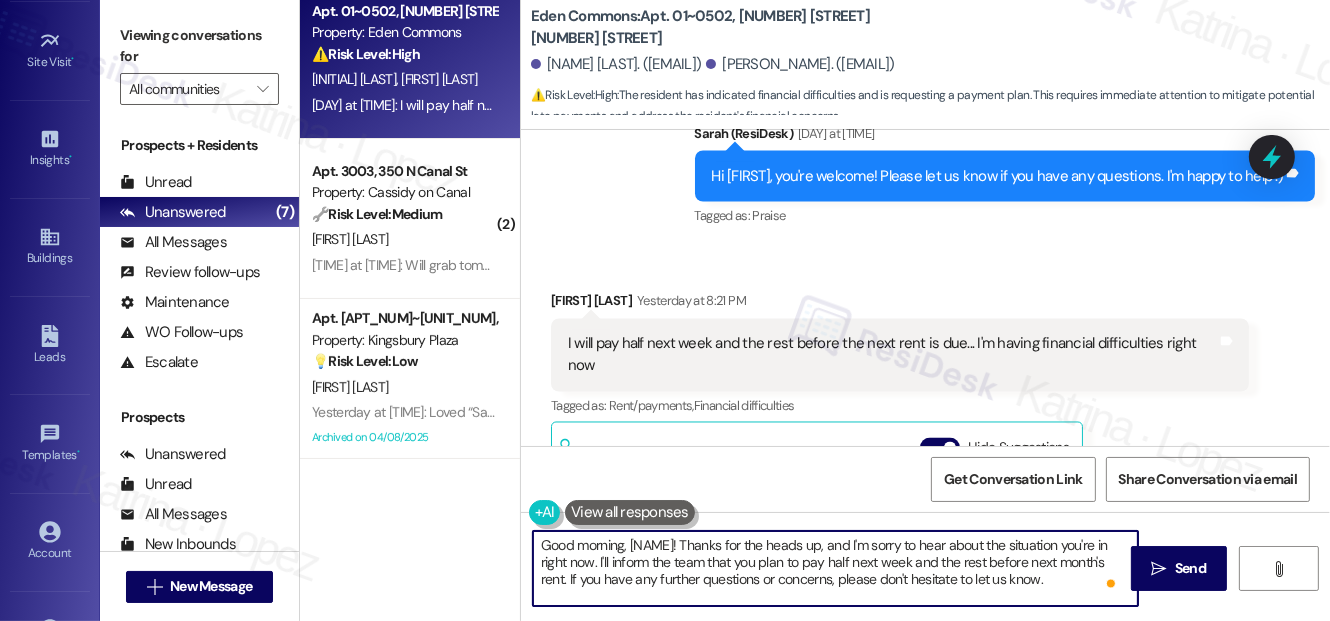 type on "Good morning, [NAME]! Thanks for the heads up, and I'm sorry to hear about the situation you're in right now. I'll inform the team that you plan to pay half next week and the rest before next month's rent. If you have any further questions or concerns, please don't hesitate to let us know." 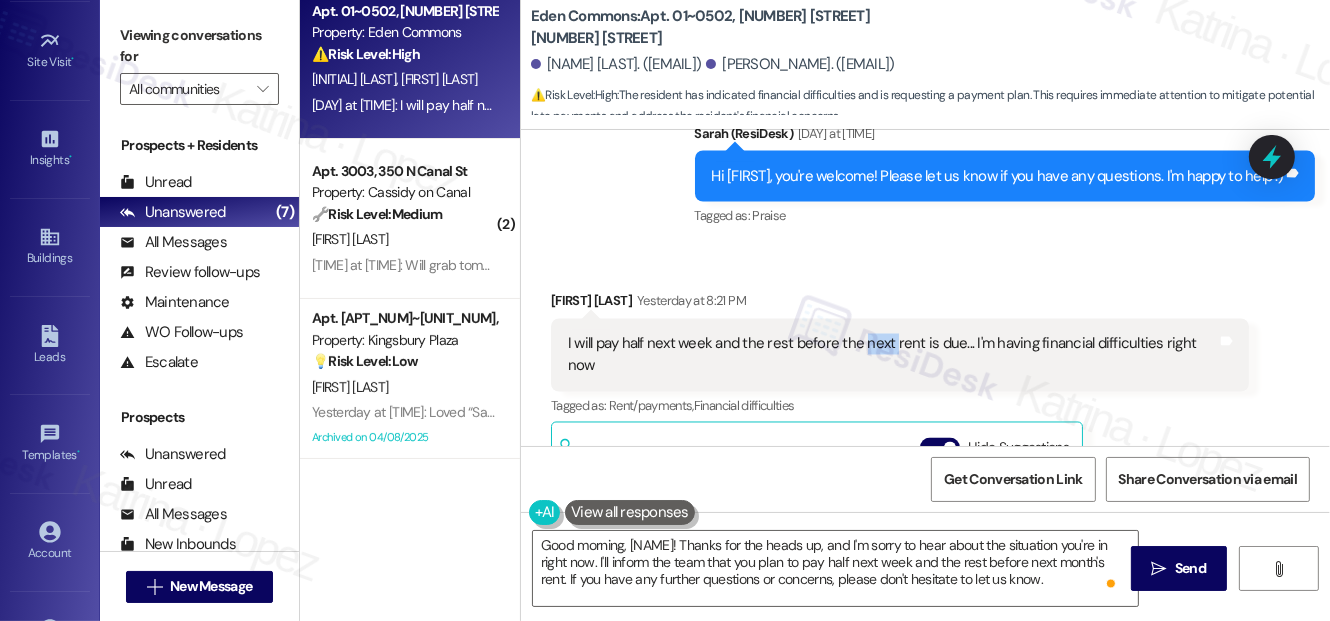 click on "I will pay half next week and the rest before the next rent is due... I'm having financial difficulties right now" at bounding box center (892, 355) 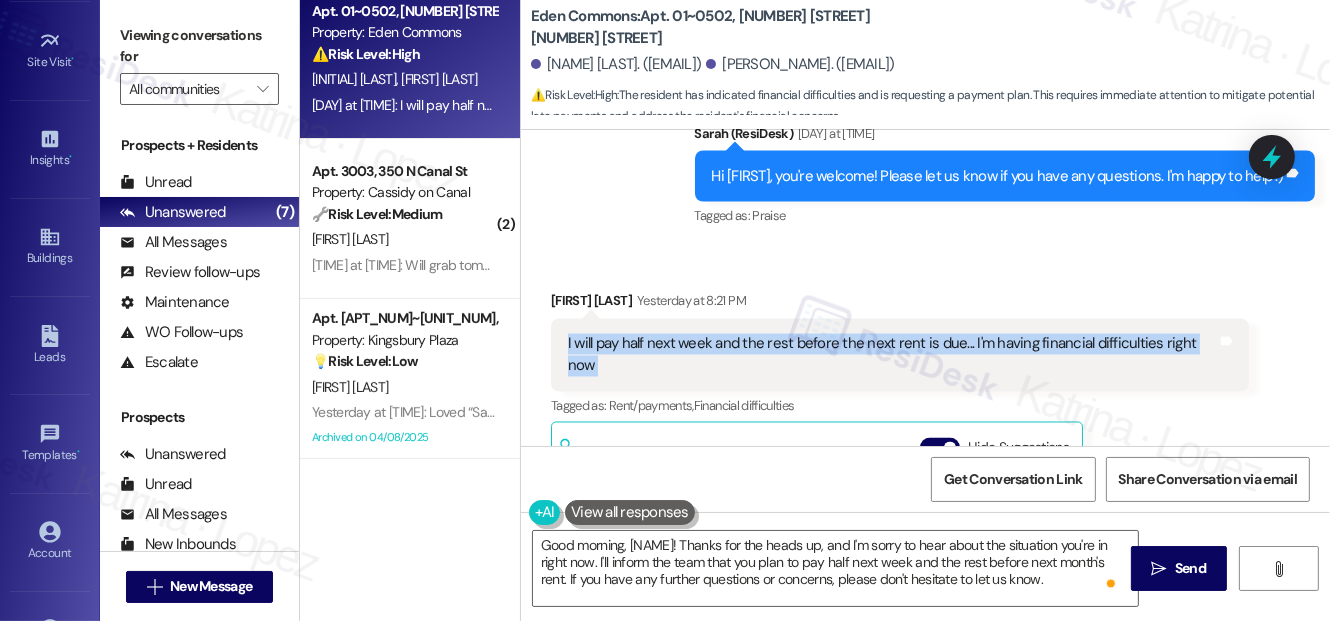 click on "I will pay half next week and the rest before the next rent is due... I'm having financial difficulties right now" at bounding box center (892, 355) 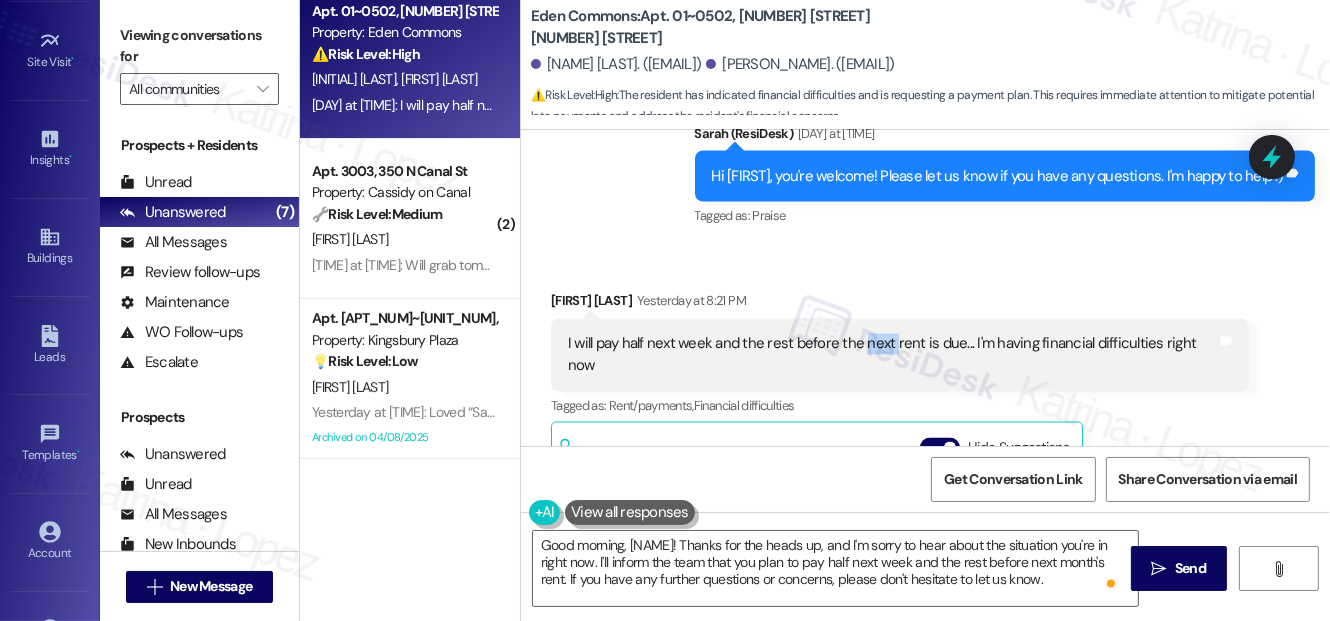 click on "I will pay half next week and the rest before the next rent is due... I'm having financial difficulties right now" at bounding box center [892, 355] 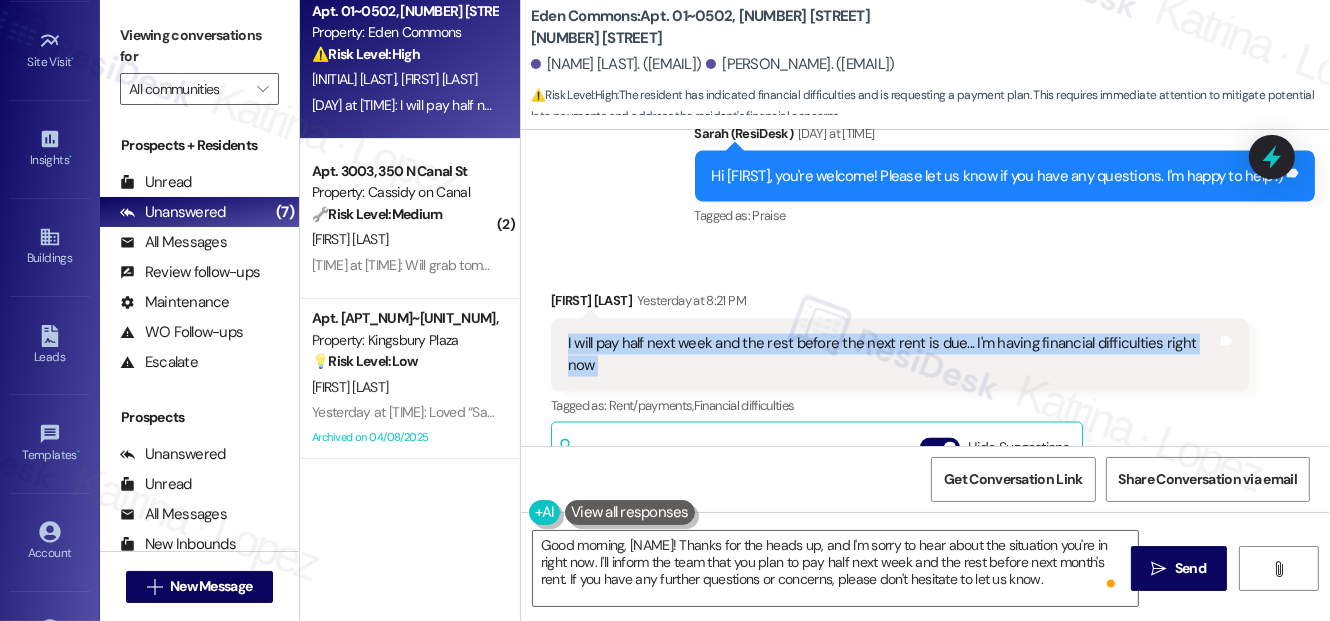 click on "I will pay half next week and the rest before the next rent is due... I'm having financial difficulties right now" at bounding box center (892, 355) 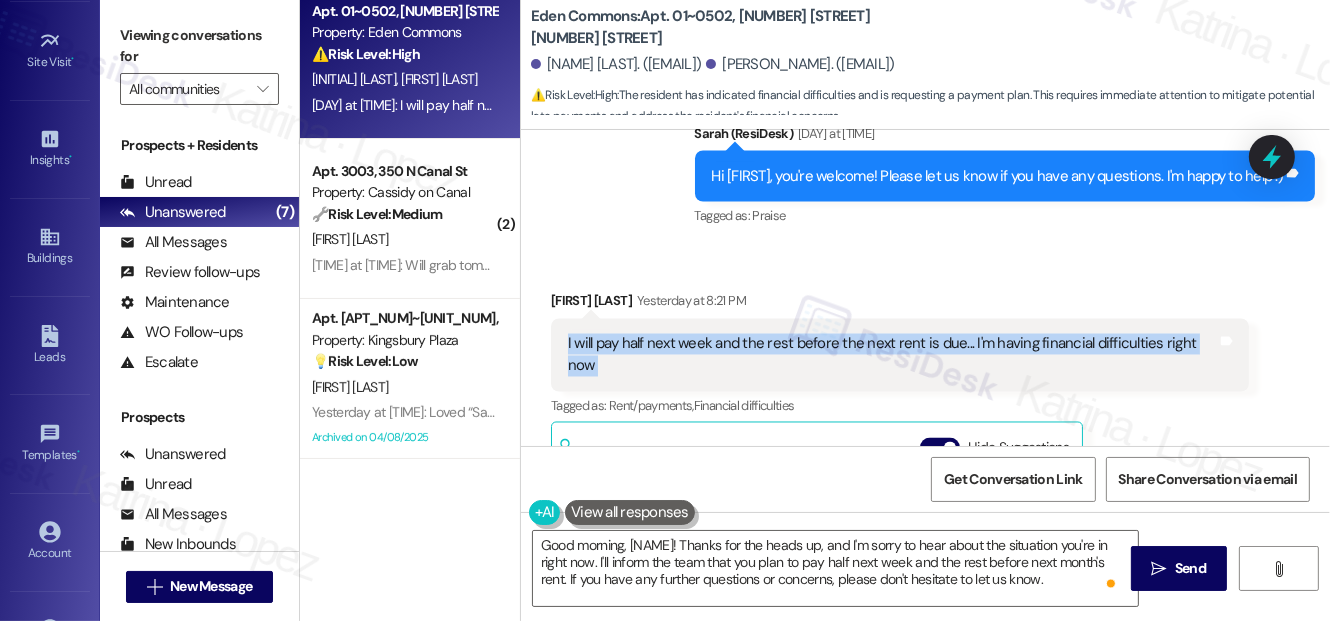 drag, startPoint x: 232, startPoint y: 21, endPoint x: 241, endPoint y: 28, distance: 11.401754 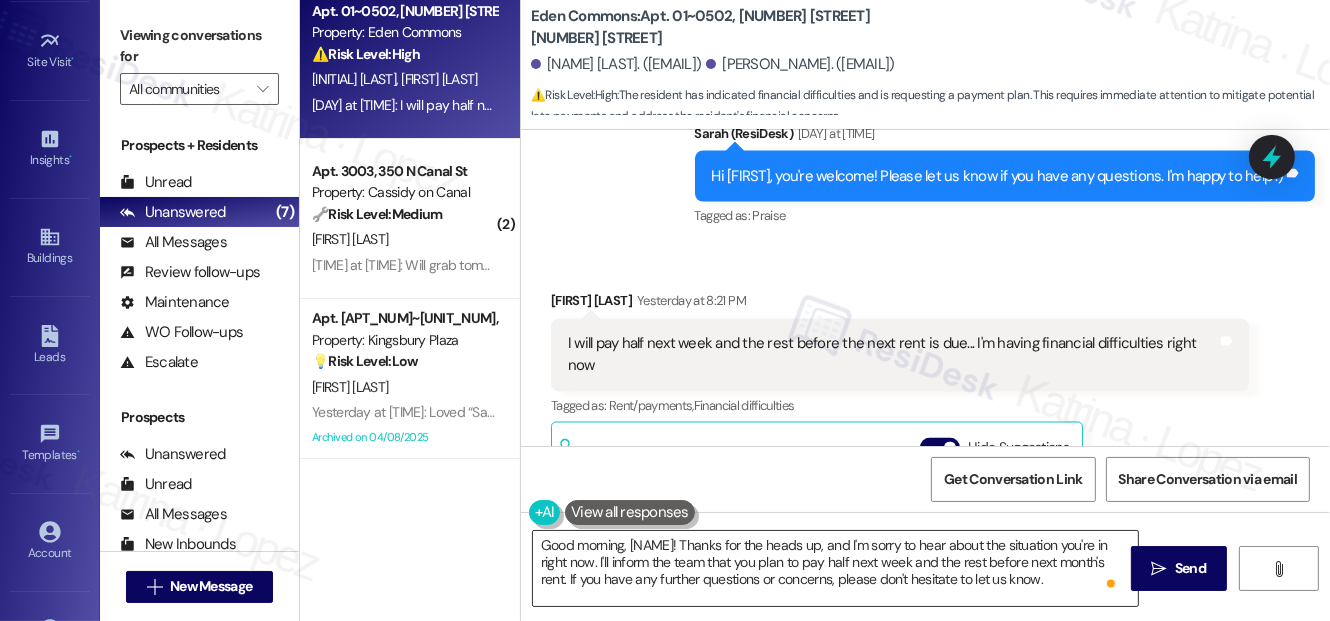 click on "Good morning, [NAME]! Thanks for the heads up, and I'm sorry to hear about the situation you're in right now. I'll inform the team that you plan to pay half next week and the rest before next month's rent. If you have any further questions or concerns, please don't hesitate to let us know." at bounding box center [835, 568] 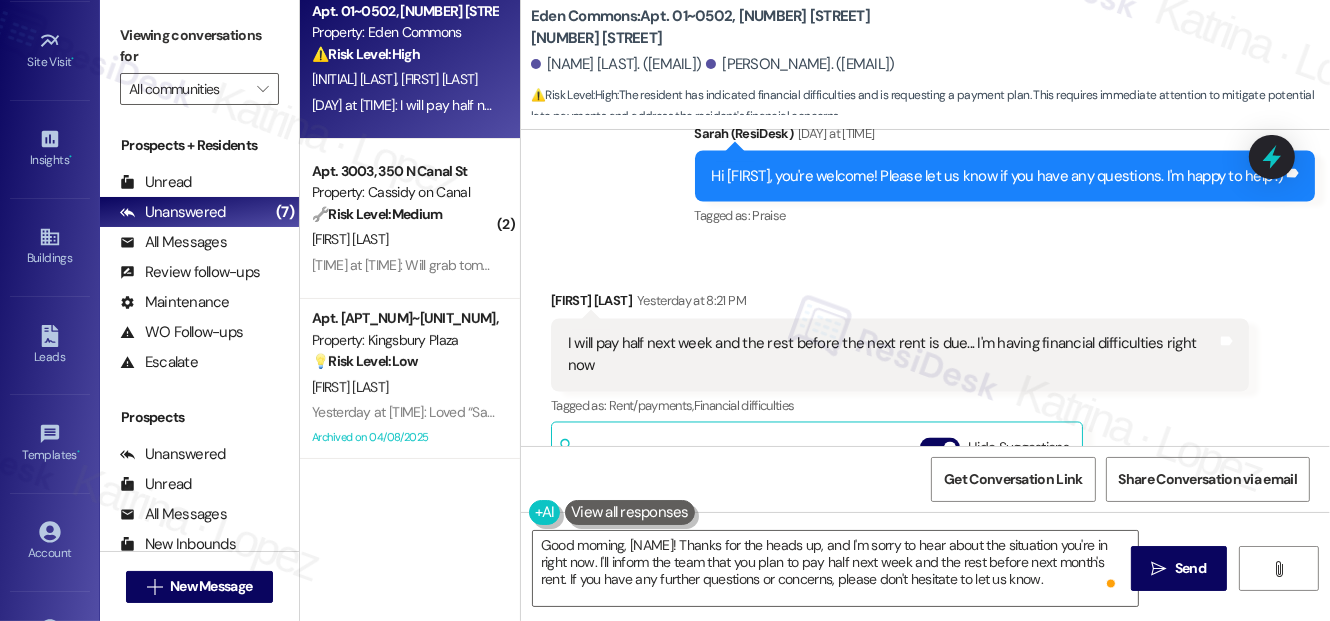 click on "Viewing conversations for" at bounding box center (199, 46) 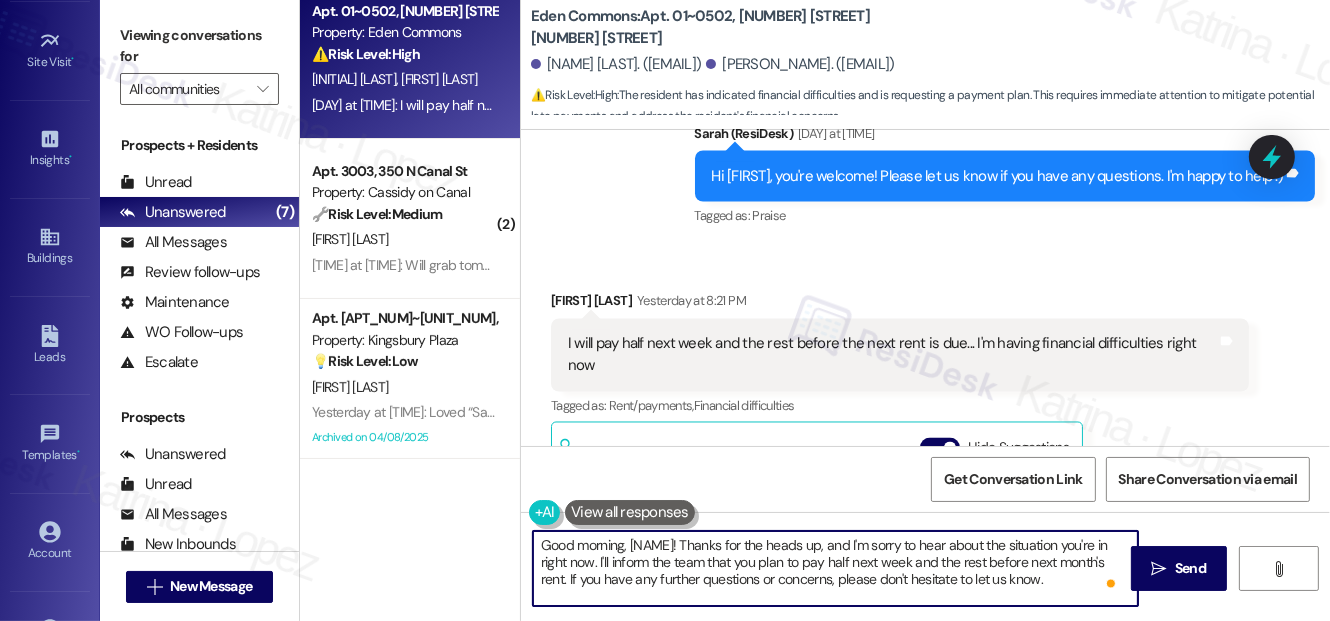 click on "Good morning, [NAME]! Thanks for the heads up, and I'm sorry to hear about the situation you're in right now. I'll inform the team that you plan to pay half next week and the rest before next month's rent. If you have any further questions or concerns, please don't hesitate to let us know." at bounding box center (835, 568) 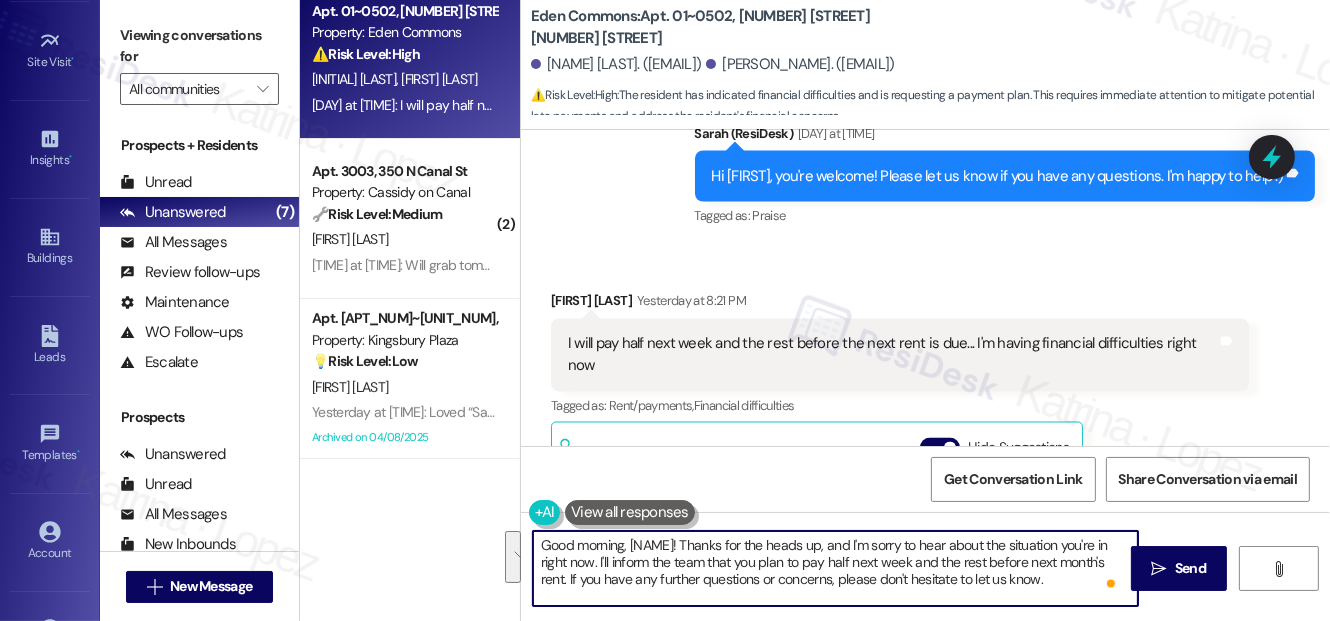 click on "Good morning, [NAME]! Thanks for the heads up, and I'm sorry to hear about the situation you're in right now. I'll inform the team that you plan to pay half next week and the rest before next month's rent. If you have any further questions or concerns, please don't hesitate to let us know." at bounding box center [835, 568] 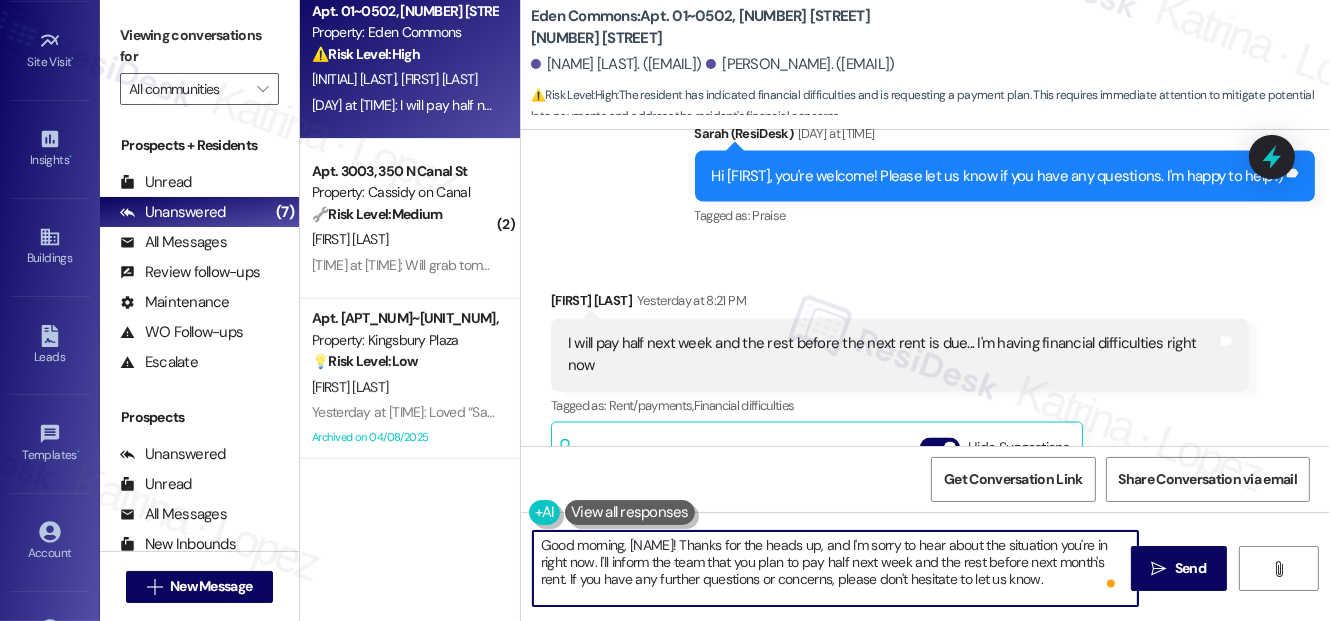click on "Good morning, [NAME]! Thanks for the heads up, and I'm sorry to hear about the situation you're in right now. I'll inform the team that you plan to pay half next week and the rest before next month's rent. If you have any further questions or concerns, please don't hesitate to let us know." at bounding box center [835, 568] 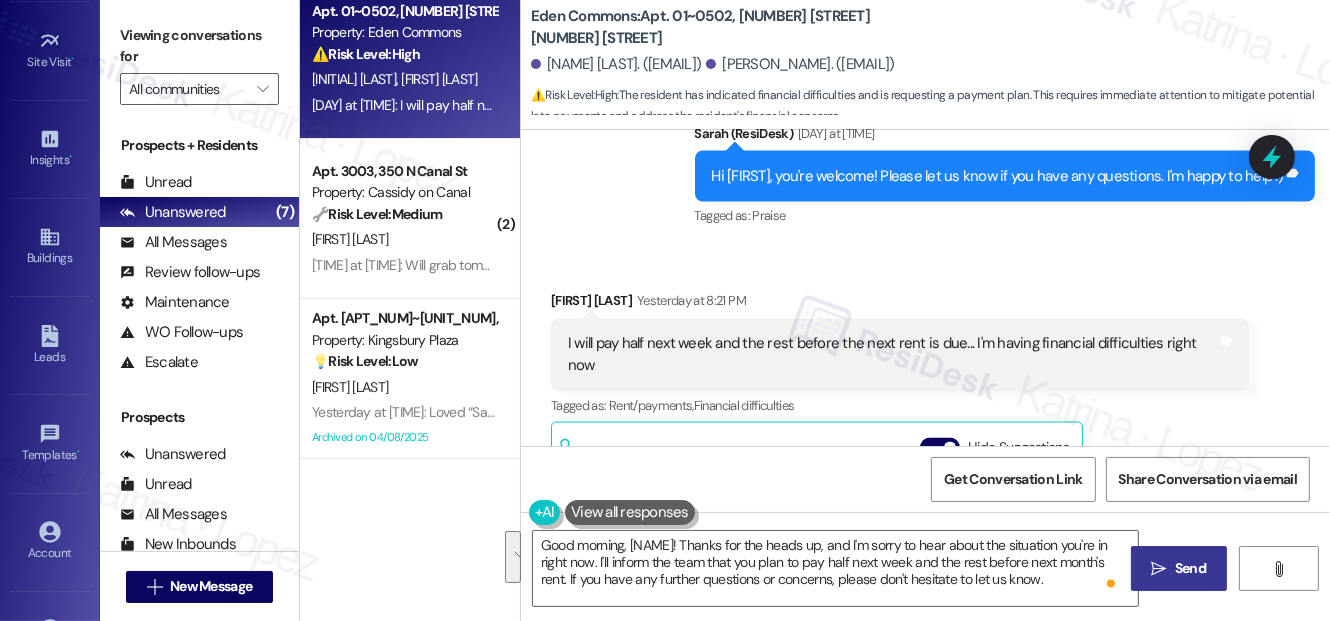 click on "Send" at bounding box center (1190, 568) 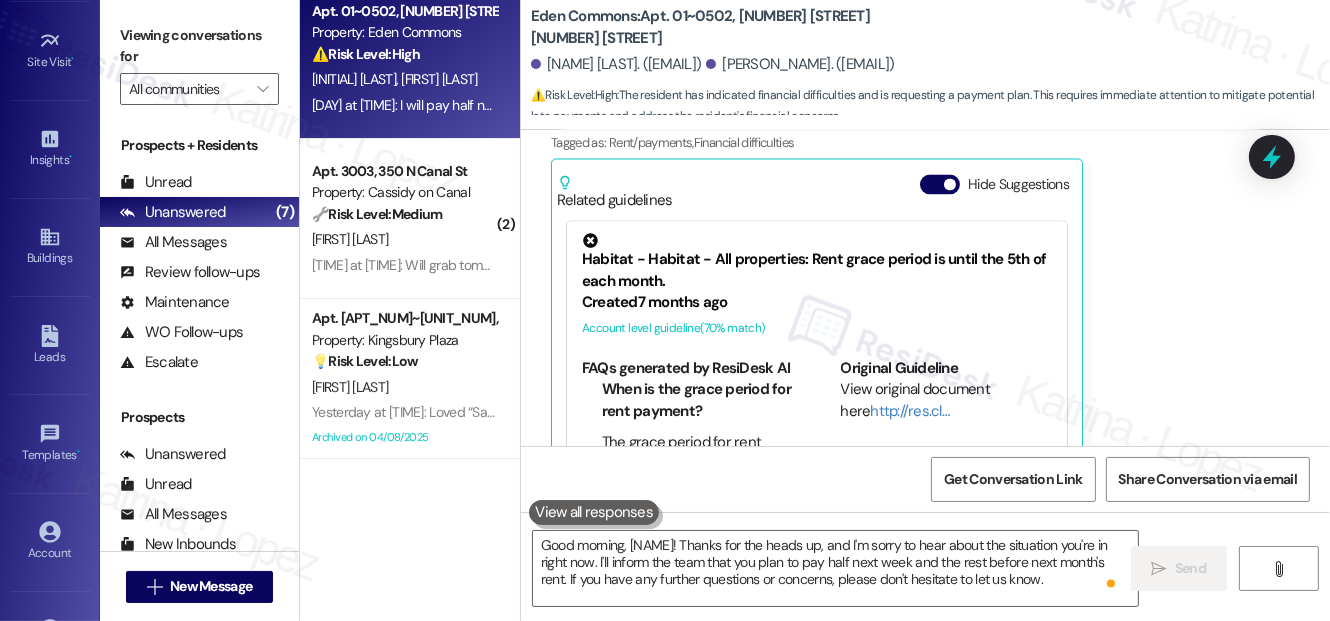 scroll, scrollTop: 11168, scrollLeft: 0, axis: vertical 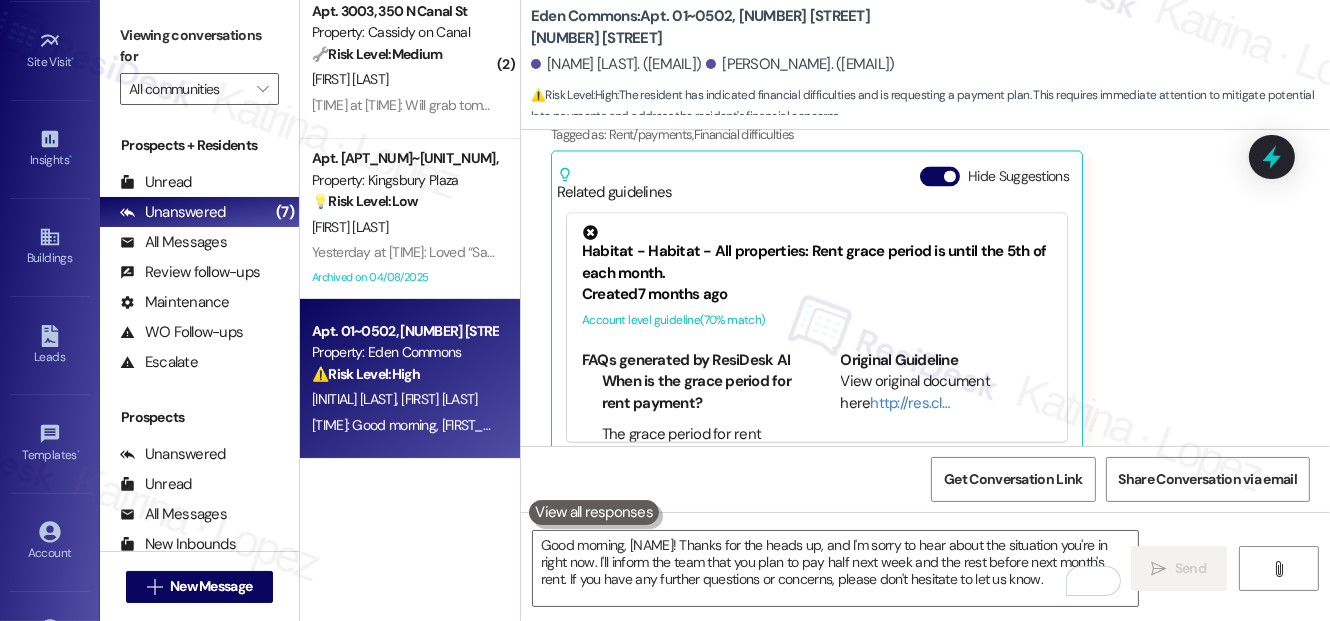 click on "Viewing conversations for" at bounding box center [199, 46] 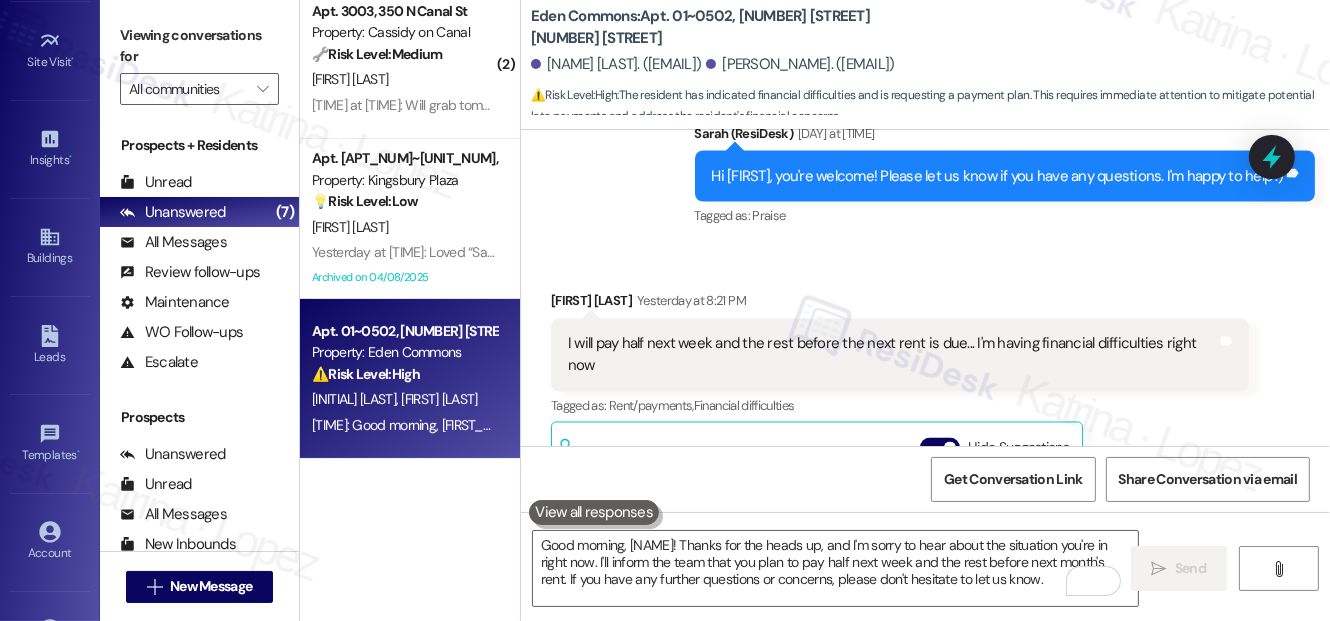 scroll, scrollTop: 10805, scrollLeft: 0, axis: vertical 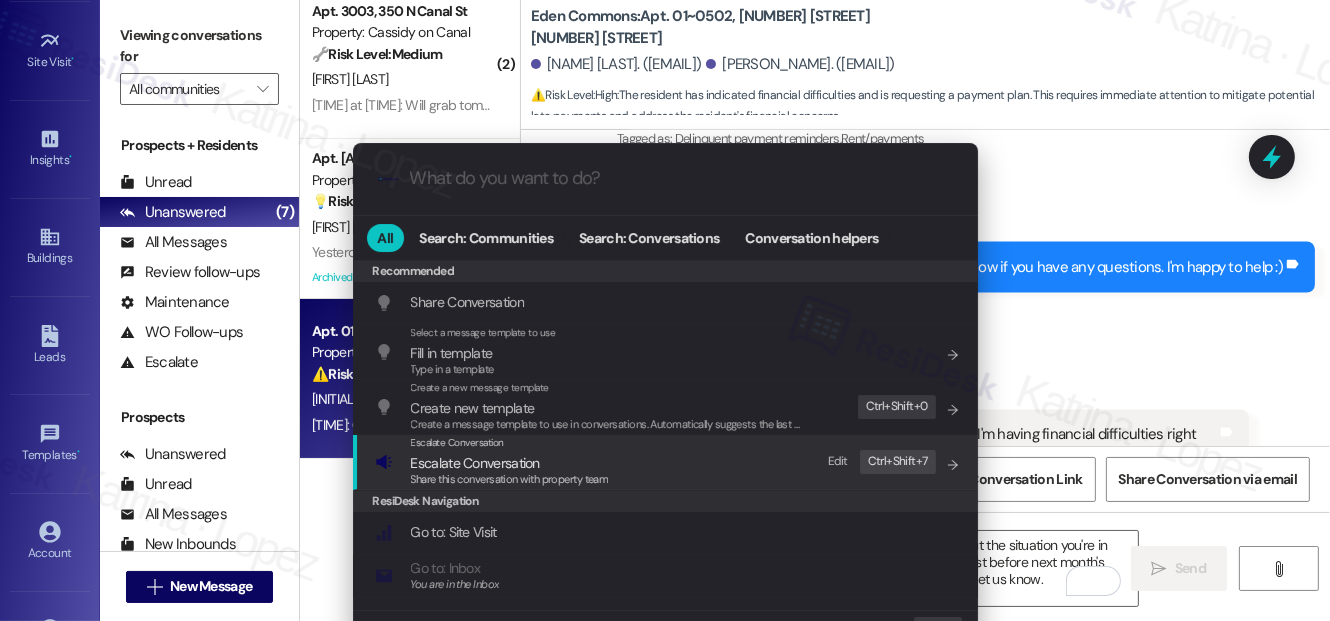 click on "Escalate Conversation" at bounding box center (510, 463) 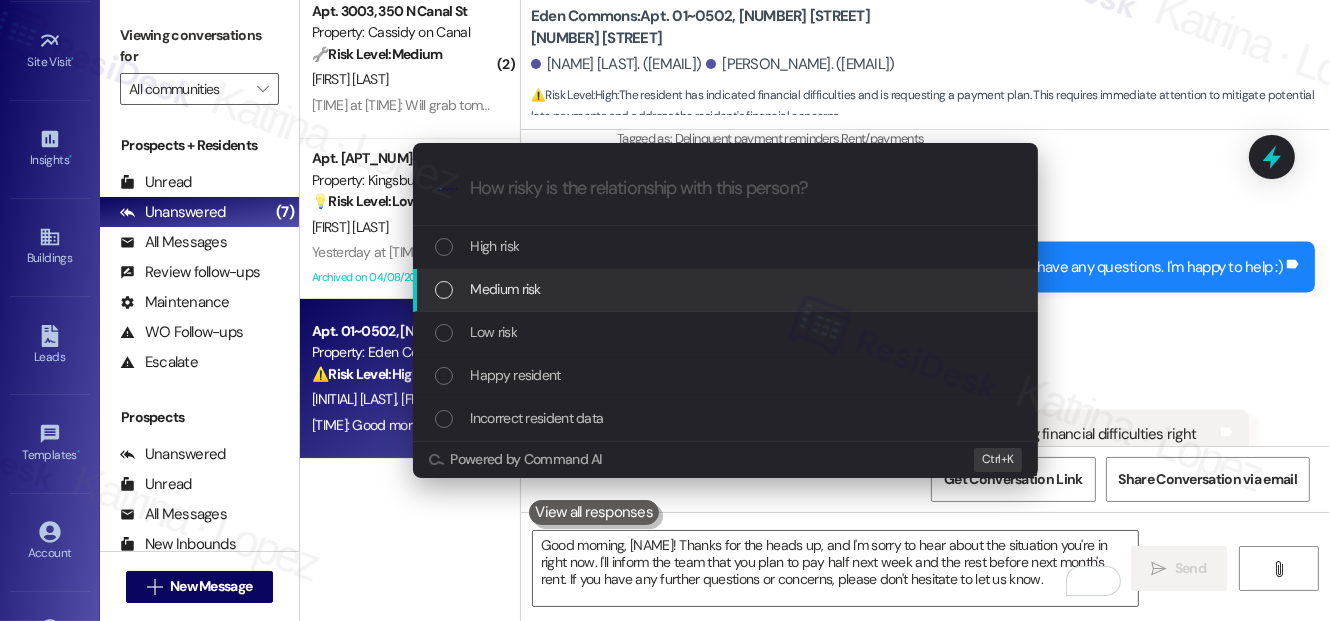 click on "Medium risk" at bounding box center (727, 289) 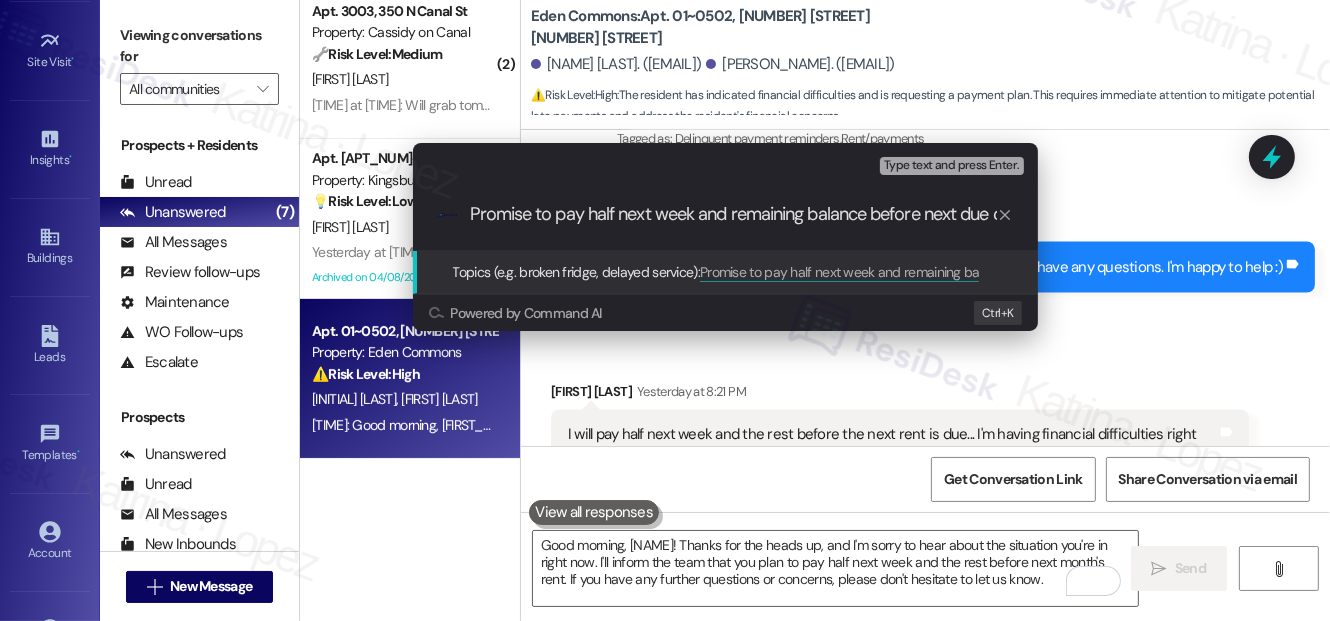 type on "Promise to pay half next week and remaining balance before next due date." 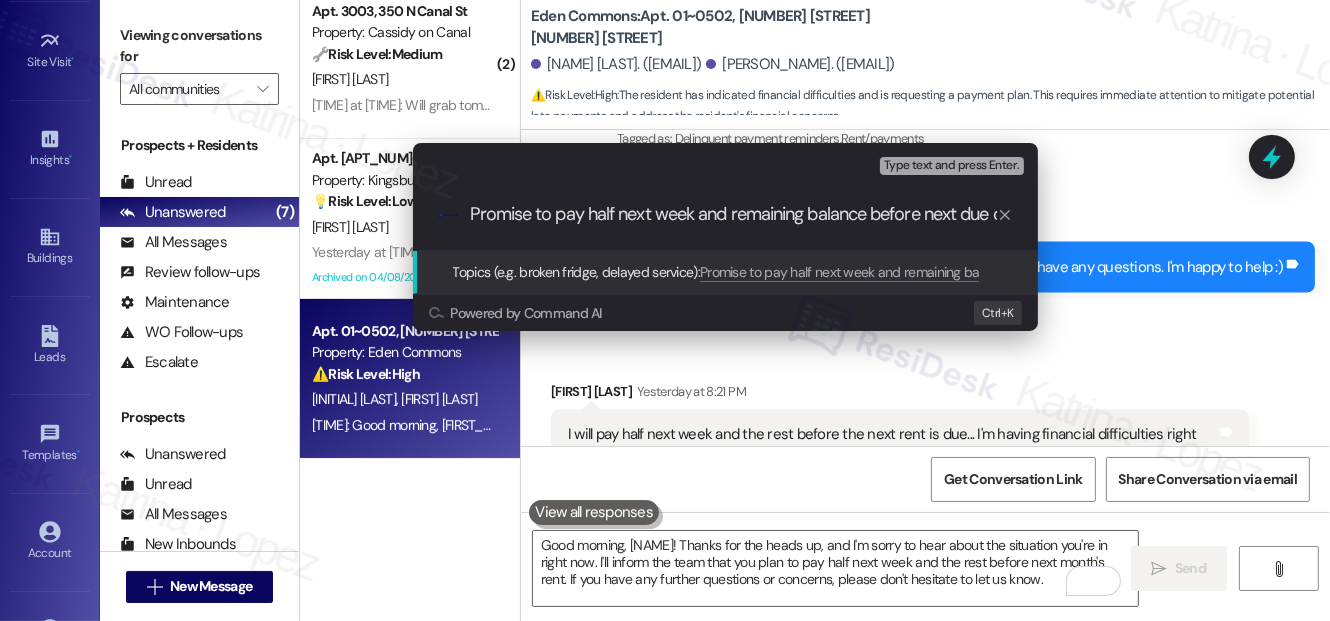 drag, startPoint x: 274, startPoint y: 46, endPoint x: 297, endPoint y: 60, distance: 26.925823 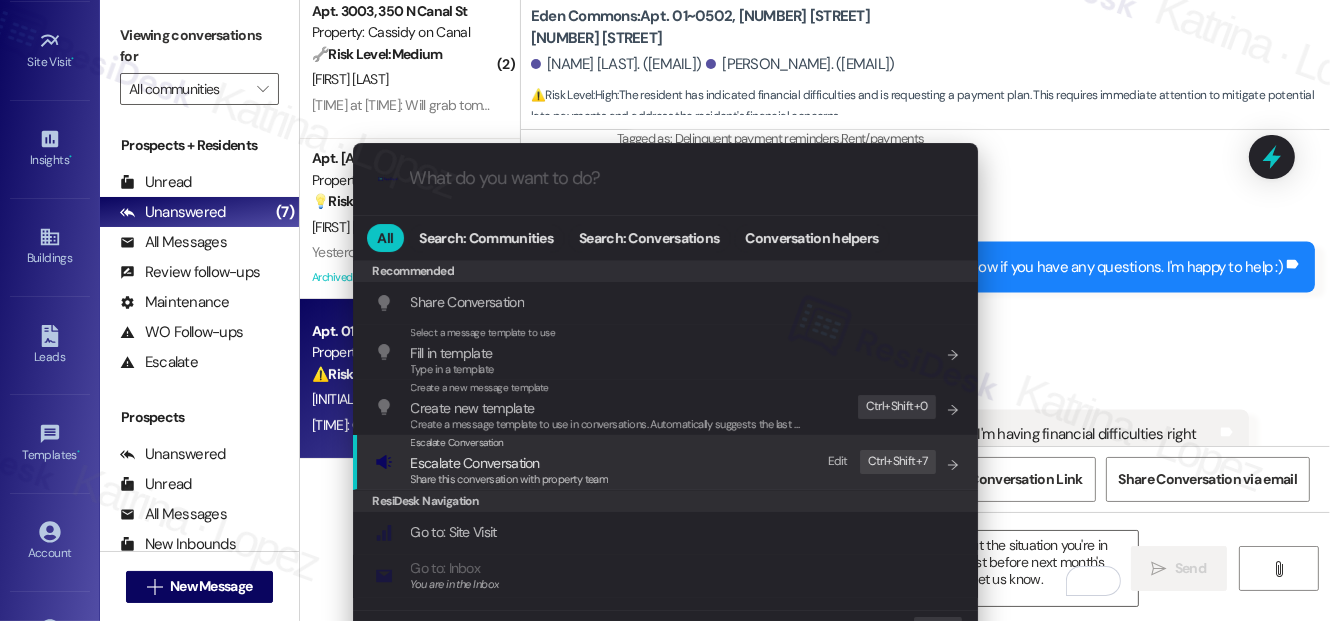 click on "Escalate Conversation" at bounding box center [510, 443] 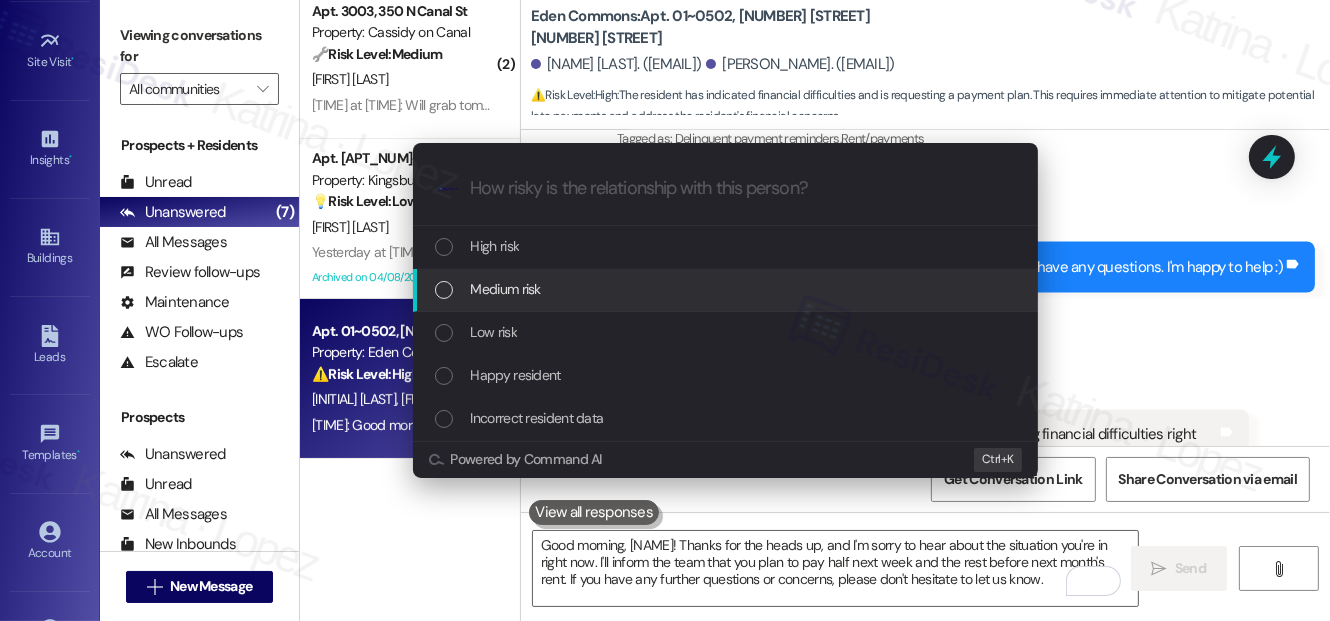 click on "Medium risk" at bounding box center [727, 289] 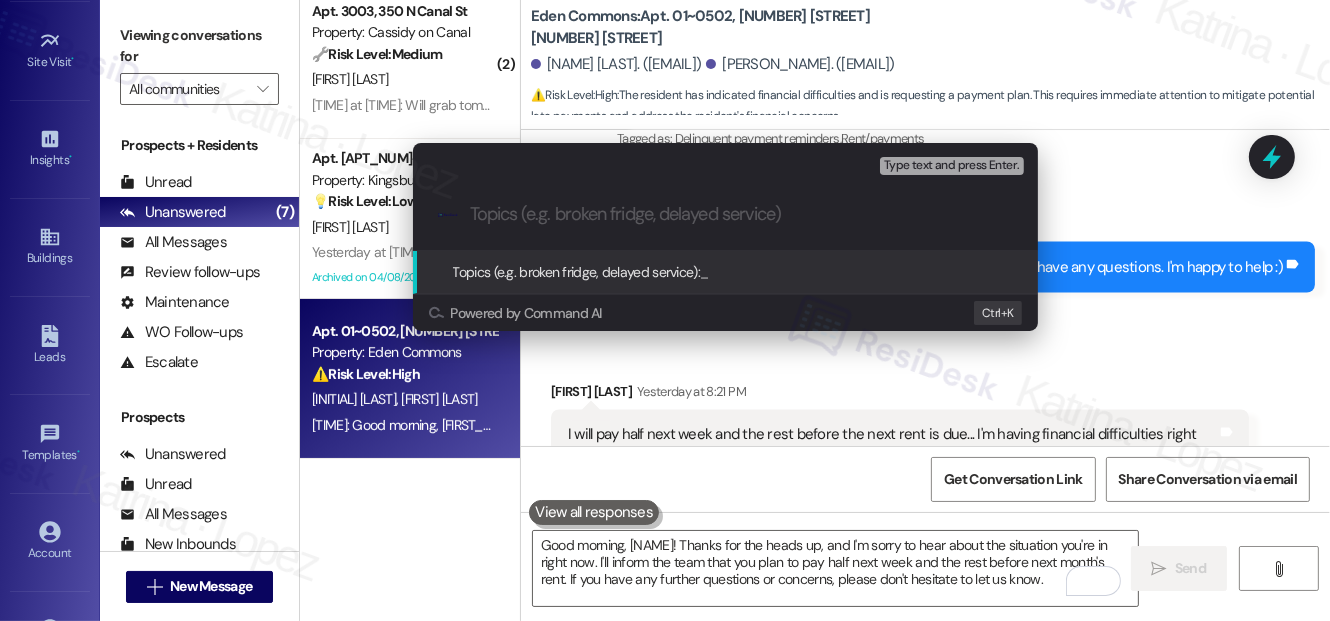paste on "Promise to Pay – Half Next Week, Balance Before Next Due Date*" 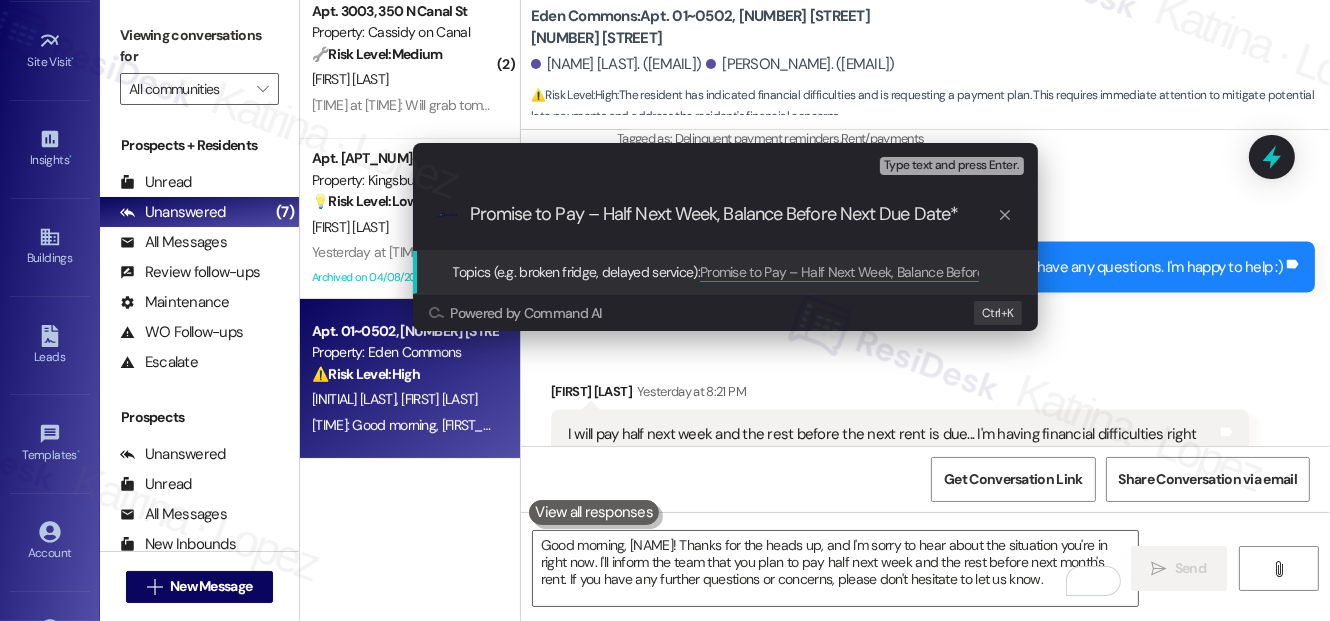 type on "Promise to Pay – Half Next Week, Balance Before Next Due Date" 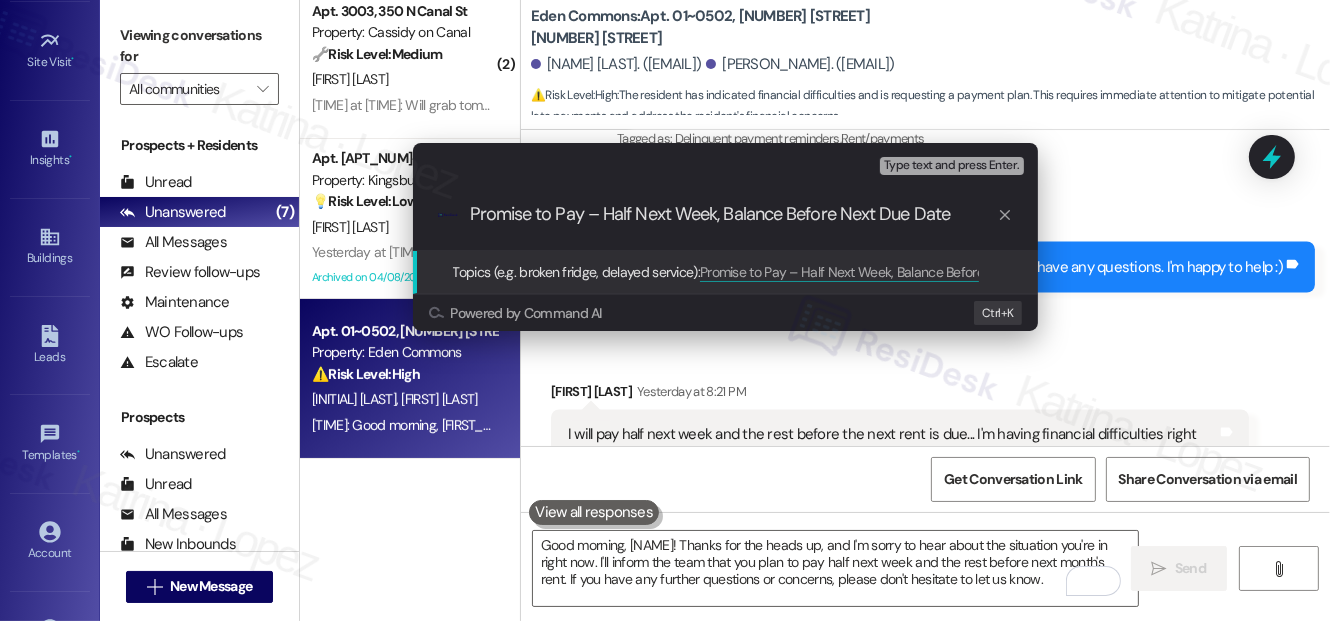 type 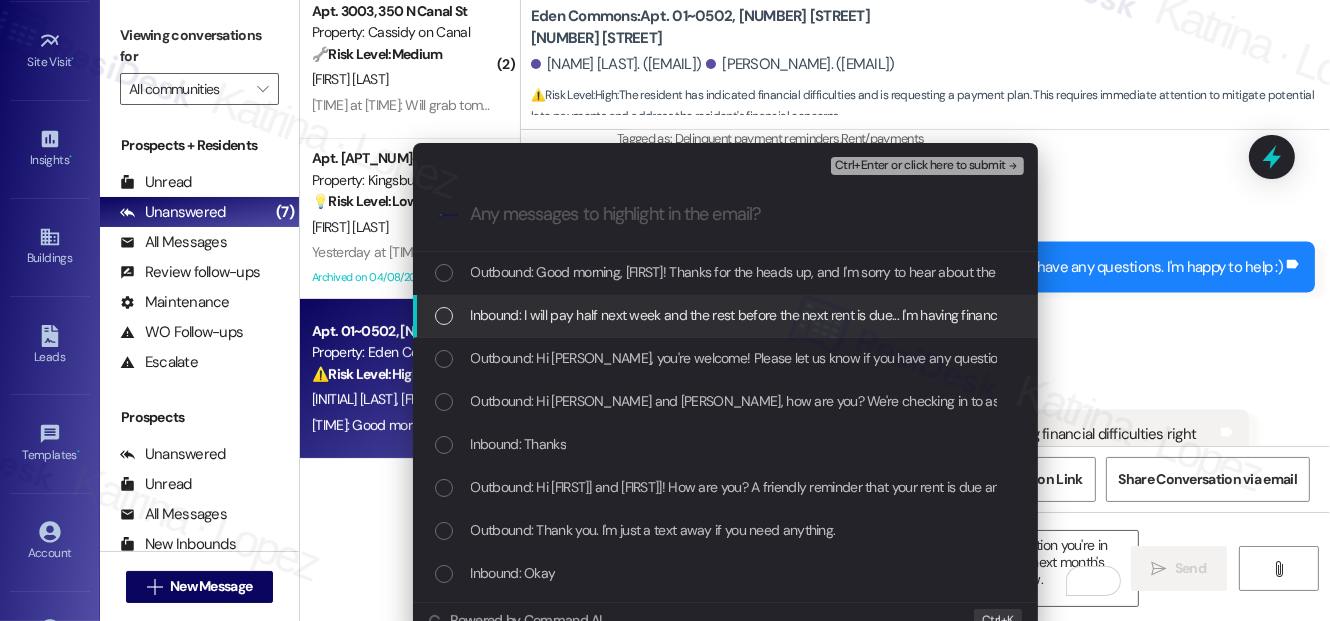 click on "Inbound: I will pay half next week and the rest before the next rent is due... I'm having financial difficulties right now." at bounding box center (801, 315) 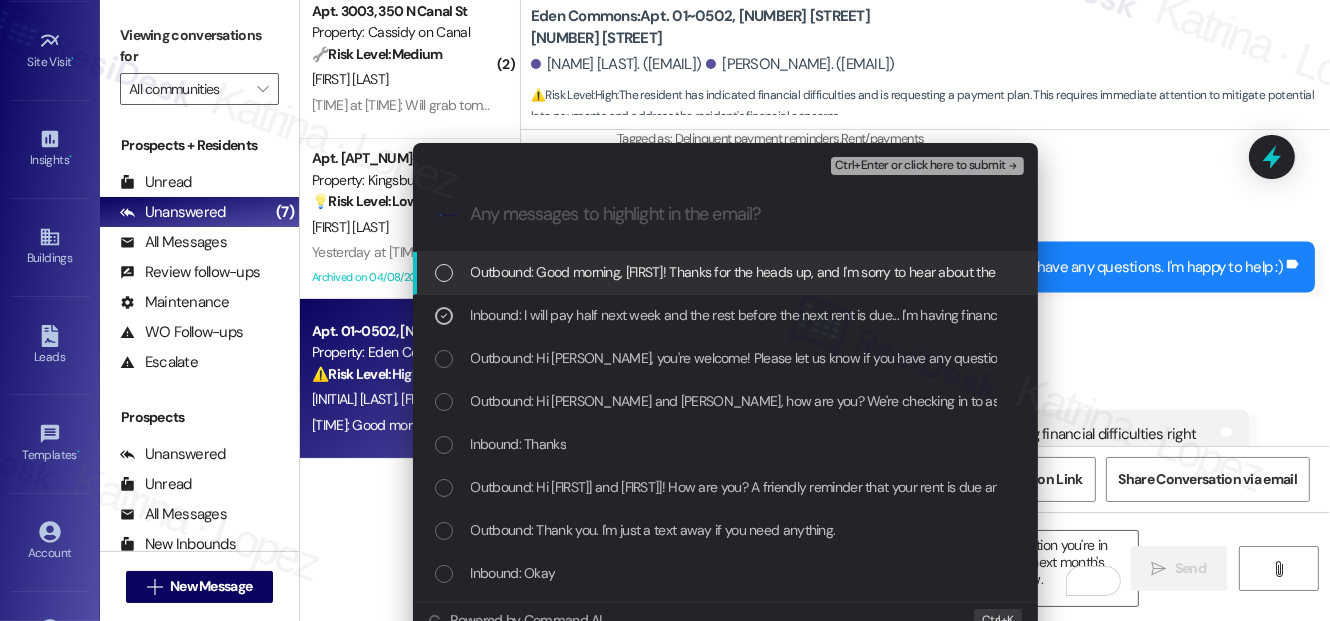 click on "Ctrl+Enter or click here to submit" at bounding box center (920, 166) 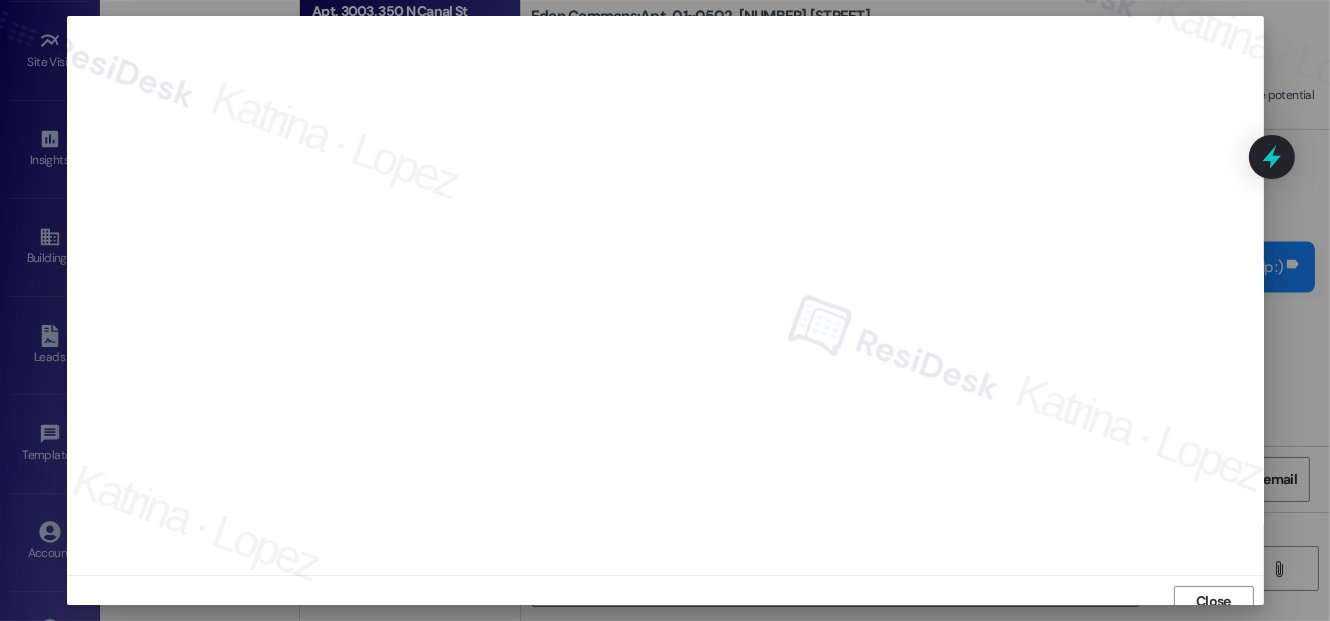 scroll, scrollTop: 12, scrollLeft: 0, axis: vertical 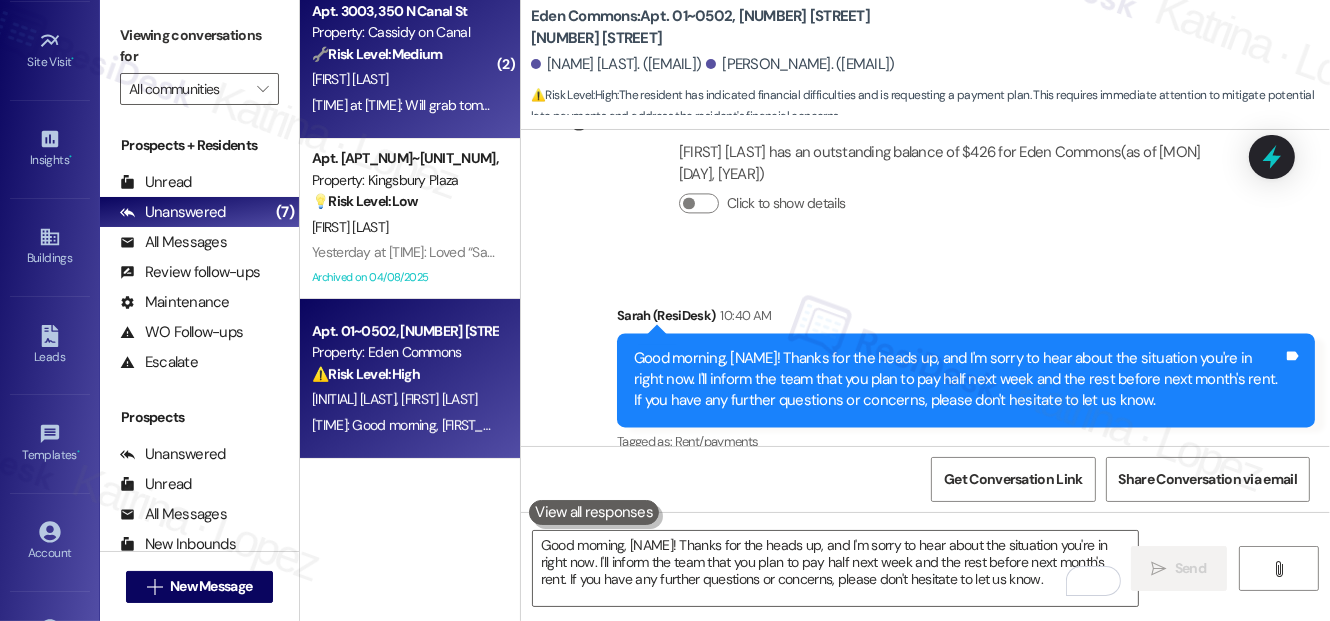 click on "🔧  Risk Level:  Medium" at bounding box center [377, 54] 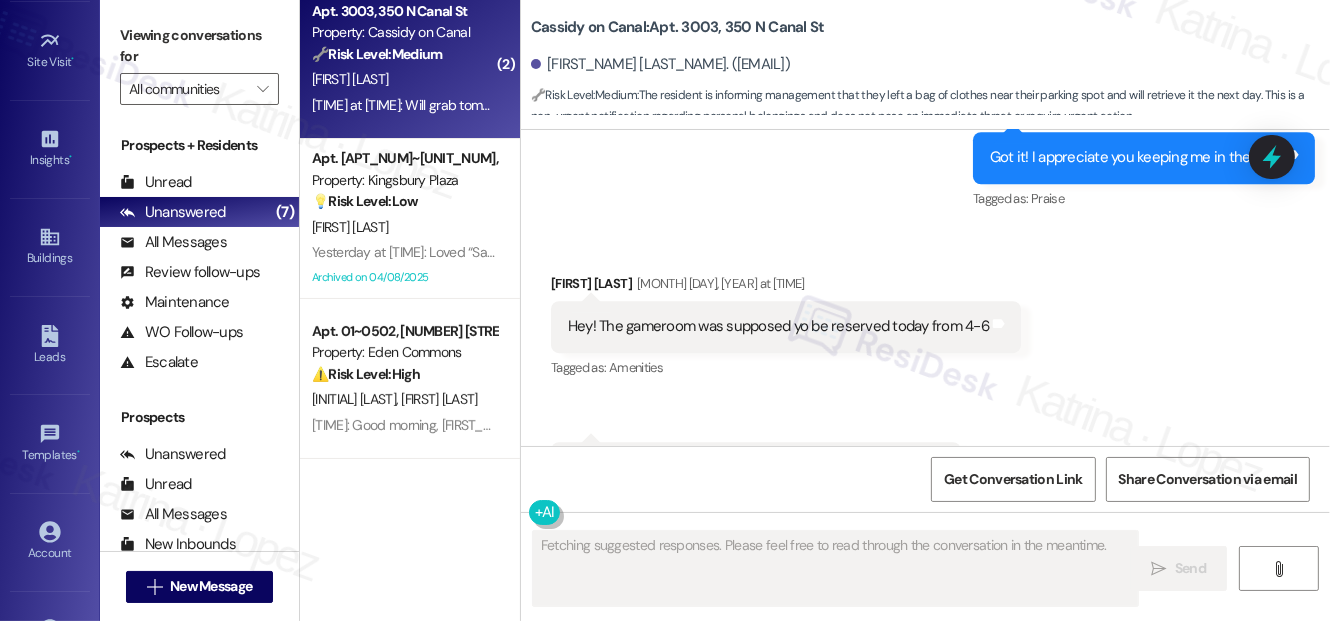 scroll, scrollTop: 14645, scrollLeft: 0, axis: vertical 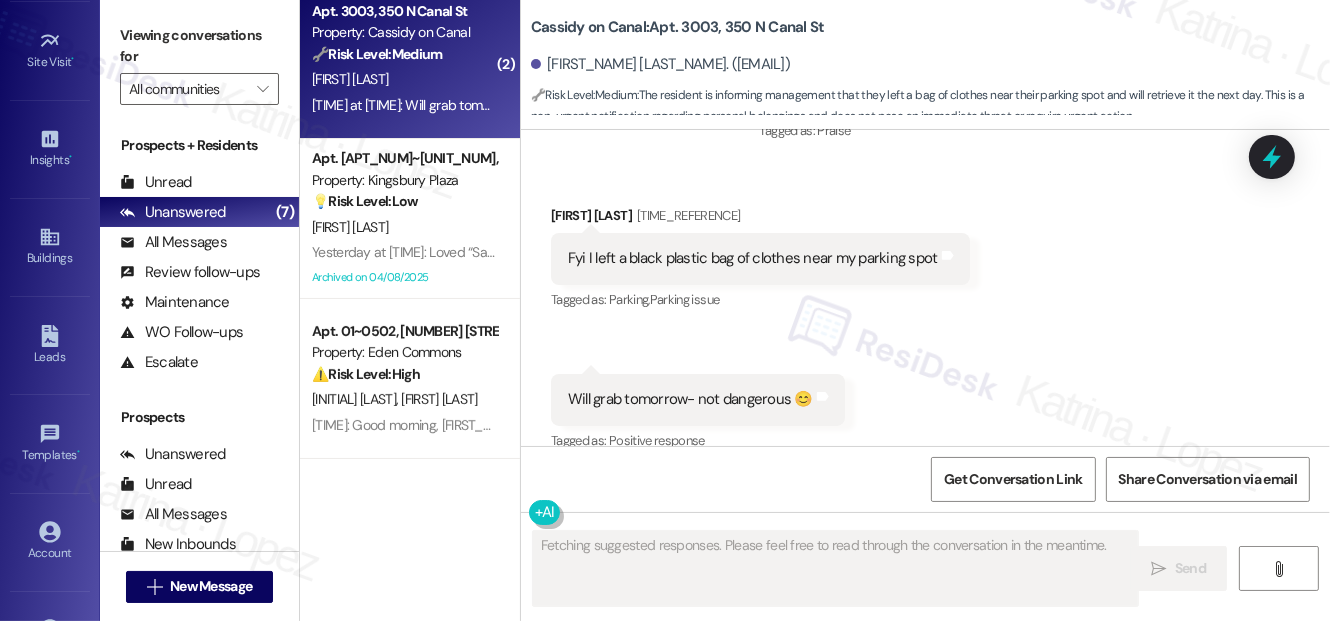click on "Fyi I left a black plastic bag of clothes near my parking spot Tags and notes" at bounding box center (760, 258) 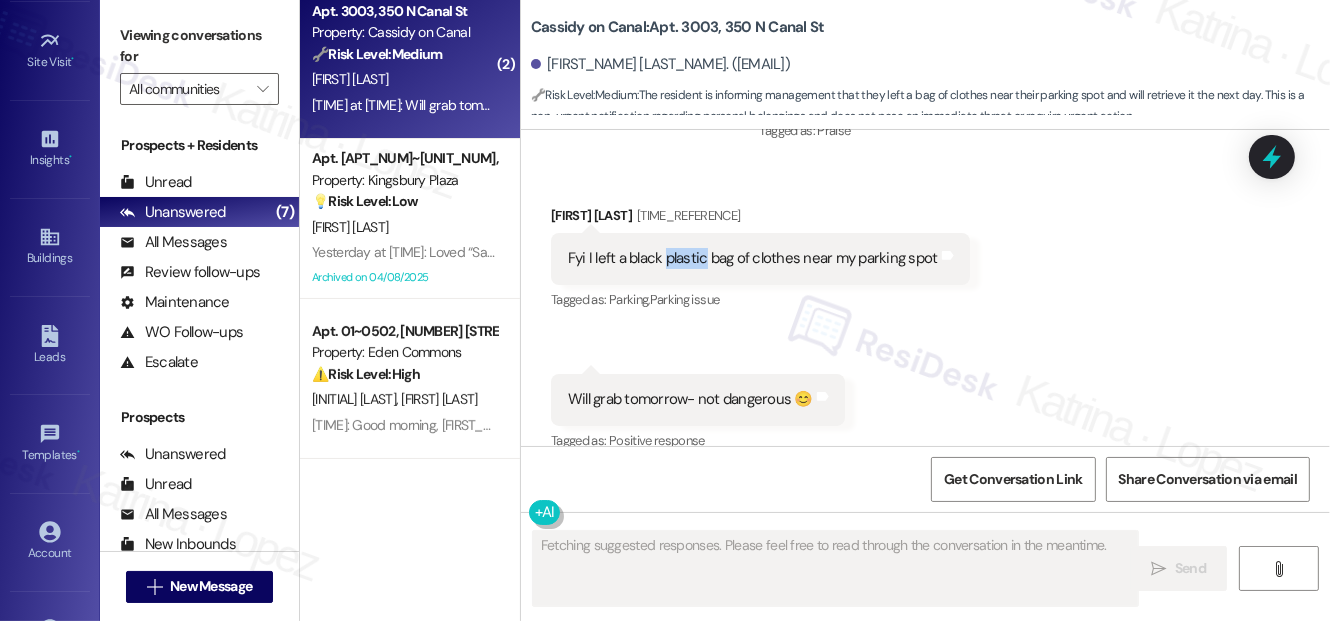 click on "Fyi I left a black plastic bag of clothes near my parking spot Tags and notes" at bounding box center [760, 258] 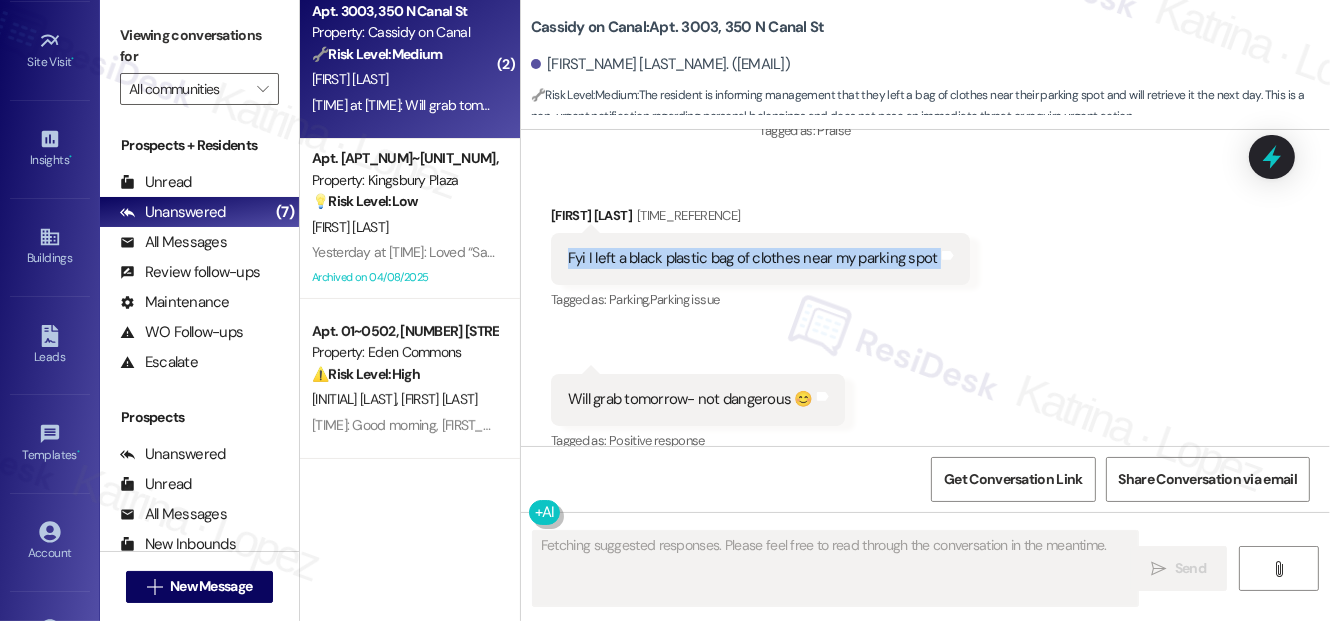 click on "Fyi I left a black plastic bag of clothes near my parking spot Tags and notes" at bounding box center [760, 258] 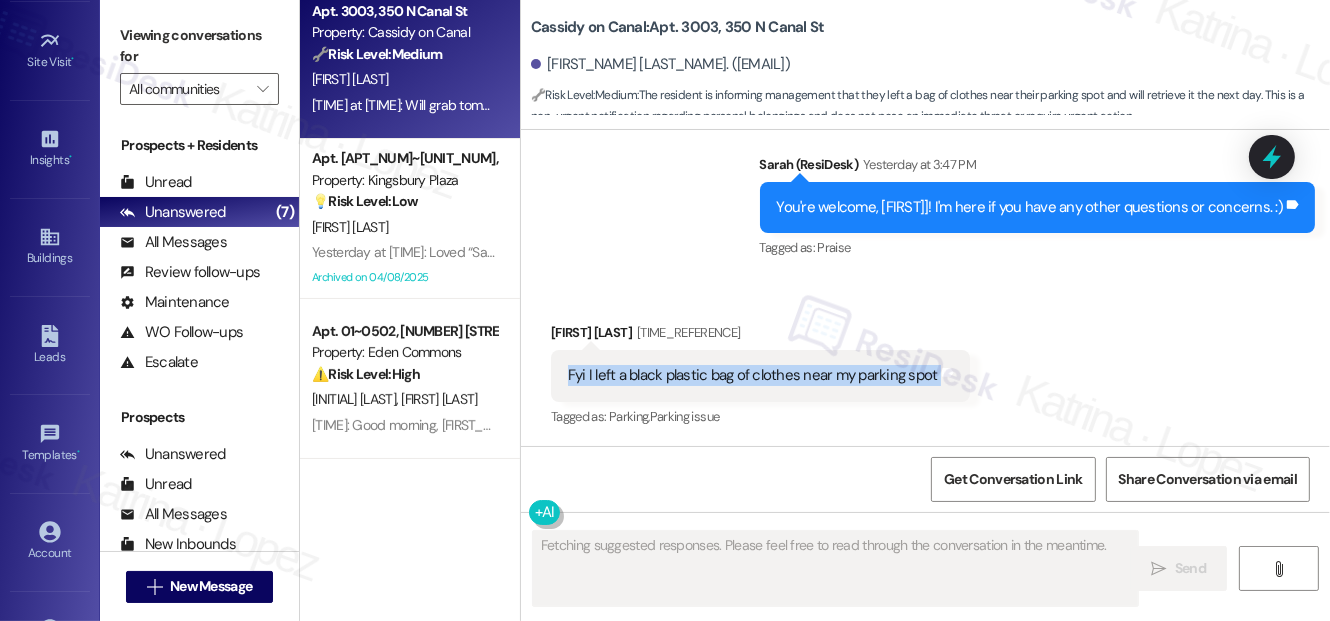 scroll, scrollTop: 14372, scrollLeft: 0, axis: vertical 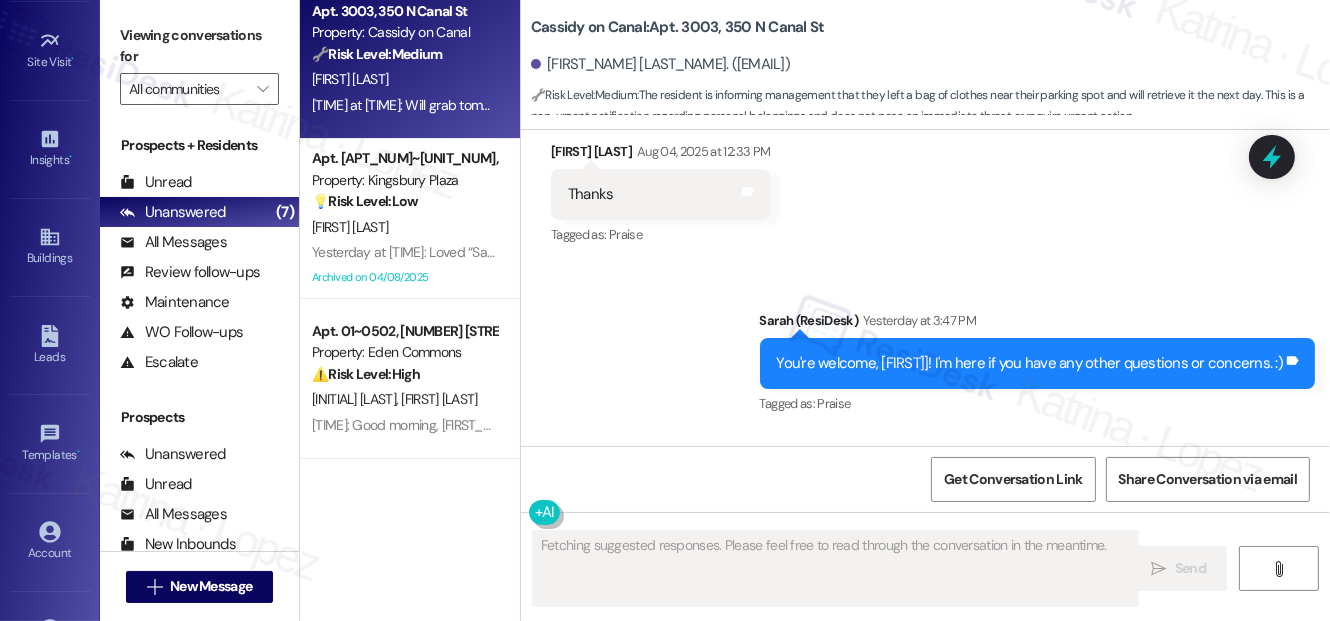 click on "You're welcome, [FIRST]]! I'm here if you have any other questions or concerns. :)" at bounding box center [1030, 363] 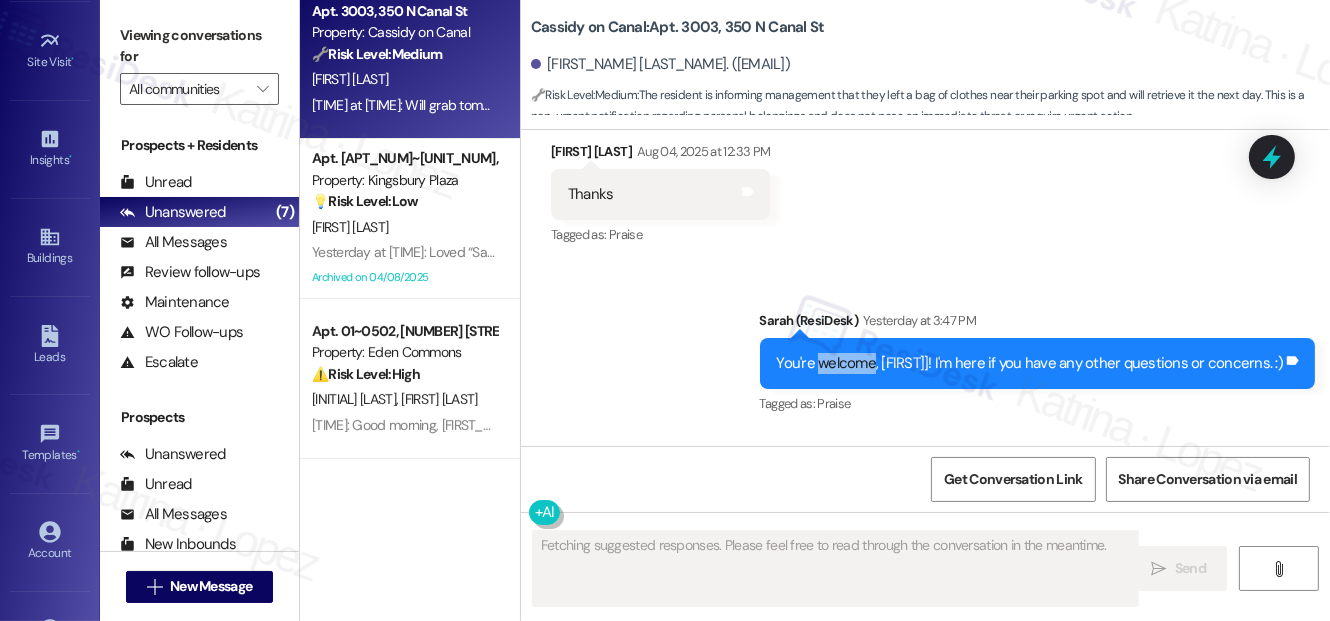 click on "You're welcome, [FIRST]]! I'm here if you have any other questions or concerns. :)" at bounding box center (1030, 363) 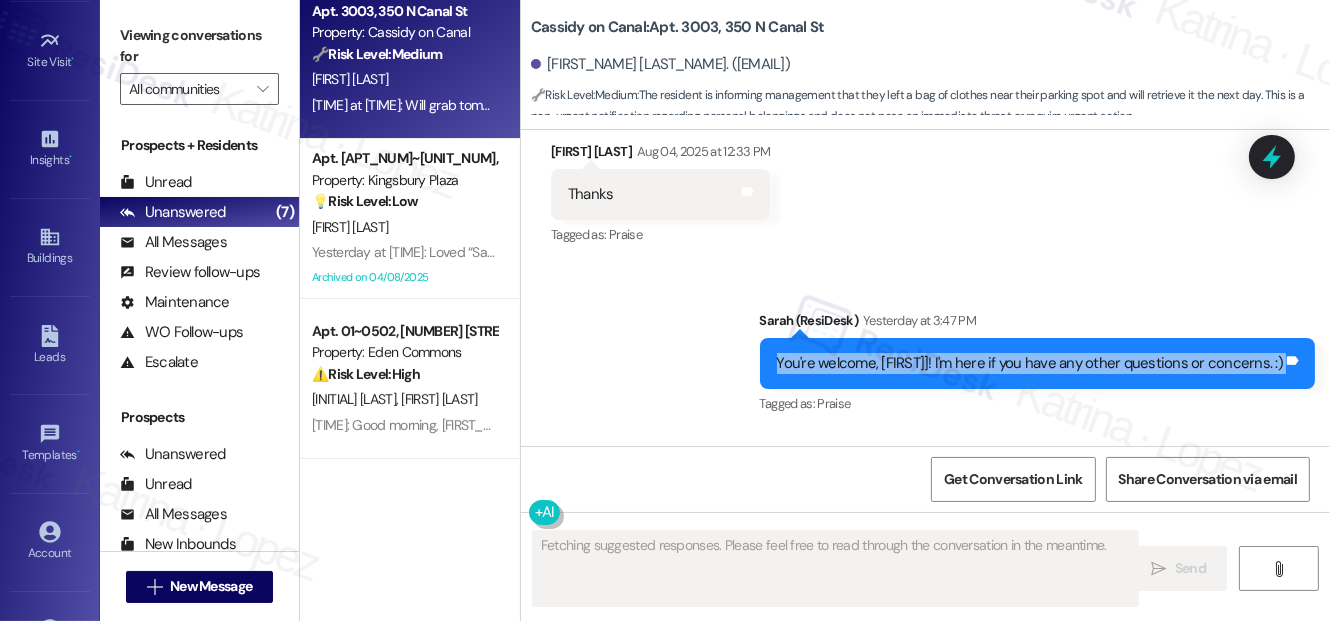 click on "You're welcome, [FIRST]]! I'm here if you have any other questions or concerns. :)" at bounding box center [1030, 363] 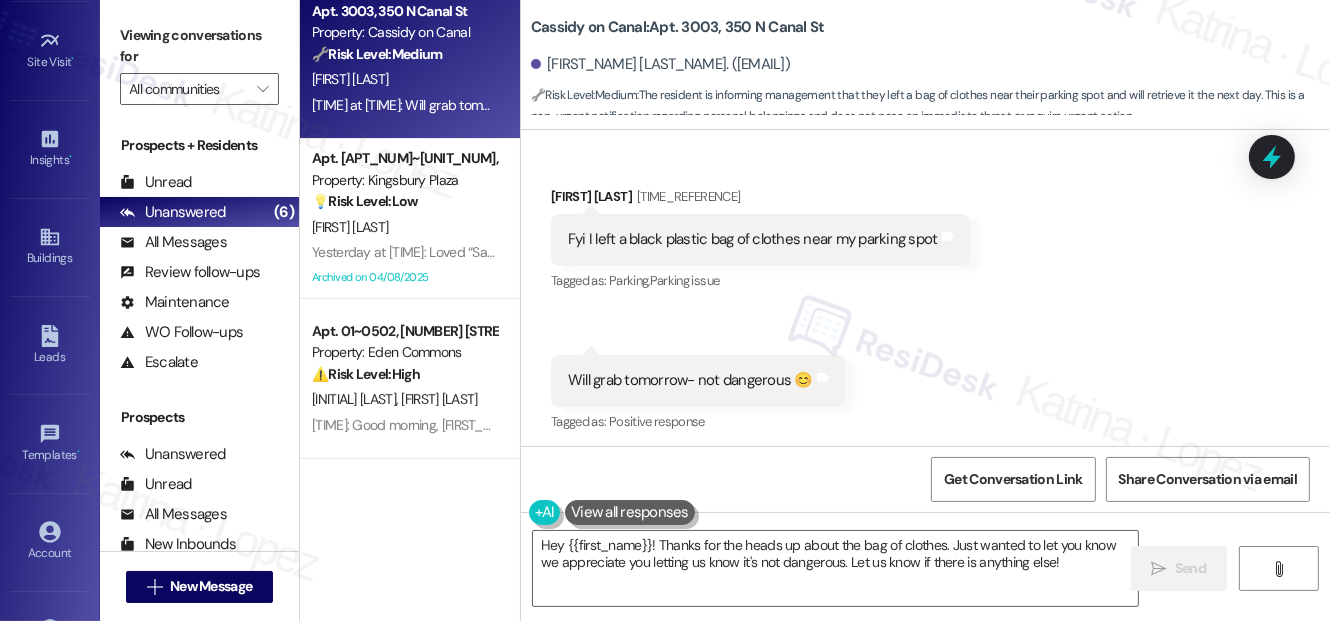 scroll, scrollTop: 14645, scrollLeft: 0, axis: vertical 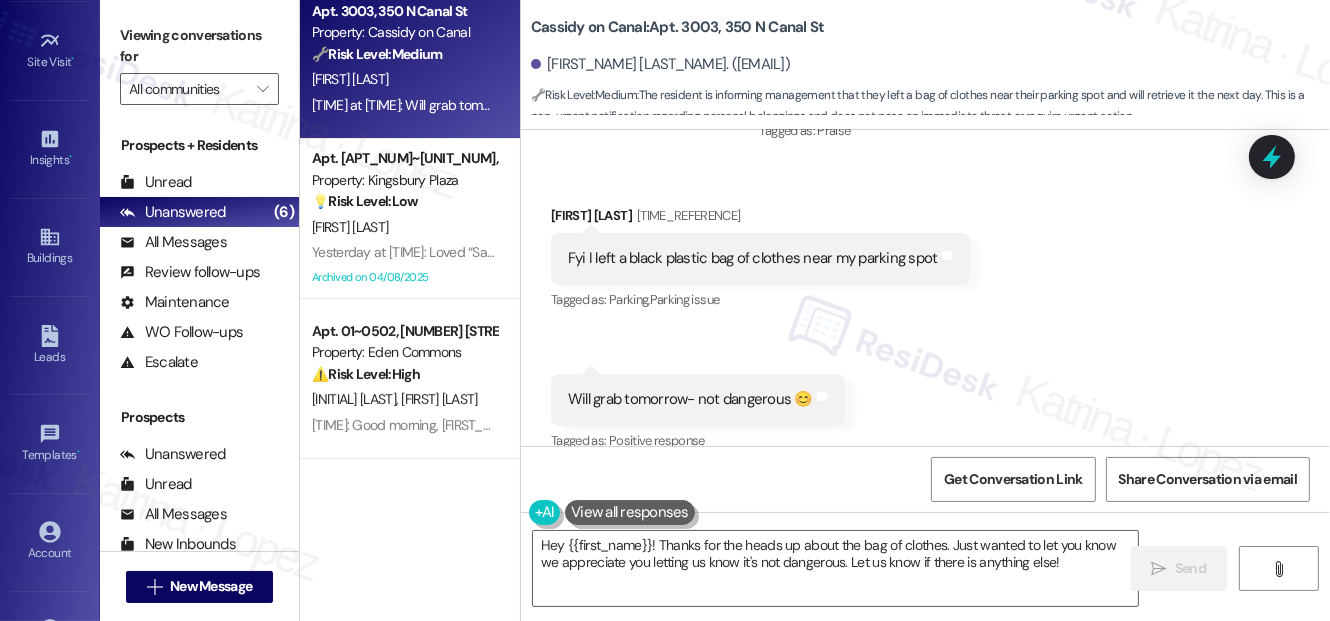 click on "Will grab tomorrow- not dangerous 😊" at bounding box center (690, 399) 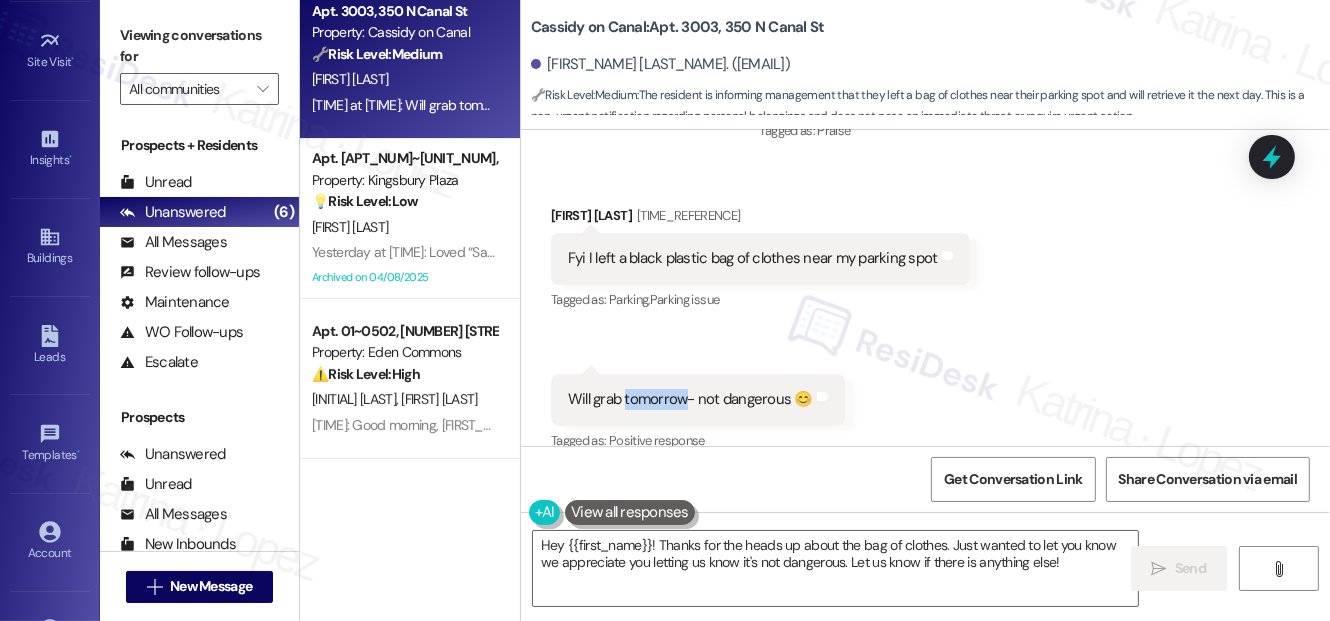 click on "Will grab tomorrow- not dangerous 😊" at bounding box center [690, 399] 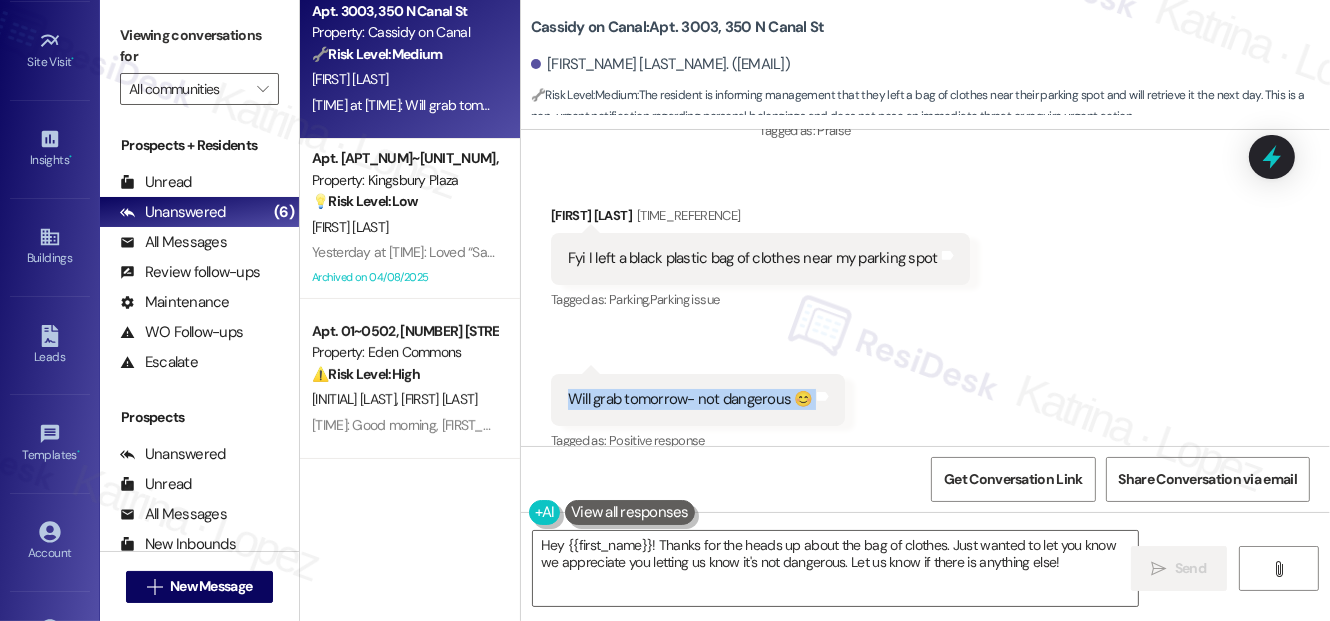 click on "Will grab tomorrow- not dangerous 😊" at bounding box center (690, 399) 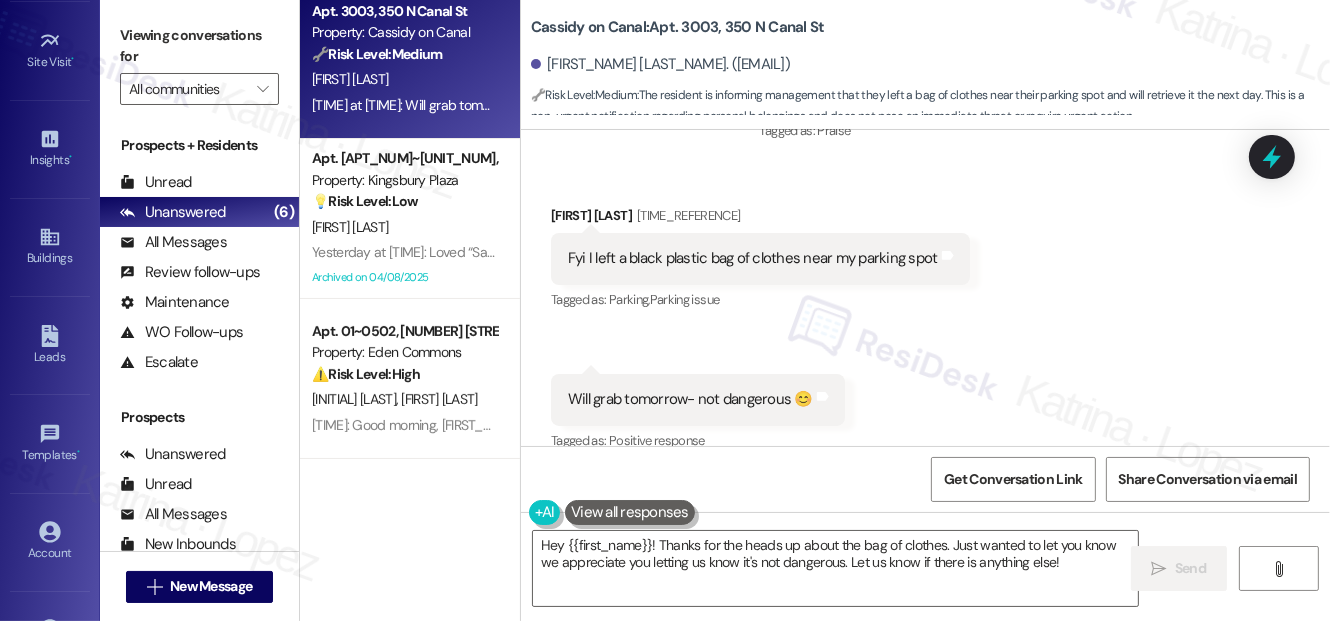click on "Fyi I left a black plastic bag of clothes near my parking spot" at bounding box center (753, 258) 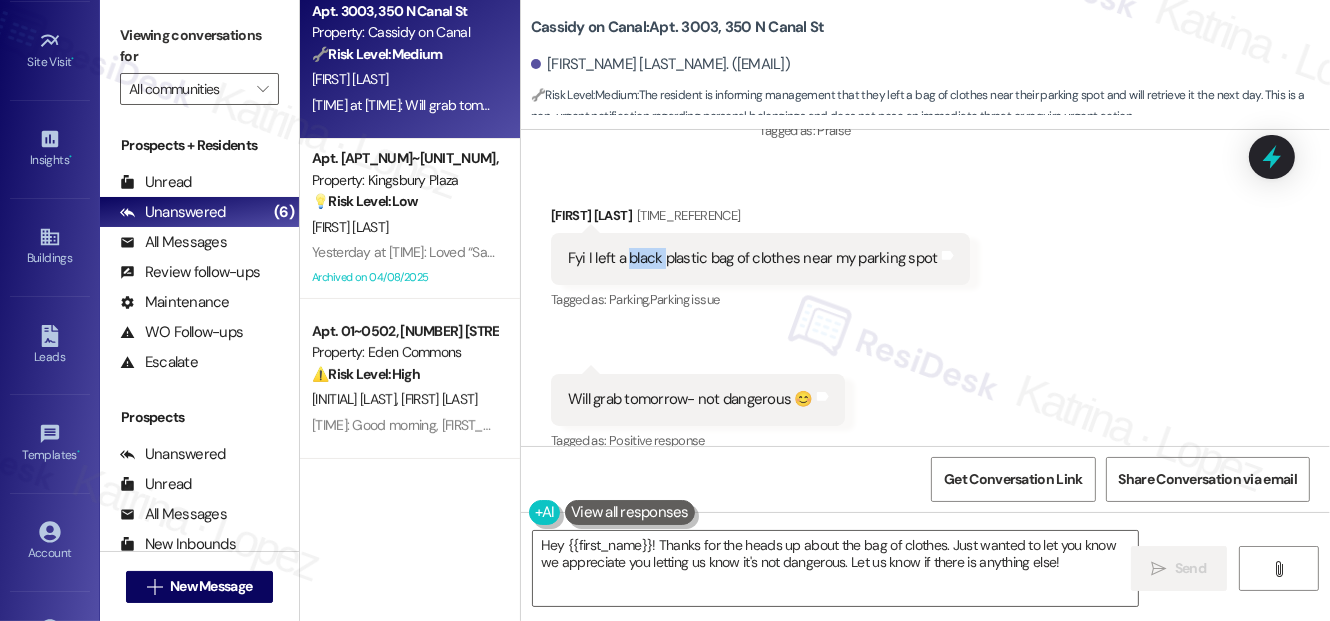 click on "Fyi I left a black plastic bag of clothes near my parking spot" at bounding box center [753, 258] 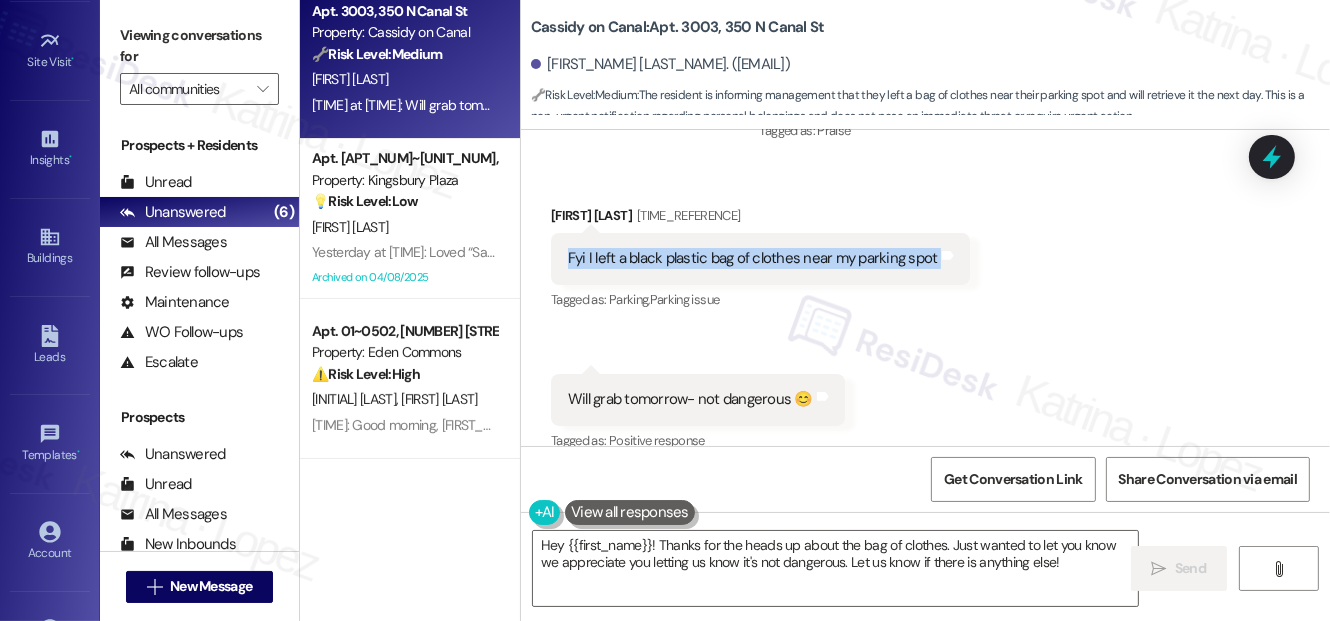click on "Fyi I left a black plastic bag of clothes near my parking spot" at bounding box center (753, 258) 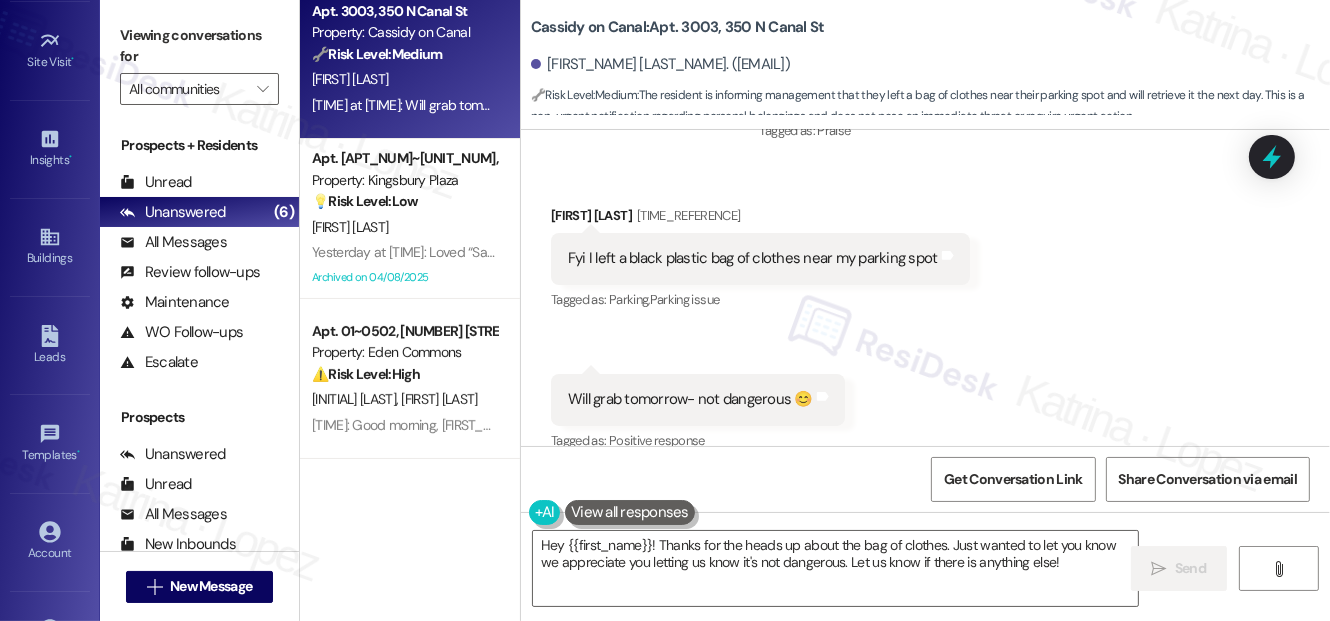 click on "[PERSON_NAME] [TIME_REFERENCE]" at bounding box center (760, 219) 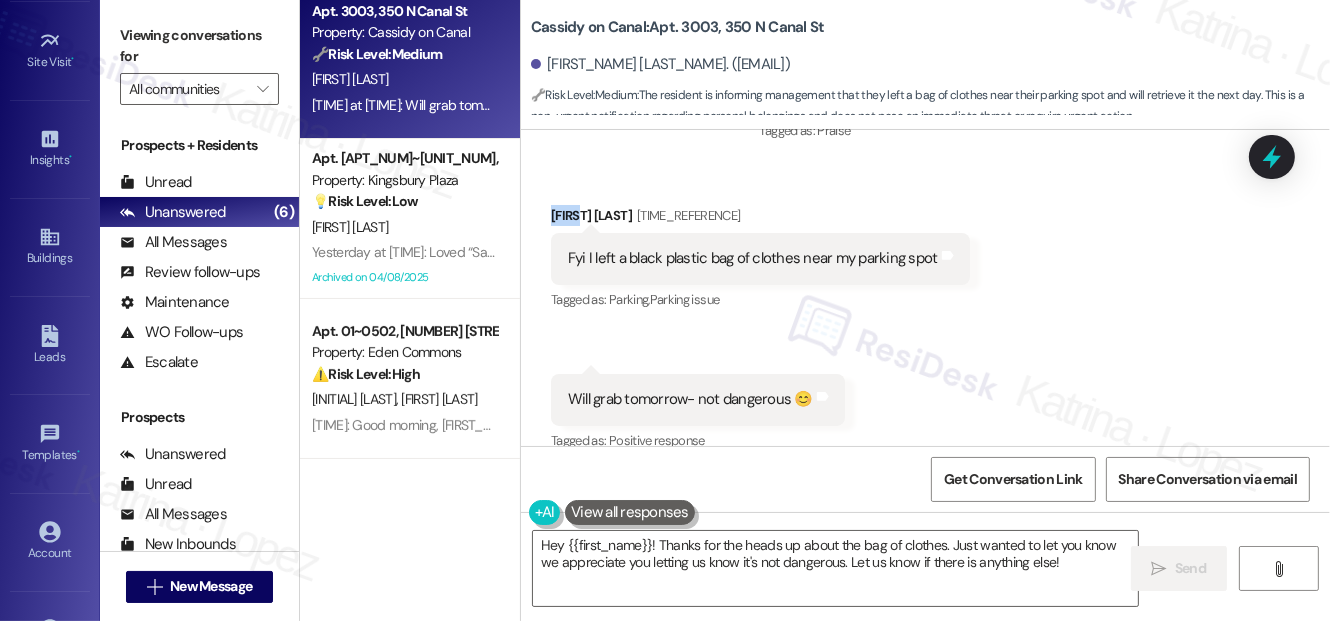 click on "[PERSON_NAME] [TIME_REFERENCE]" at bounding box center [760, 219] 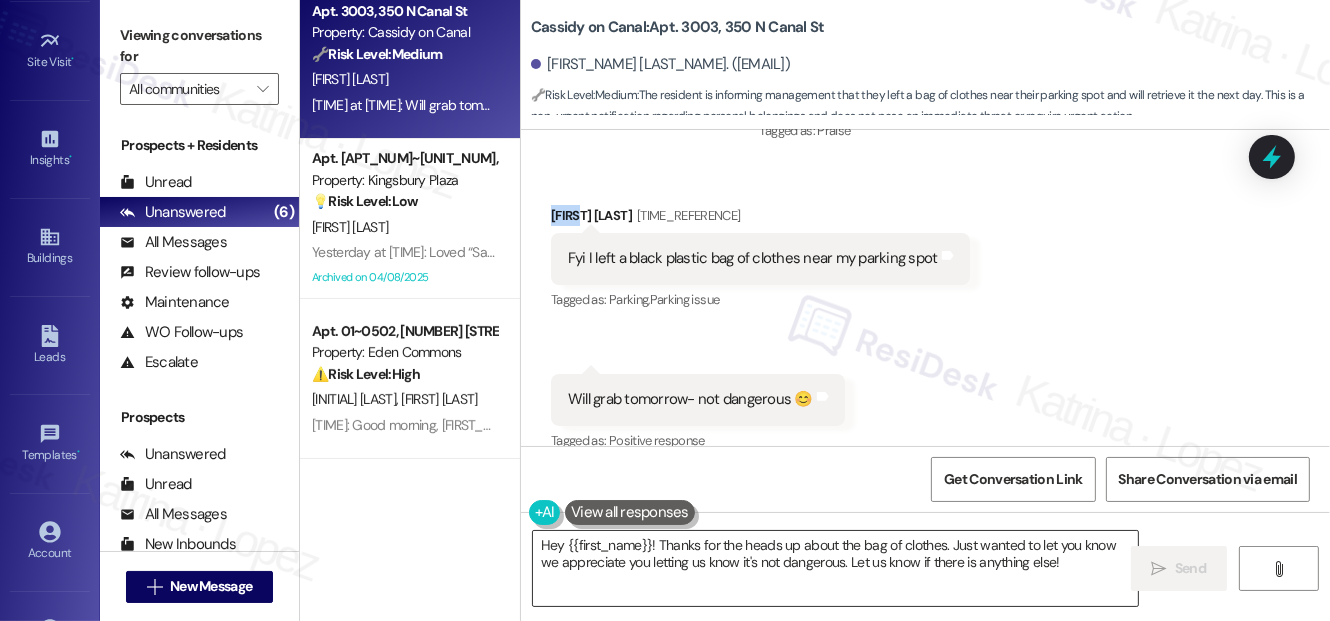 click on "Hey {{first_name}}! Thanks for the heads up about the bag of clothes. Just wanted to let you know we appreciate you letting us know it's not dangerous. Let us know if there is anything else!" at bounding box center [835, 568] 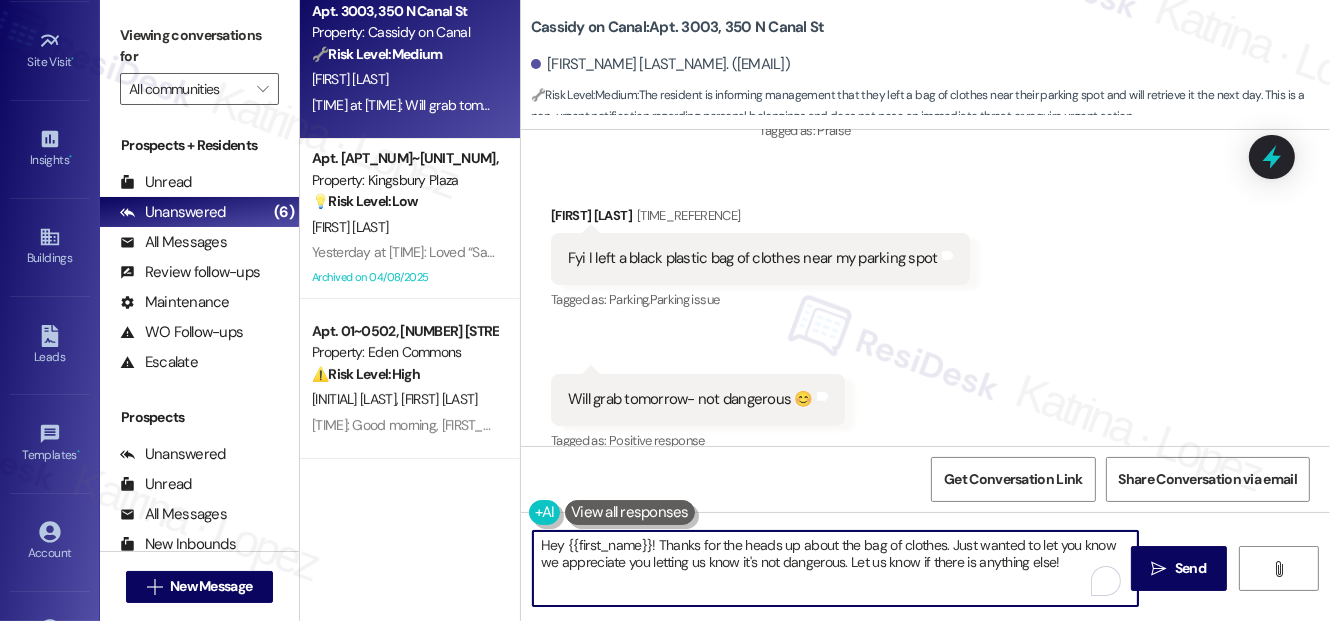 drag, startPoint x: 562, startPoint y: 548, endPoint x: 542, endPoint y: 540, distance: 21.540659 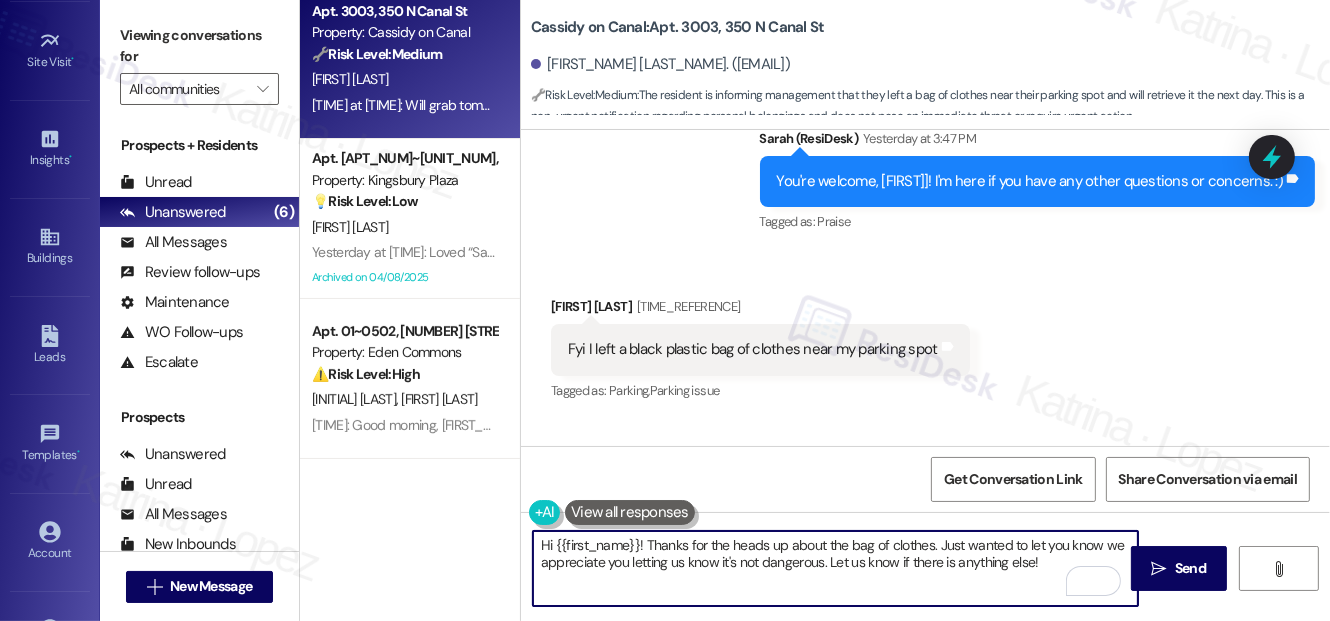 scroll, scrollTop: 14850, scrollLeft: 0, axis: vertical 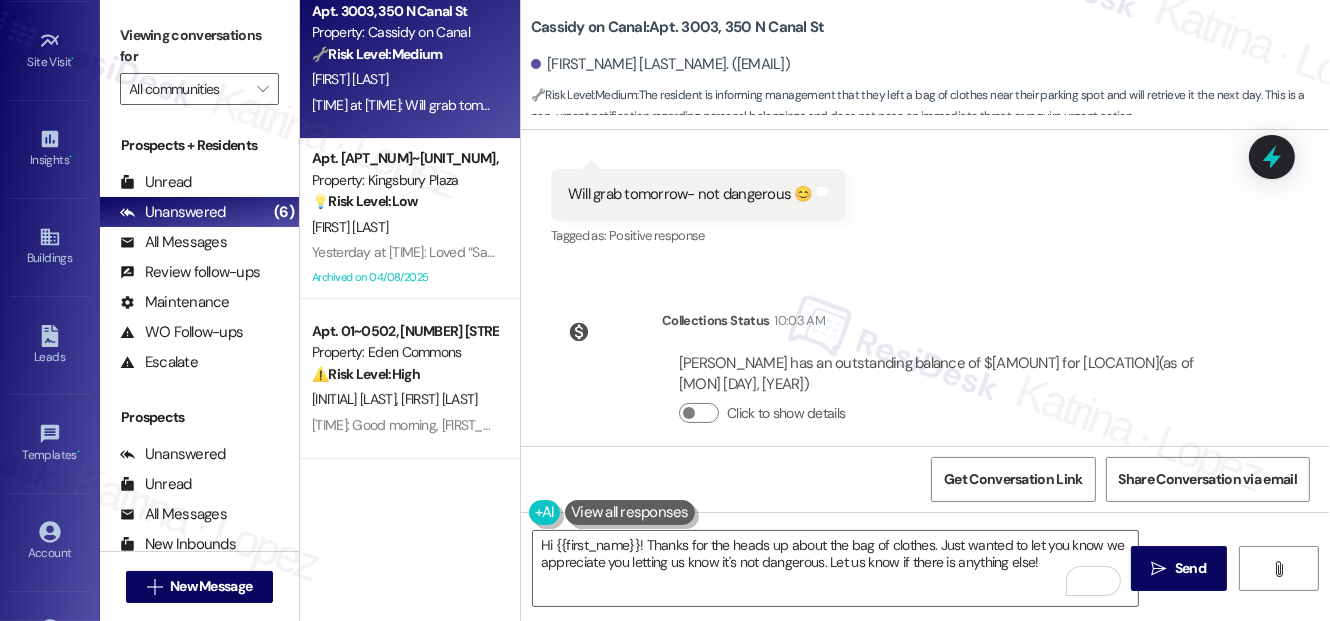 click on "Click to show details" at bounding box center (955, 413) 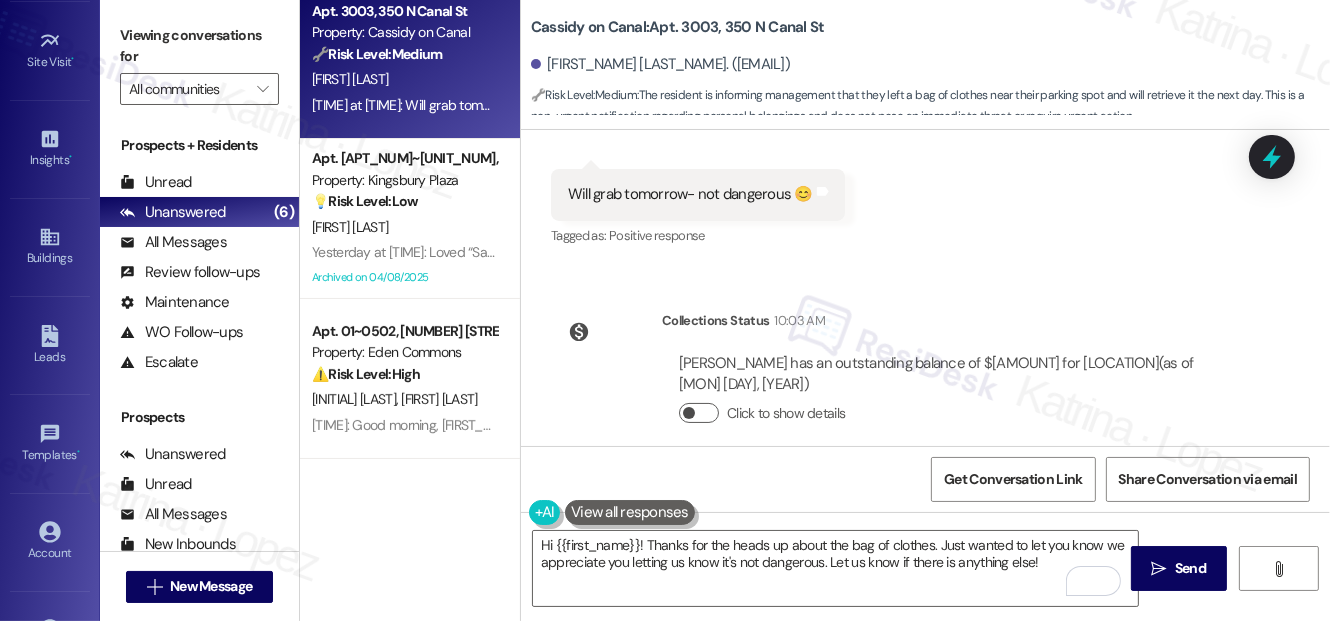 click on "Click to show details" at bounding box center [699, 413] 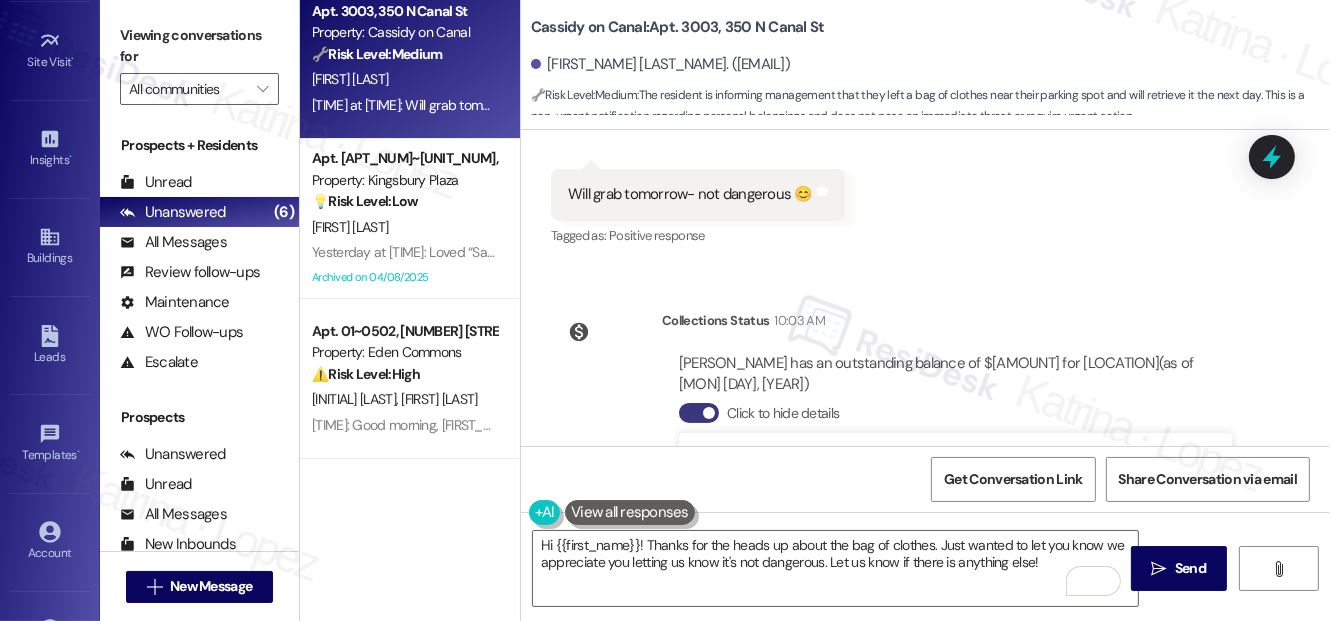 scroll, scrollTop: 15151, scrollLeft: 0, axis: vertical 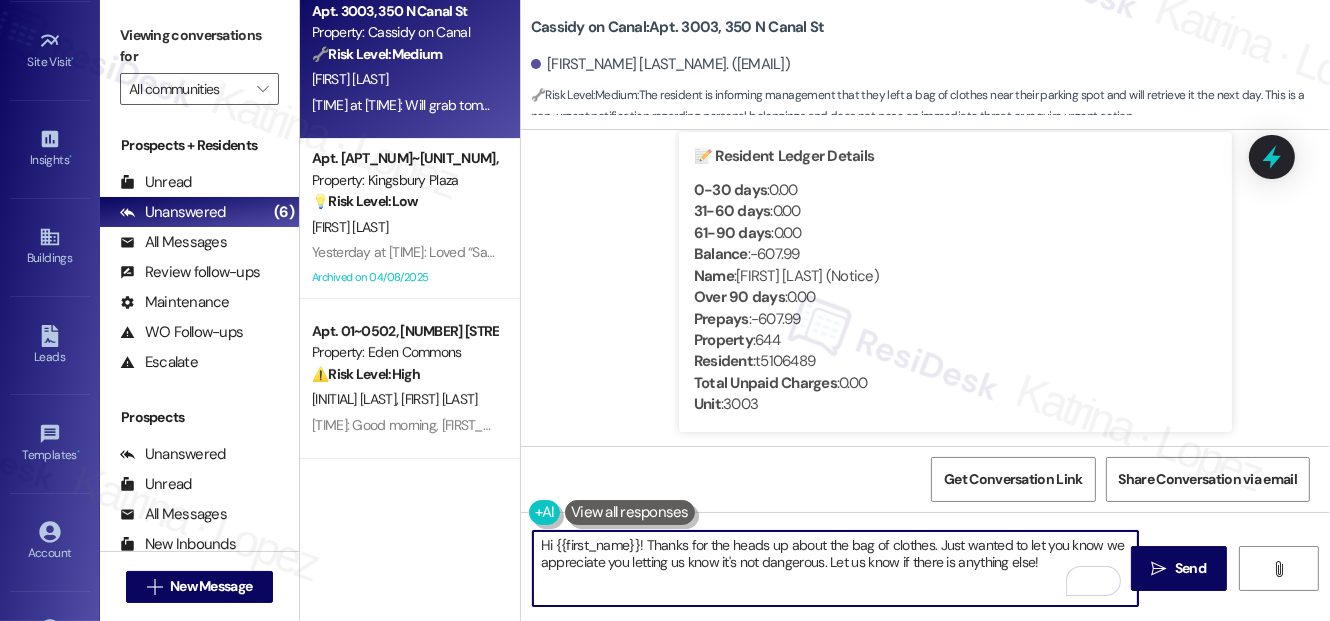 drag, startPoint x: 861, startPoint y: 556, endPoint x: 998, endPoint y: 559, distance: 137.03284 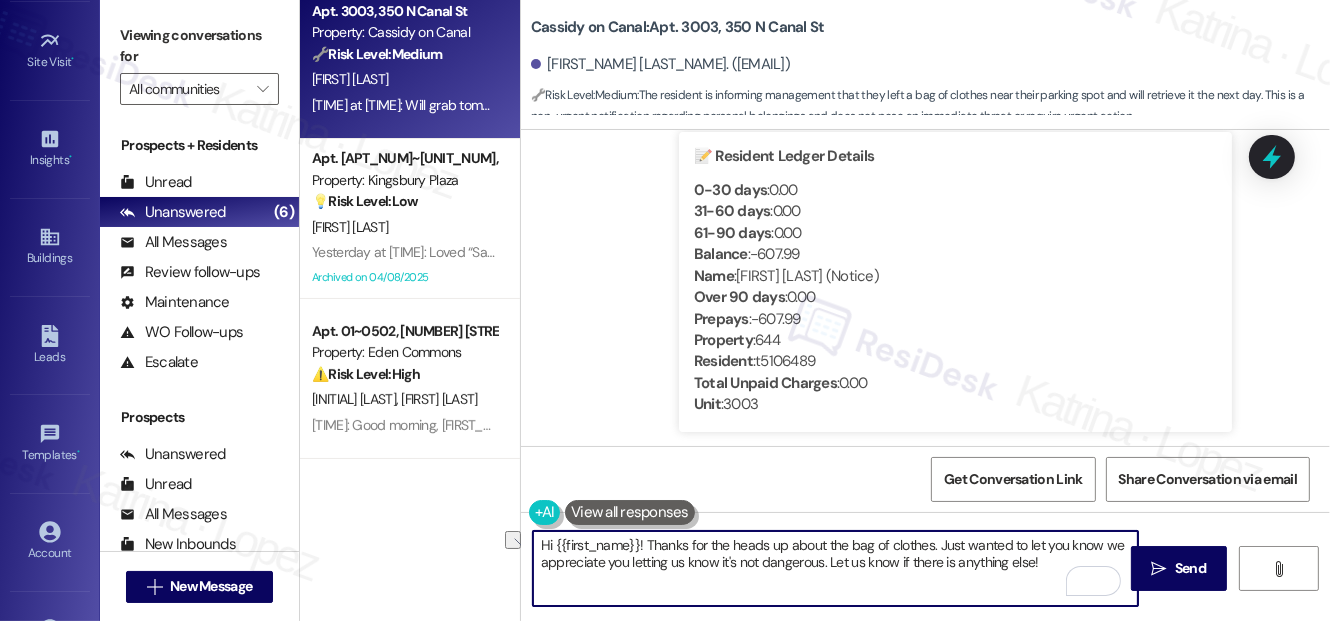 click on "Hi {{first_name}}! Thanks for the heads up about the bag of clothes. Just wanted to let you know we appreciate you letting us know it's not dangerous. Let us know if there is anything else!" at bounding box center [835, 568] 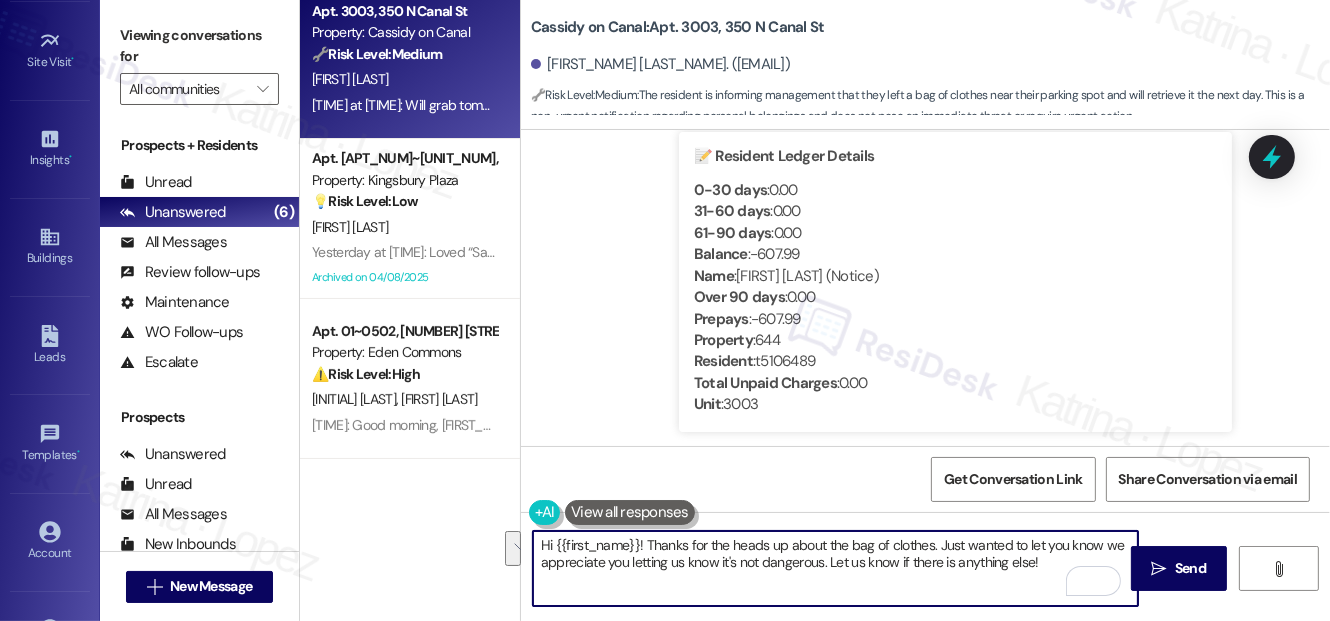 drag, startPoint x: 1039, startPoint y: 559, endPoint x: 938, endPoint y: 530, distance: 105.080925 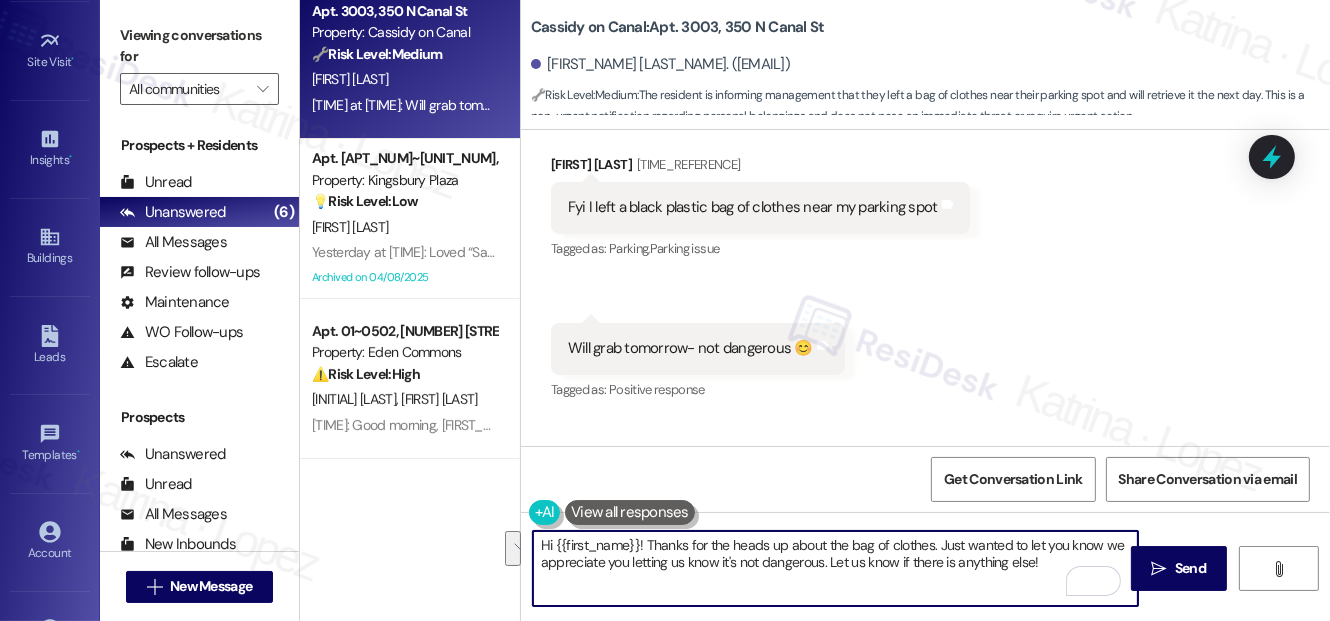 scroll, scrollTop: 14605, scrollLeft: 0, axis: vertical 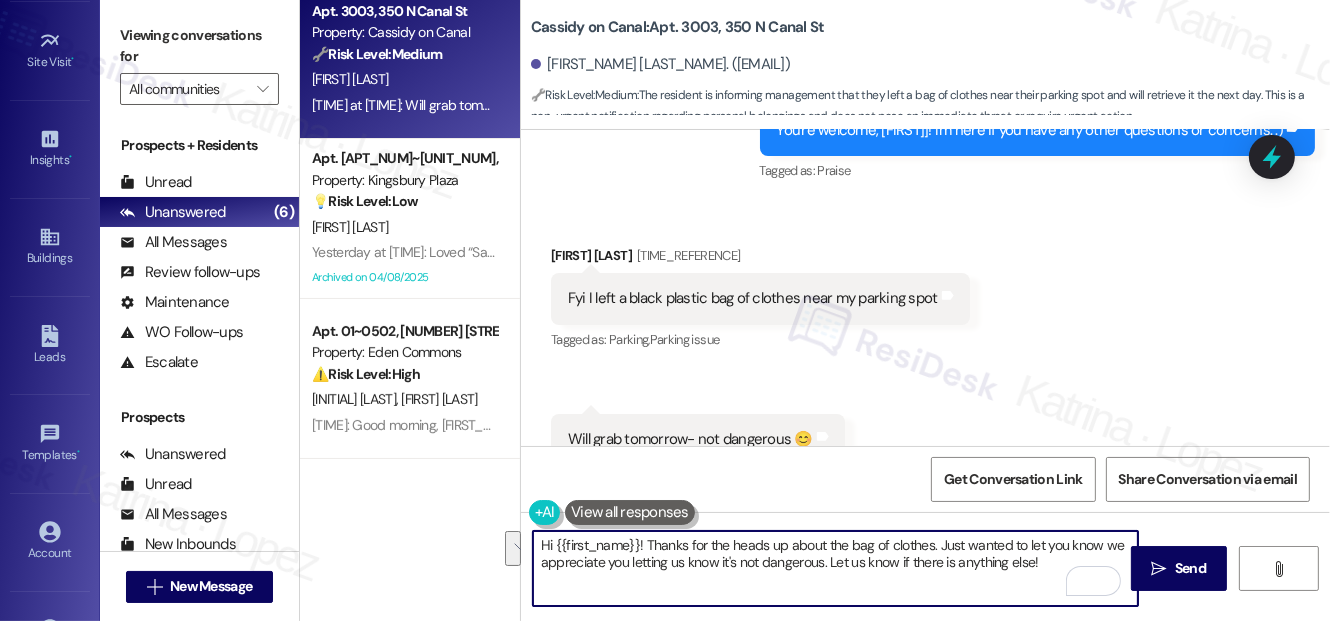 click on "Fyi I left a black plastic bag of clothes near my parking spot" at bounding box center (753, 298) 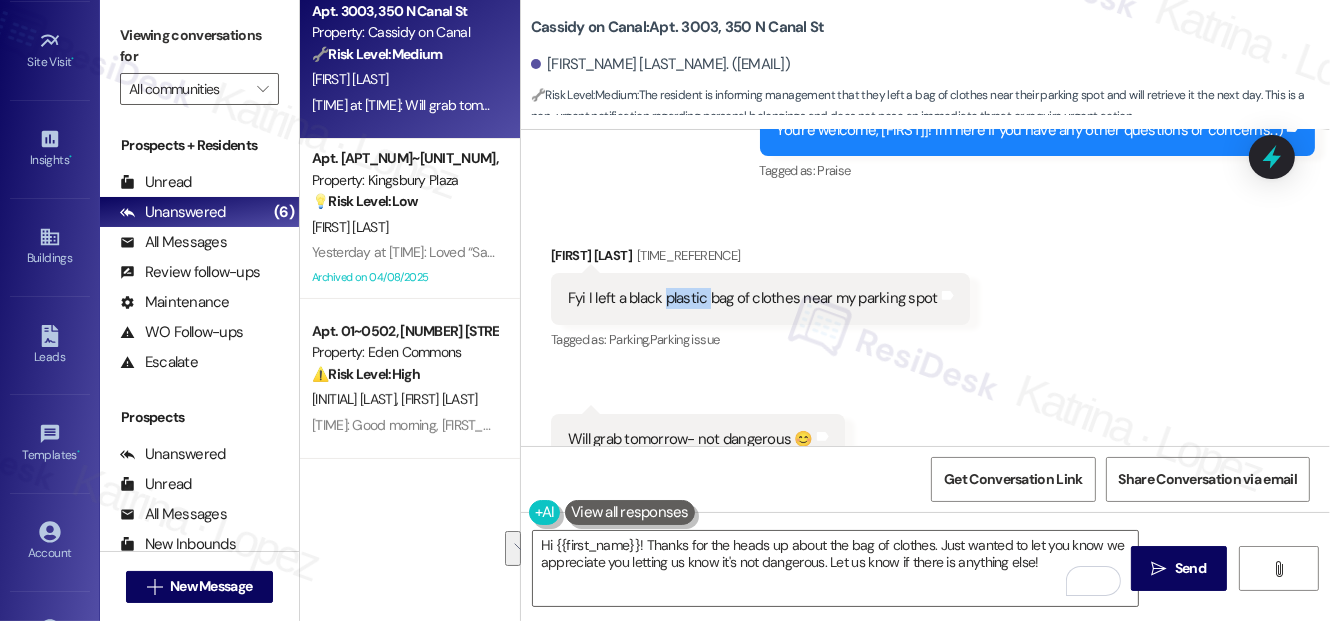 click on "Fyi I left a black plastic bag of clothes near my parking spot" at bounding box center (753, 298) 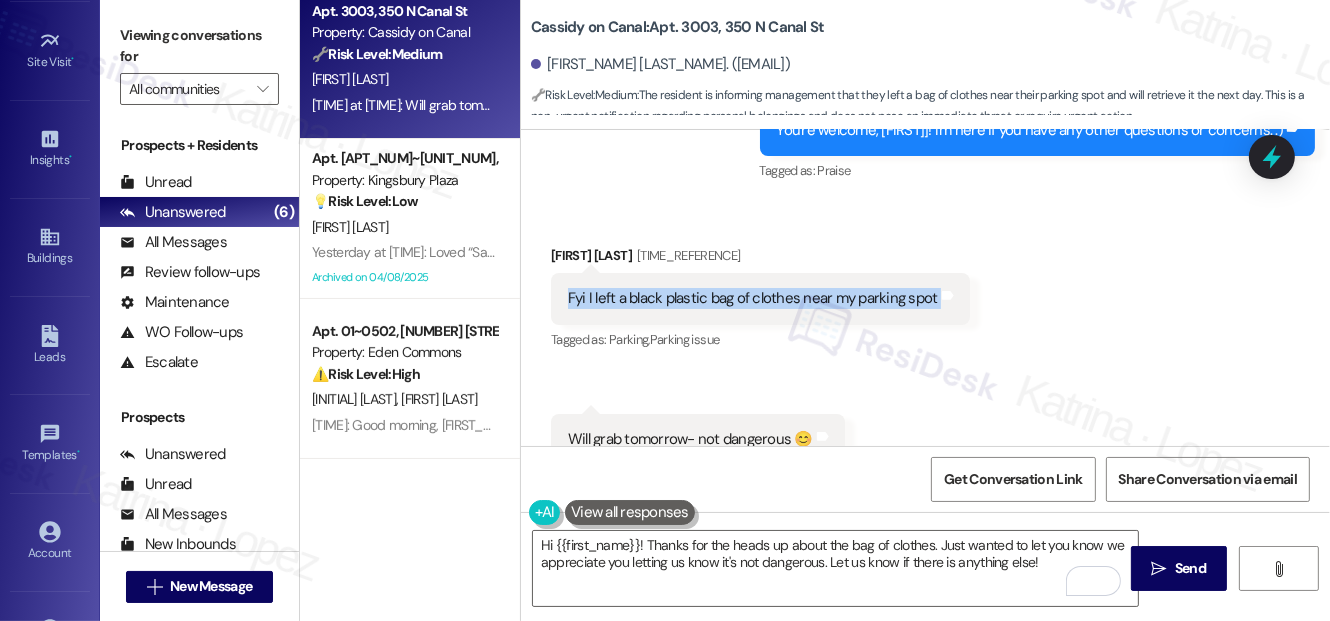 click on "Fyi I left a black plastic bag of clothes near my parking spot" at bounding box center (753, 298) 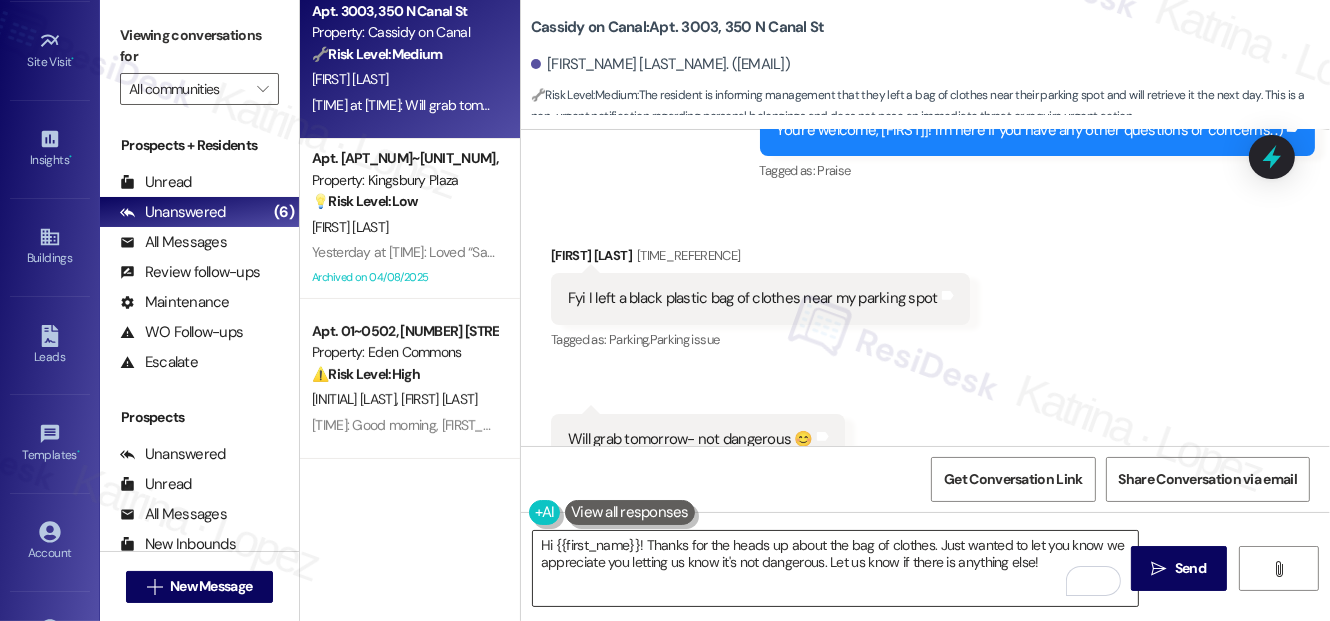 click on "Hi {{first_name}}! Thanks for the heads up about the bag of clothes. Just wanted to let you know we appreciate you letting us know it's not dangerous. Let us know if there is anything else!" at bounding box center [835, 568] 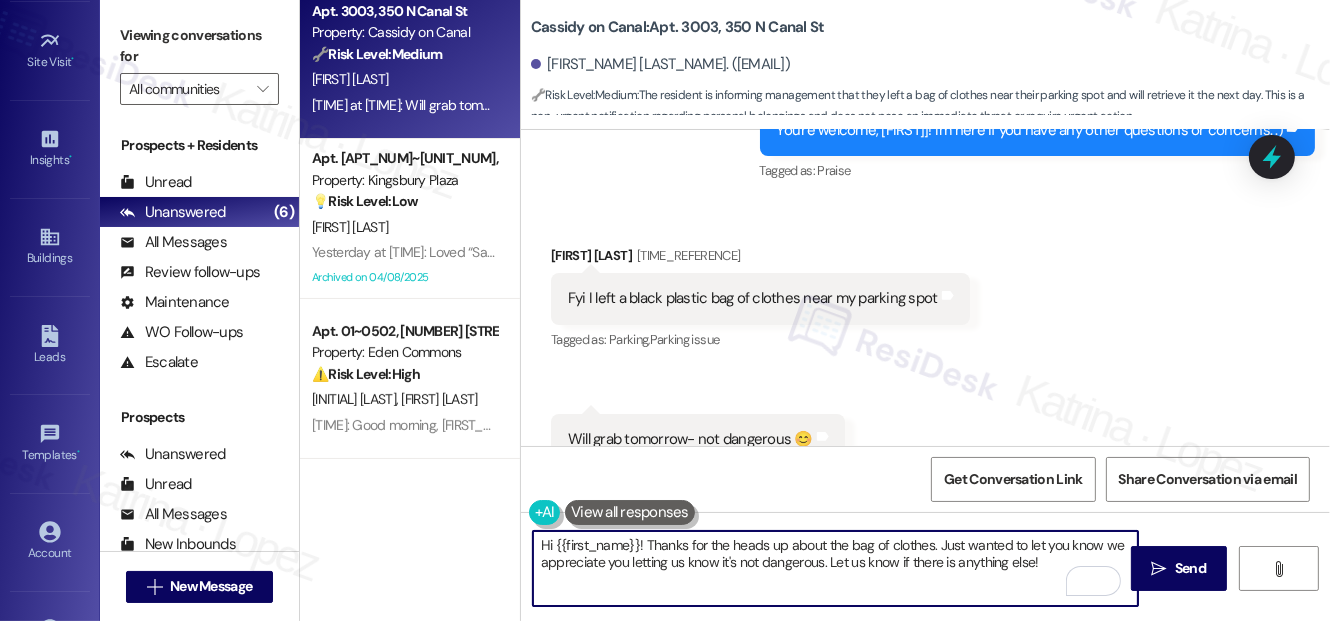 click on "Hi {{first_name}}! Thanks for the heads up about the bag of clothes. Just wanted to let you know we appreciate you letting us know it's not dangerous. Let us know if there is anything else!" at bounding box center [835, 568] 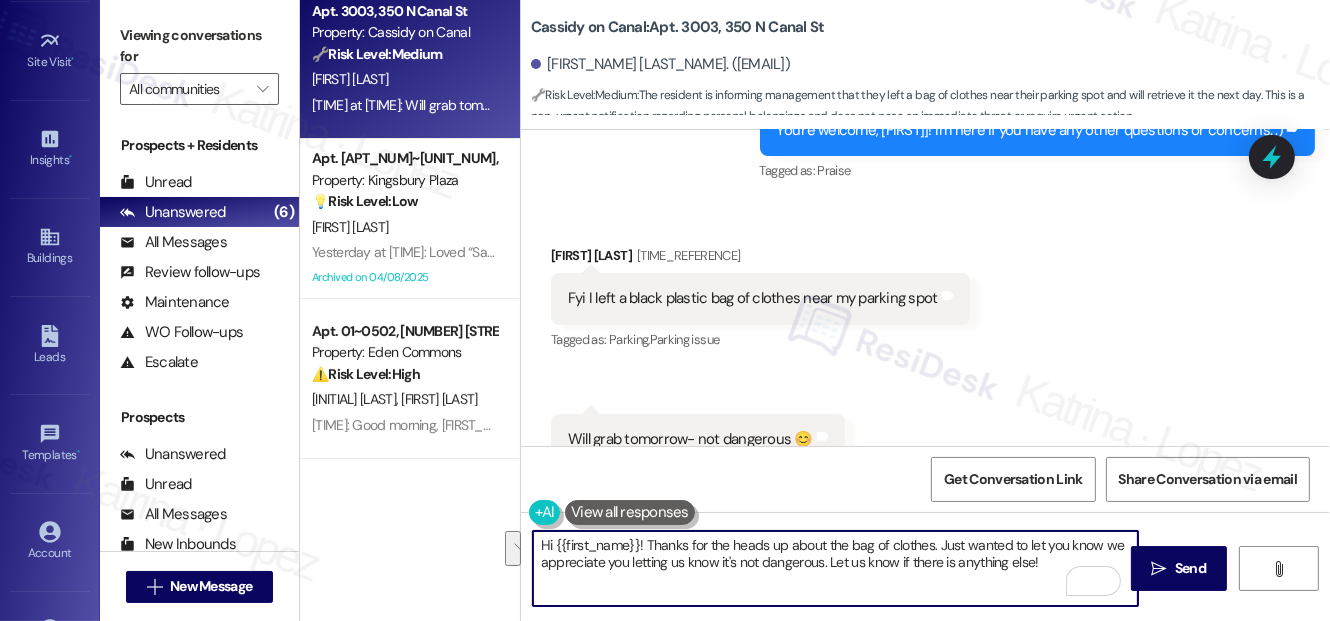 click on "Hi {{first_name}}! Thanks for the heads up about the bag of clothes. Just wanted to let you know we appreciate you letting us know it's not dangerous. Let us know if there is anything else!" at bounding box center [835, 568] 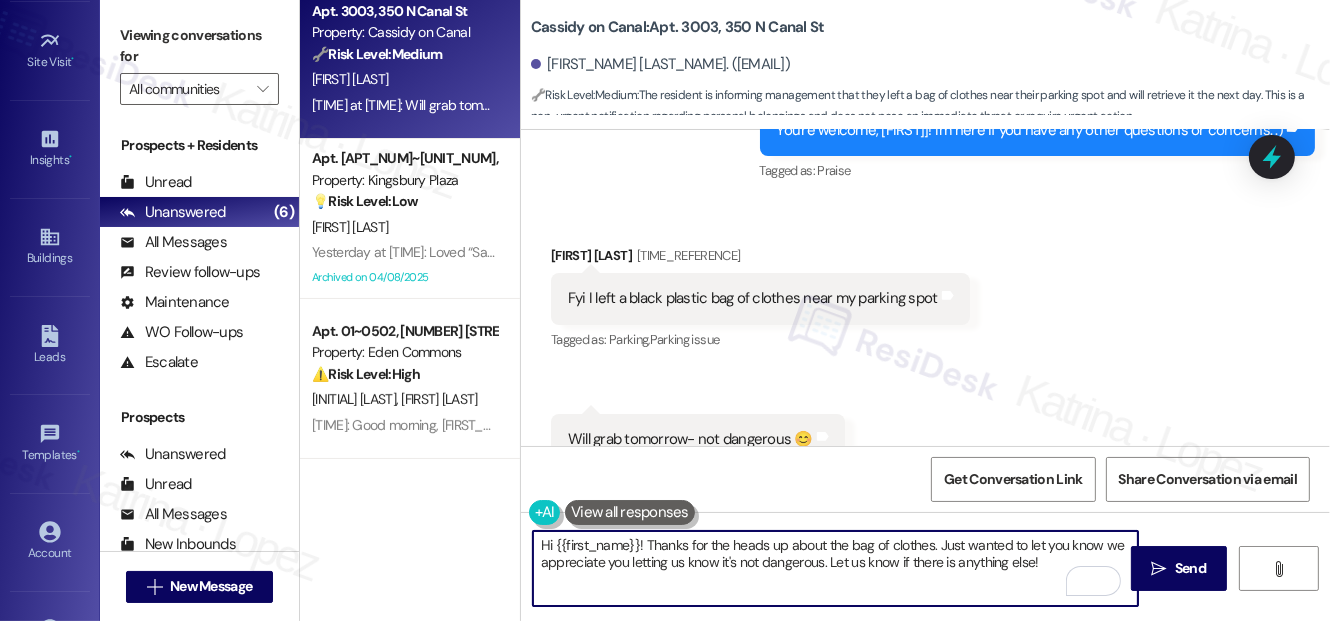 click on "Fyi I left a black plastic bag of clothes near my parking spot Tags and notes" at bounding box center (760, 298) 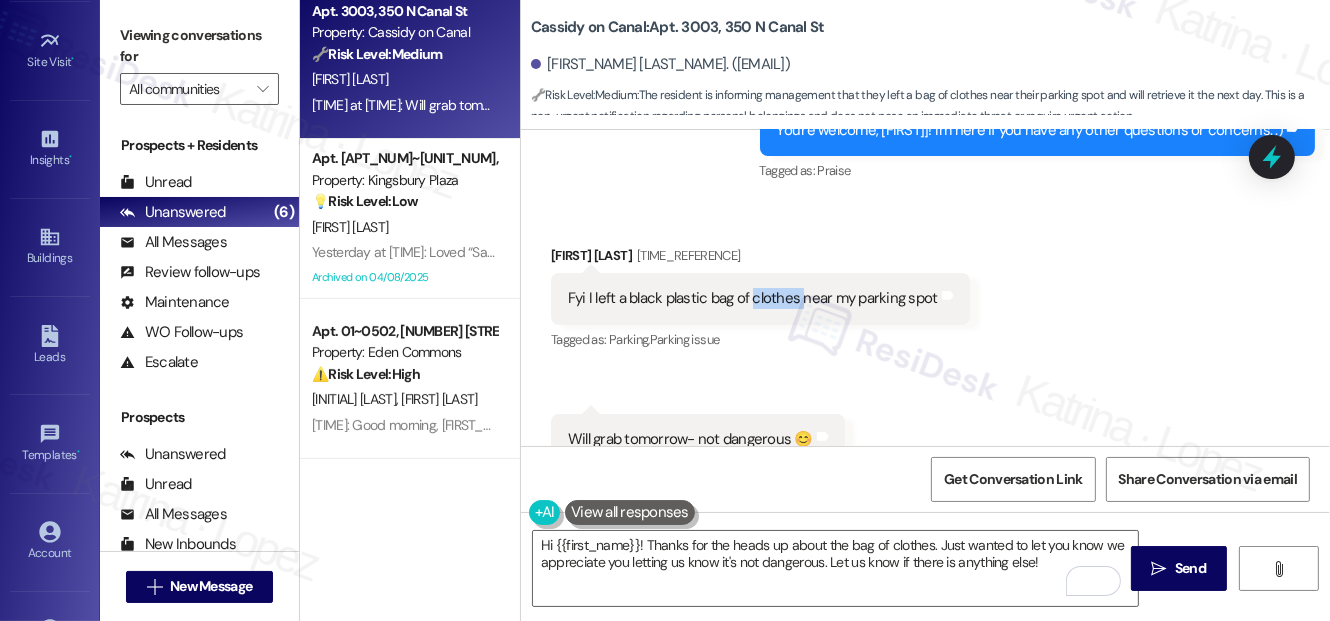 click on "Fyi I left a black plastic bag of clothes near my parking spot Tags and notes" at bounding box center (760, 298) 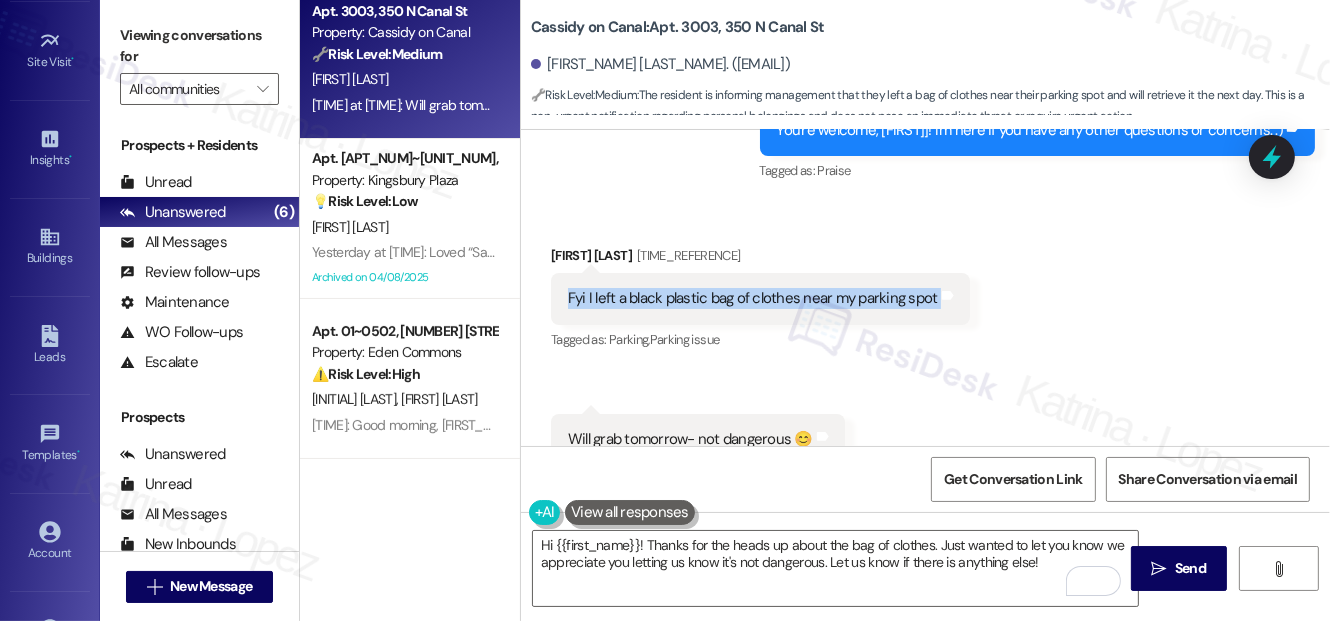 click on "Fyi I left a black plastic bag of clothes near my parking spot Tags and notes" at bounding box center (760, 298) 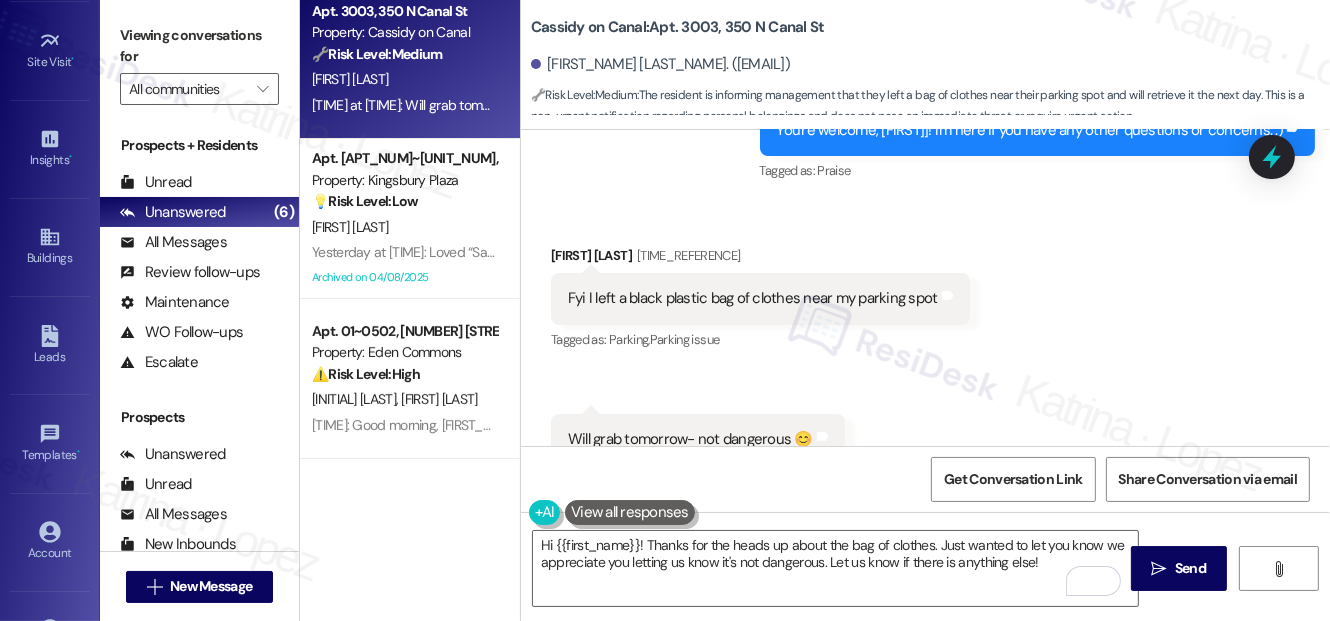 click on "Viewing conversations for" at bounding box center (199, 46) 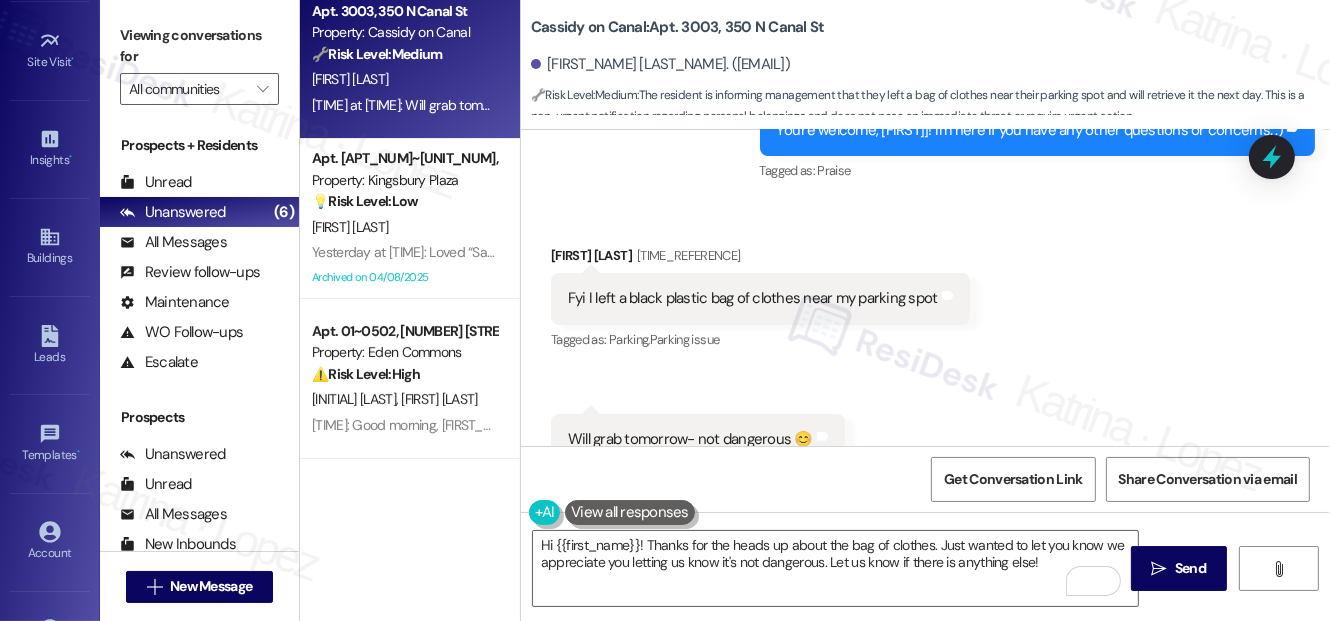 click on "Will grab tomorrow- not dangerous 😊" at bounding box center [690, 439] 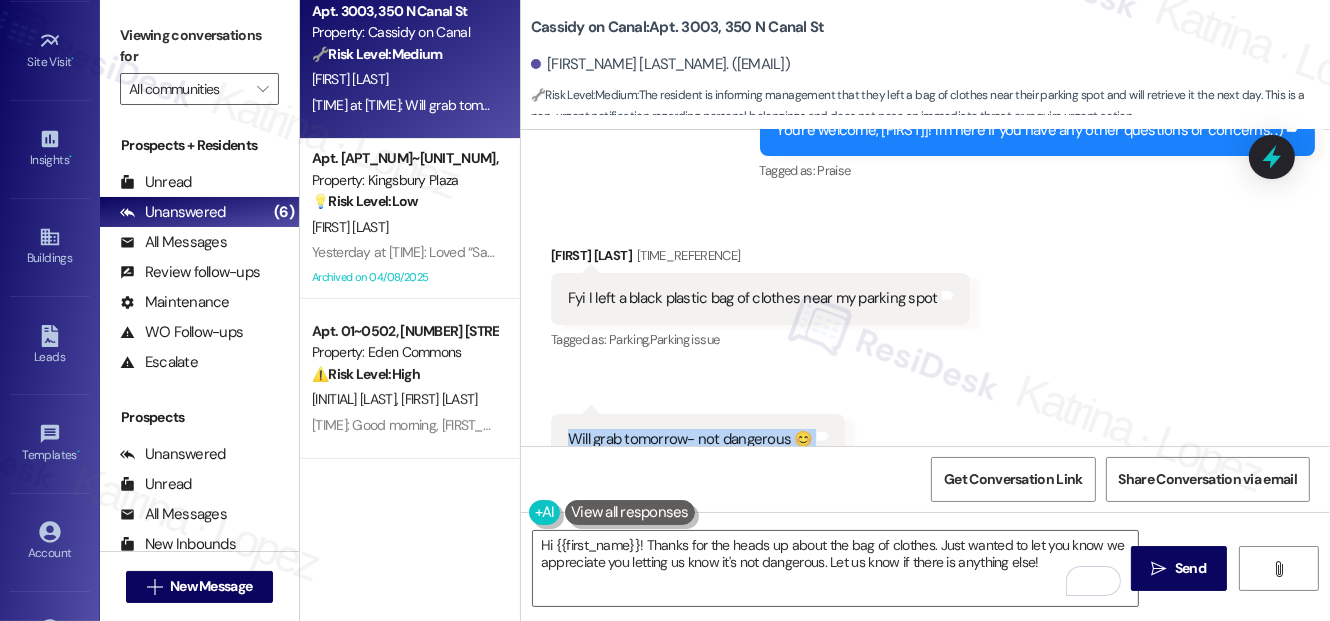 click on "Will grab tomorrow- not dangerous 😊" at bounding box center (690, 439) 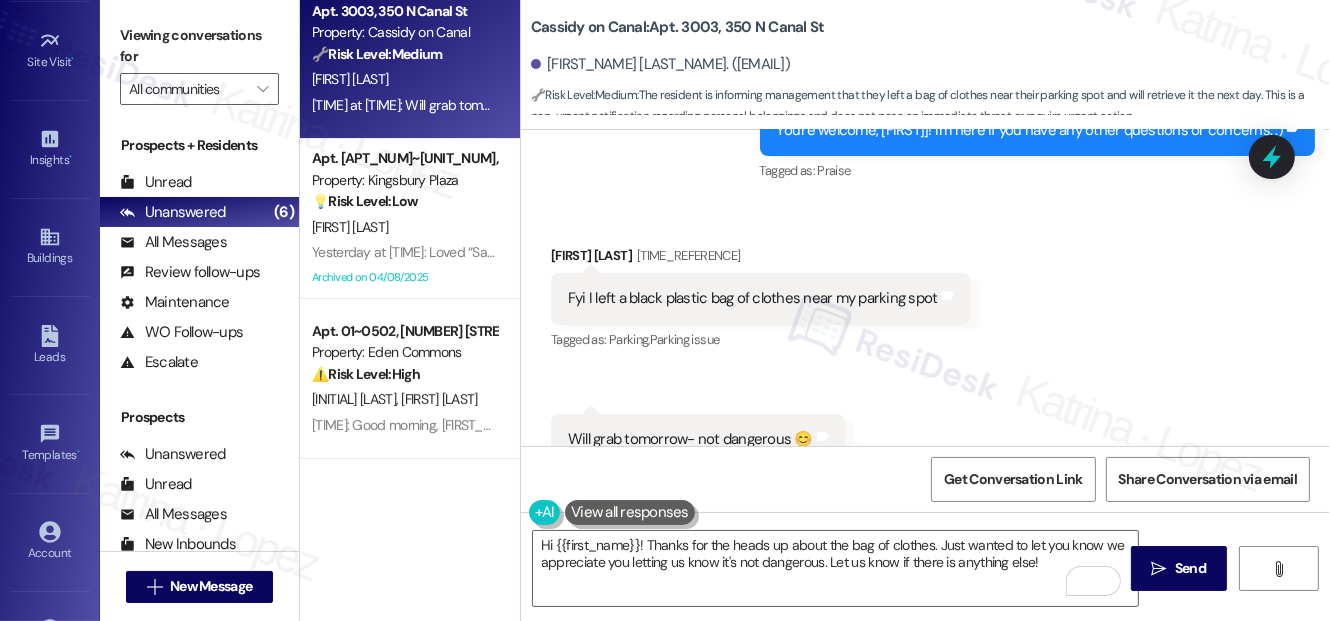 click on "Viewing conversations for" at bounding box center (199, 46) 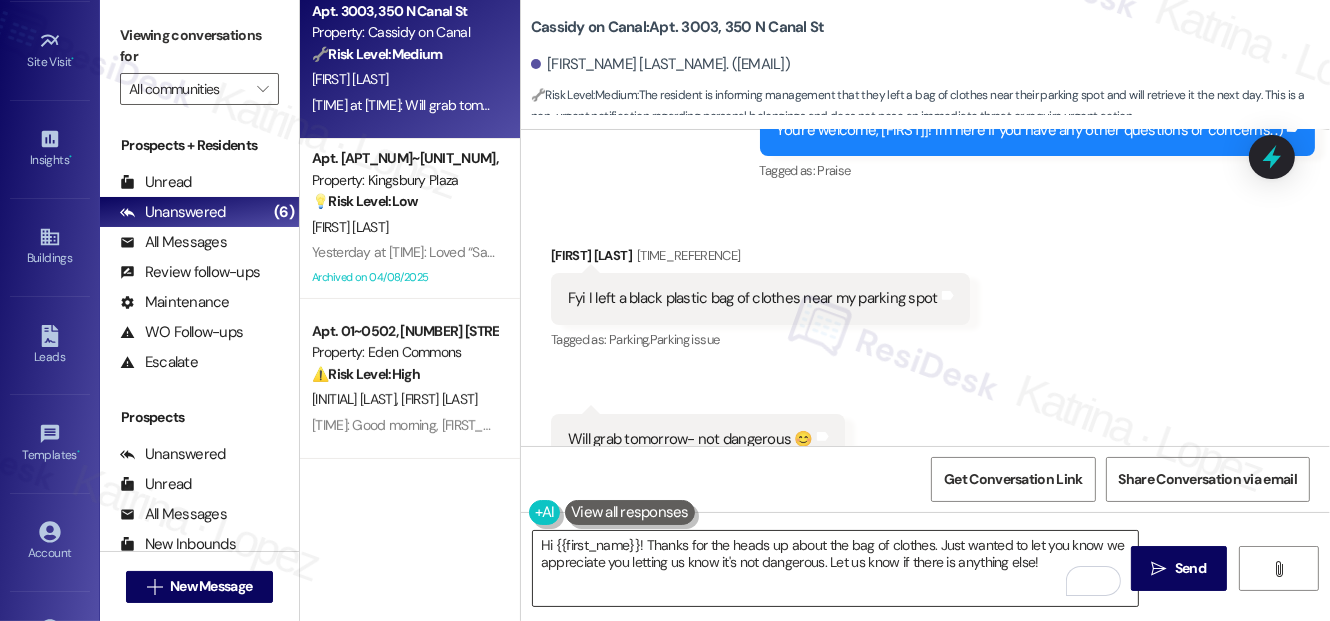click on "Hi {{first_name}}! Thanks for the heads up about the bag of clothes. Just wanted to let you know we appreciate you letting us know it's not dangerous. Let us know if there is anything else!" at bounding box center [835, 568] 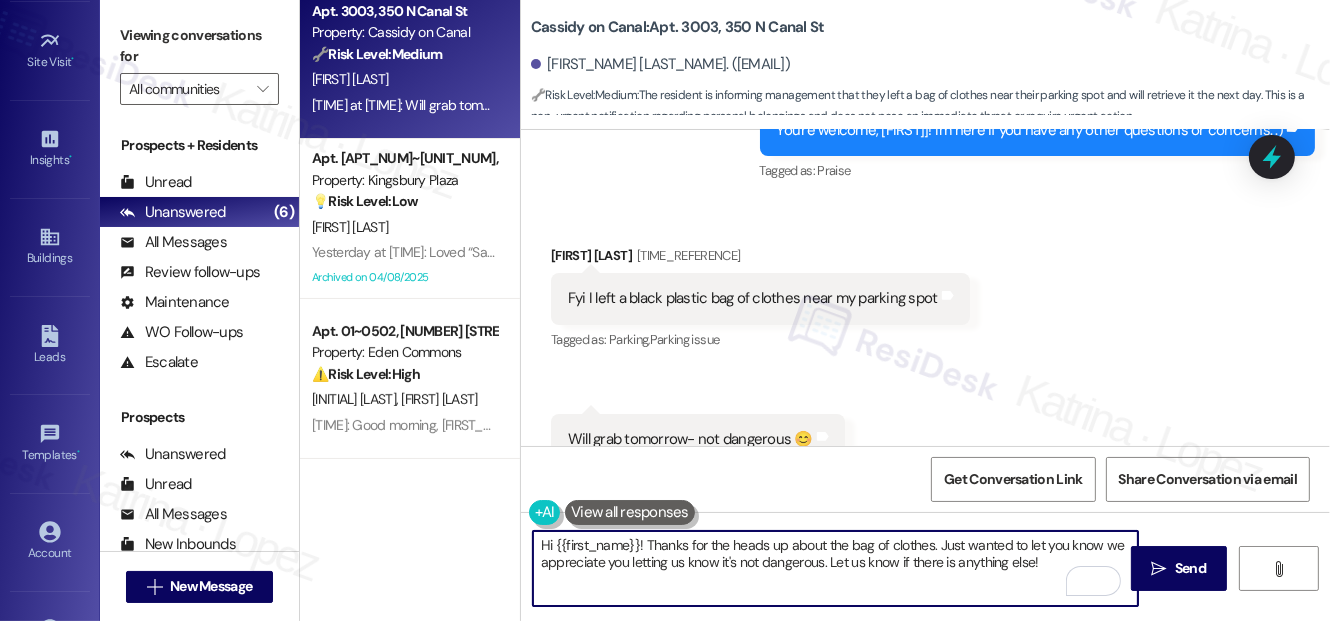 click on "Hi {{first_name}}! Thanks for the heads up about the bag of clothes. Just wanted to let you know we appreciate you letting us know it's not dangerous. Let us know if there is anything else!" at bounding box center (835, 568) 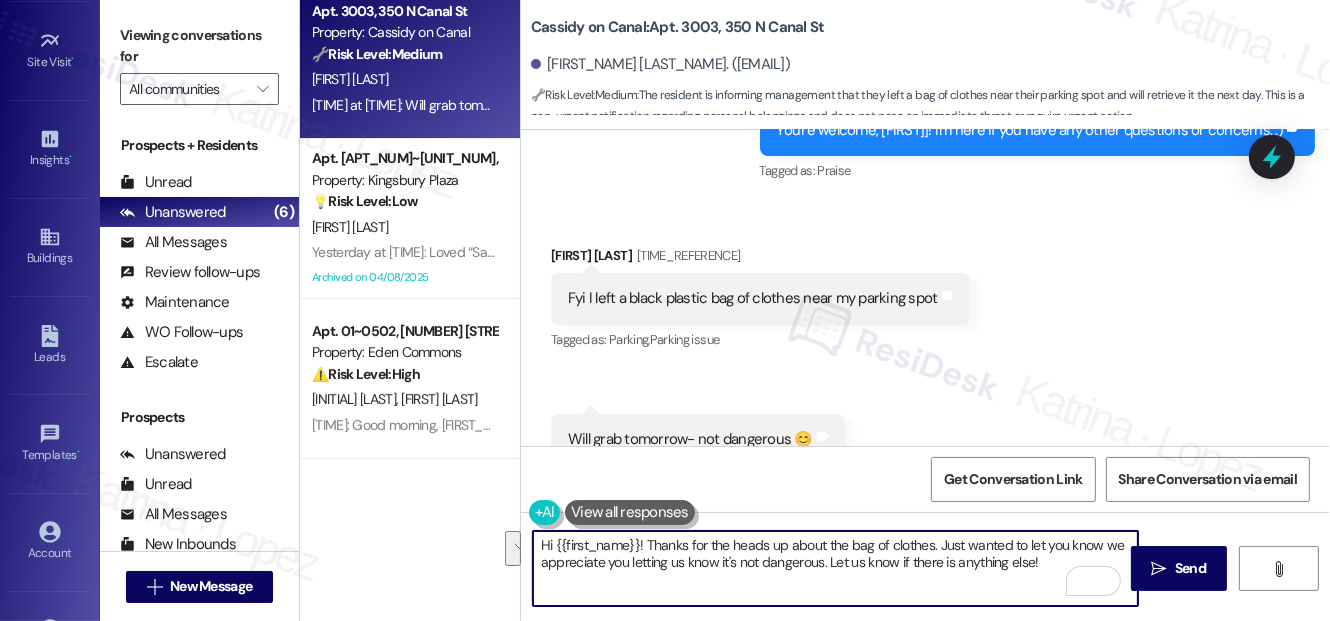 click on "Hi {{first_name}}! Thanks for the heads up about the bag of clothes. Just wanted to let you know we appreciate you letting us know it's not dangerous. Let us know if there is anything else!" at bounding box center (835, 568) 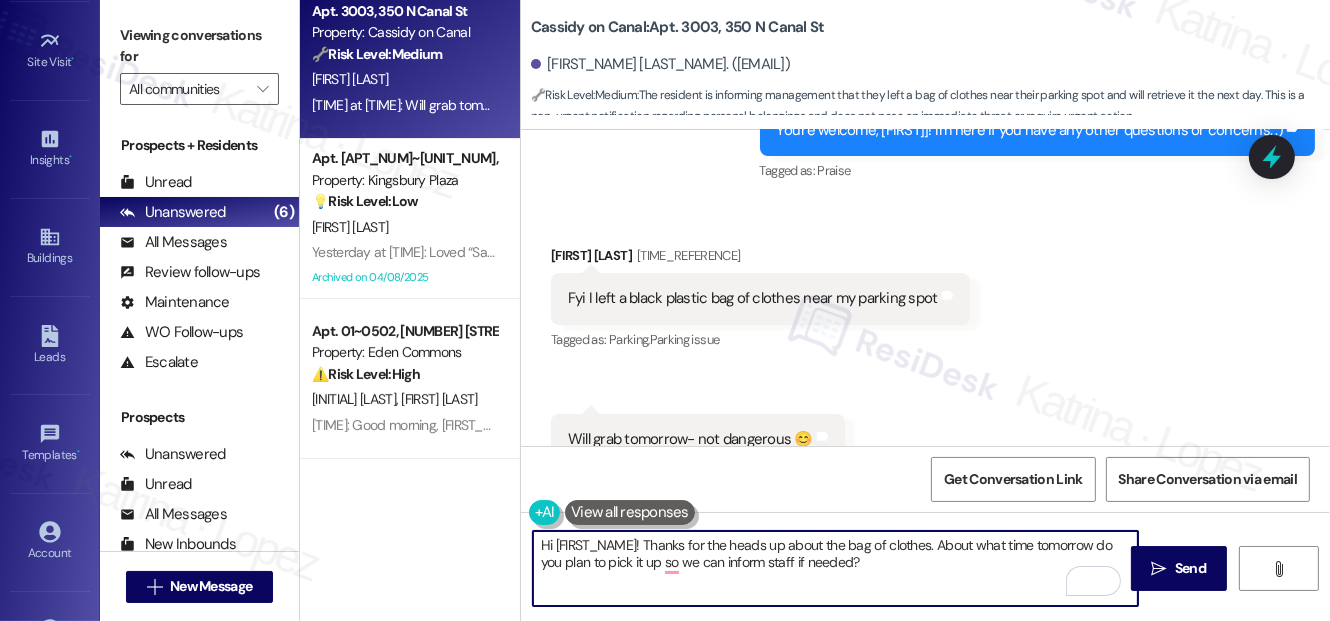 scroll, scrollTop: 14424, scrollLeft: 0, axis: vertical 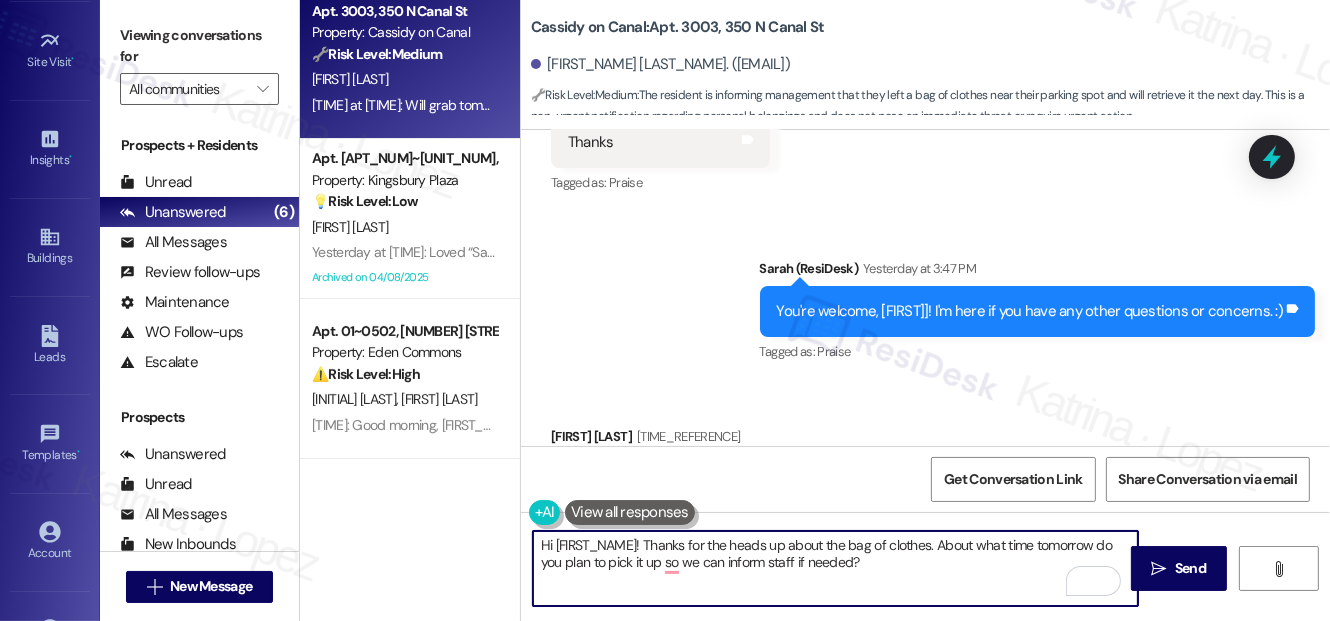 click on "You're welcome, [FIRST]]! I'm here if you have any other questions or concerns. :)" at bounding box center [1030, 311] 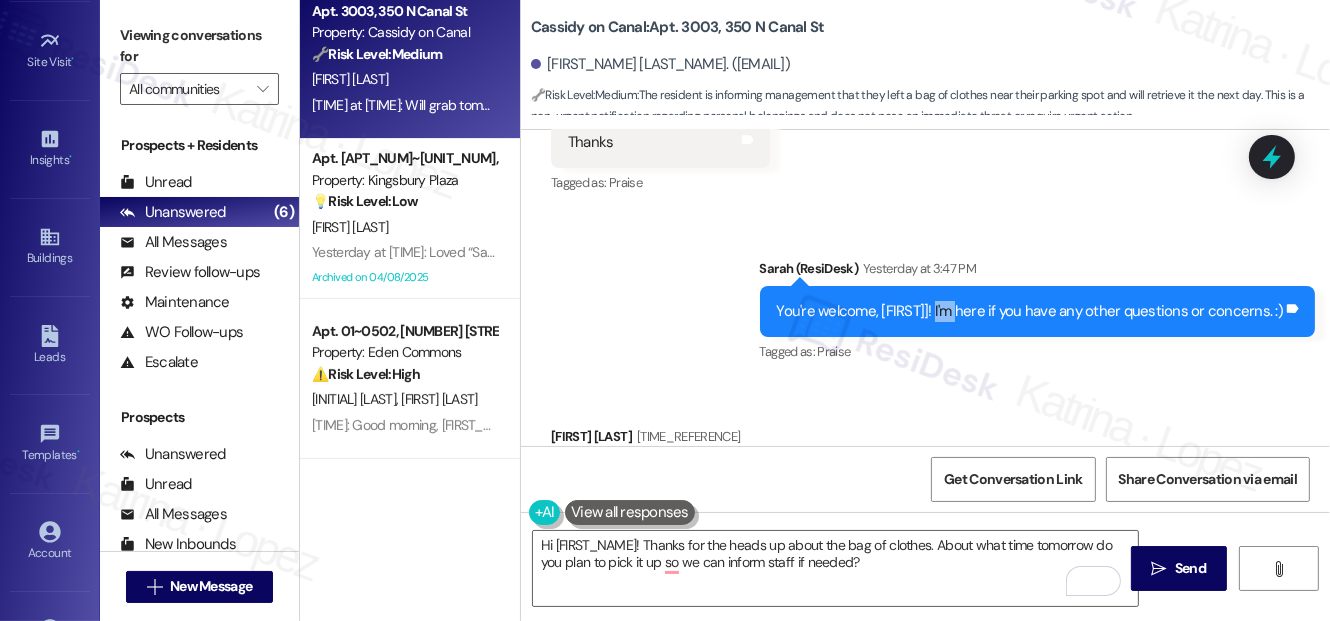 click on "You're welcome, [FIRST]]! I'm here if you have any other questions or concerns. :)" at bounding box center (1030, 311) 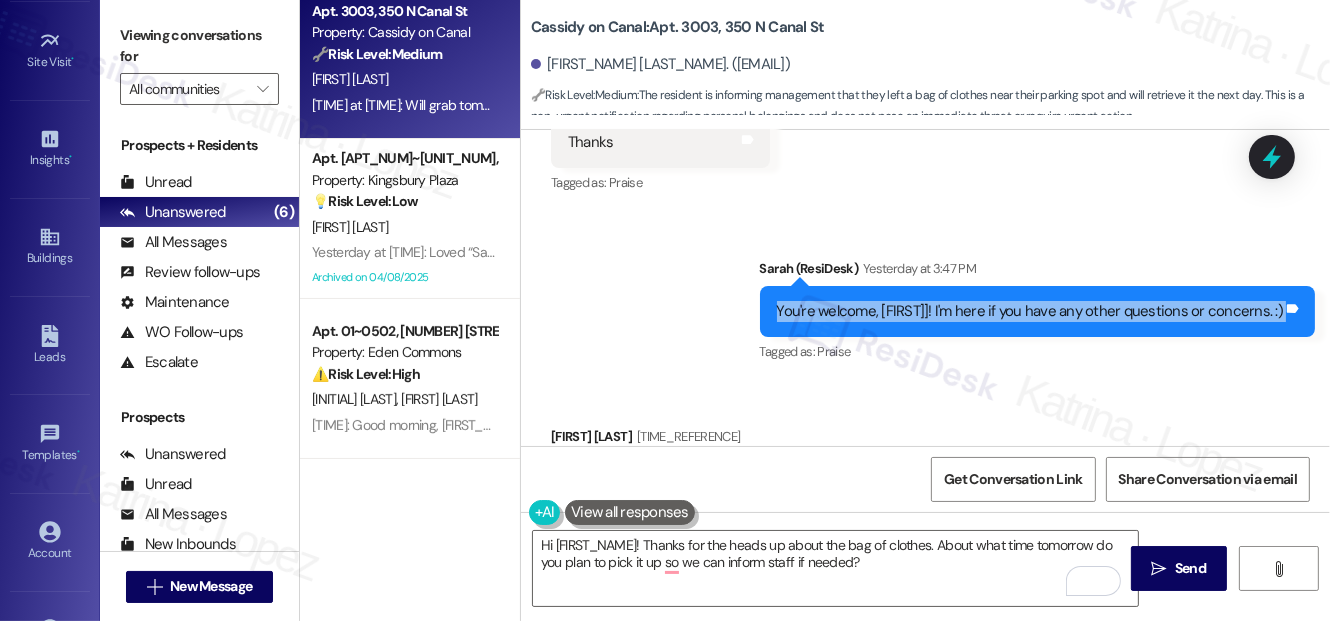 click on "You're welcome, [FIRST]]! I'm here if you have any other questions or concerns. :)" at bounding box center (1030, 311) 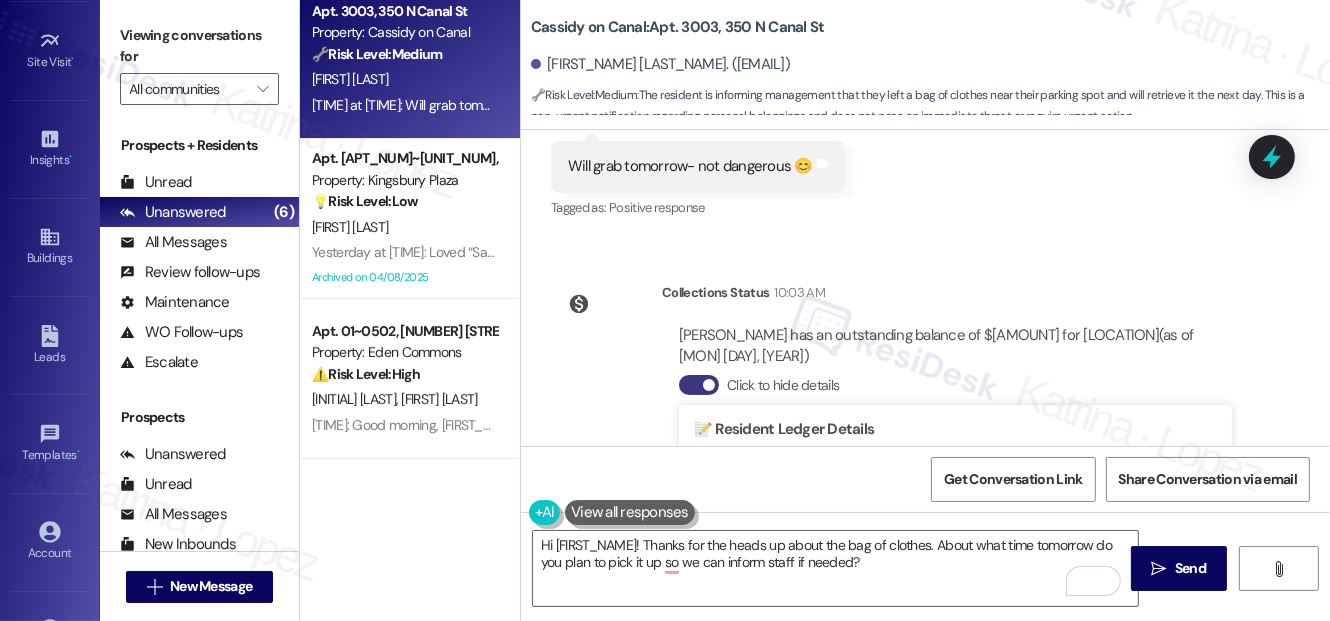 scroll, scrollTop: 14696, scrollLeft: 0, axis: vertical 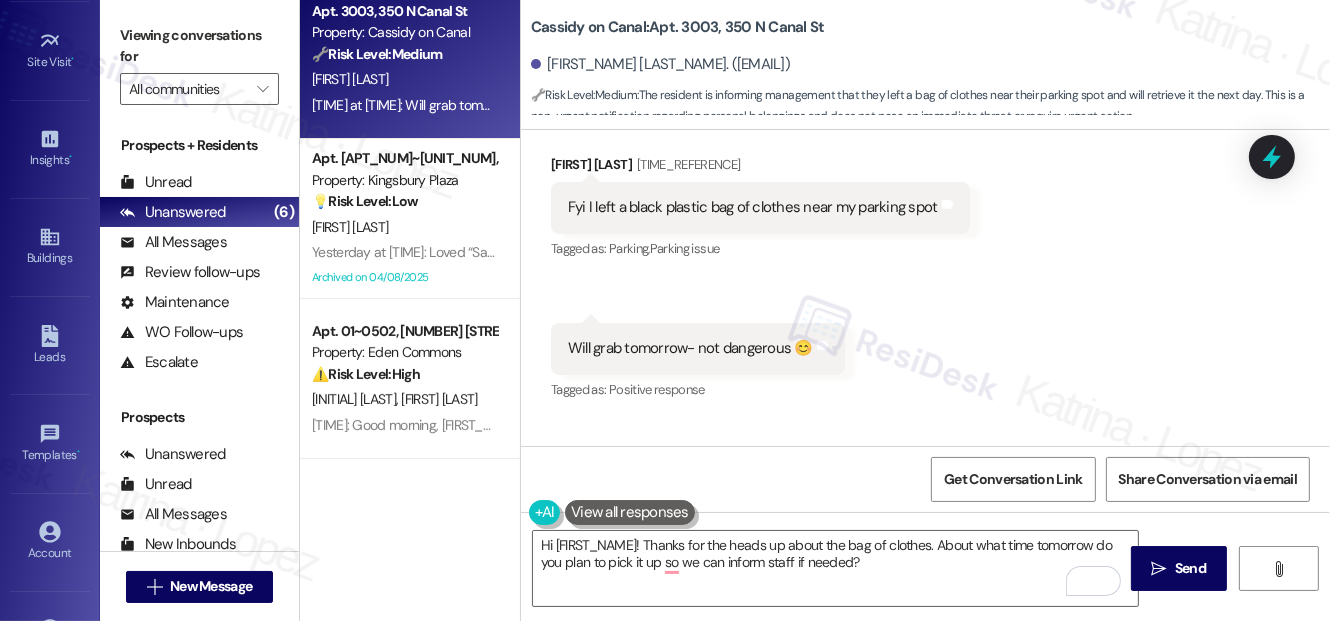 click on "Fyi I left a black plastic bag of clothes near my parking spot" at bounding box center (753, 207) 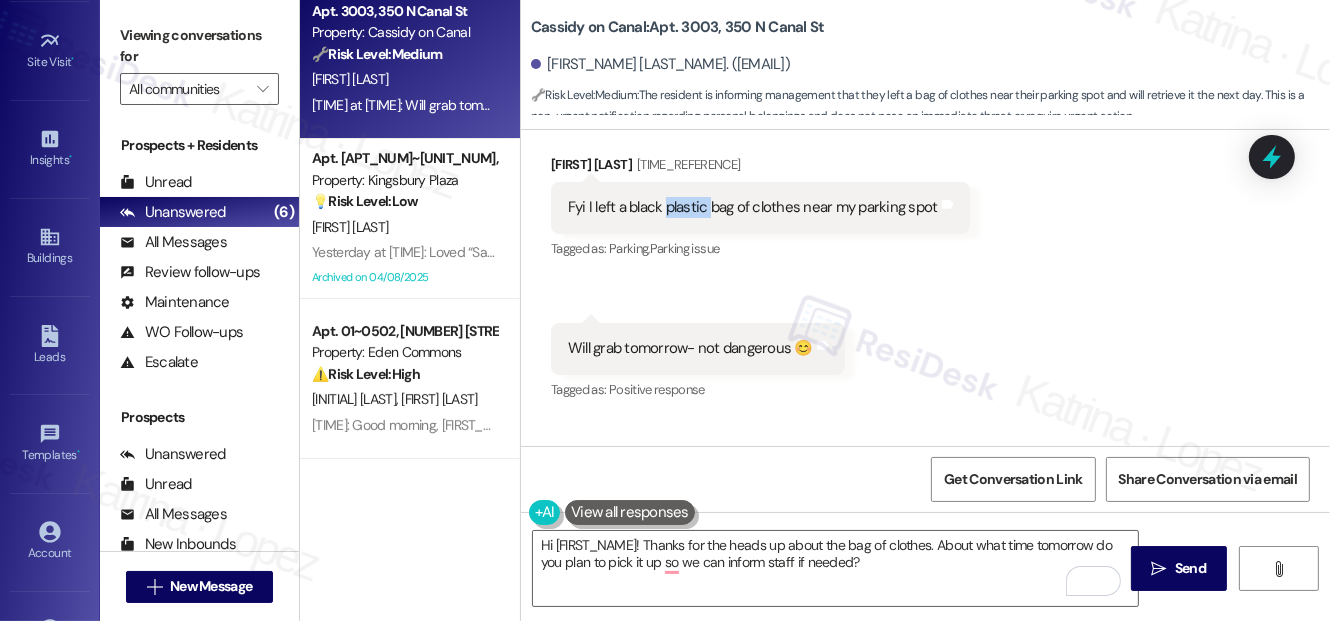 click on "Fyi I left a black plastic bag of clothes near my parking spot" at bounding box center [753, 207] 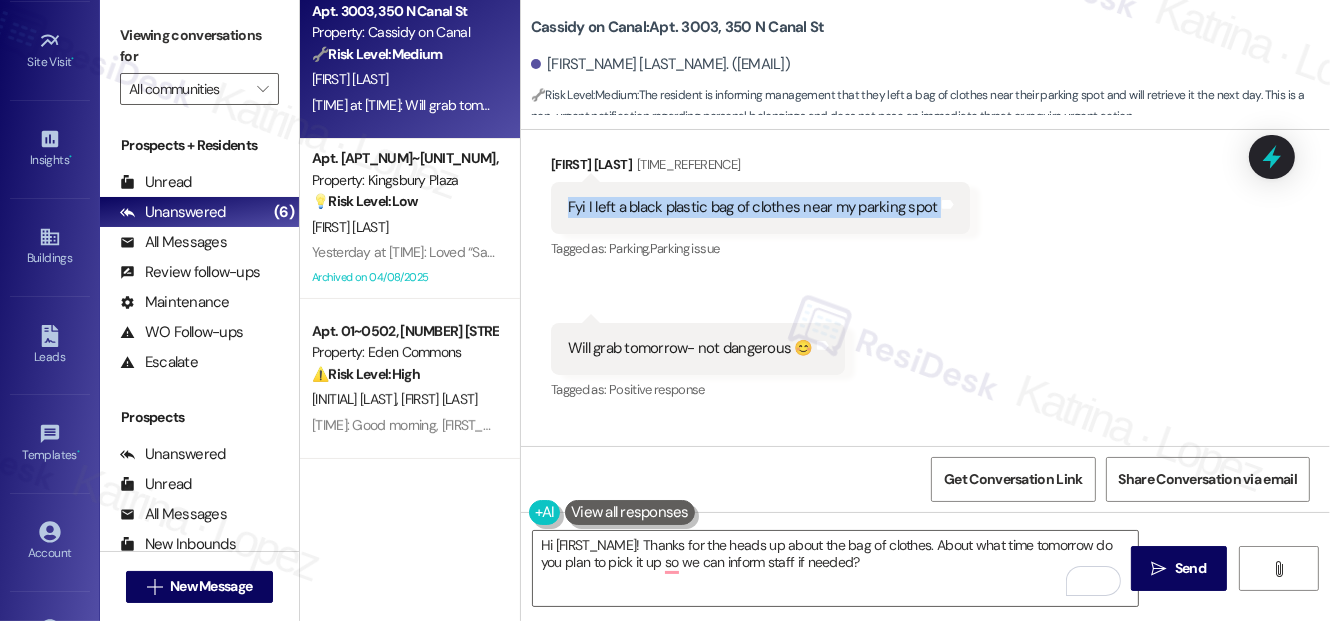 click on "Fyi I left a black plastic bag of clothes near my parking spot" at bounding box center (753, 207) 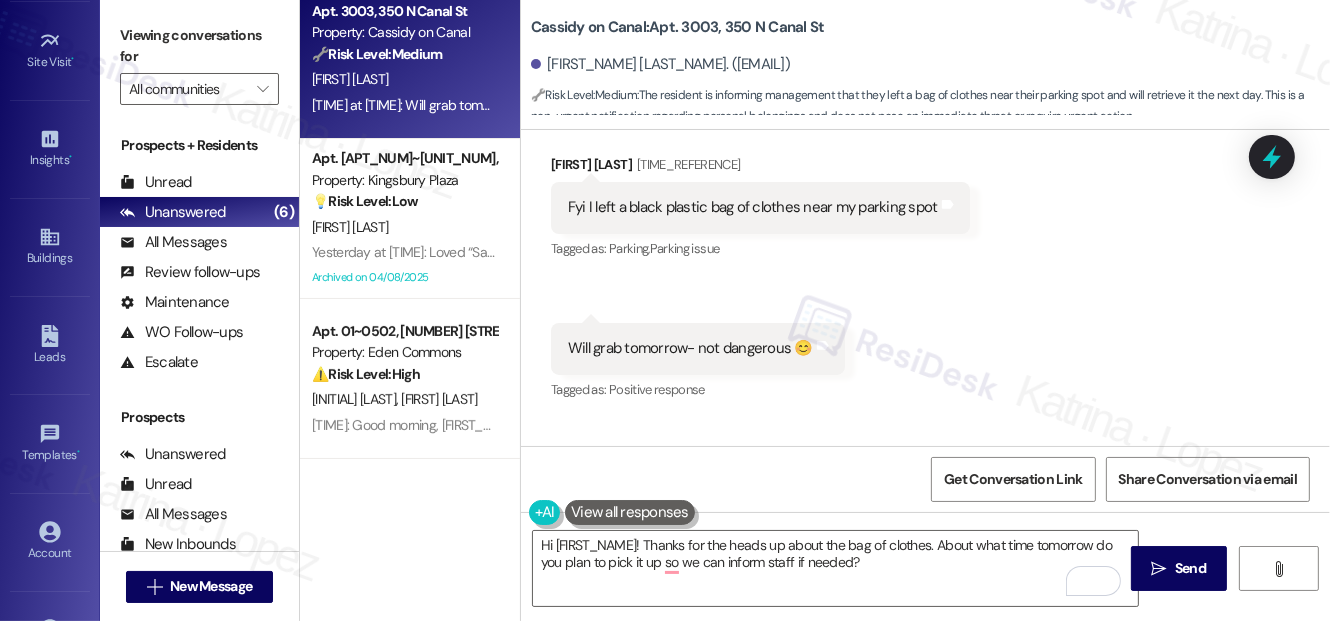 click on "Will grab tomorrow- not dangerous 😊" at bounding box center [690, 348] 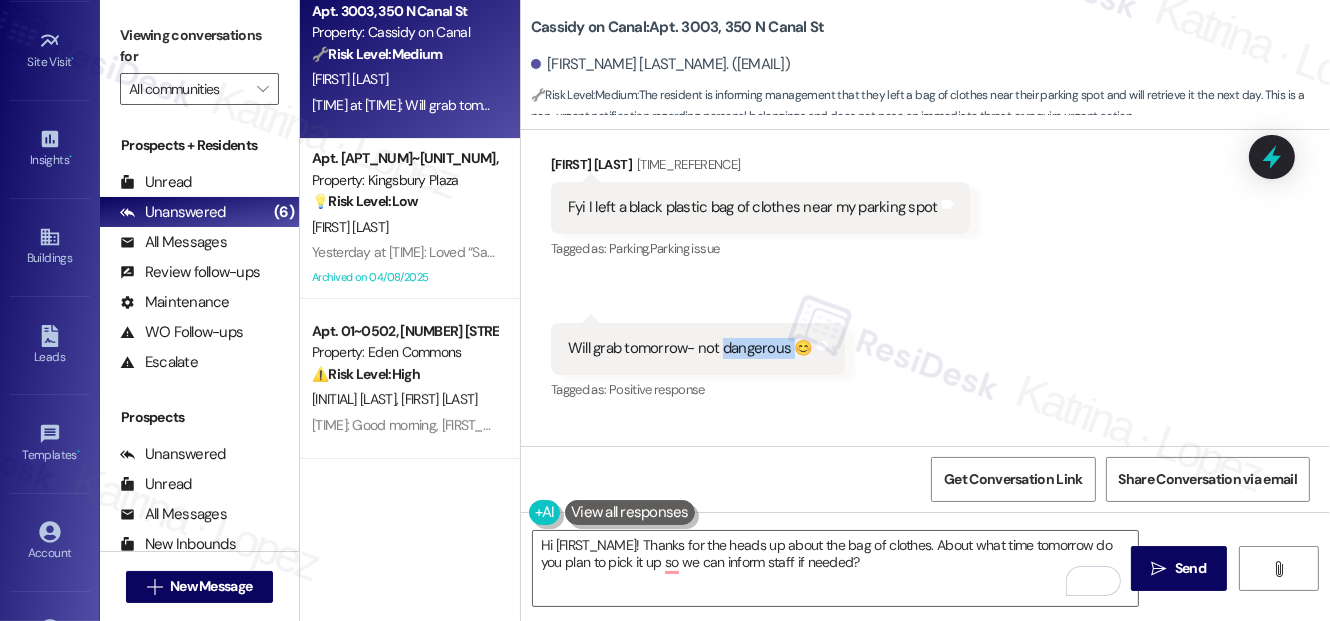 click on "Will grab tomorrow- not dangerous 😊" at bounding box center (690, 348) 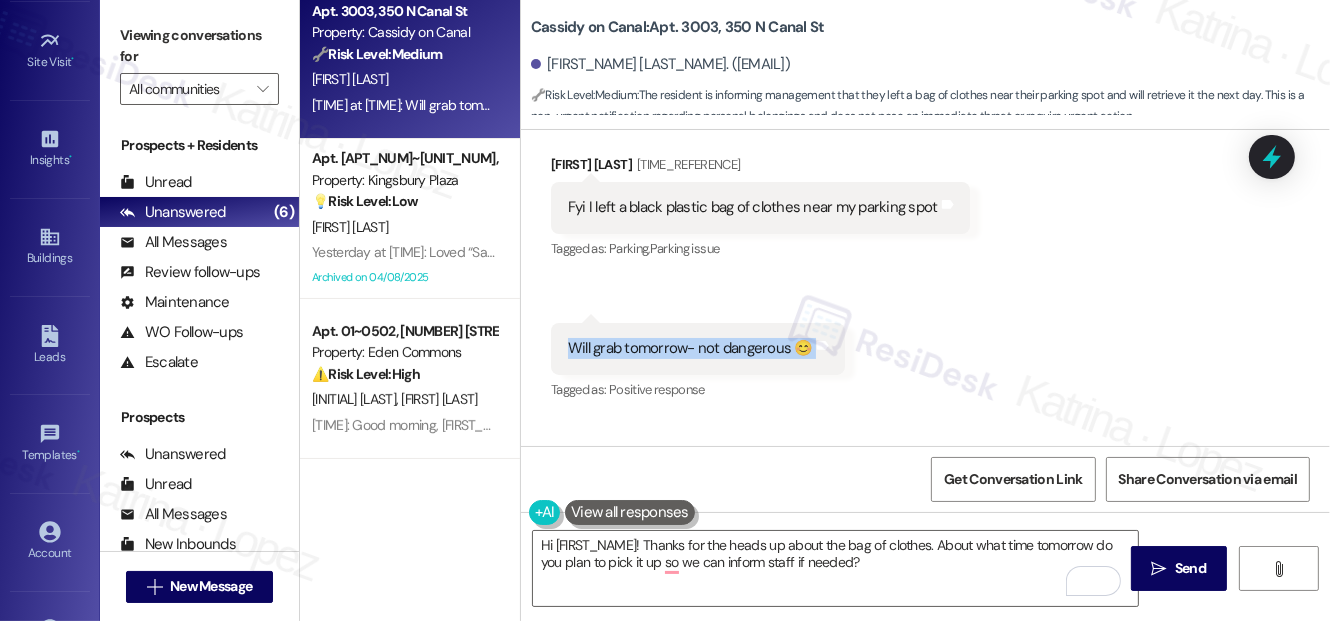 click on "Will grab tomorrow- not dangerous 😊" at bounding box center [690, 348] 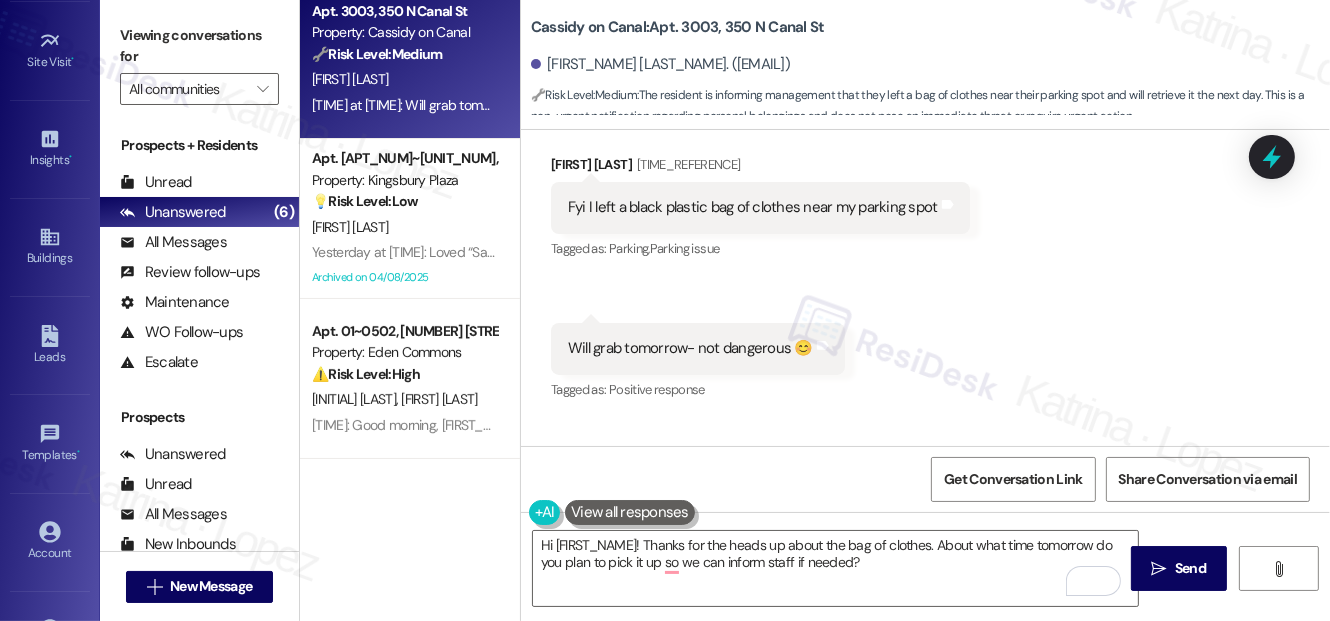 click on "Fyi I left a black plastic bag of clothes near my parking spot" at bounding box center [753, 207] 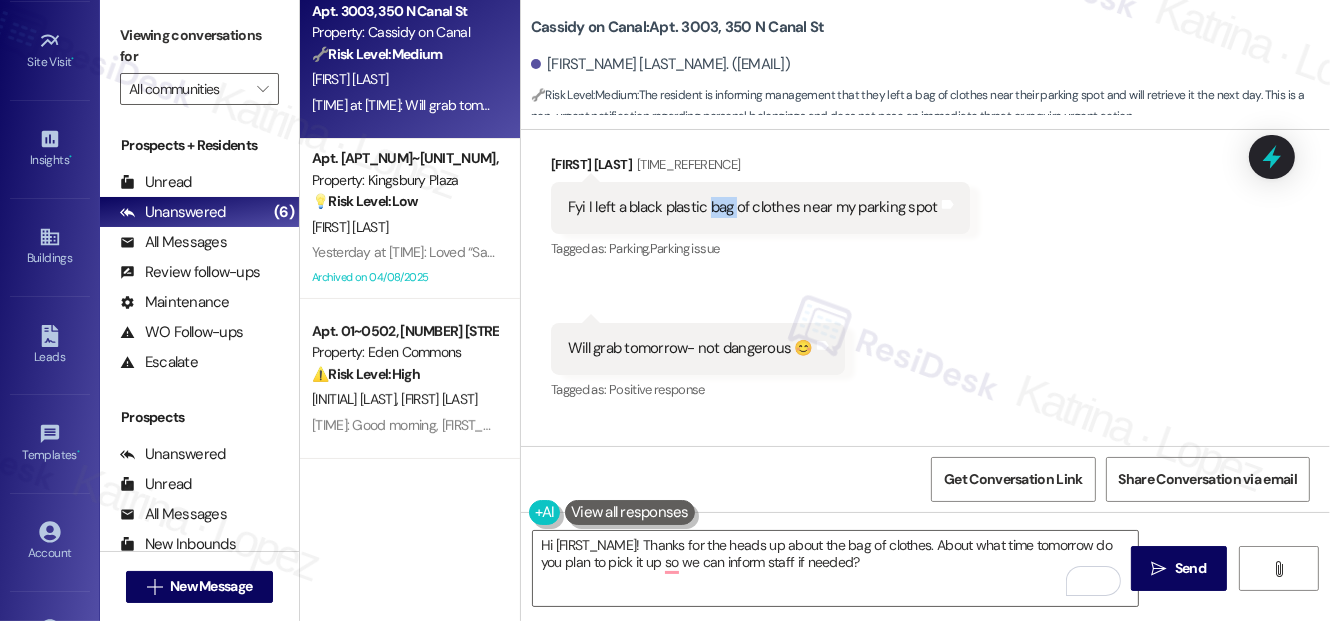 click on "Fyi I left a black plastic bag of clothes near my parking spot" at bounding box center (753, 207) 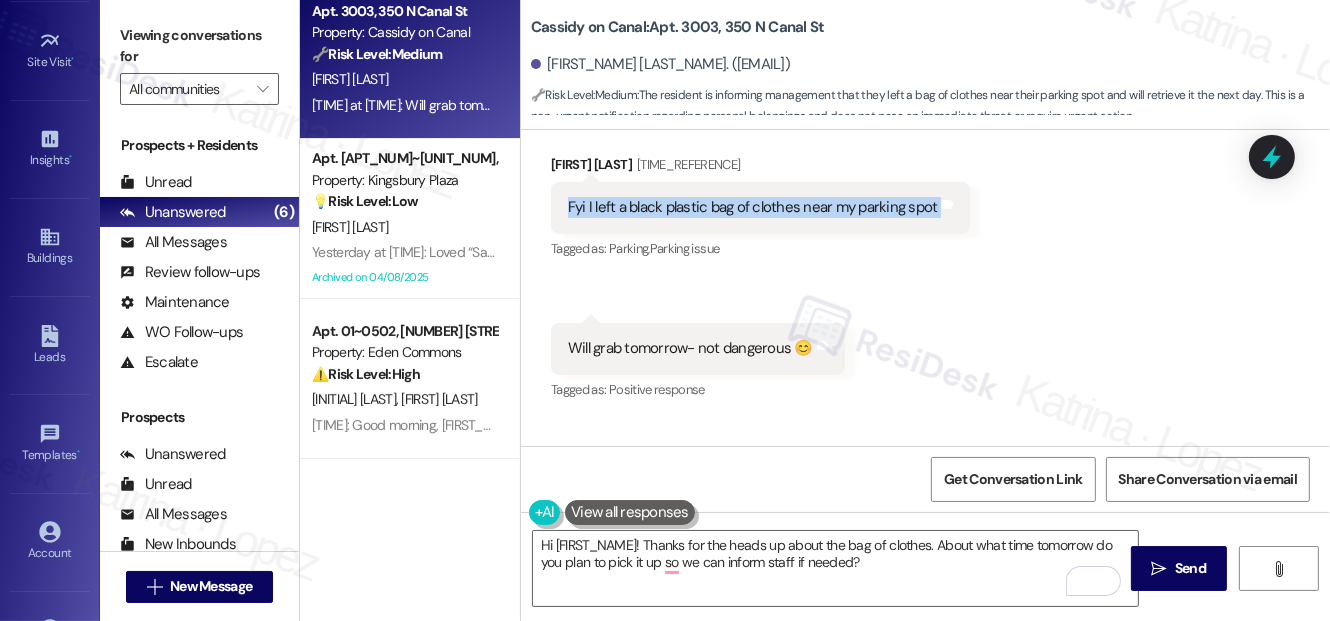 click on "Fyi I left a black plastic bag of clothes near my parking spot" at bounding box center (753, 207) 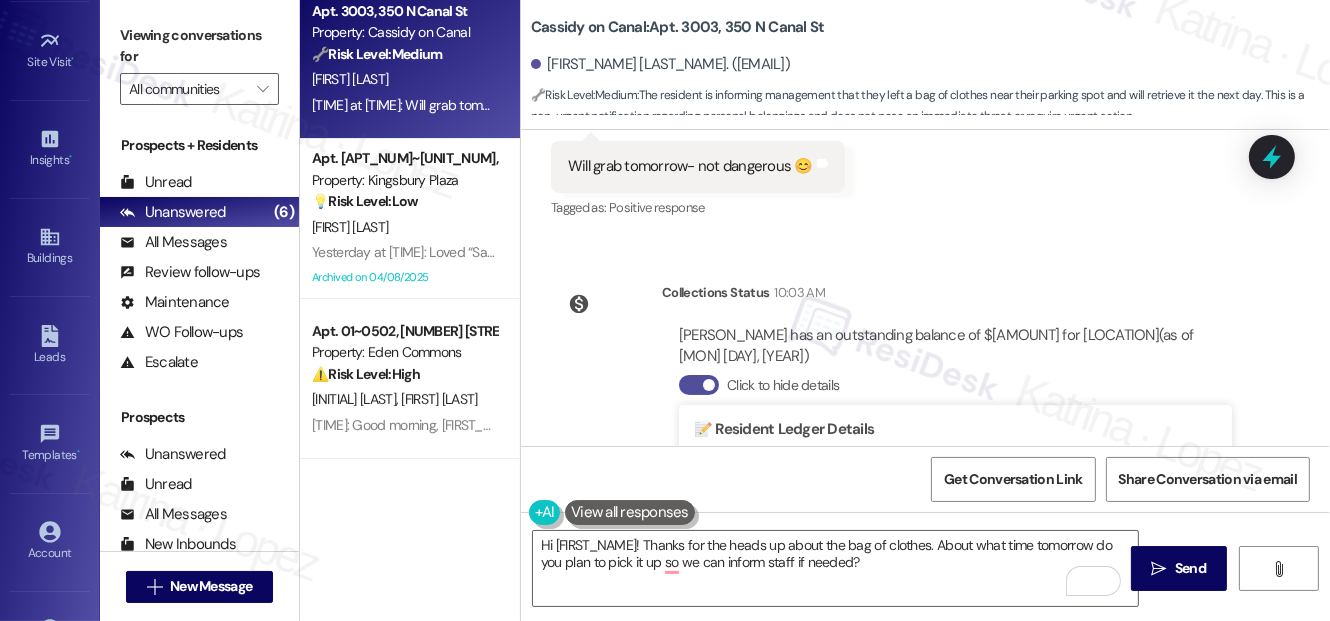 click on "Click to hide details" at bounding box center [699, 385] 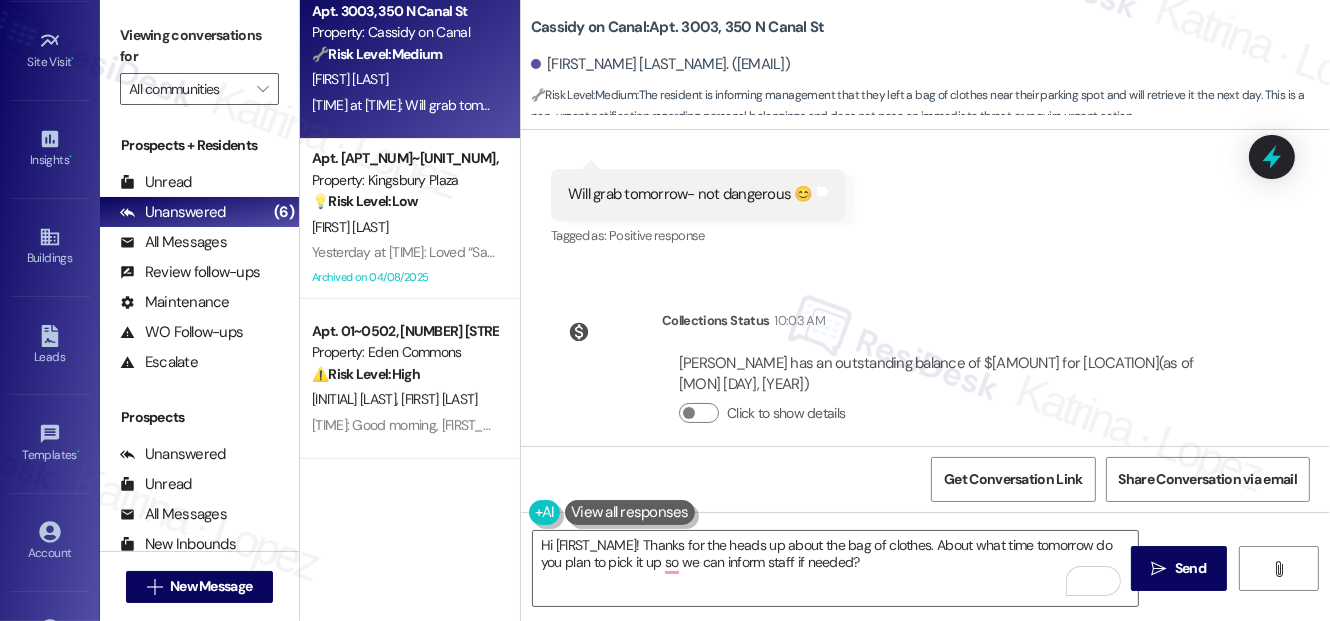 scroll, scrollTop: 14669, scrollLeft: 0, axis: vertical 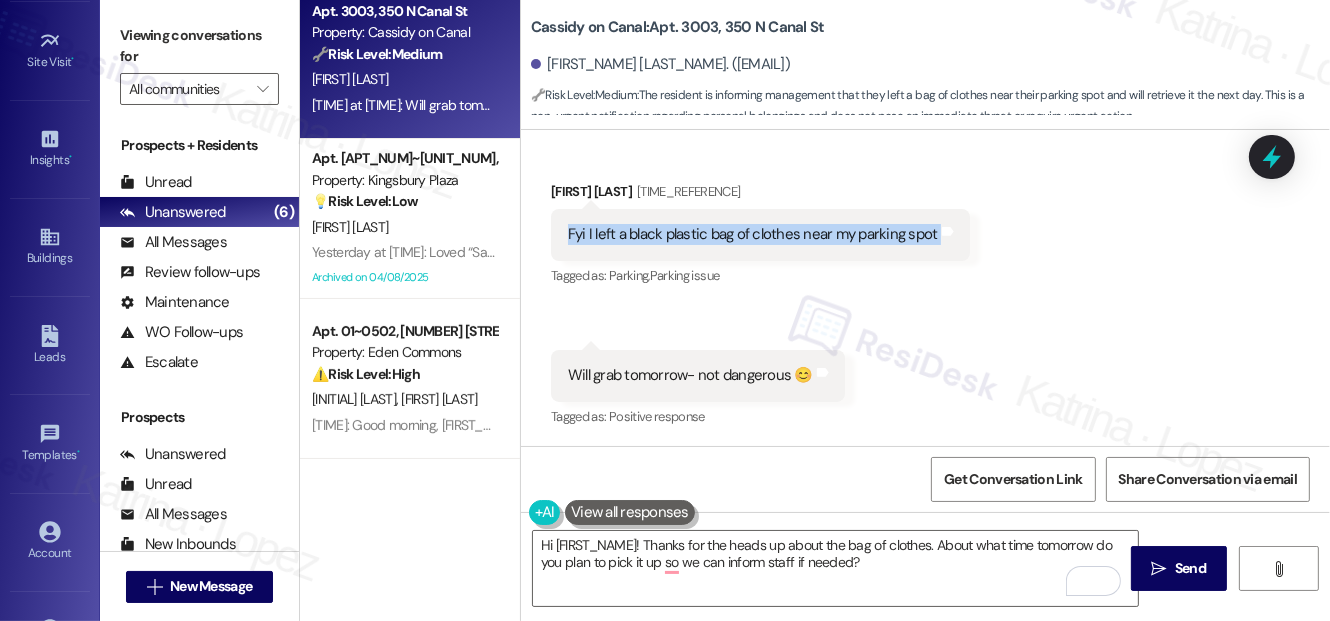 click on "Fyi I left a black plastic bag of clothes near my parking spot" at bounding box center (753, 234) 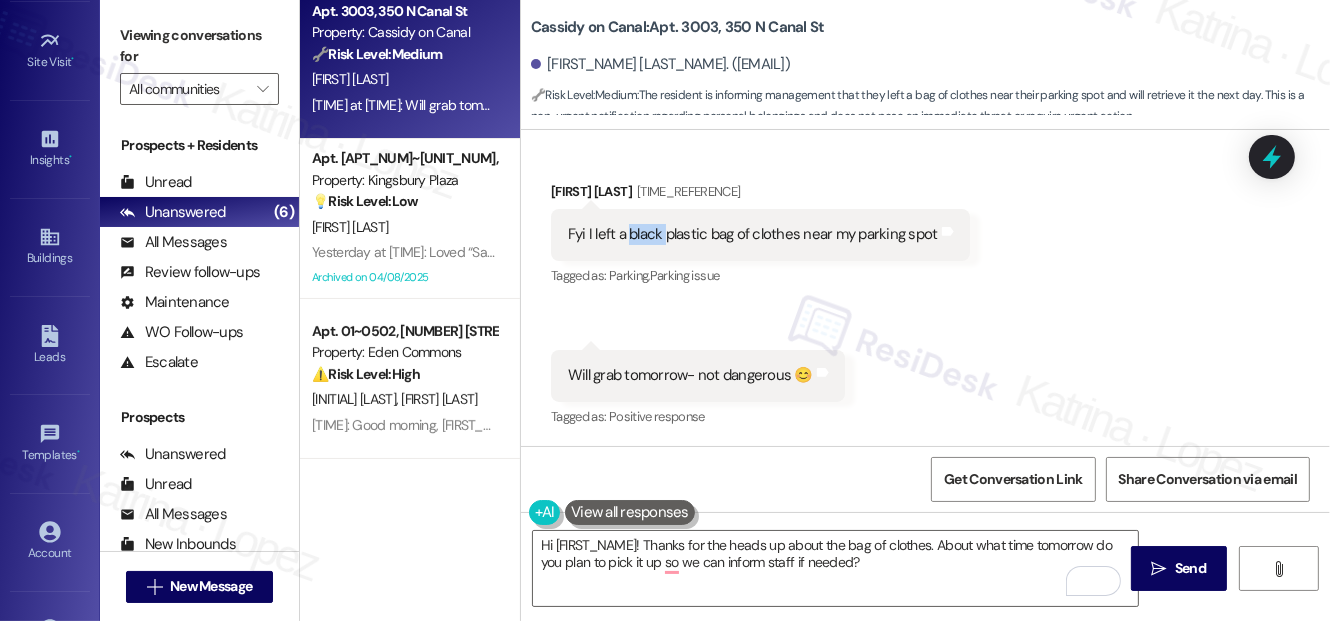 click on "Fyi I left a black plastic bag of clothes near my parking spot" at bounding box center [753, 234] 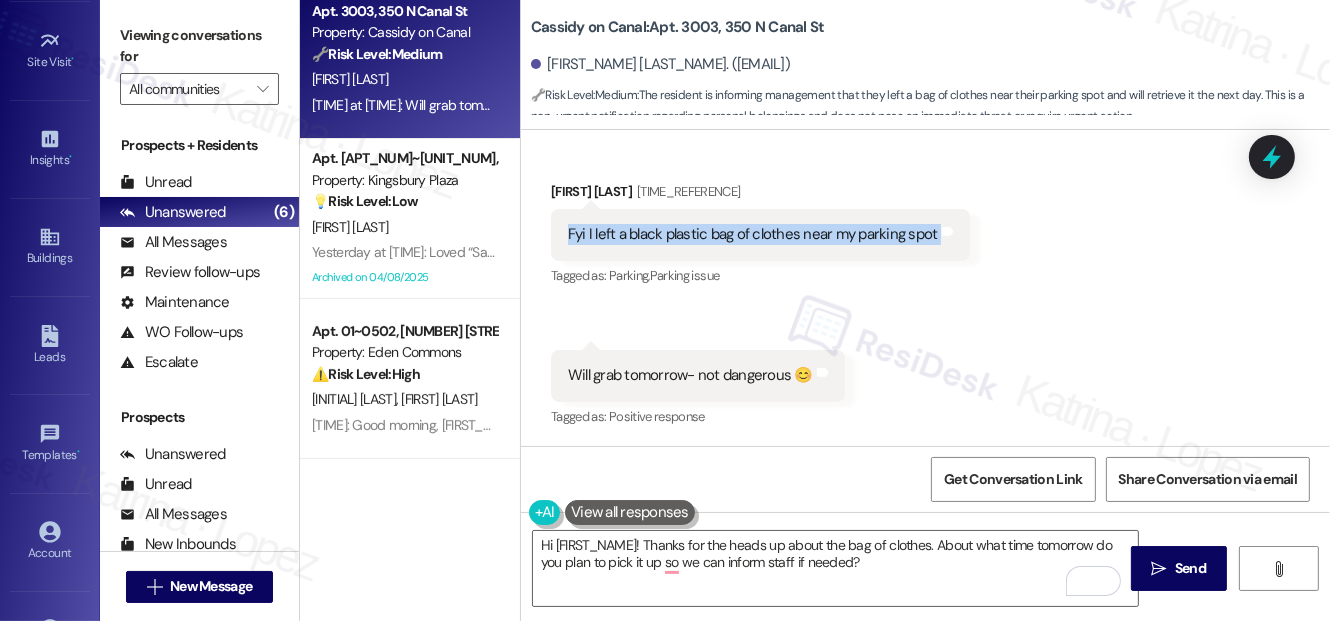 click on "Fyi I left a black plastic bag of clothes near my parking spot" at bounding box center [753, 234] 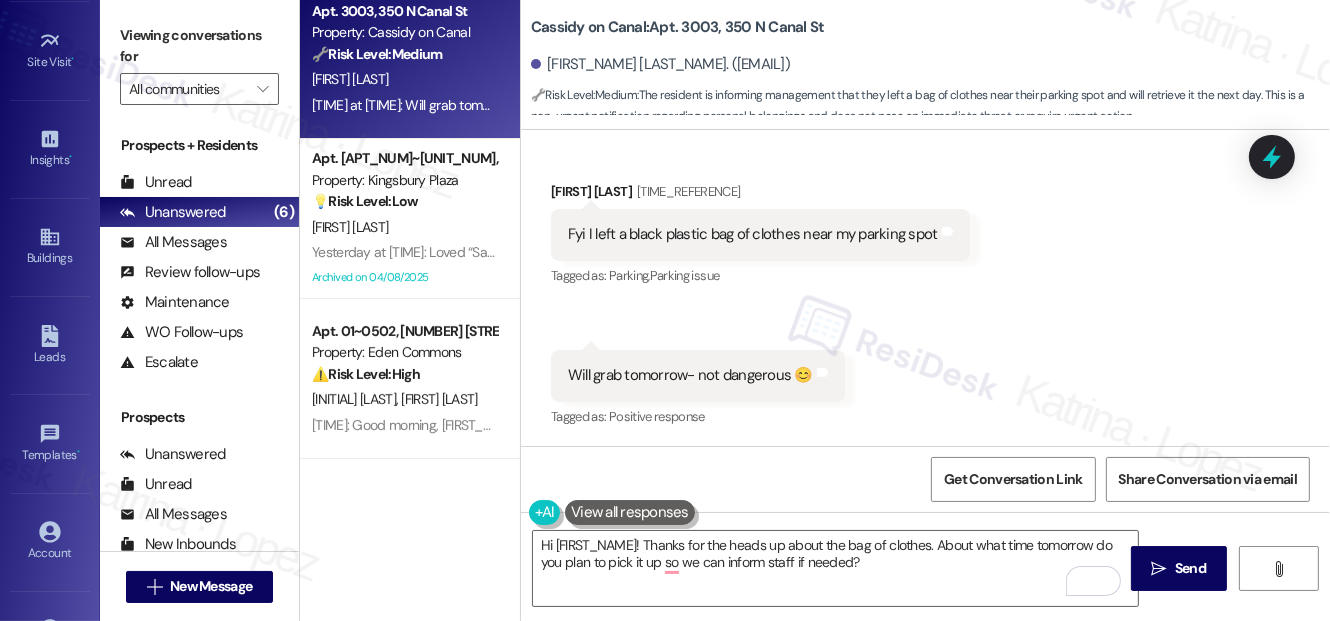 click on "Will grab tomorrow- not dangerous 😊" at bounding box center (690, 375) 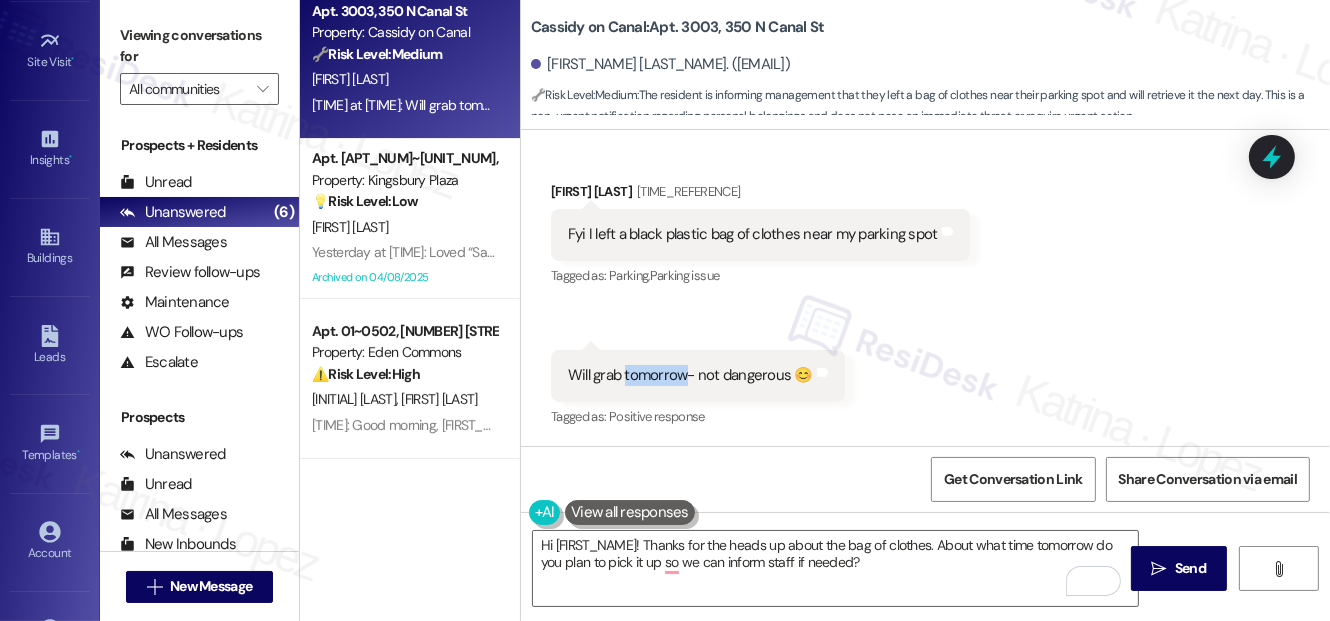 click on "Will grab tomorrow- not dangerous 😊" at bounding box center [690, 375] 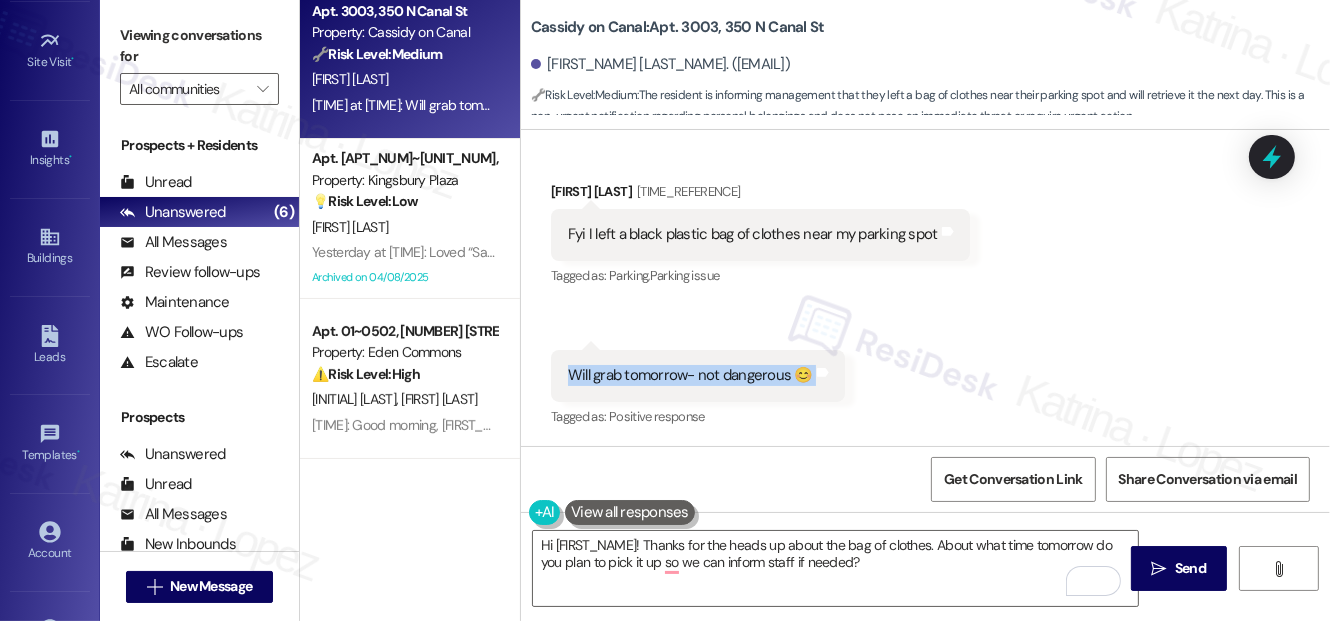 click on "Will grab tomorrow- not dangerous 😊" at bounding box center [690, 375] 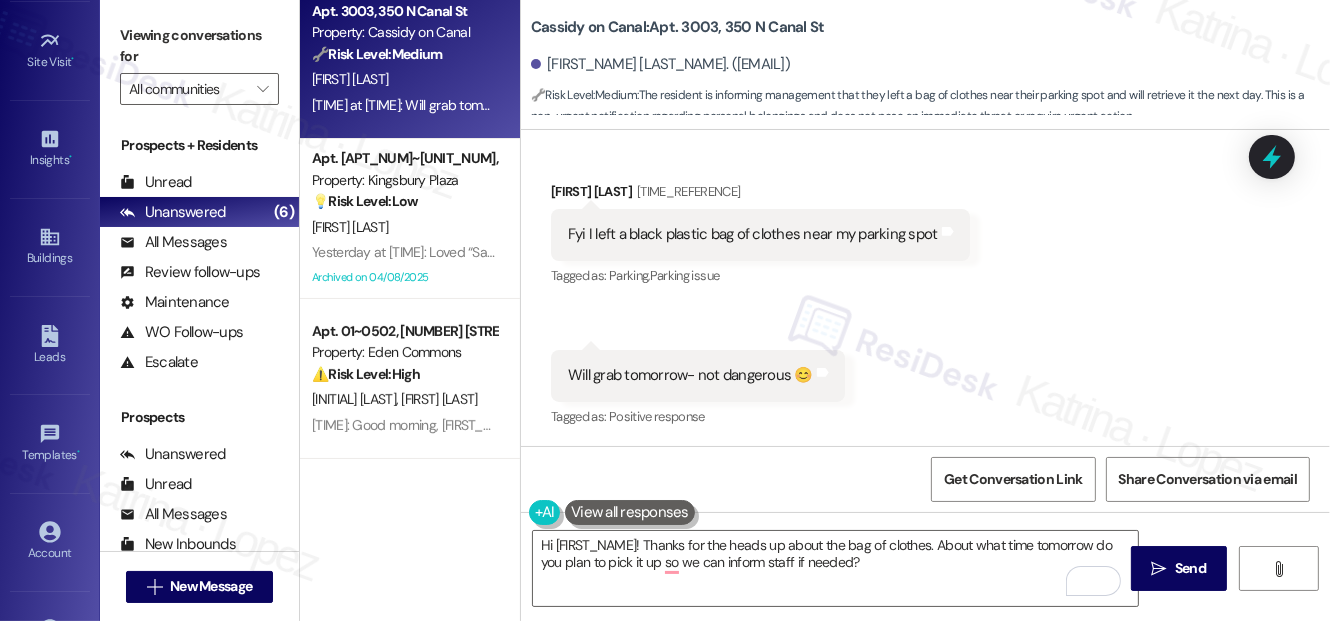 click on "Fyi I left a black plastic bag of clothes near my parking spot Tags and notes" at bounding box center [760, 234] 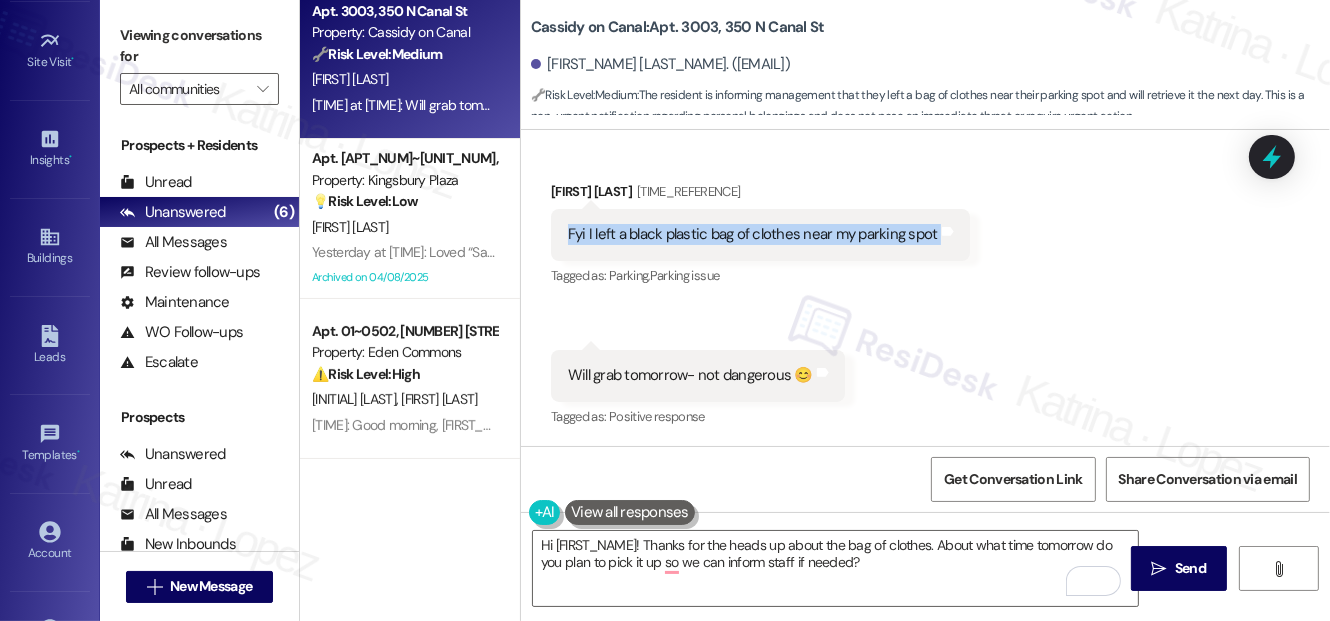 click on "Fyi I left a black plastic bag of clothes near my parking spot Tags and notes" at bounding box center (760, 234) 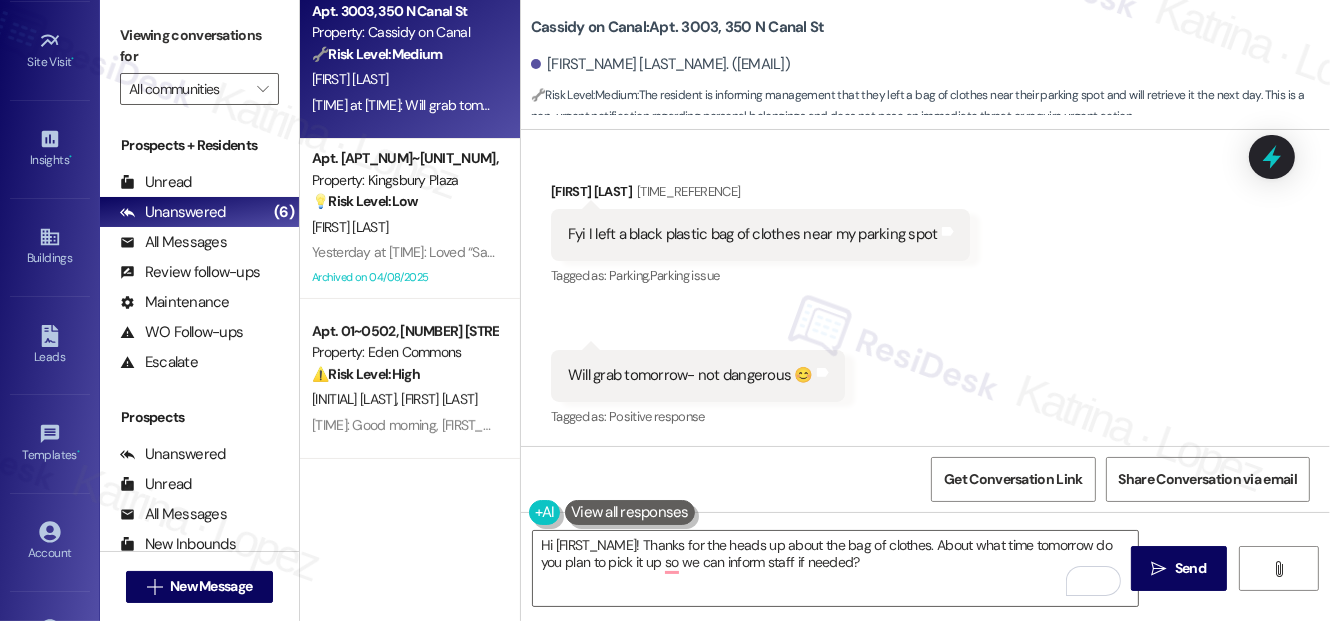 click on "Will grab tomorrow- not dangerous 😊 Tags and notes" at bounding box center (698, 375) 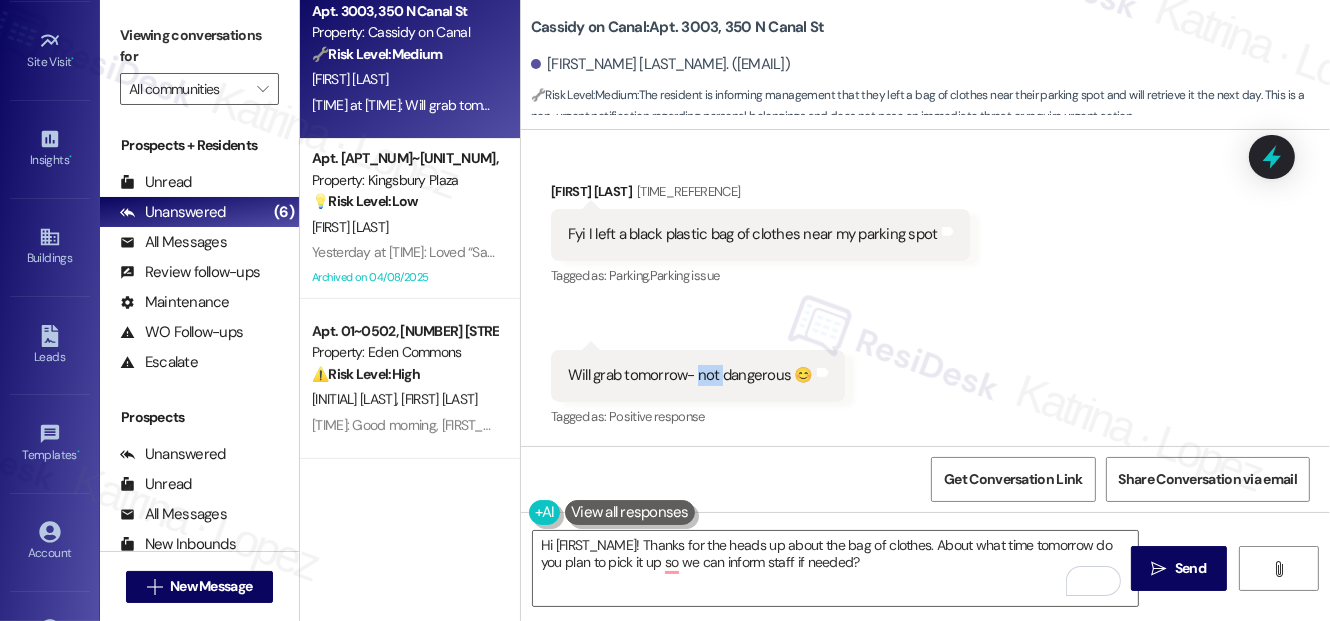 click on "Will grab tomorrow- not dangerous 😊 Tags and notes" at bounding box center (698, 375) 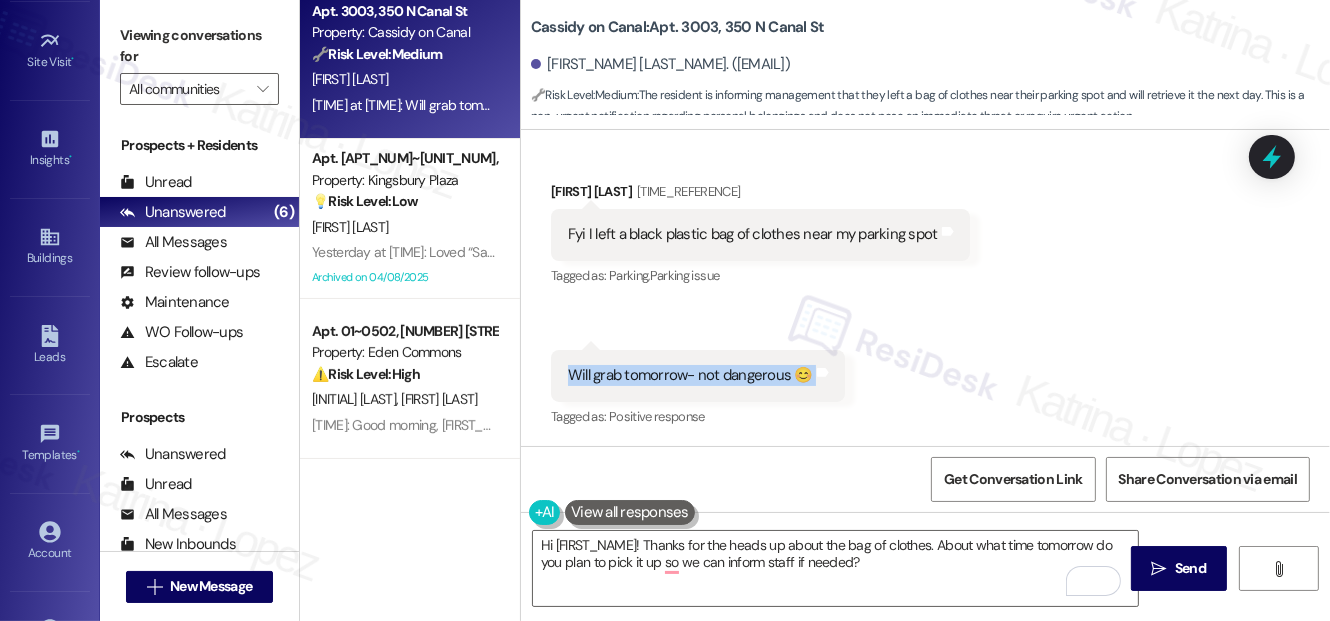 click on "Will grab tomorrow- not dangerous 😊 Tags and notes" at bounding box center [698, 375] 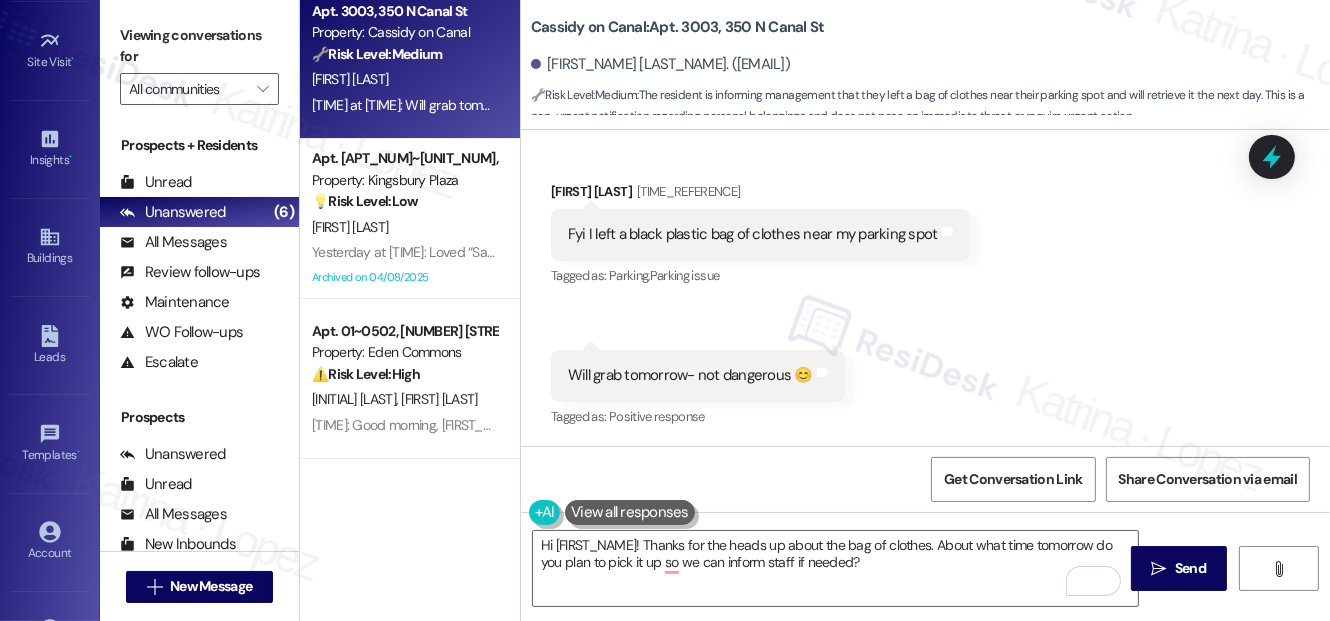 click on "Fyi I left a black plastic bag of clothes near my parking spot" at bounding box center (753, 234) 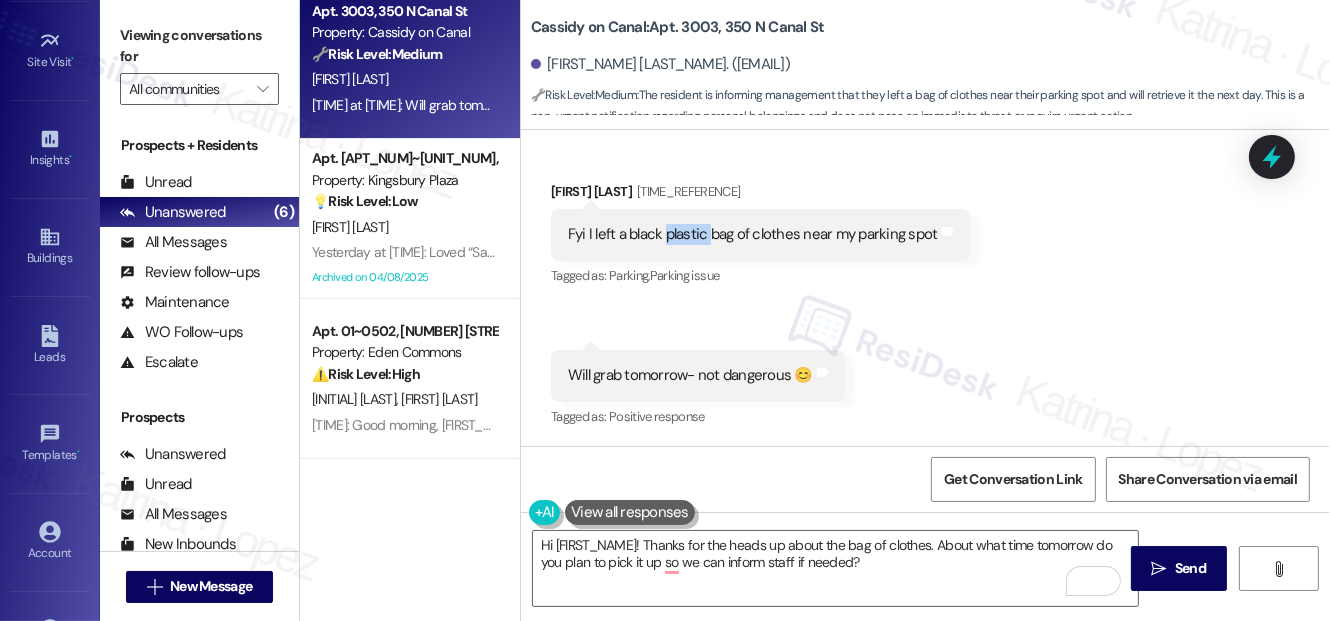 click on "Fyi I left a black plastic bag of clothes near my parking spot" at bounding box center [753, 234] 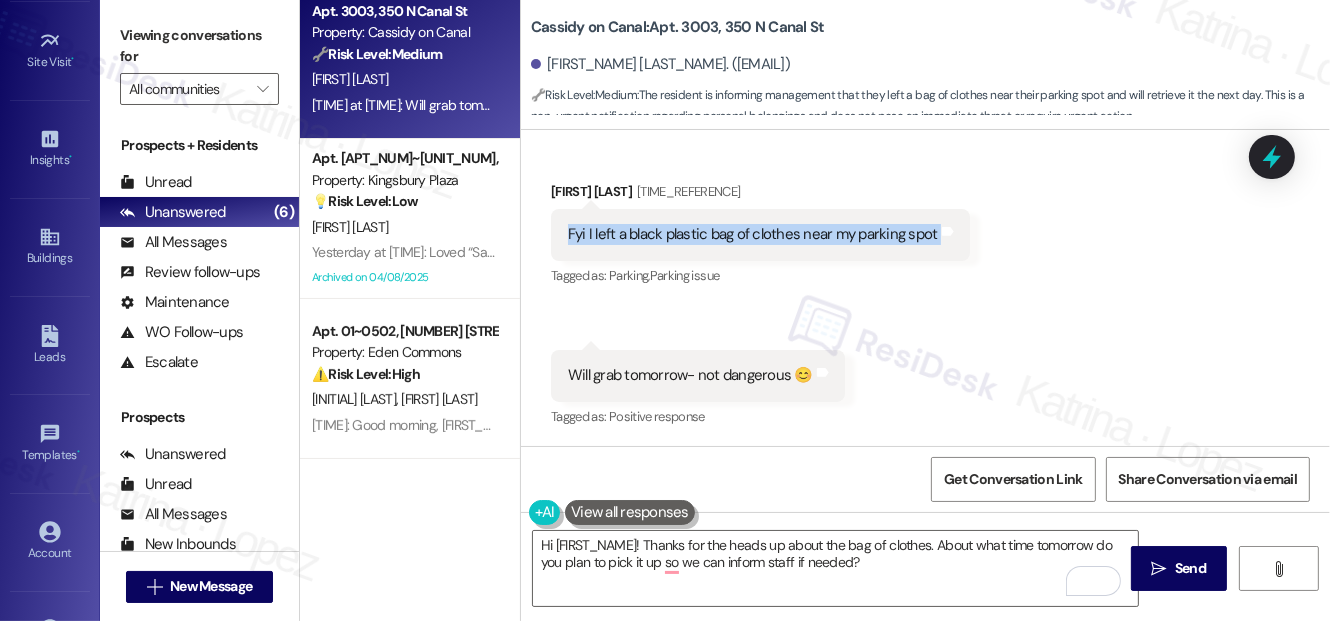 click on "Fyi I left a black plastic bag of clothes near my parking spot" at bounding box center (753, 234) 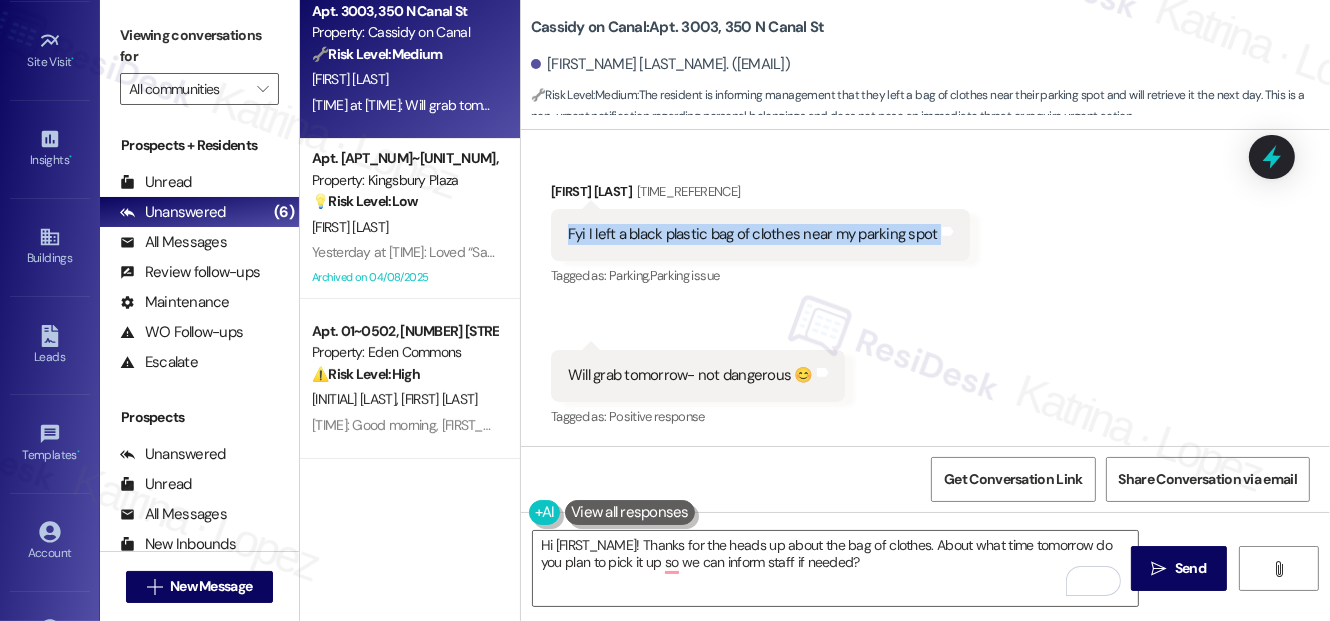 click on "Fyi I left a black plastic bag of clothes near my parking spot" at bounding box center [753, 234] 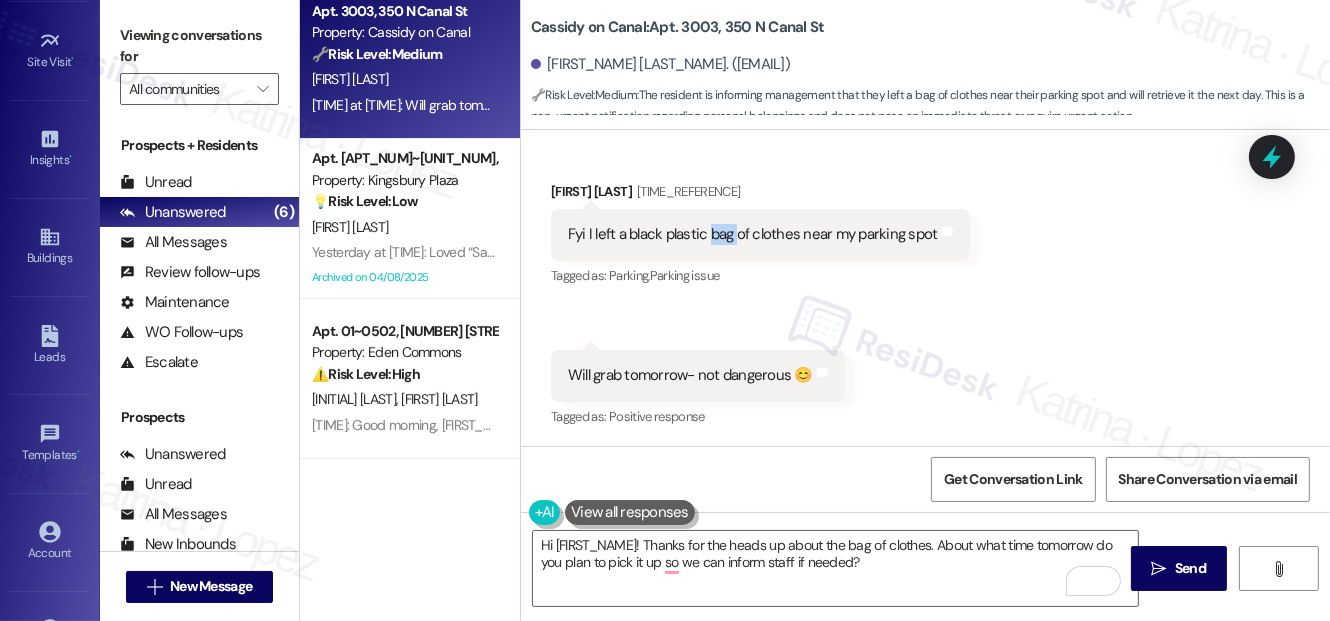 click on "Fyi I left a black plastic bag of clothes near my parking spot" at bounding box center (753, 234) 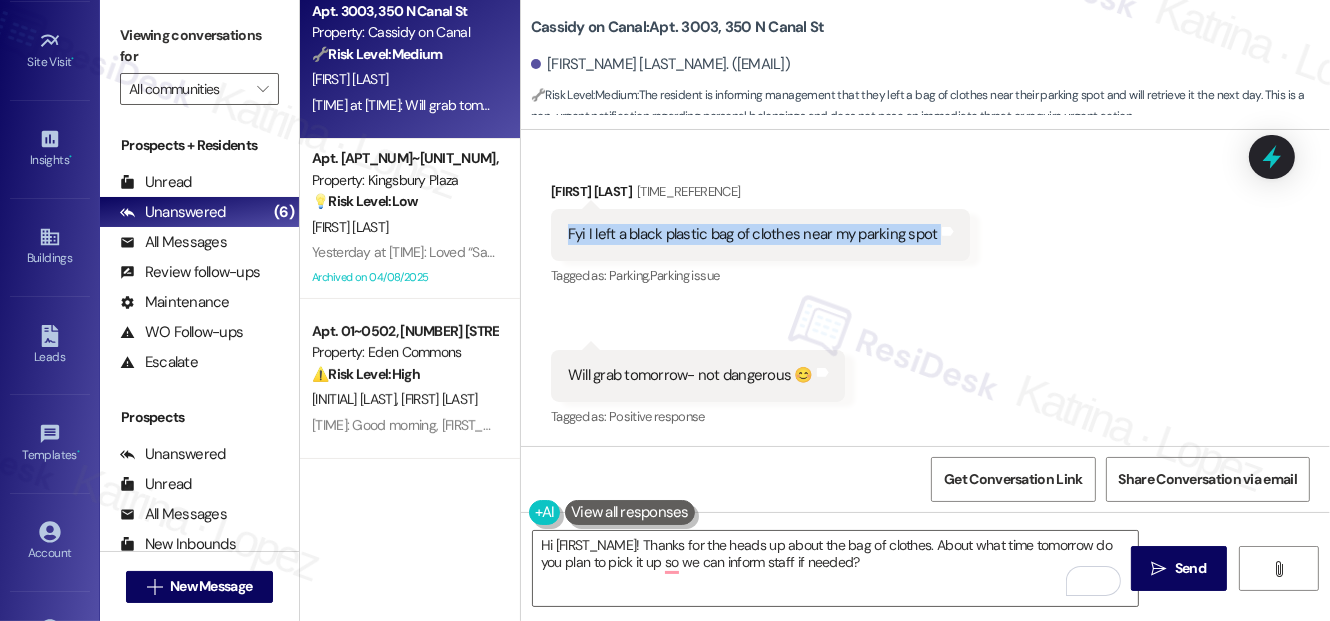 click on "Fyi I left a black plastic bag of clothes near my parking spot" at bounding box center [753, 234] 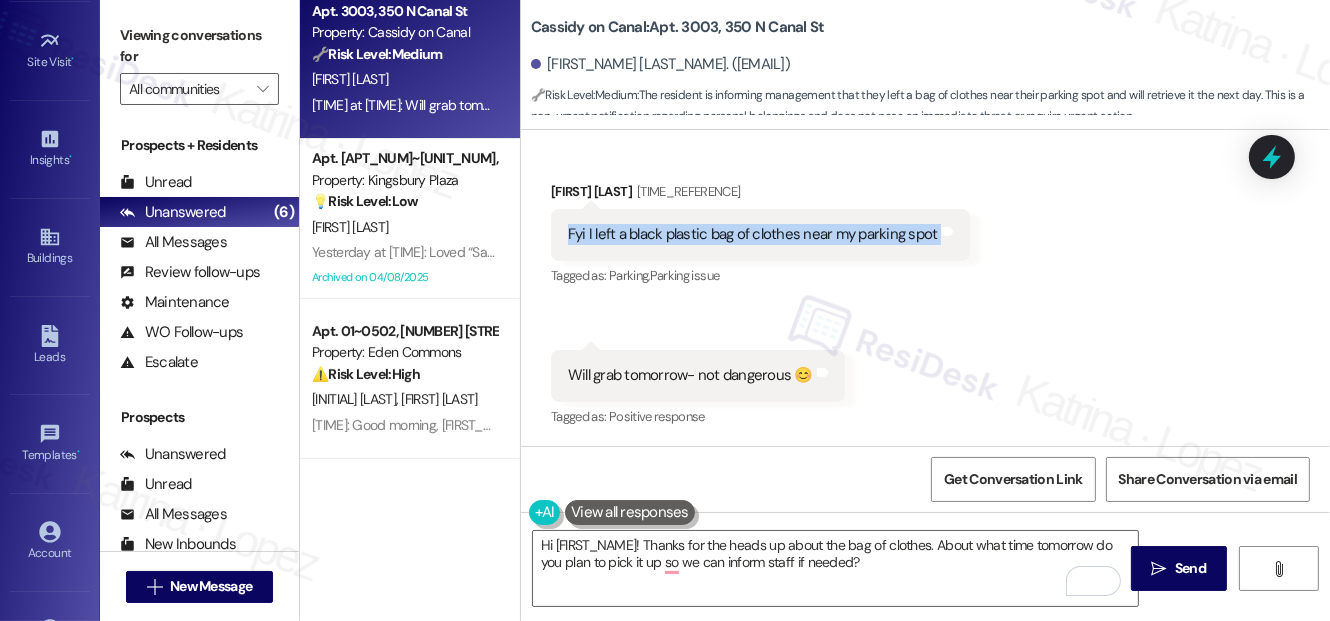 click on "Fyi I left a black plastic bag of clothes near my parking spot" at bounding box center [753, 234] 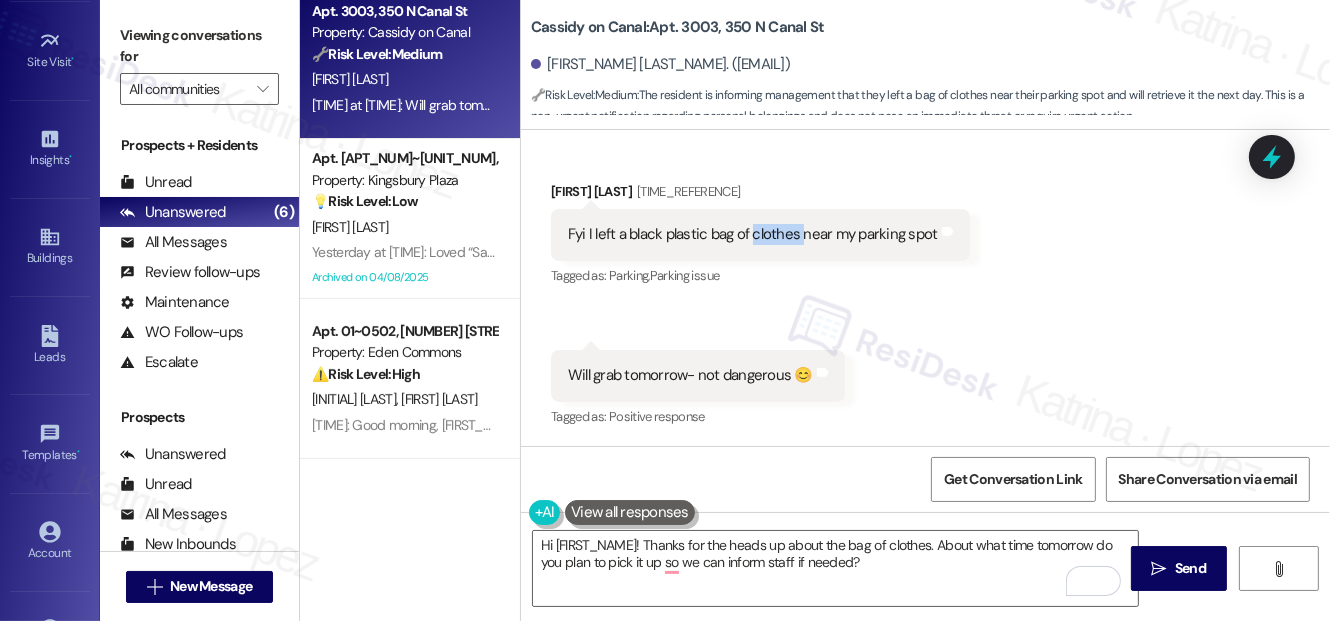 click on "Fyi I left a black plastic bag of clothes near my parking spot" at bounding box center [753, 234] 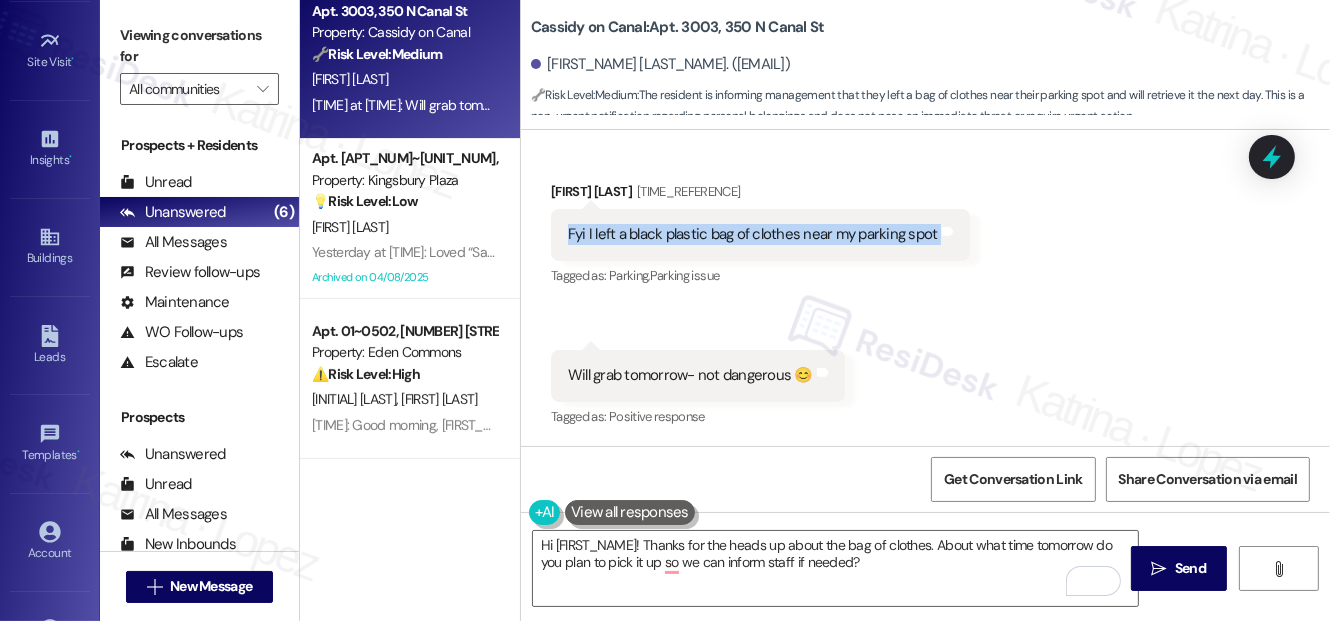click on "Fyi I left a black plastic bag of clothes near my parking spot" at bounding box center (753, 234) 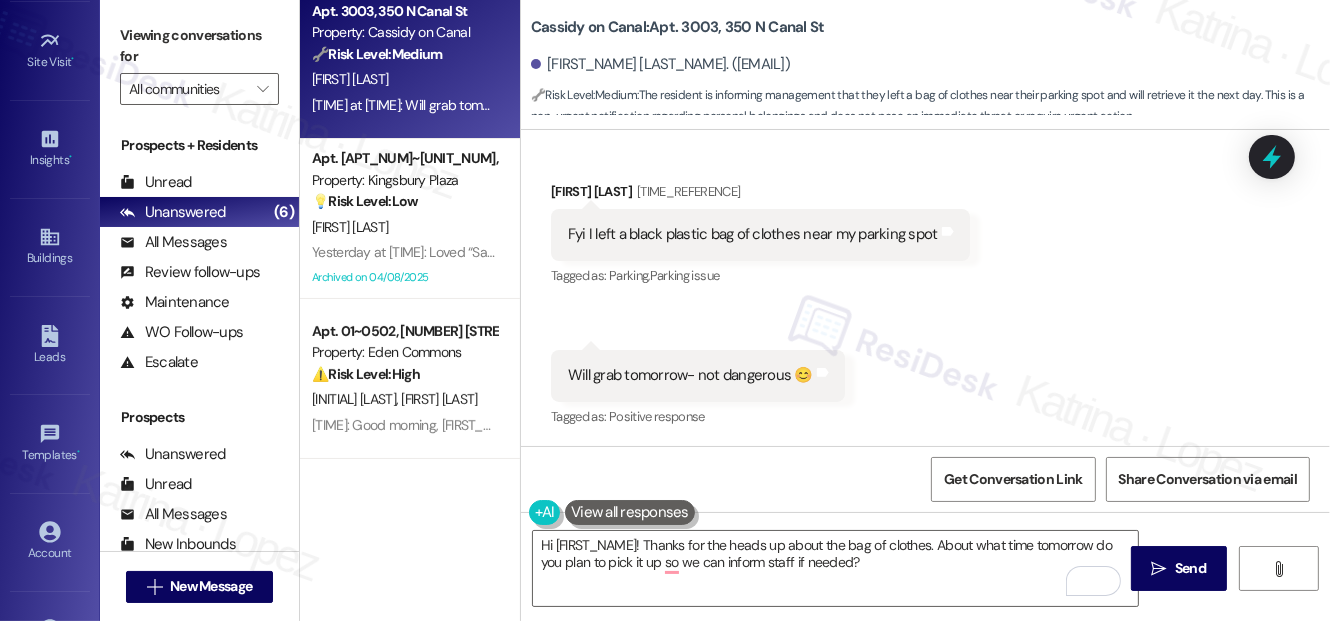 click on "Will grab tomorrow- not dangerous 😊" at bounding box center [690, 375] 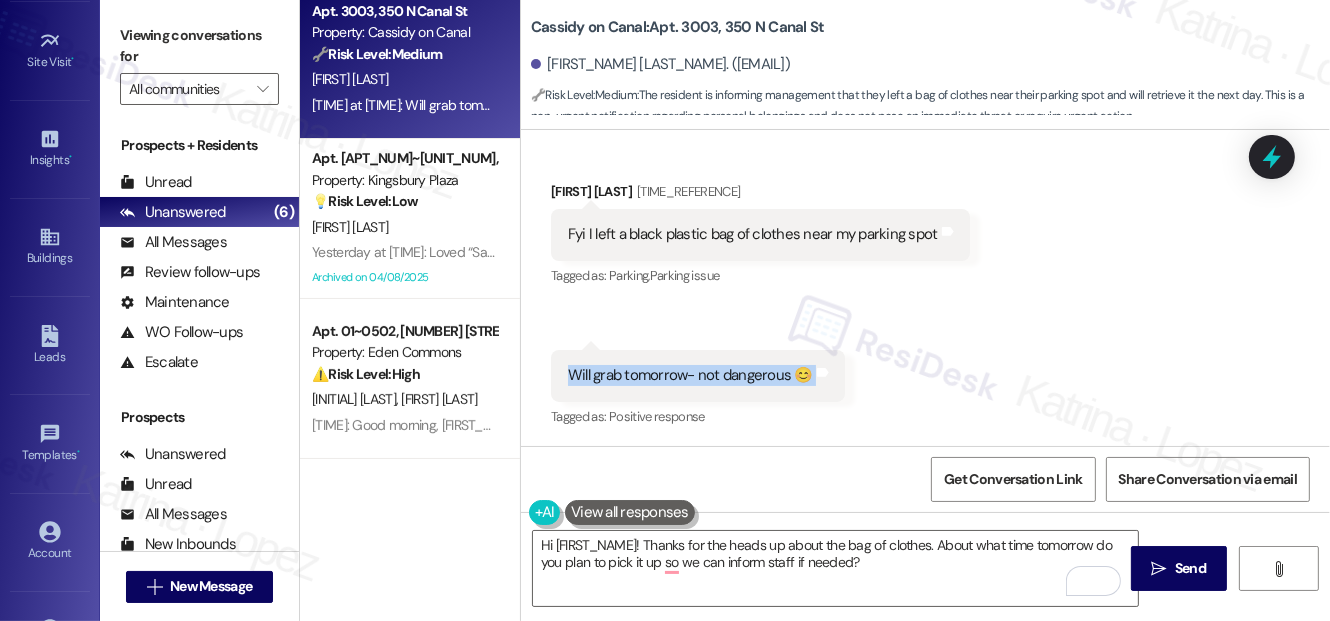 click on "Will grab tomorrow- not dangerous 😊" at bounding box center (690, 375) 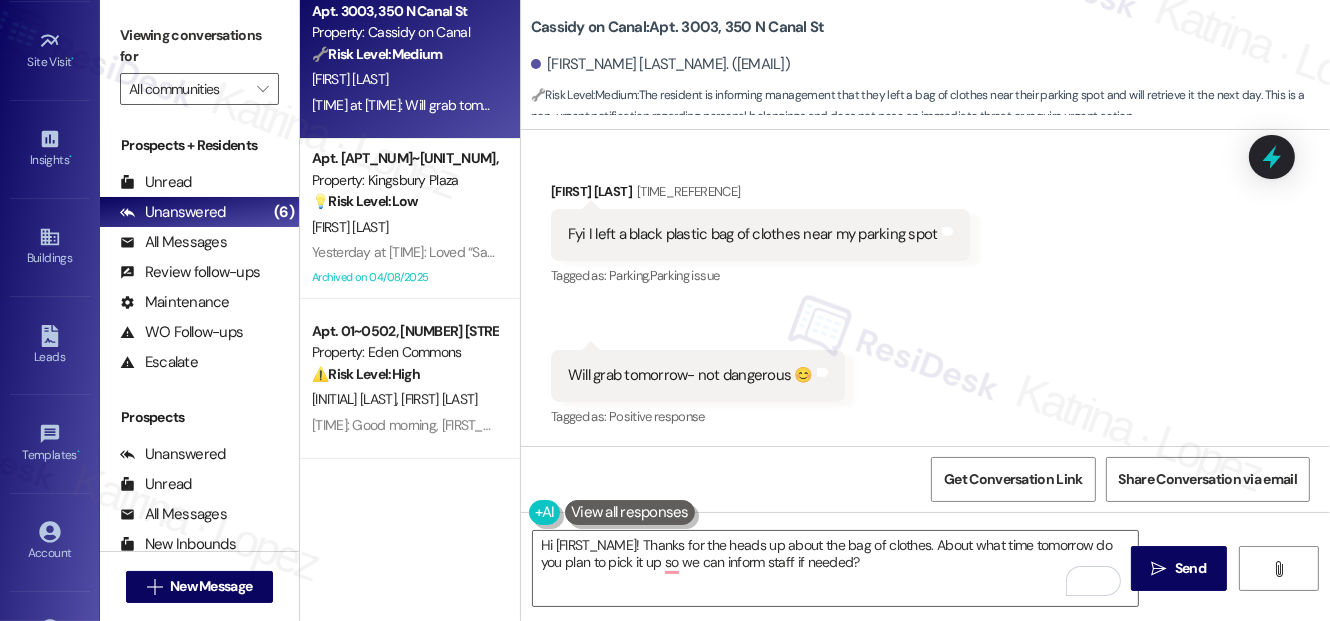 click on "Tagged as:   Parking ,  Click to highlight conversations about Parking Parking issue Click to highlight conversations about Parking issue" at bounding box center [760, 275] 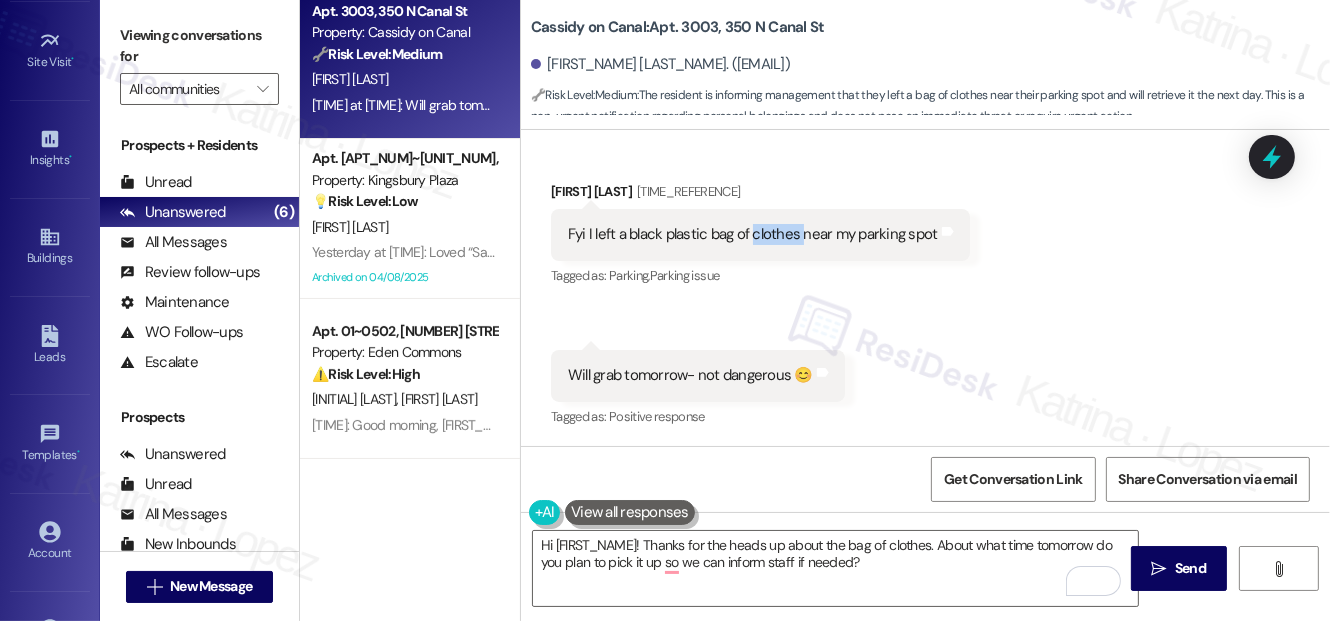 click on "Fyi I left a black plastic bag of clothes near my parking spot" at bounding box center (753, 234) 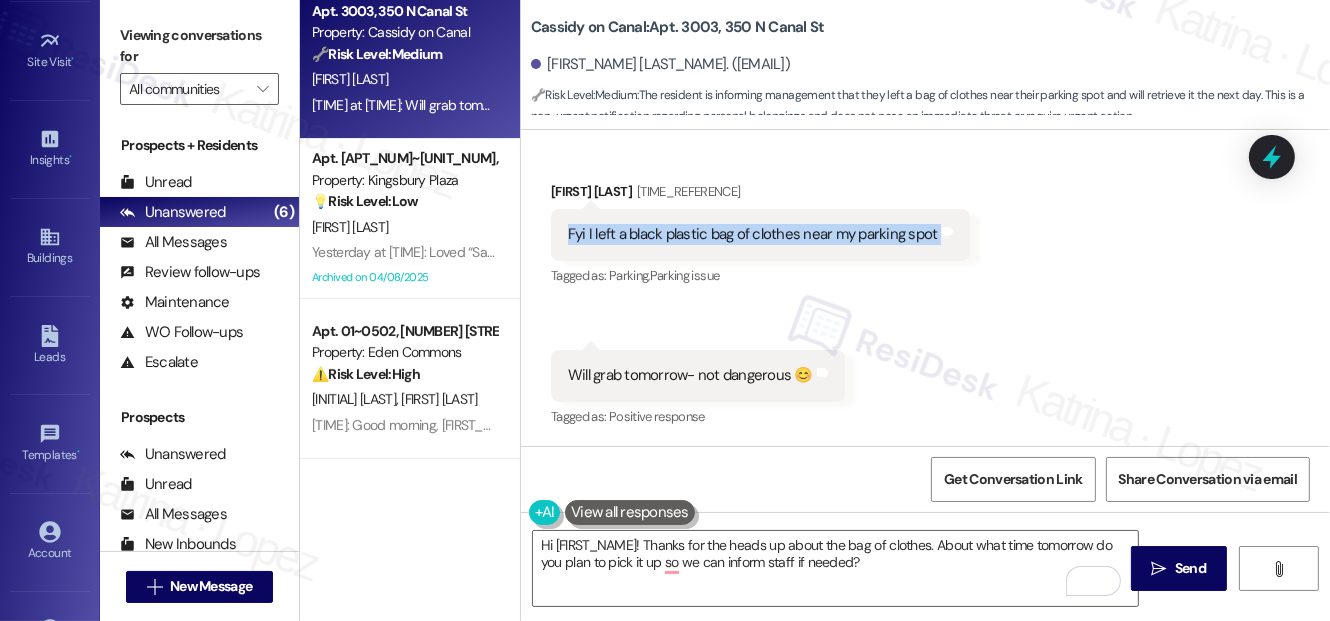 click on "Fyi I left a black plastic bag of clothes near my parking spot" at bounding box center [753, 234] 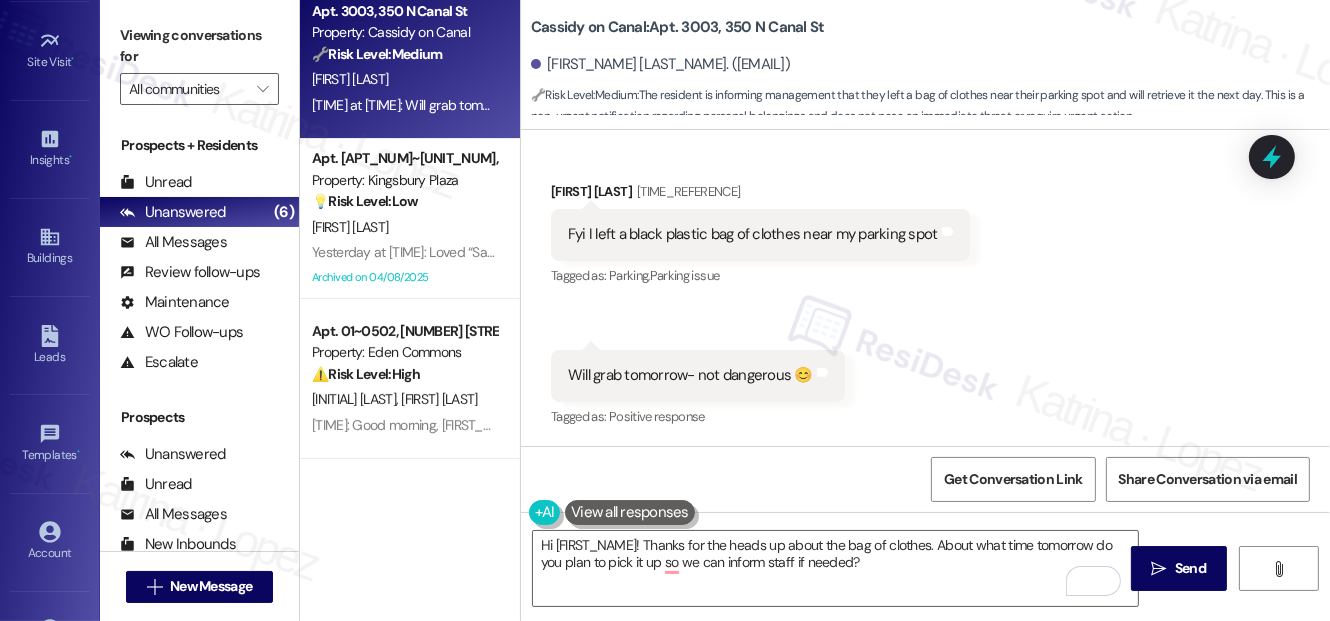 click on "Will grab tomorrow- not dangerous 😊" at bounding box center [690, 375] 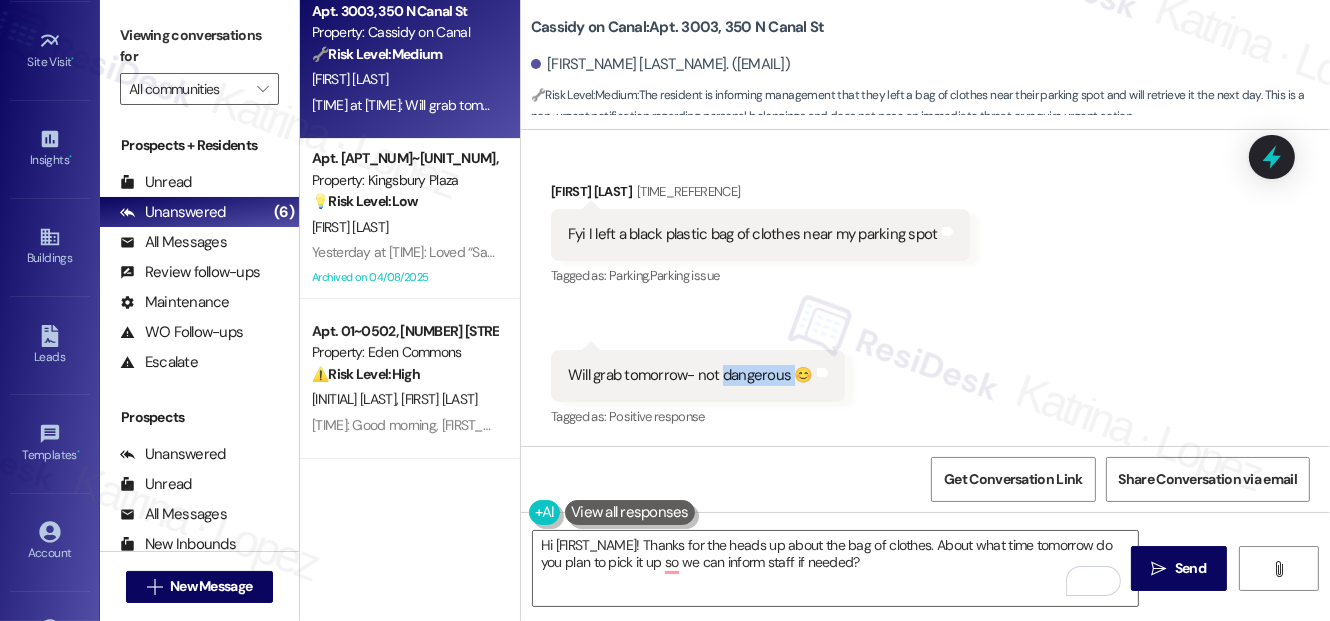 click on "Will grab tomorrow- not dangerous 😊" at bounding box center [690, 375] 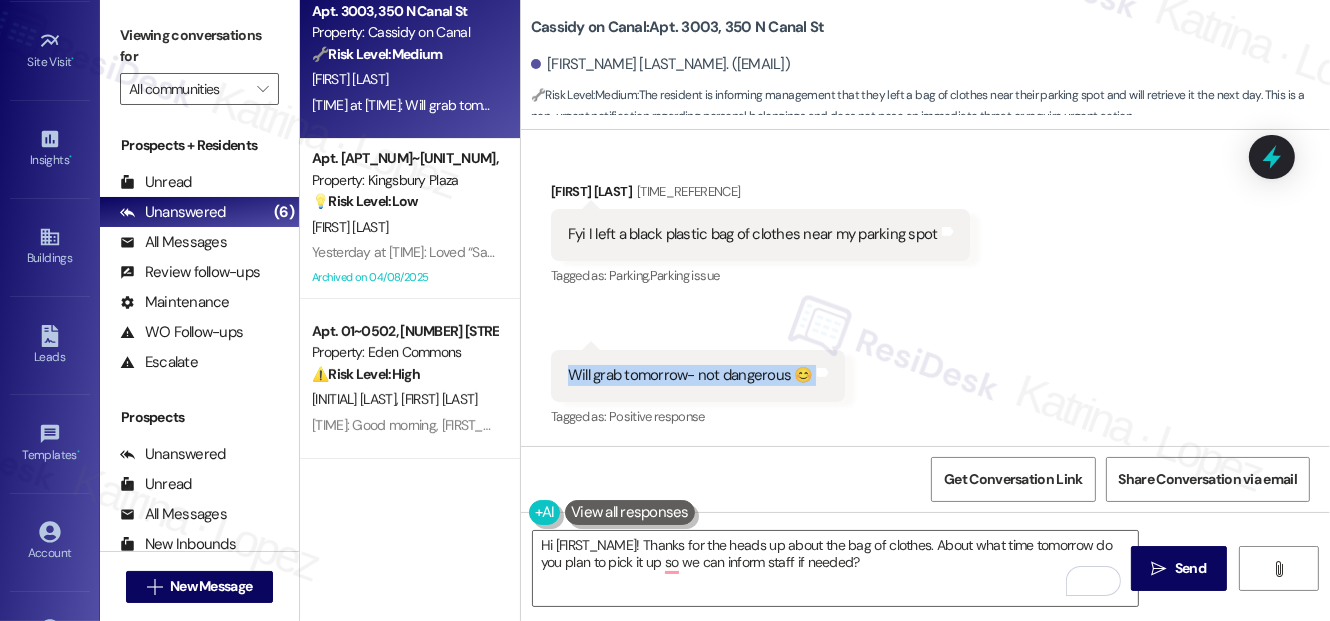click on "Will grab tomorrow- not dangerous 😊" at bounding box center [690, 375] 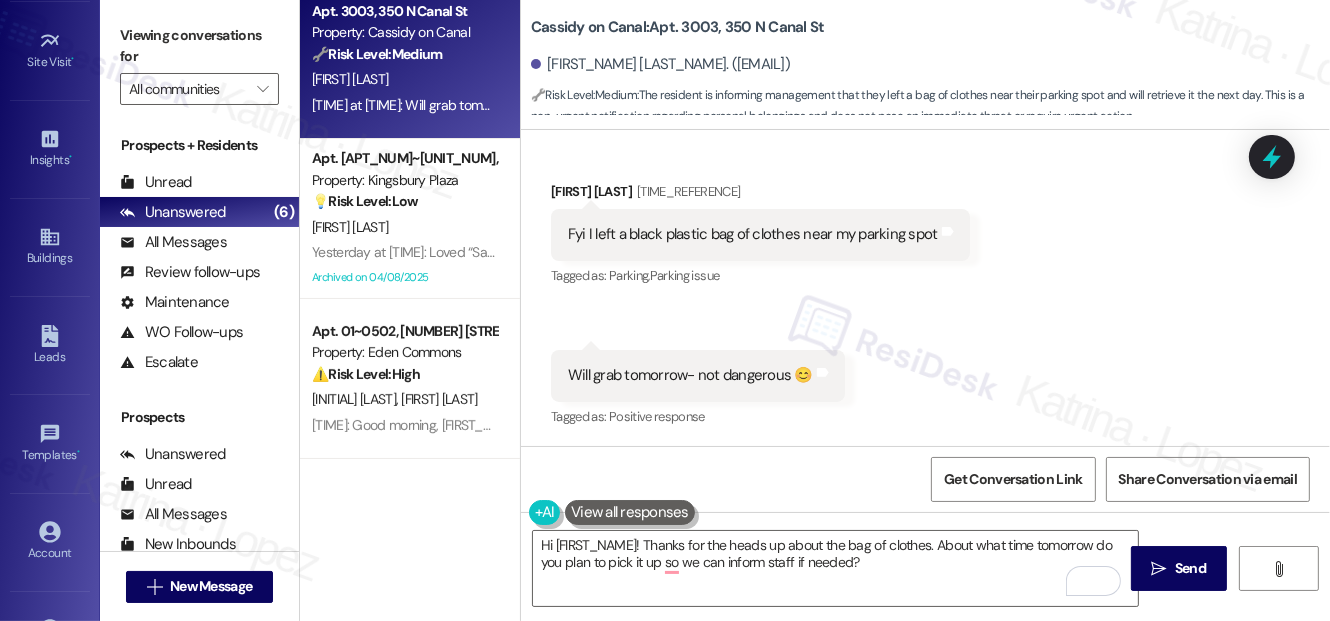 click on "Fyi I left a black plastic bag of clothes near my parking spot" at bounding box center [753, 234] 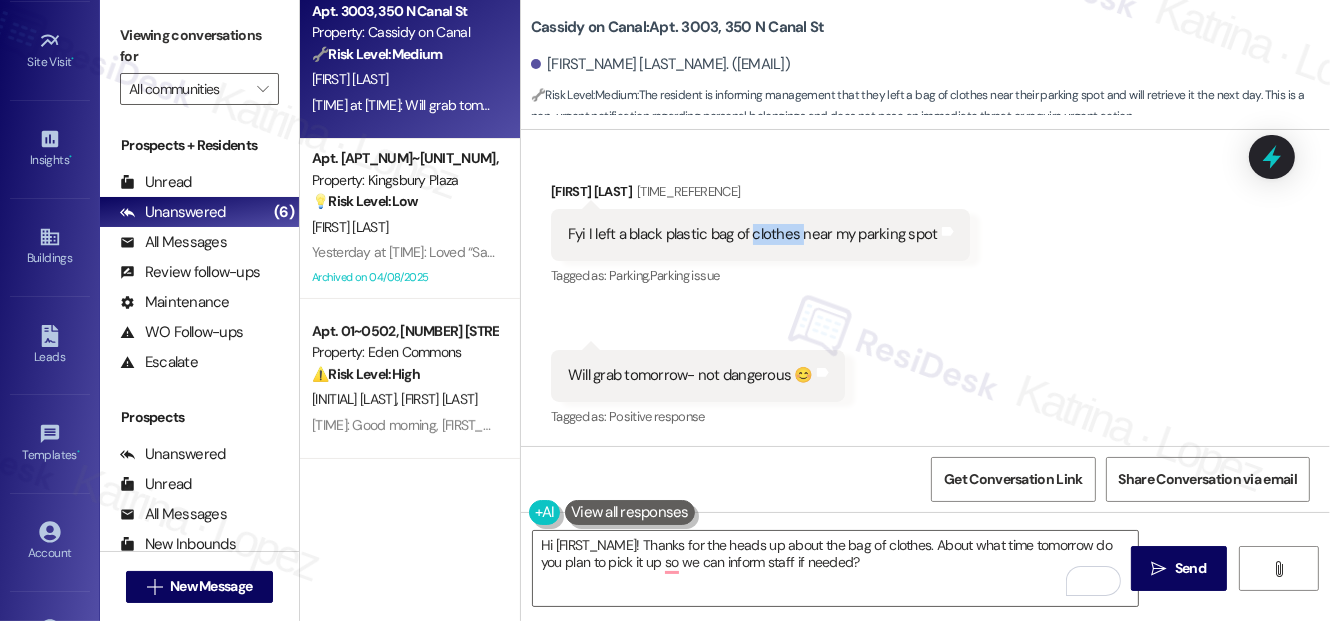 click on "Fyi I left a black plastic bag of clothes near my parking spot" at bounding box center (753, 234) 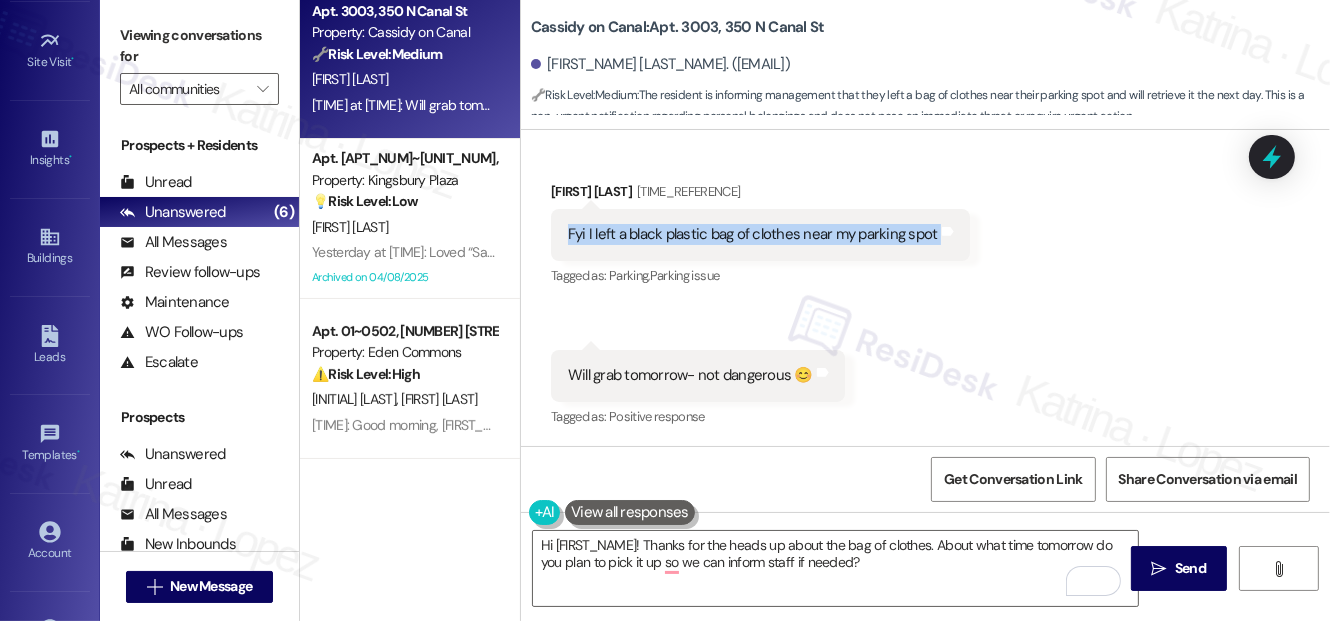click on "Fyi I left a black plastic bag of clothes near my parking spot" at bounding box center [753, 234] 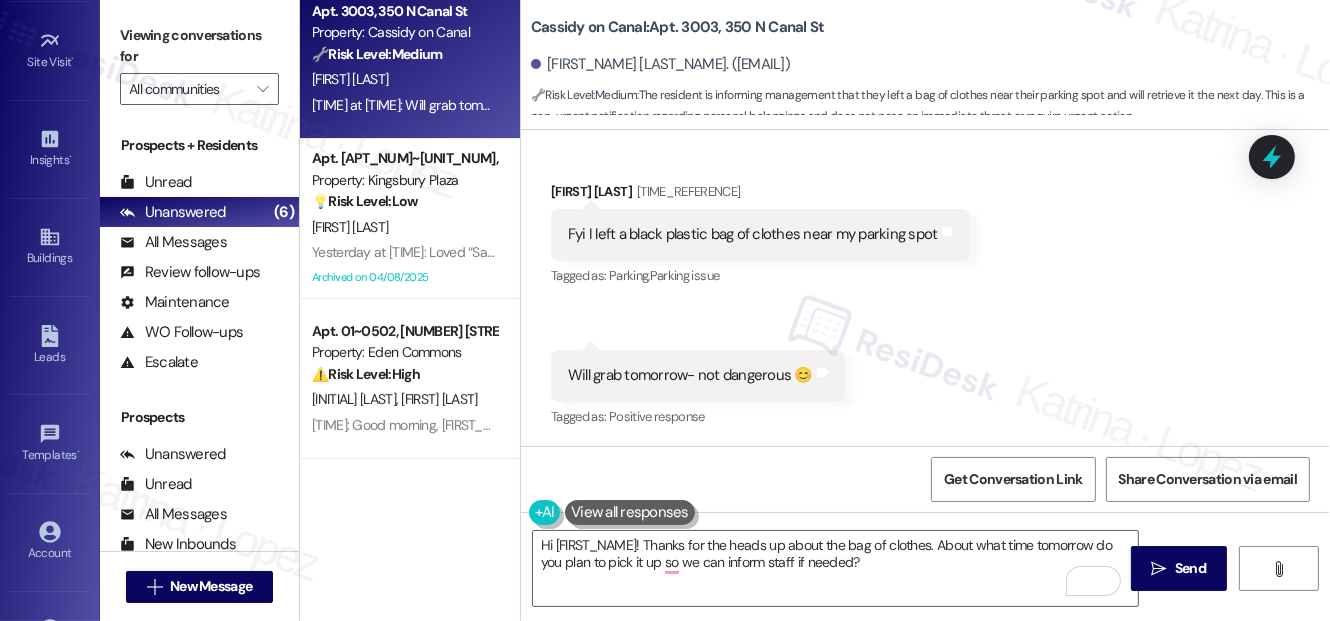 click on "Received via SMS [FIRST] [LAST] Yesterday at [TIME] Fyi I left a black plastic bag of clothes near my parking spot Tags and notes Tagged as:   Parking ,  Click to highlight conversations about Parking Parking issue Click to highlight conversations about Parking issue" at bounding box center [760, 235] 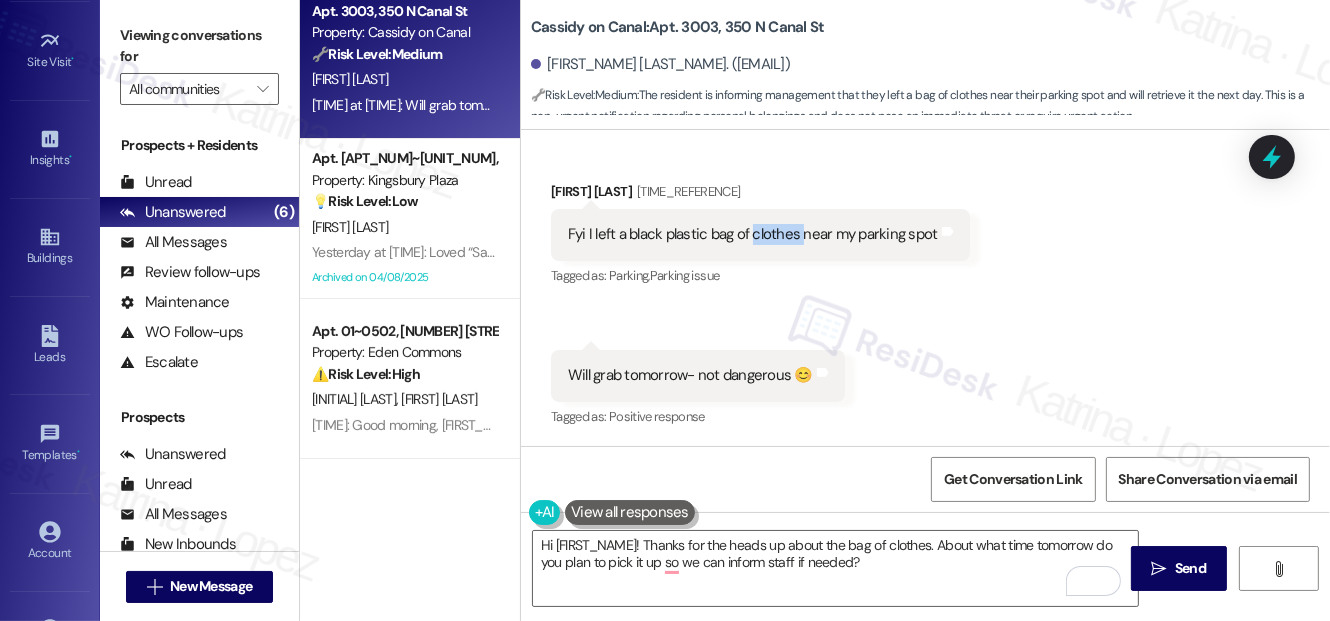 click on "Fyi I left a black plastic bag of clothes near my parking spot" at bounding box center [753, 234] 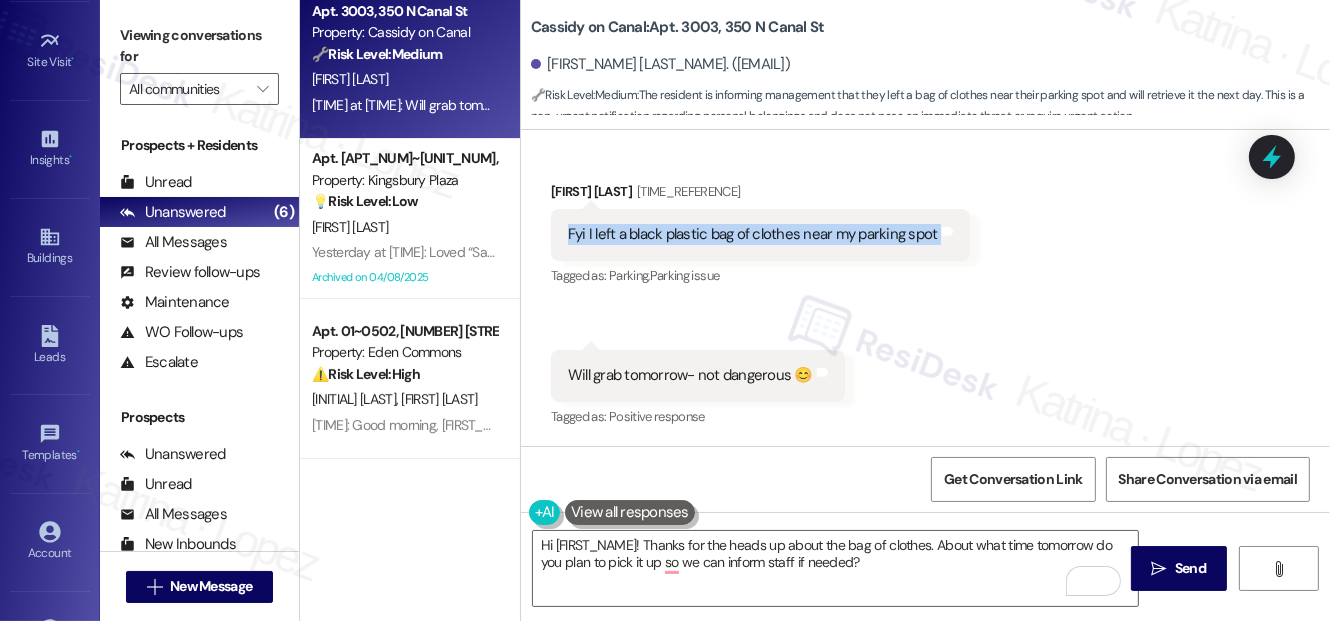 click on "Fyi I left a black plastic bag of clothes near my parking spot" at bounding box center [753, 234] 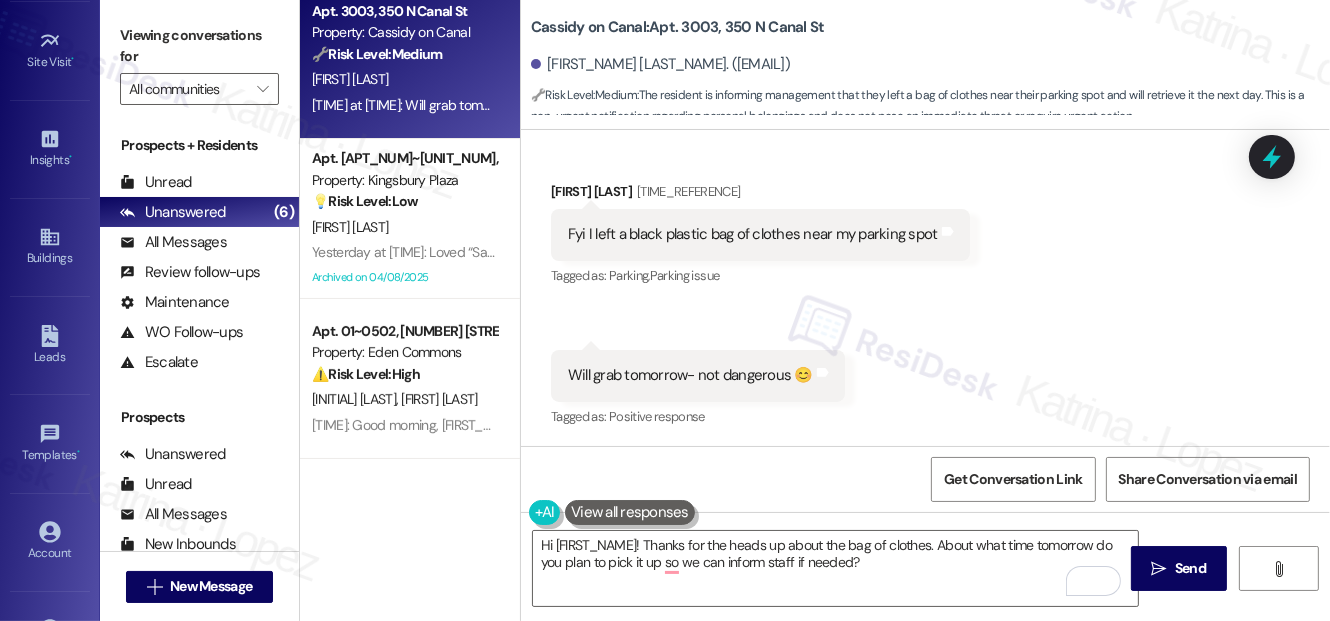 click on "[PERSON_NAME] [TIME_REFERENCE]" at bounding box center [760, 195] 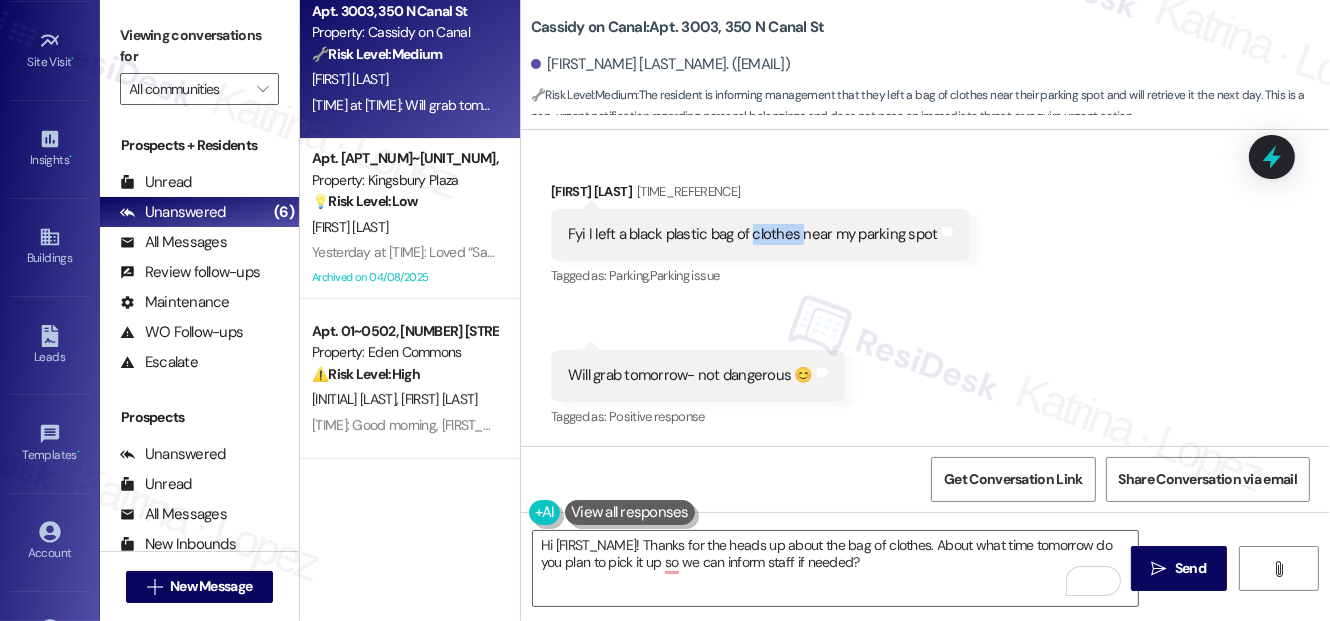click on "Fyi I left a black plastic bag of clothes near my parking spot" at bounding box center (753, 234) 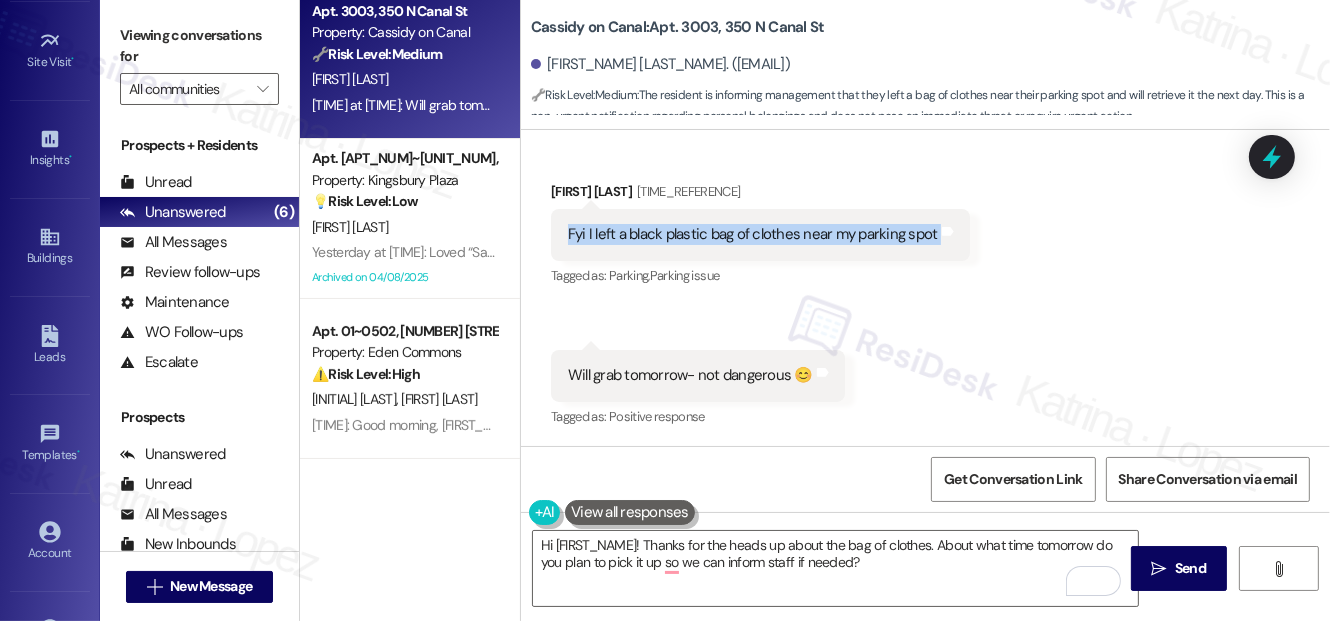 click on "Fyi I left a black plastic bag of clothes near my parking spot" at bounding box center (753, 234) 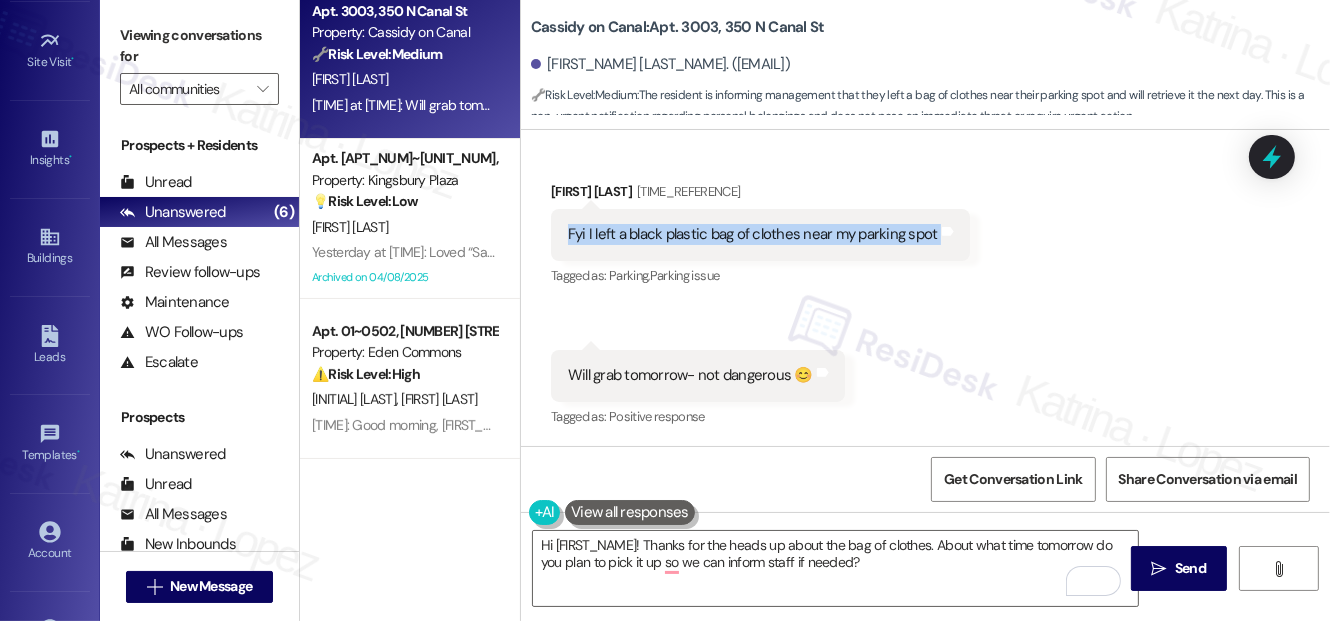 click on "Fyi I left a black plastic bag of clothes near my parking spot" at bounding box center [753, 234] 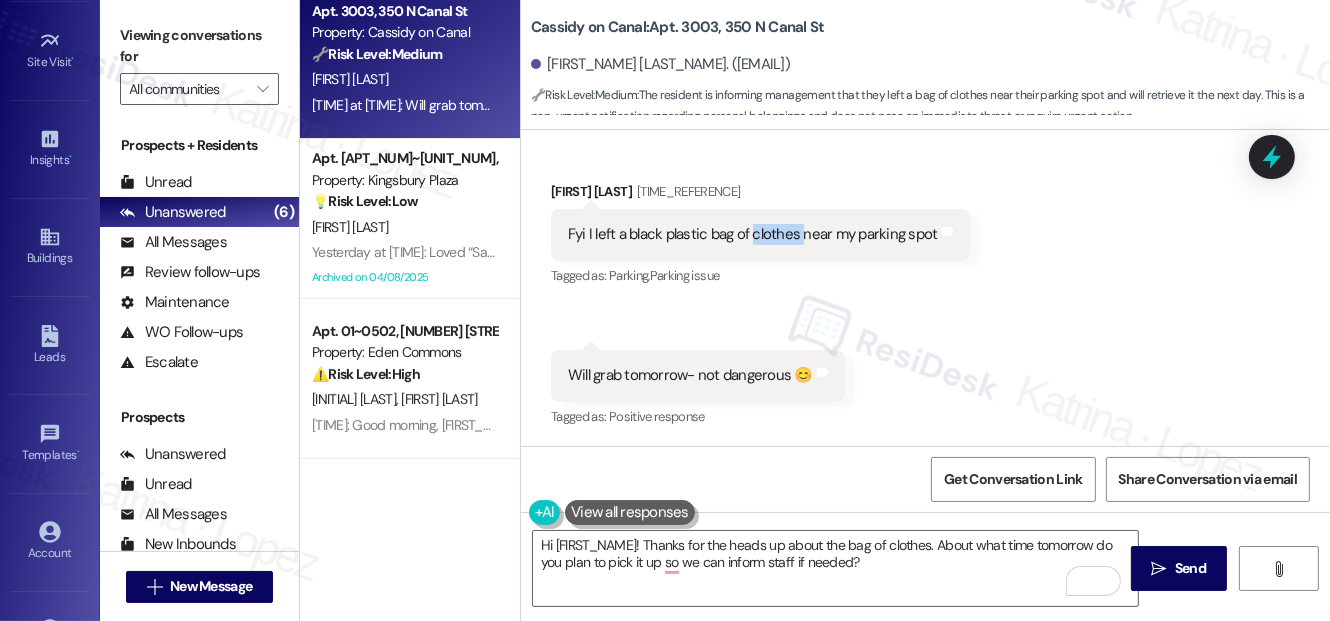 click on "Fyi I left a black plastic bag of clothes near my parking spot" at bounding box center (753, 234) 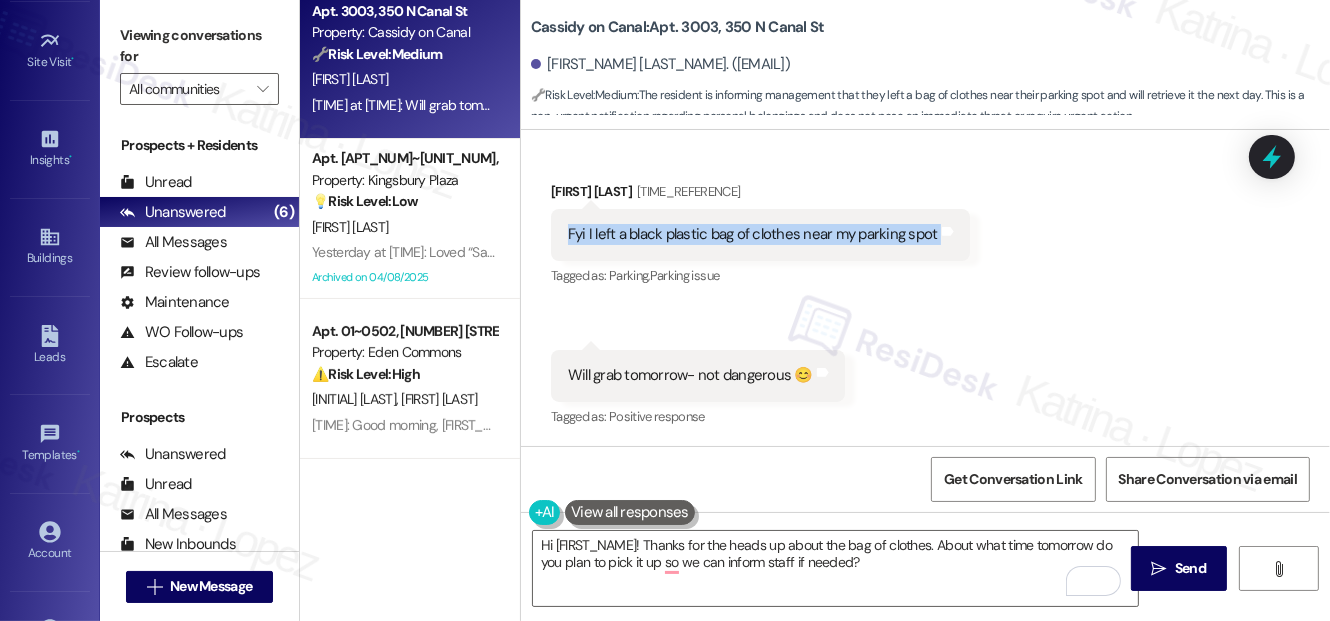 click on "Fyi I left a black plastic bag of clothes near my parking spot" at bounding box center (753, 234) 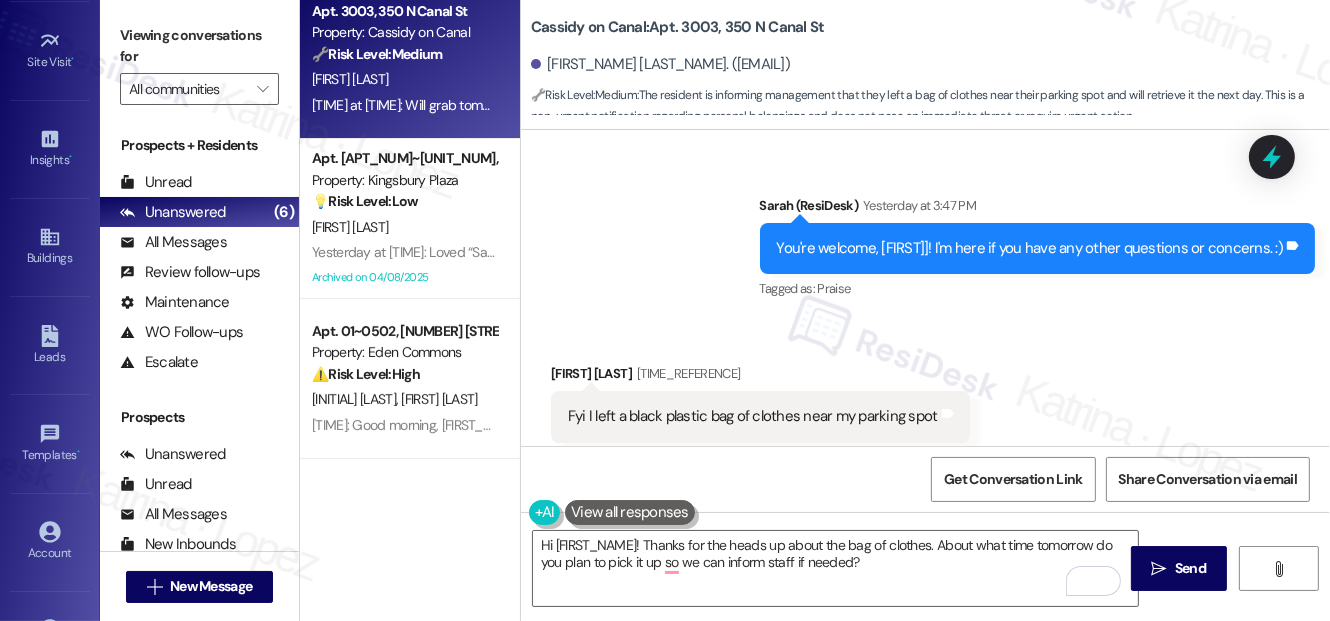 click on "You're welcome, [FIRST]]! I'm here if you have any other questions or concerns. :)" at bounding box center [1030, 248] 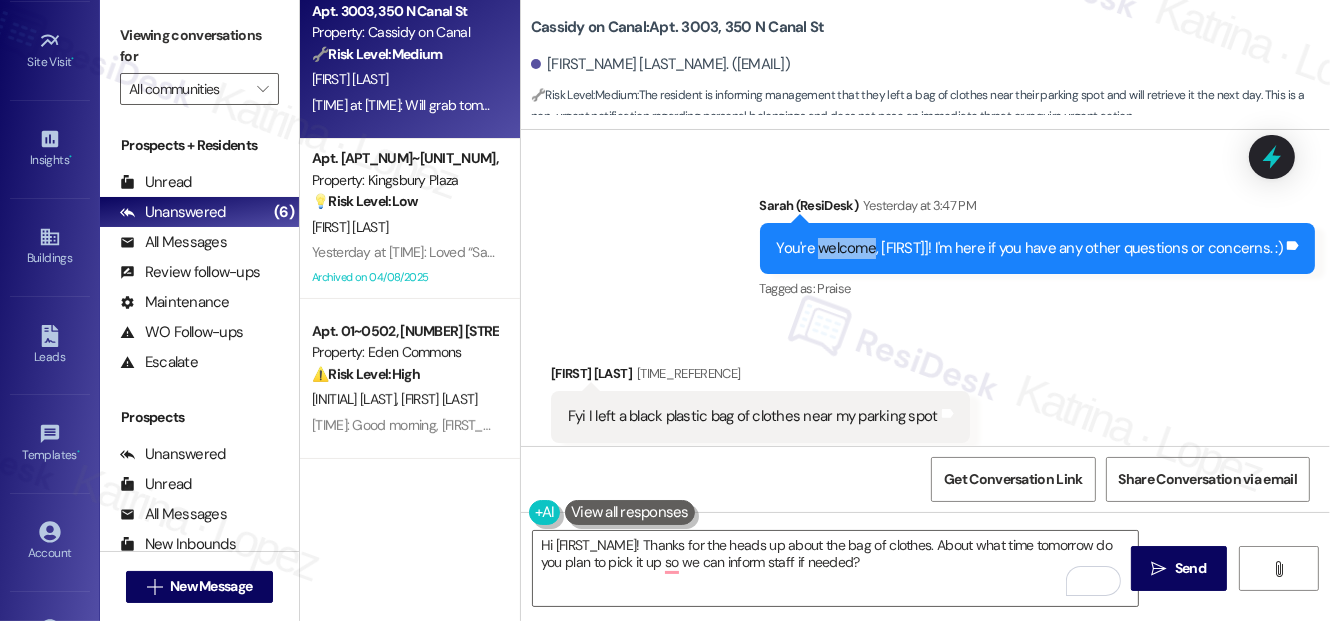 click on "You're welcome, [FIRST]]! I'm here if you have any other questions or concerns. :)" at bounding box center [1030, 248] 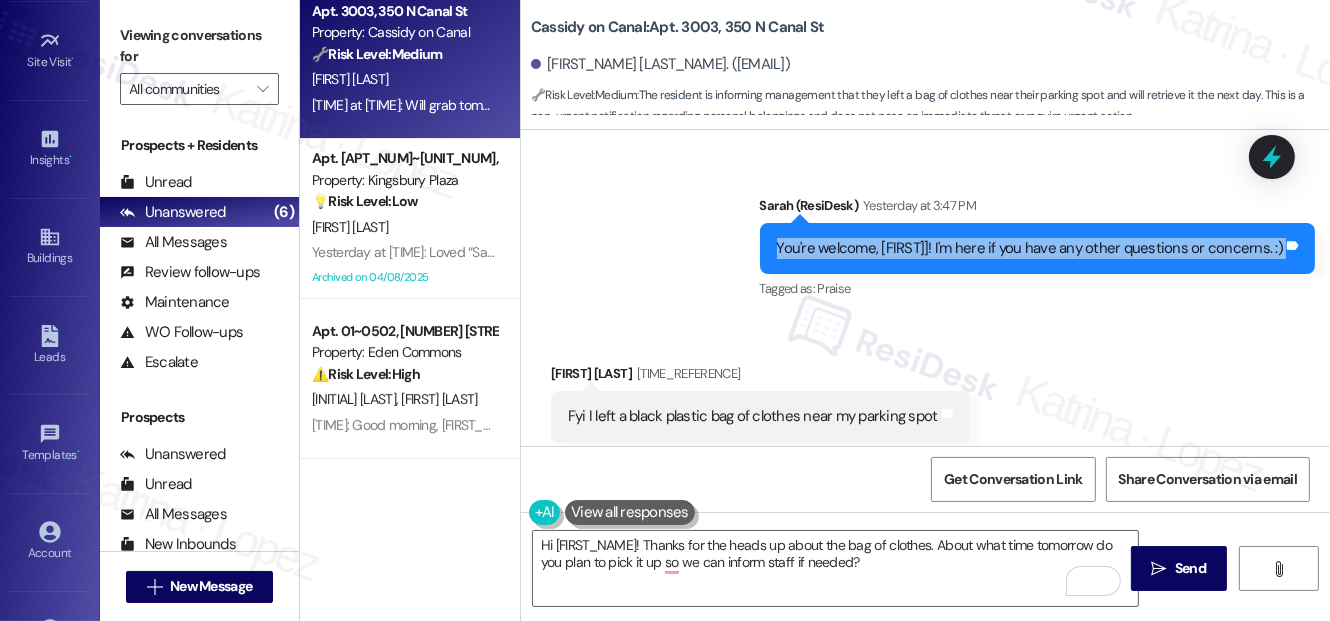 click on "You're welcome, [FIRST]]! I'm here if you have any other questions or concerns. :)" at bounding box center [1030, 248] 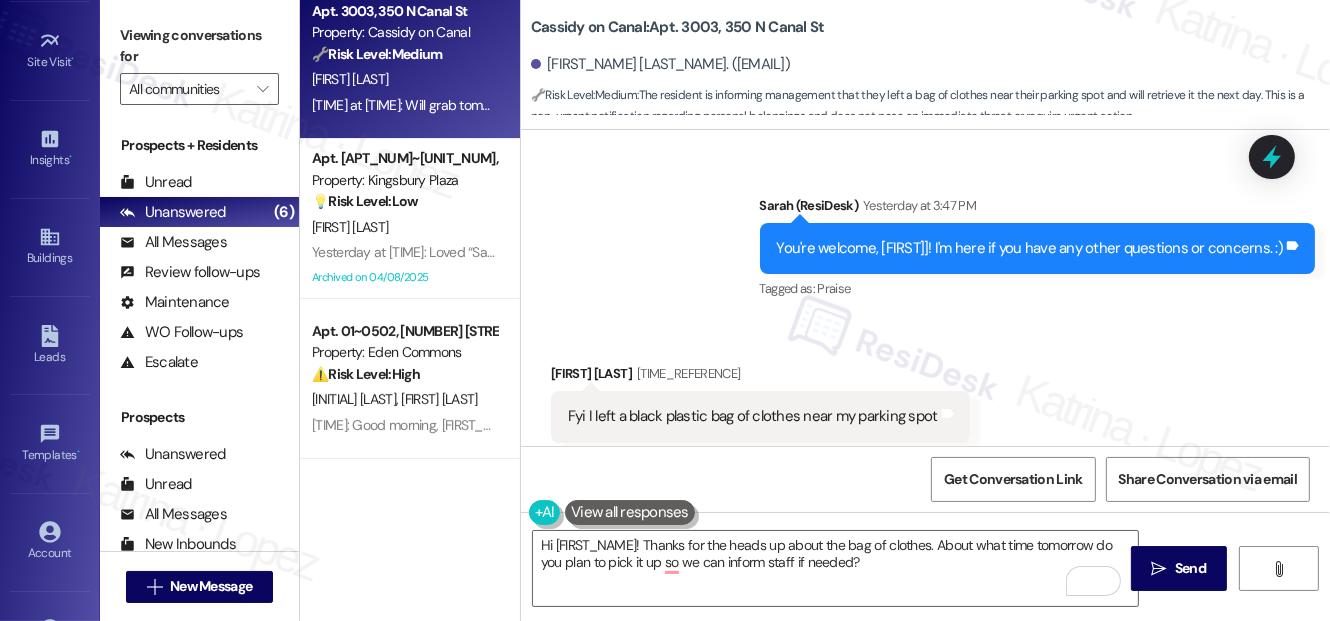 click on "Fyi I left a black plastic bag of clothes near my parking spot" at bounding box center (753, 416) 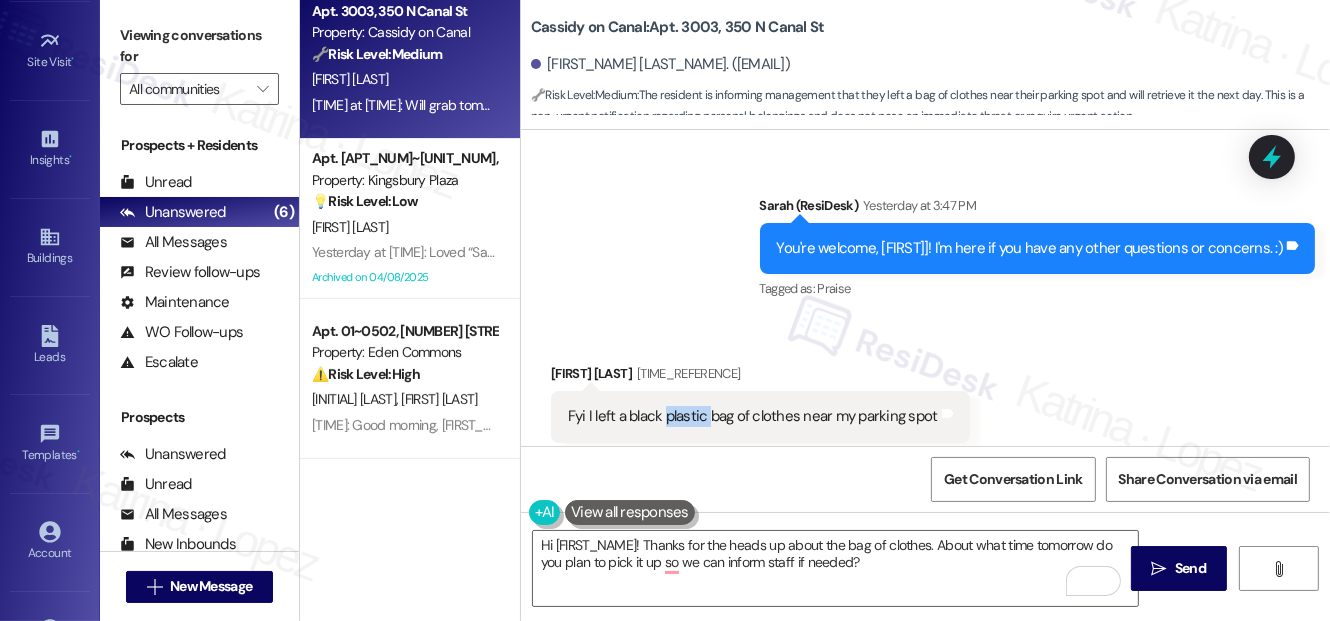 click on "Fyi I left a black plastic bag of clothes near my parking spot" at bounding box center [753, 416] 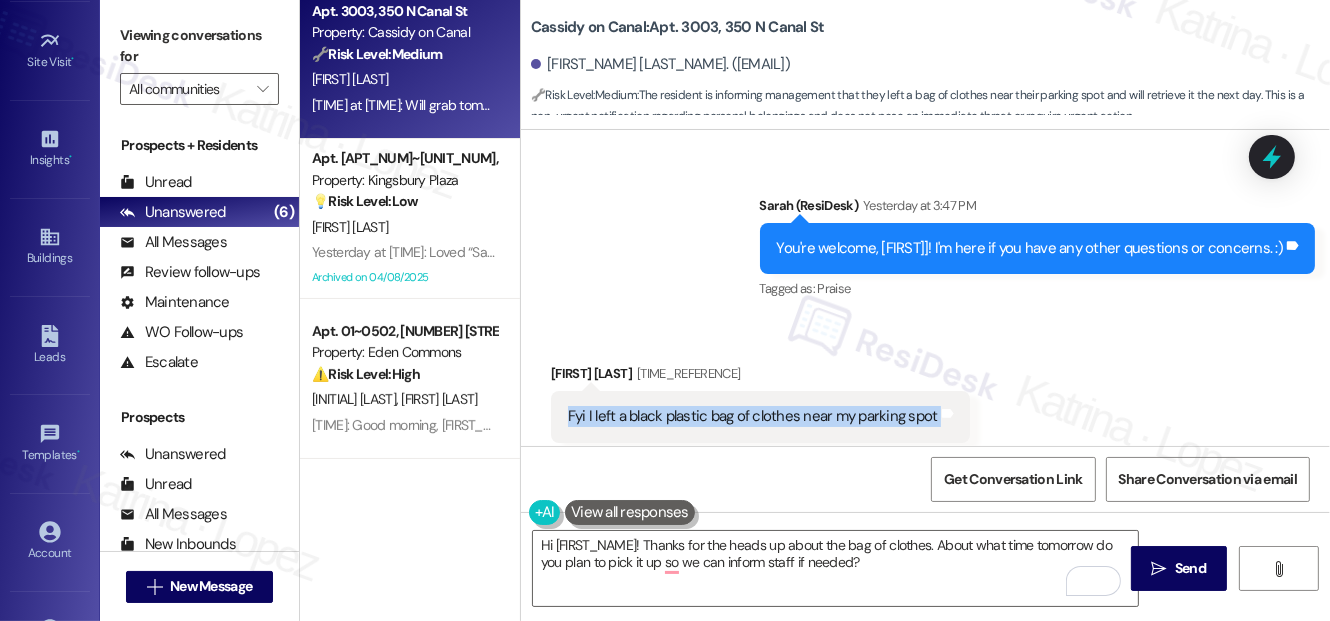 click on "Fyi I left a black plastic bag of clothes near my parking spot" at bounding box center [753, 416] 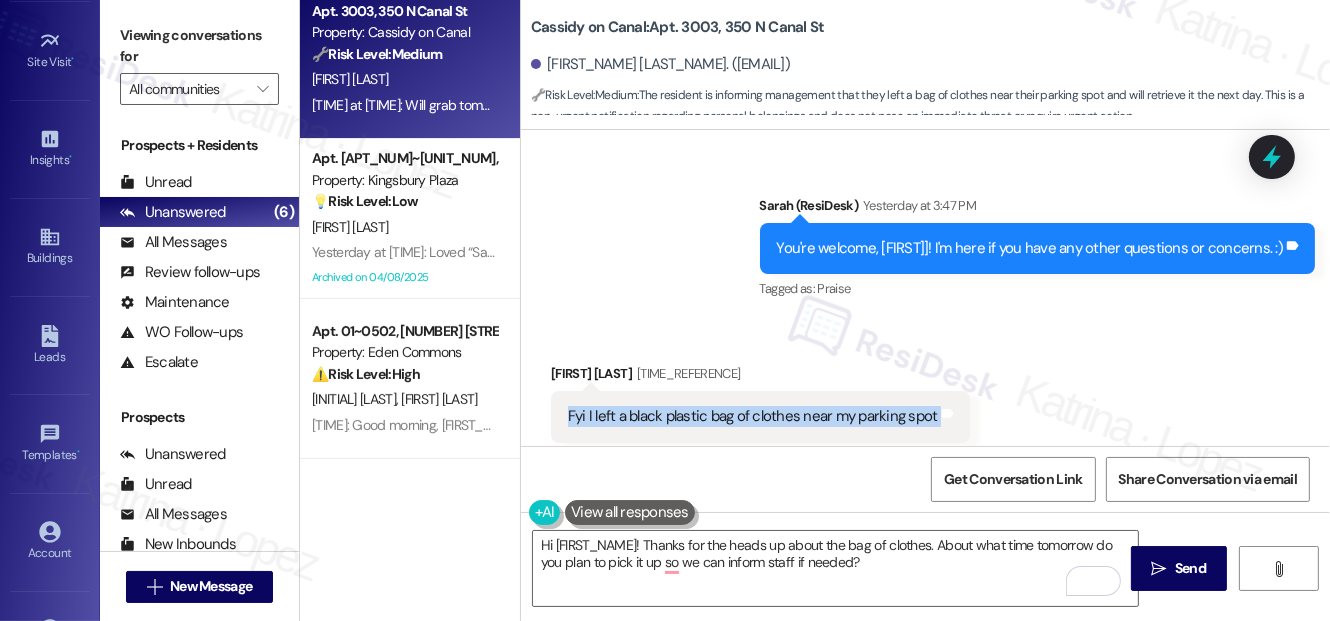 scroll, scrollTop: 14669, scrollLeft: 0, axis: vertical 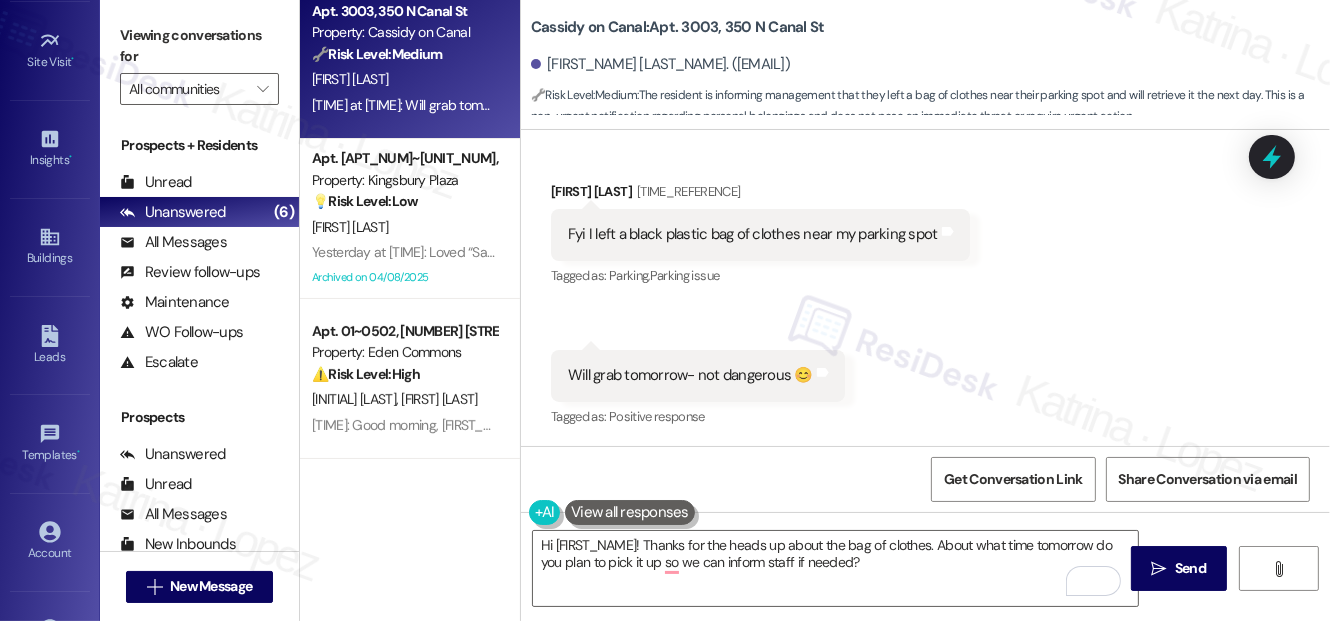 click on "Will grab tomorrow- not dangerous 😊" at bounding box center (690, 375) 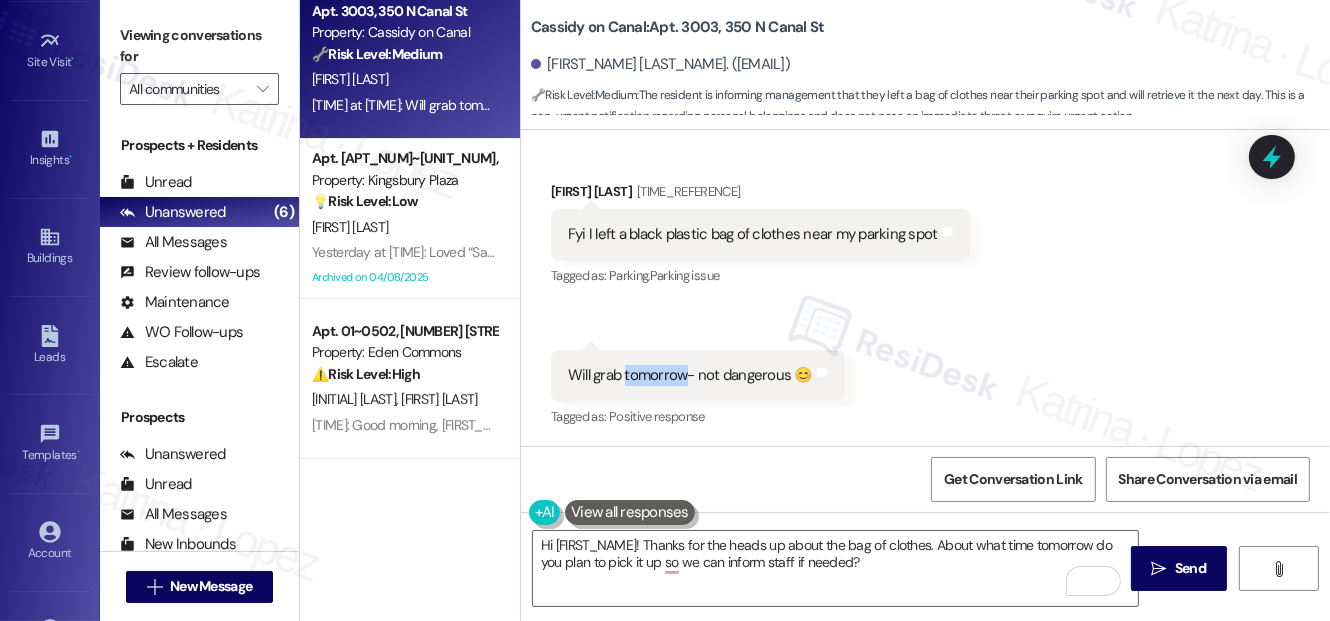 click on "Will grab tomorrow- not dangerous 😊" at bounding box center (690, 375) 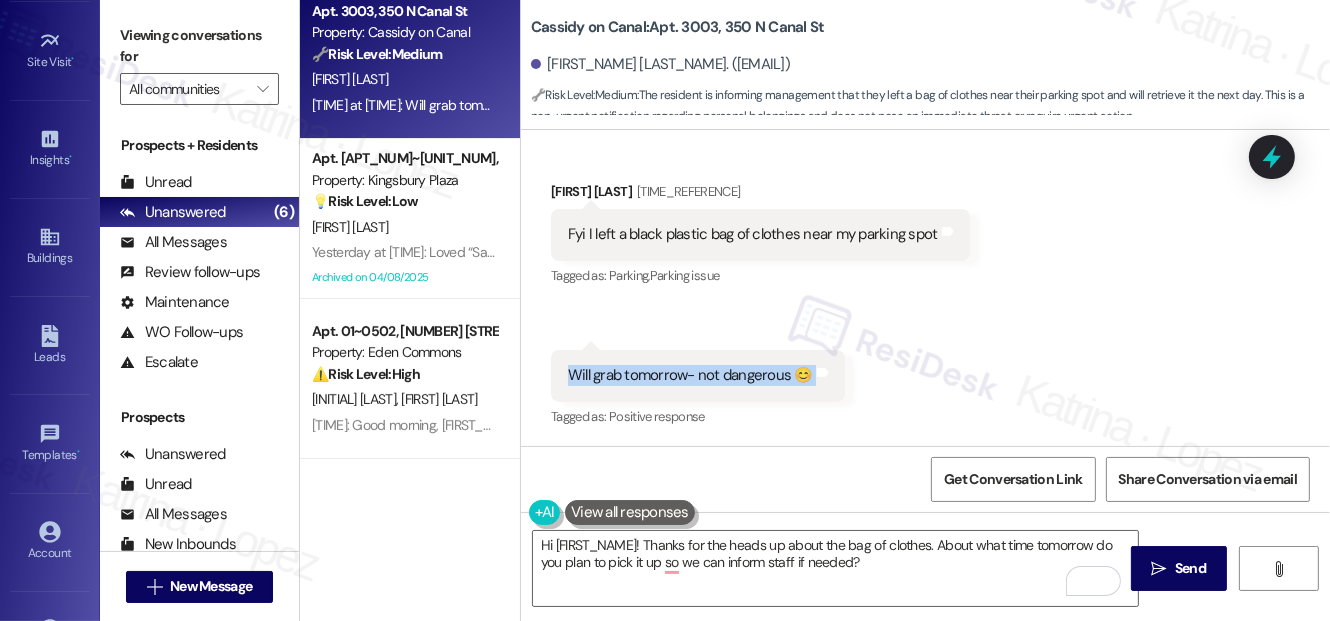 click on "Will grab tomorrow- not dangerous 😊" at bounding box center (690, 375) 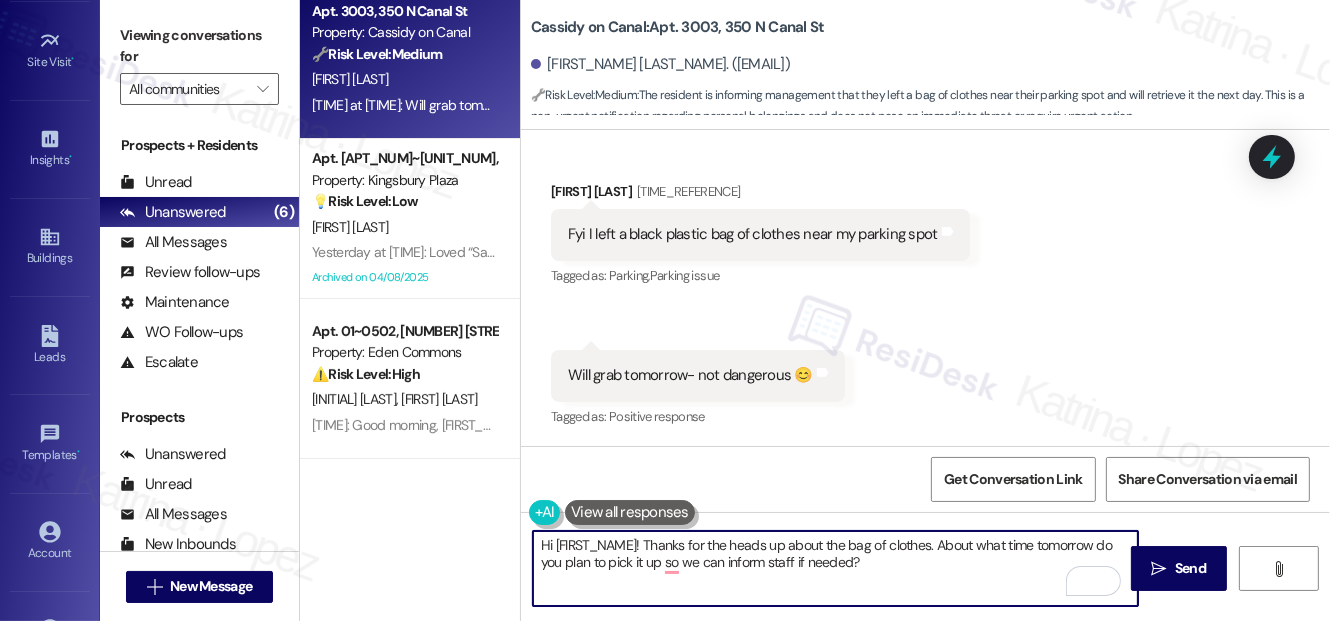 drag, startPoint x: 957, startPoint y: 545, endPoint x: 968, endPoint y: 563, distance: 21.095022 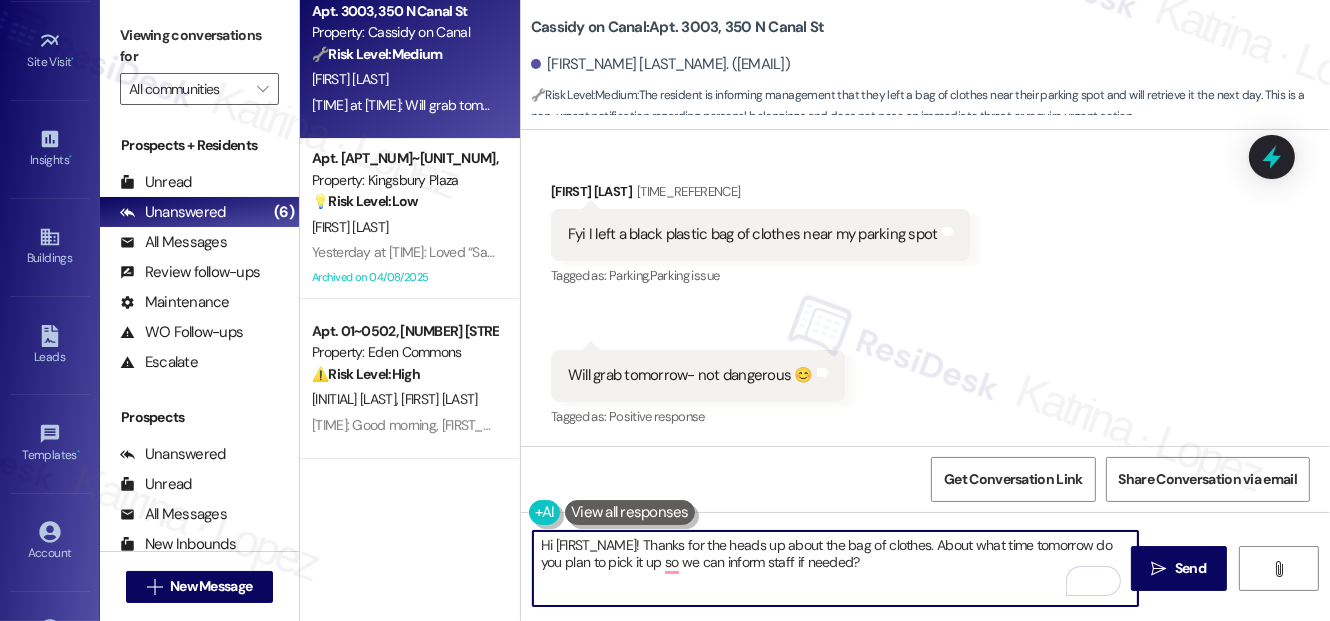 click on "Hi [FIRST_NAME]! Thanks for the heads up about the bag of clothes. About what time tomorrow do you plan to pick it up so we can inform staff if needed?" at bounding box center [835, 568] 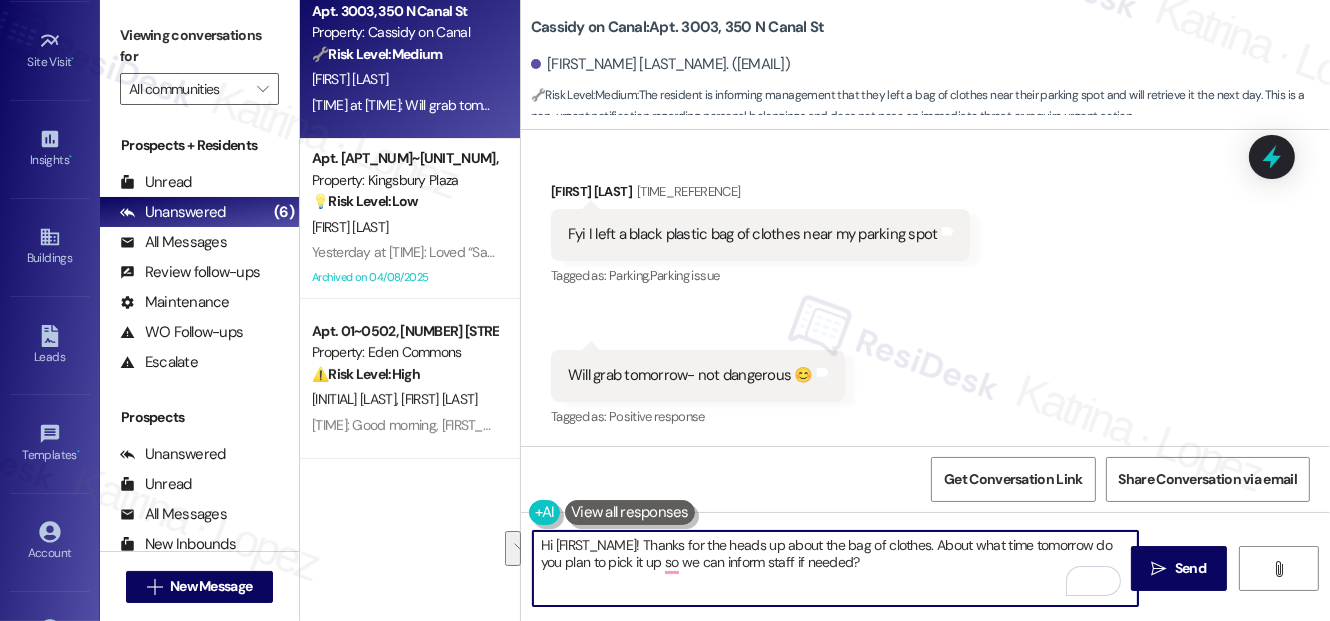 click on "Hi [FIRST_NAME]! Thanks for the heads up about the bag of clothes. About what time tomorrow do you plan to pick it up so we can inform staff if needed?" at bounding box center [835, 568] 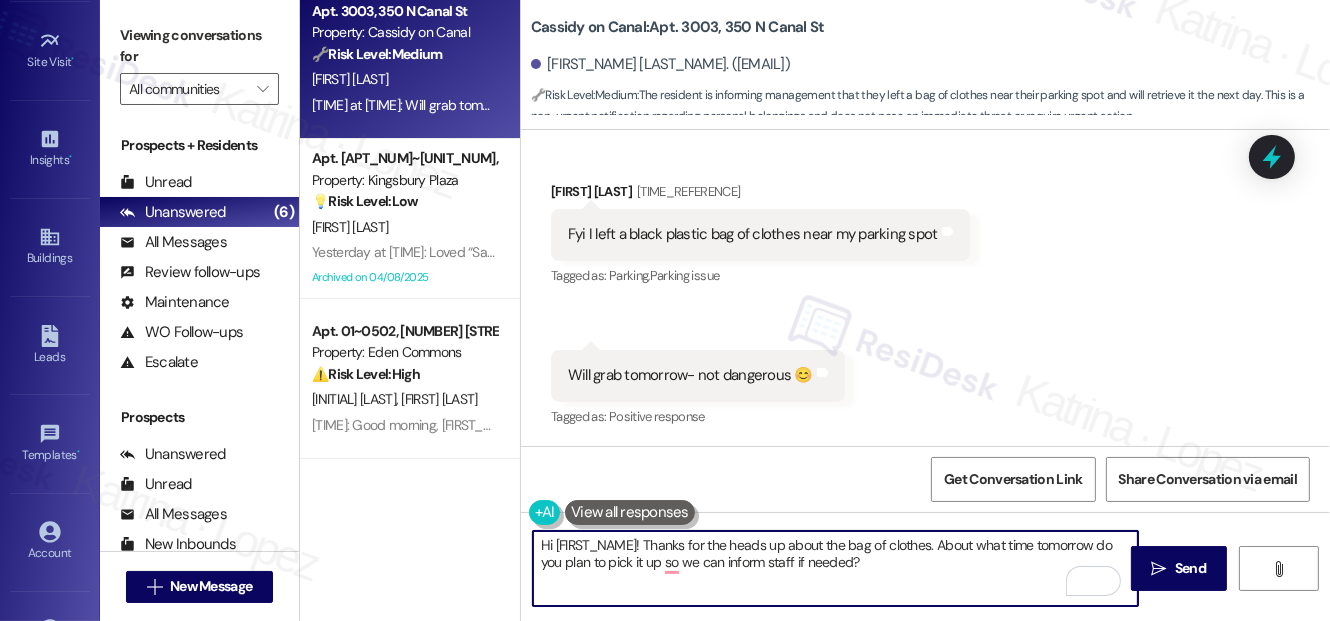 drag, startPoint x: 882, startPoint y: 563, endPoint x: 685, endPoint y: 559, distance: 197.0406 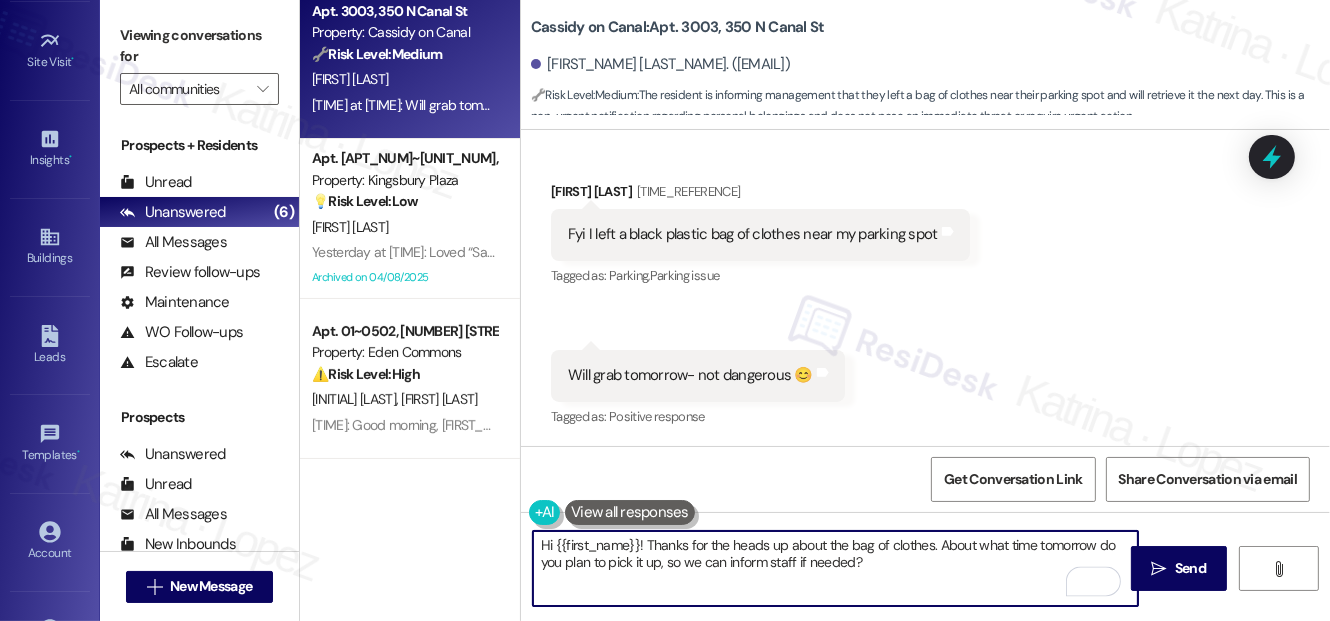 click on "Hi {{first_name}}! Thanks for the heads up about the bag of clothes. About what time tomorrow do you plan to pick it up, so we can inform staff if needed?" at bounding box center (835, 568) 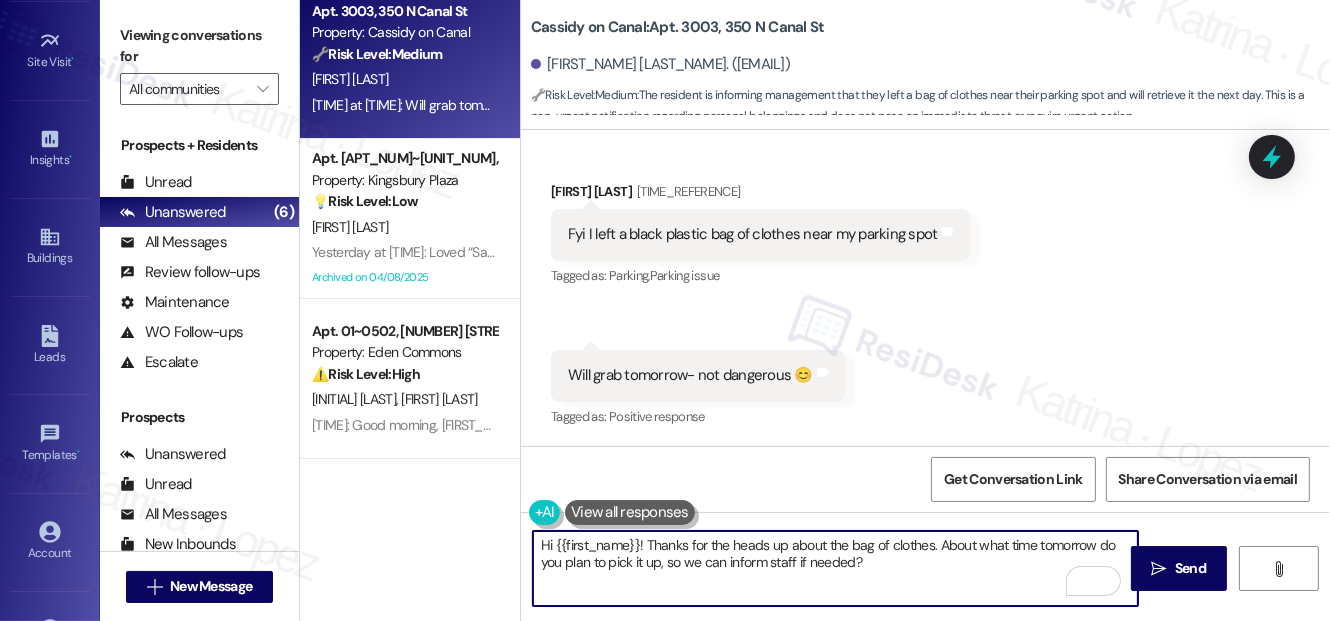 drag, startPoint x: 887, startPoint y: 552, endPoint x: 891, endPoint y: 564, distance: 12.649111 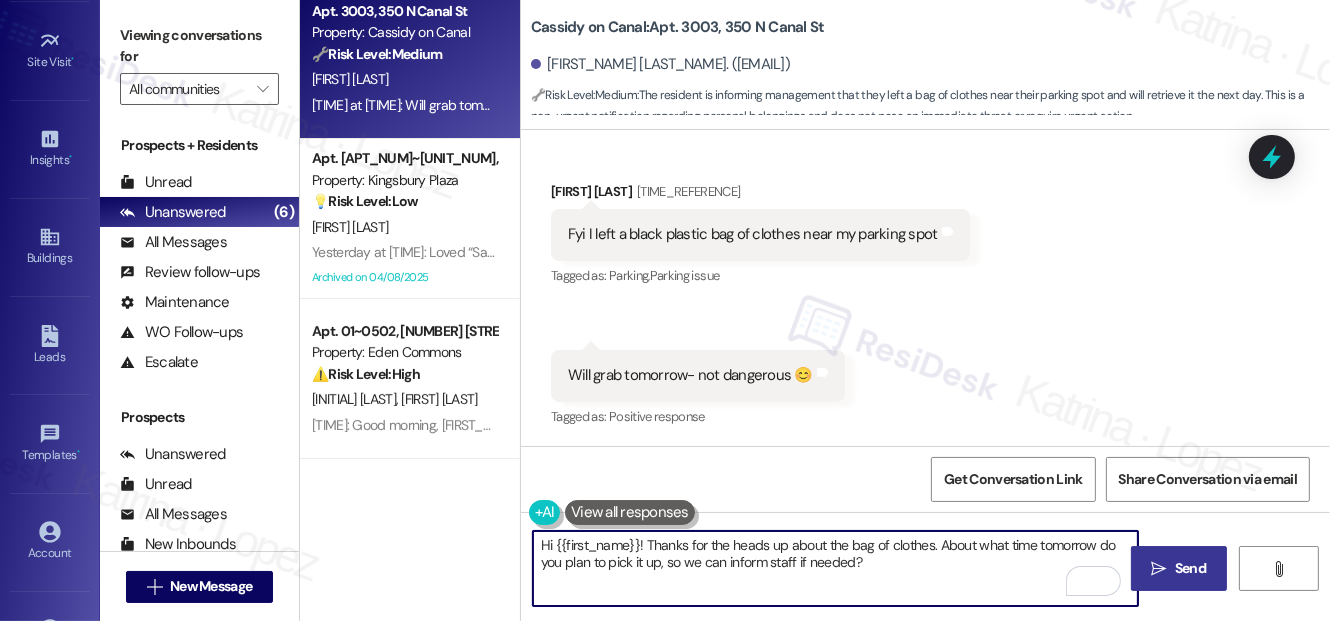 type on "Hi {{first_name}}! Thanks for the heads up about the bag of clothes. About what time tomorrow do you plan to pick it up, so we can inform staff if needed?" 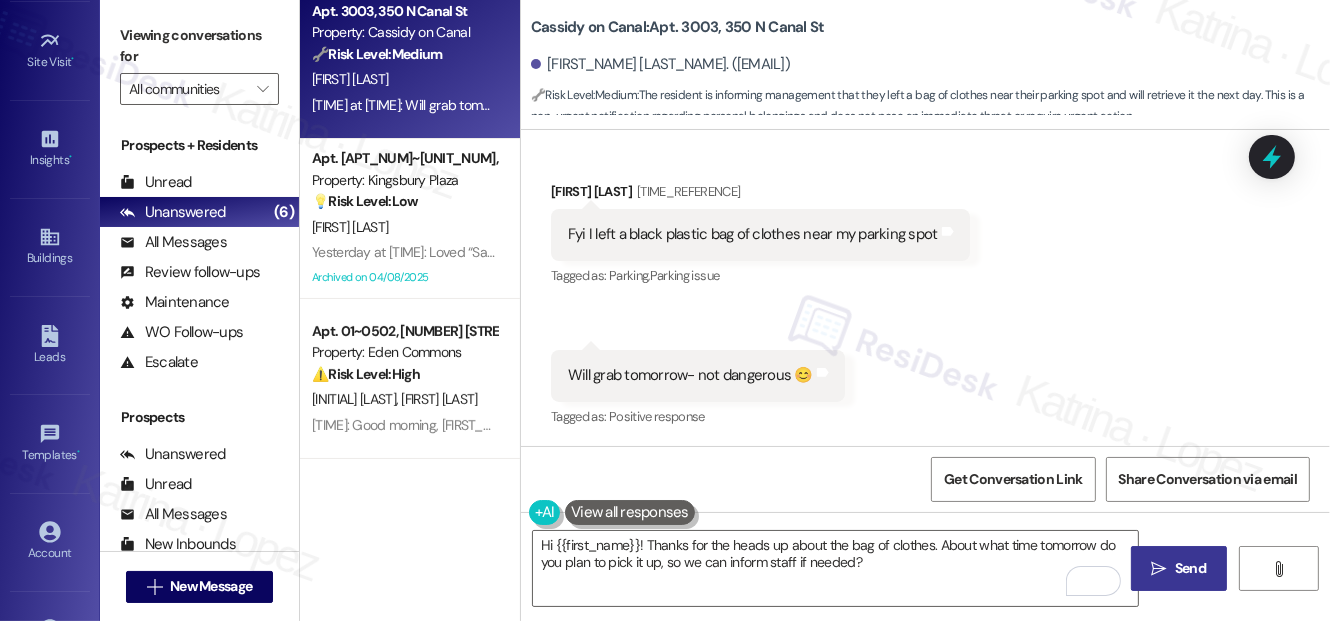 click on "Send" at bounding box center [1190, 568] 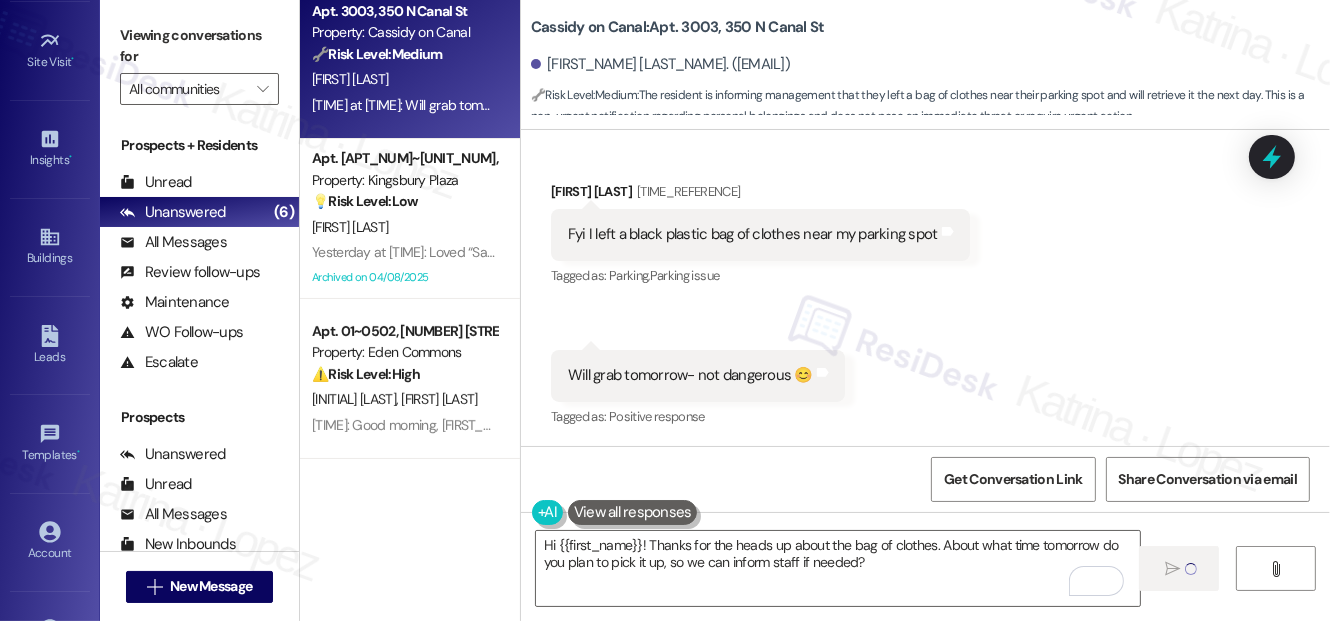 type 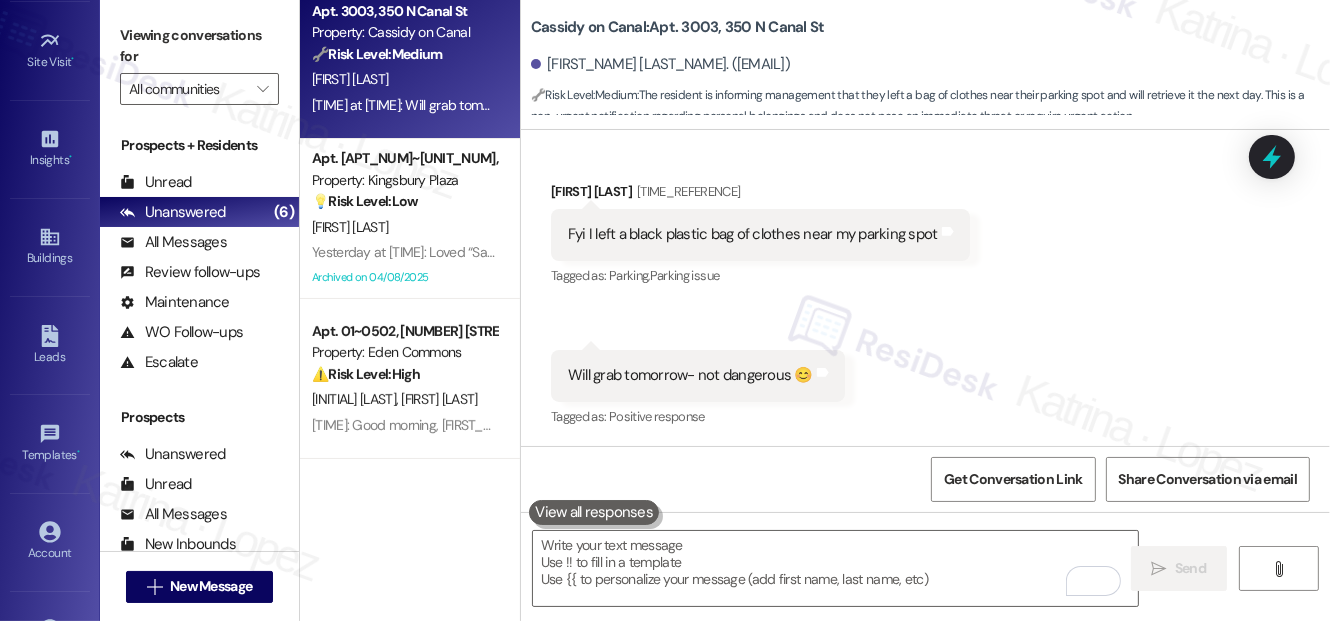 scroll, scrollTop: 14645, scrollLeft: 0, axis: vertical 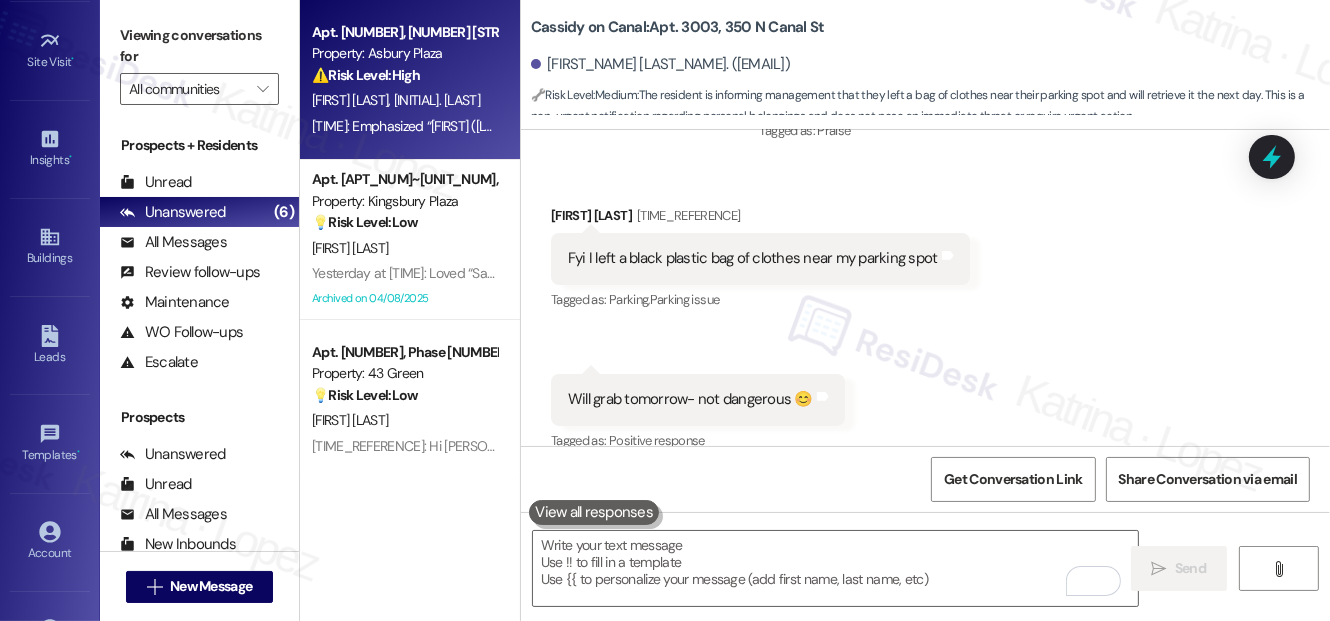 click on "Apt. 01~0612, [NUMBER] [STREET] Property: Asbury Plaza ⚠️ Risk Level: High The resident is disputing a rent balance and states that they are on autopay and were already notified by their bank that the rent was paid. This indicates a financial concern that needs to be addressed urgently to avoid further escalation or potential late fees. M. Levy M. Moray [TIME]: Emphasized “Sarah [LAST] (Asbury Plaza): Hi Mitchell, I understand yo…” [TIME]: Emphasized “Sarah [LAST] (Asbury Plaza): Hi Mitchell, I understand yo…”" at bounding box center (410, 80) 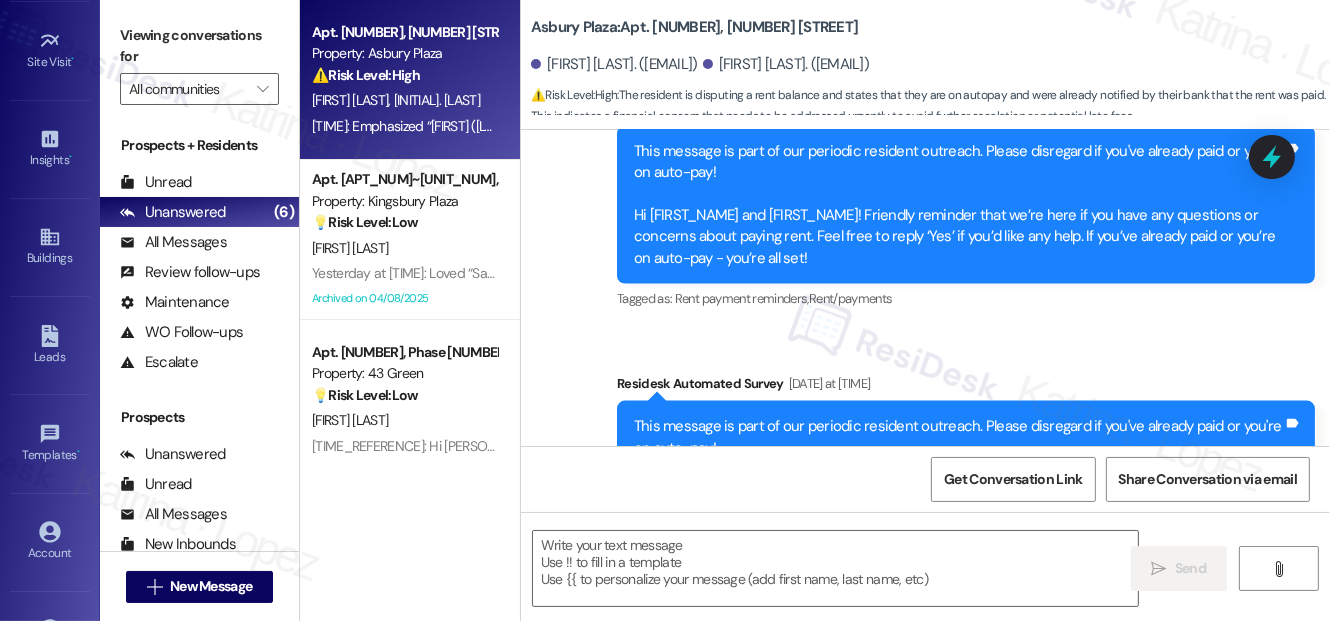 type on "Fetching suggested responses. Please feel free to read through the conversation in the meantime." 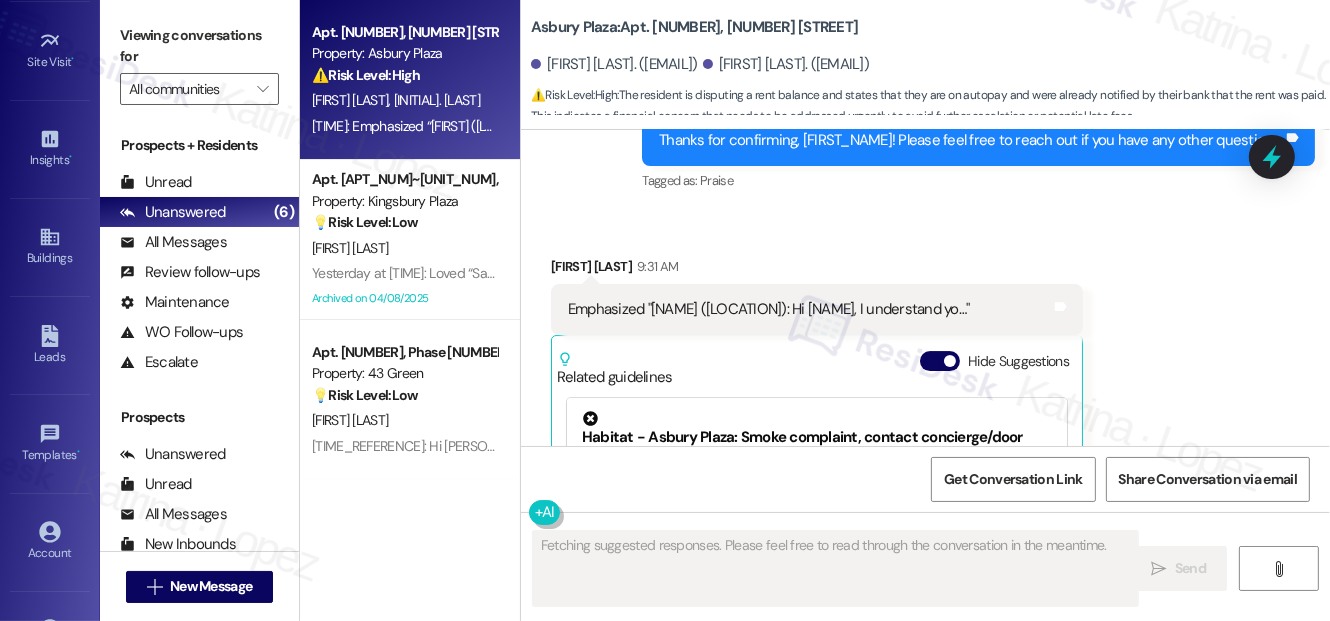 scroll, scrollTop: 6699, scrollLeft: 0, axis: vertical 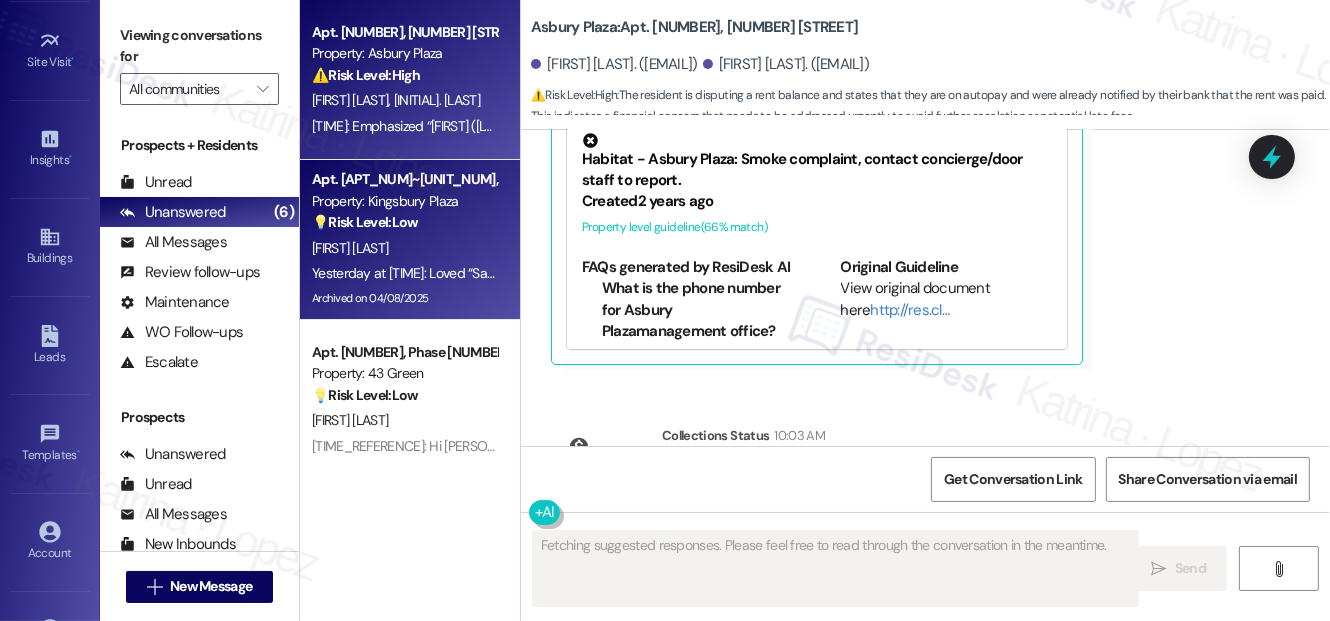 click on "[FIRST] [LAST]" at bounding box center (404, 248) 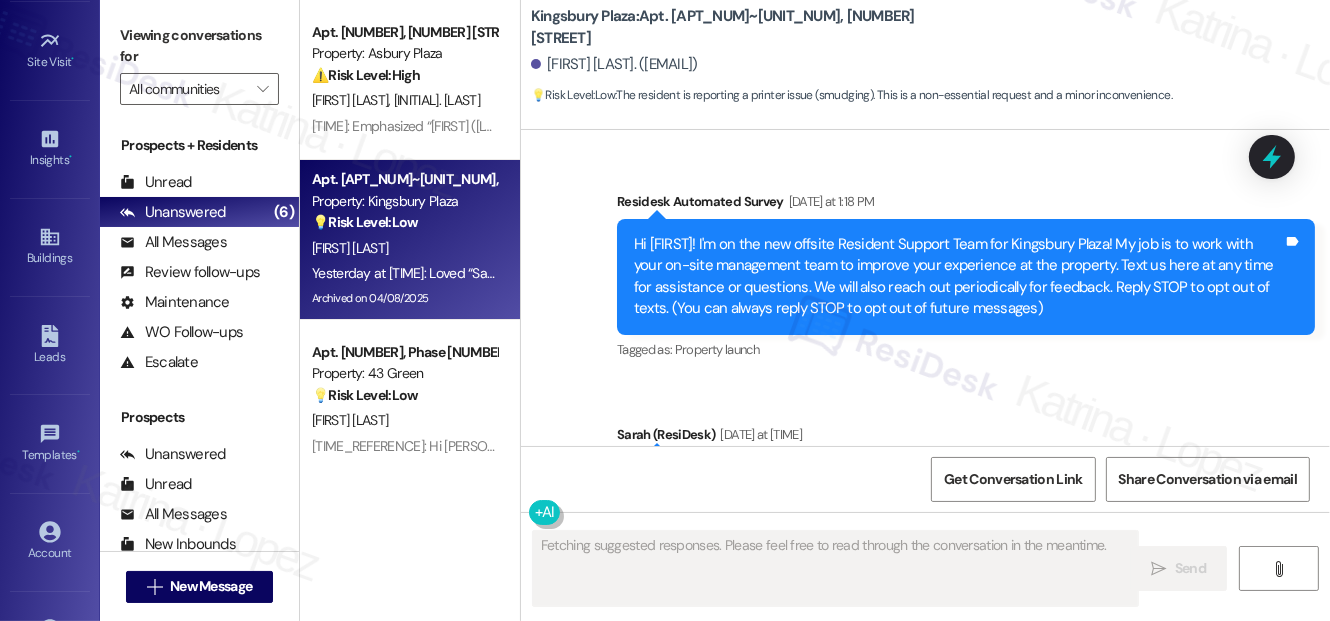 type on "Fetching suggested responses. Please feel free to read through the conversation in the meantime." 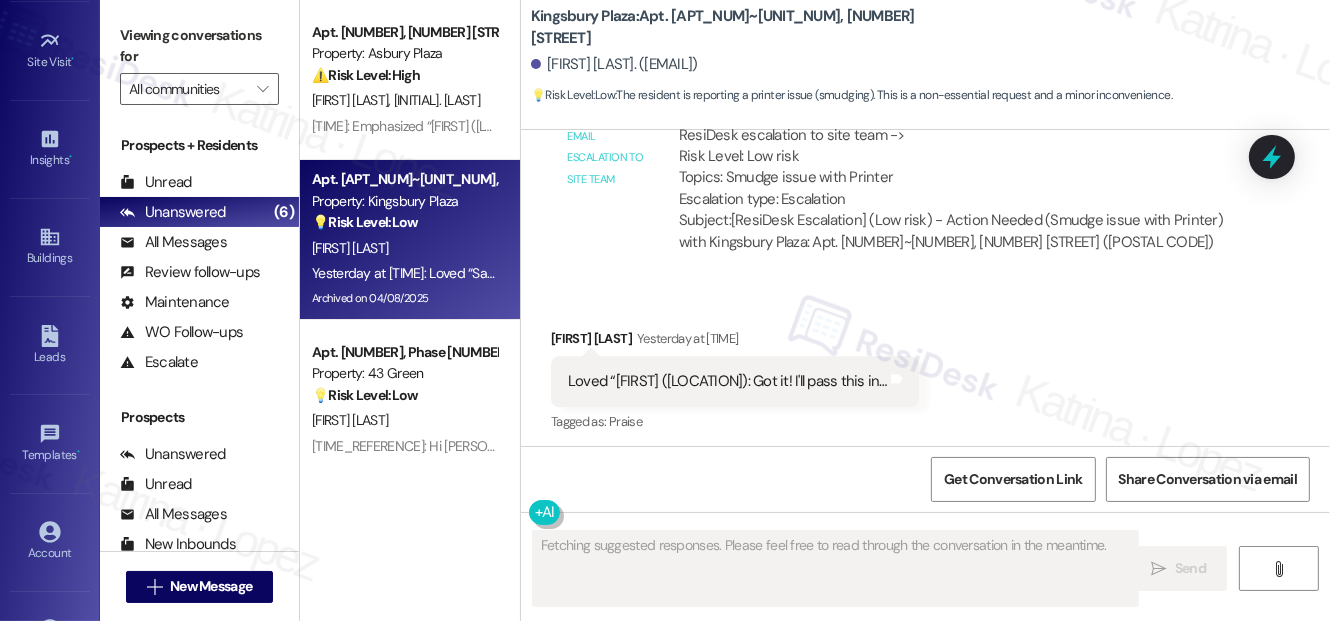 scroll, scrollTop: 19442, scrollLeft: 0, axis: vertical 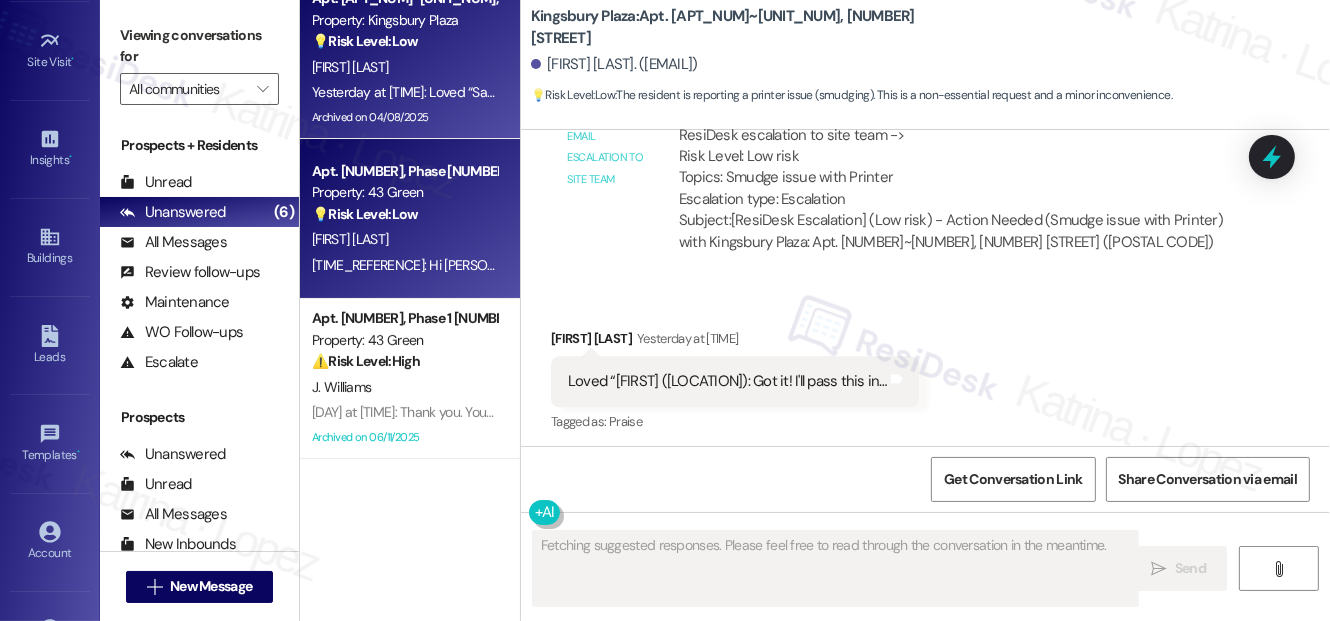 click on "Property: 43 Green" at bounding box center [404, 192] 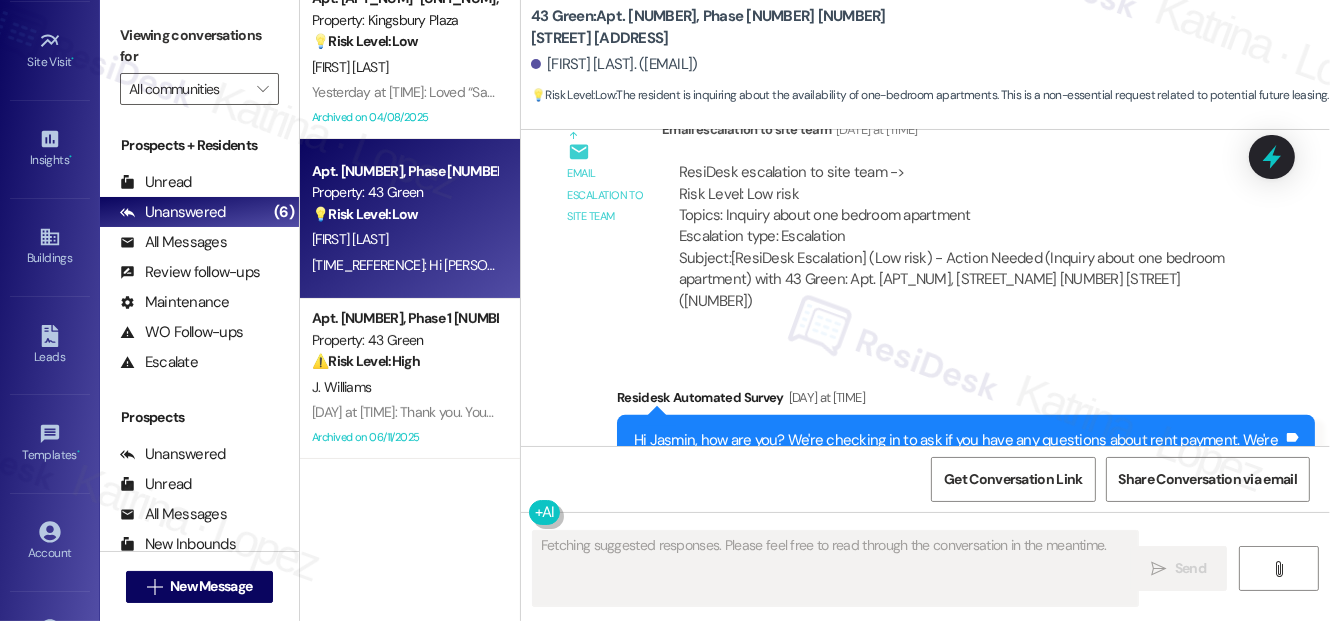 scroll, scrollTop: 931, scrollLeft: 0, axis: vertical 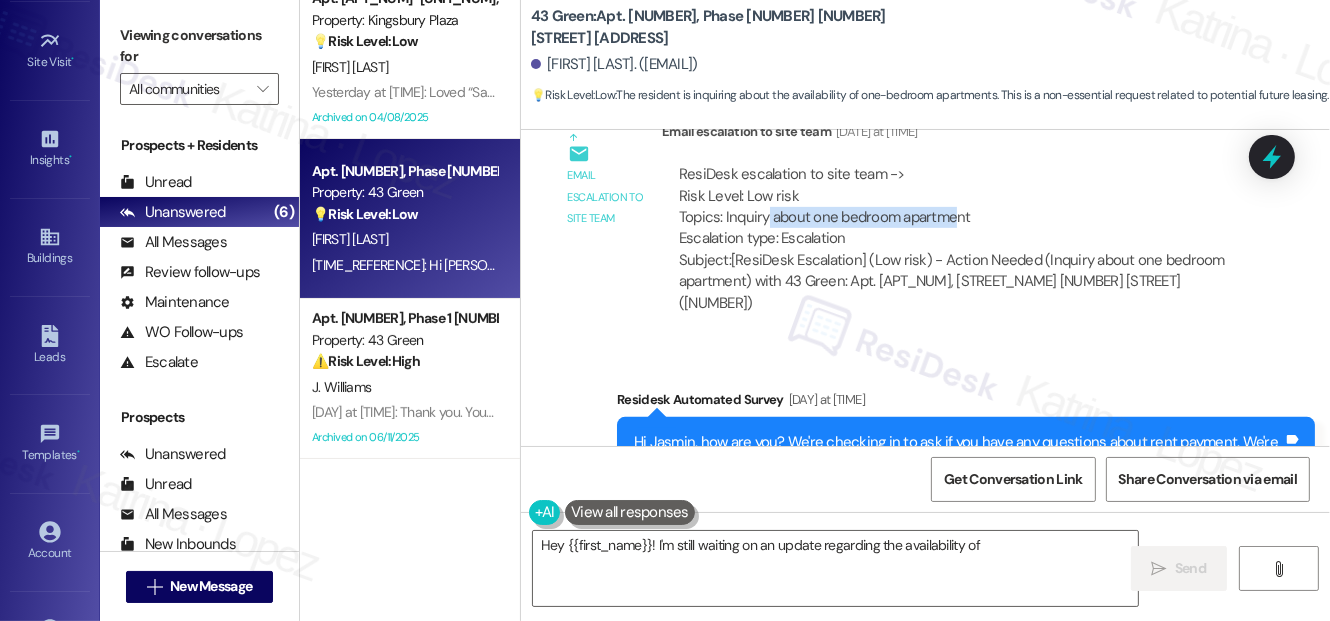 drag, startPoint x: 763, startPoint y: 218, endPoint x: 974, endPoint y: 217, distance: 211.00237 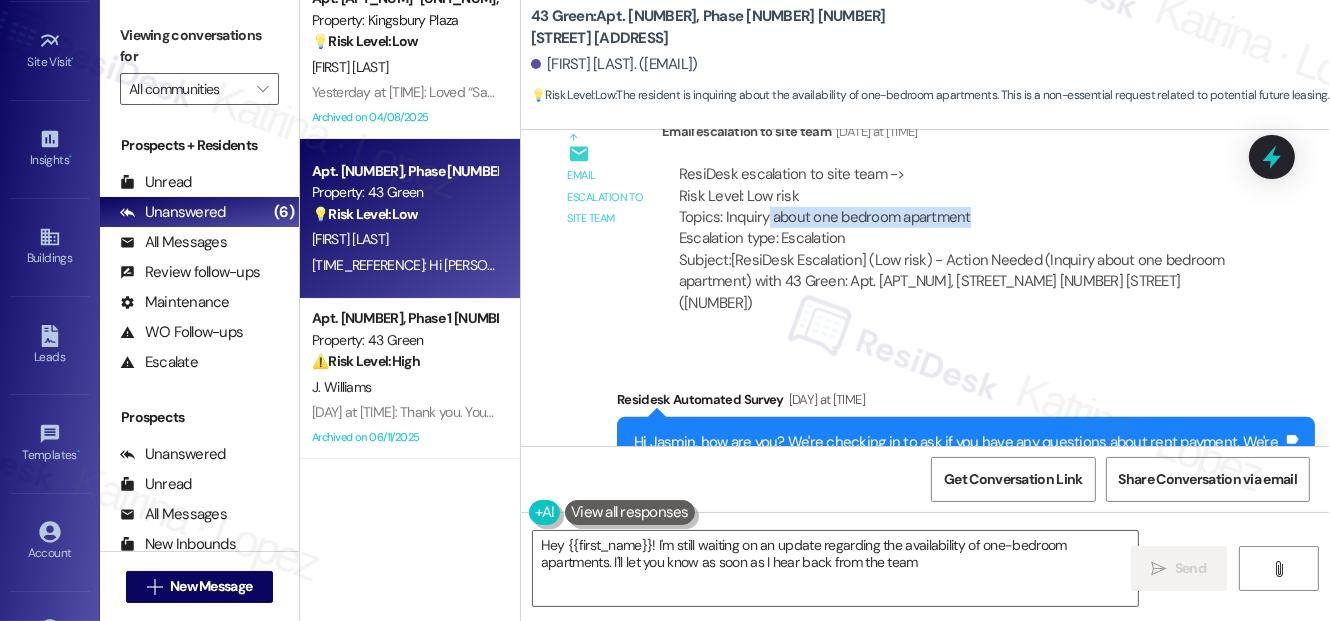type on "Hey {{first_name}}! I'm still waiting on an update regarding the availability of one-bedroom apartments. I'll let you know as soon as I hear back from the team!" 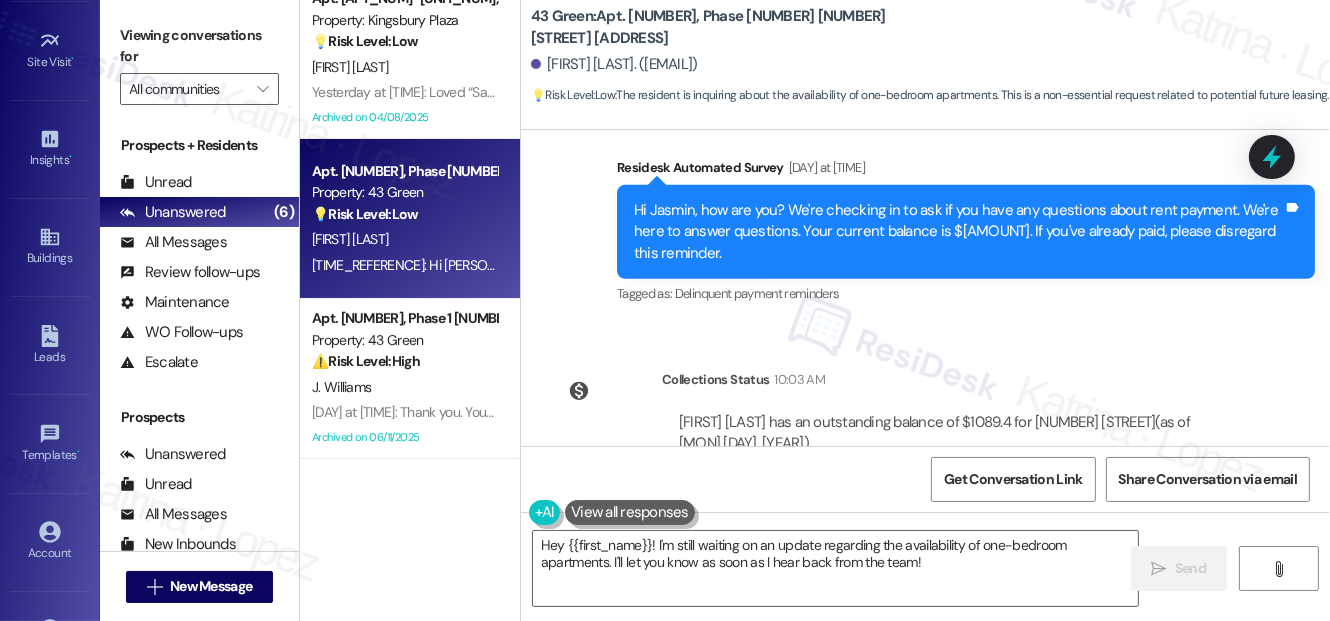 scroll, scrollTop: 1204, scrollLeft: 0, axis: vertical 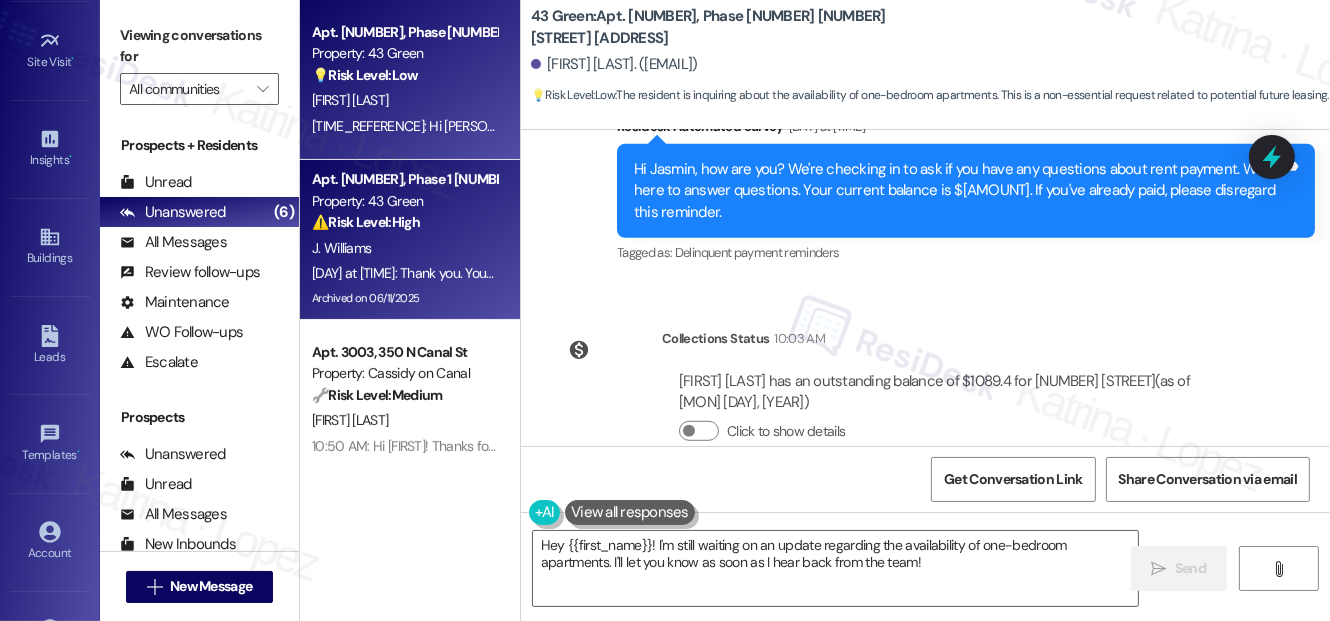 click on "⚠️ Risk Level: High The resident sent a STOP message, indicating they want to opt out of further communications. This requires immediate action to comply with communication preferences and avoid potential legal issues." at bounding box center [404, 222] 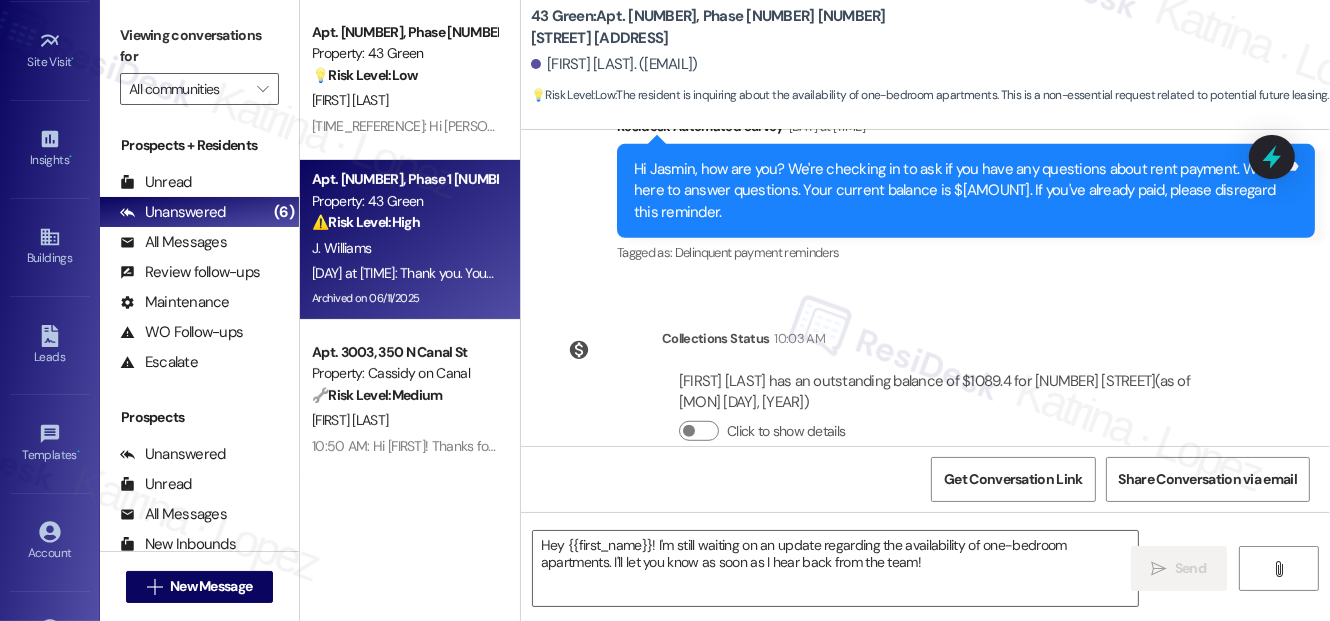 type on "Fetching suggested responses. Please feel free to read through the conversation in the meantime." 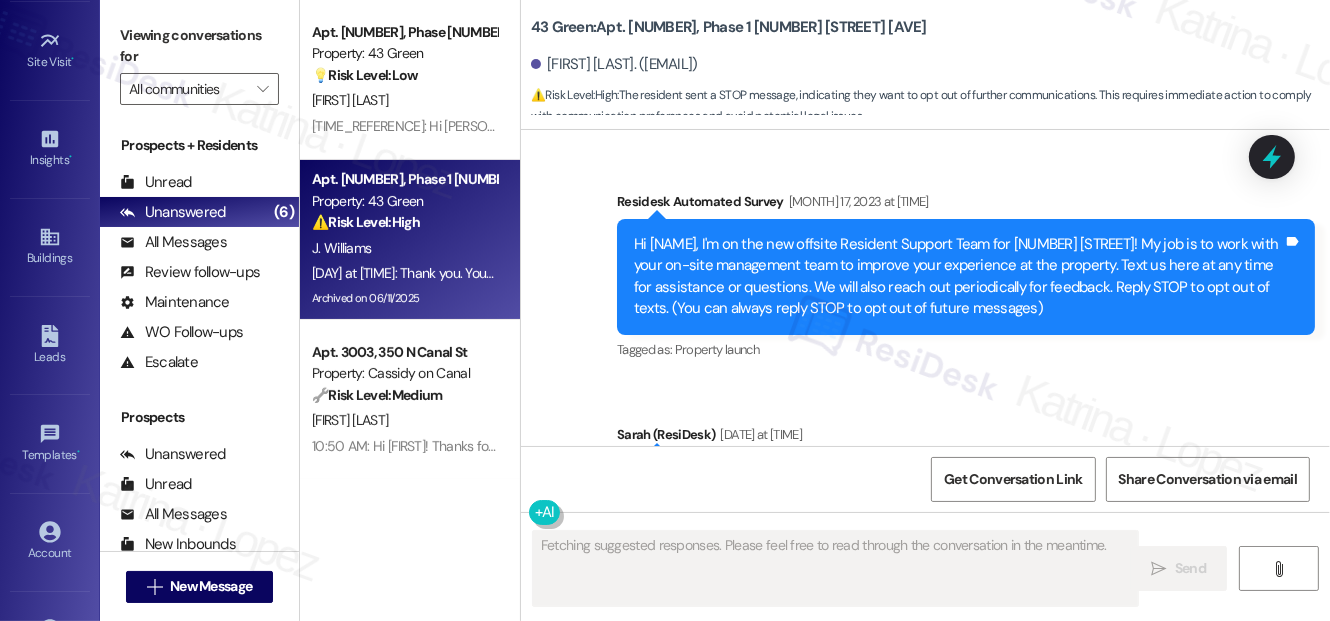 scroll, scrollTop: 42362, scrollLeft: 0, axis: vertical 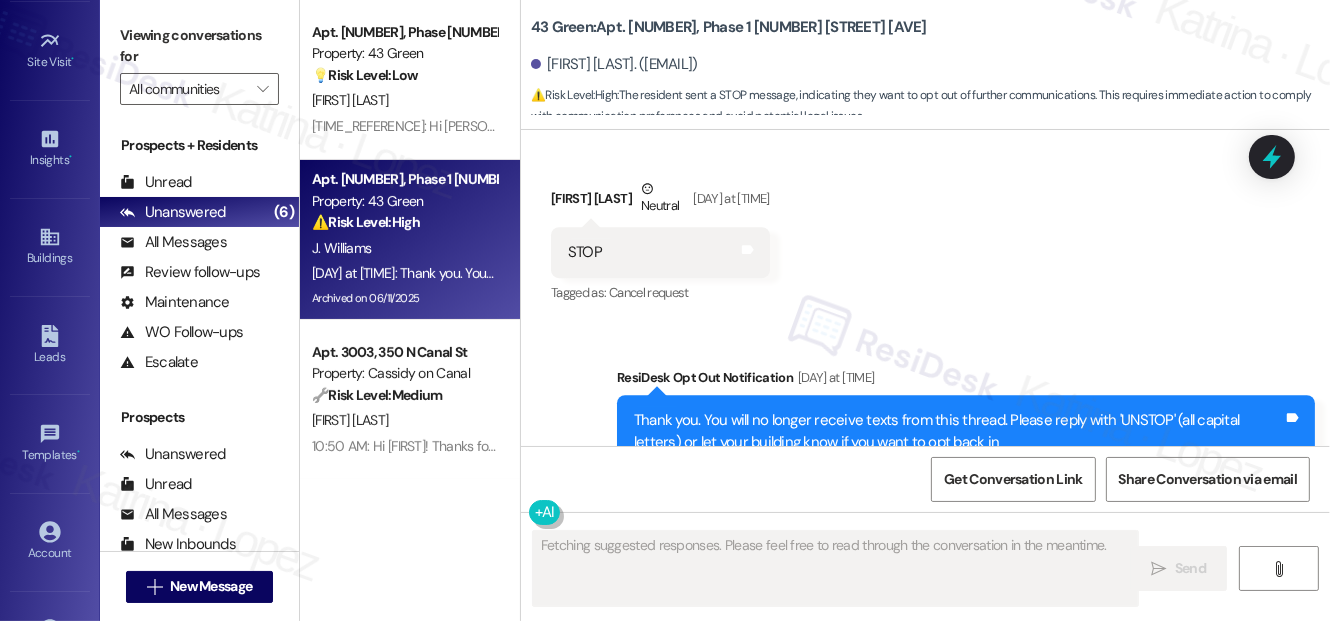 click on "Thank you. You will no longer receive texts from this thread. Please reply with 'UNSTOP' (all capital letters) or let your building know if you want to opt back in" at bounding box center (958, 431) 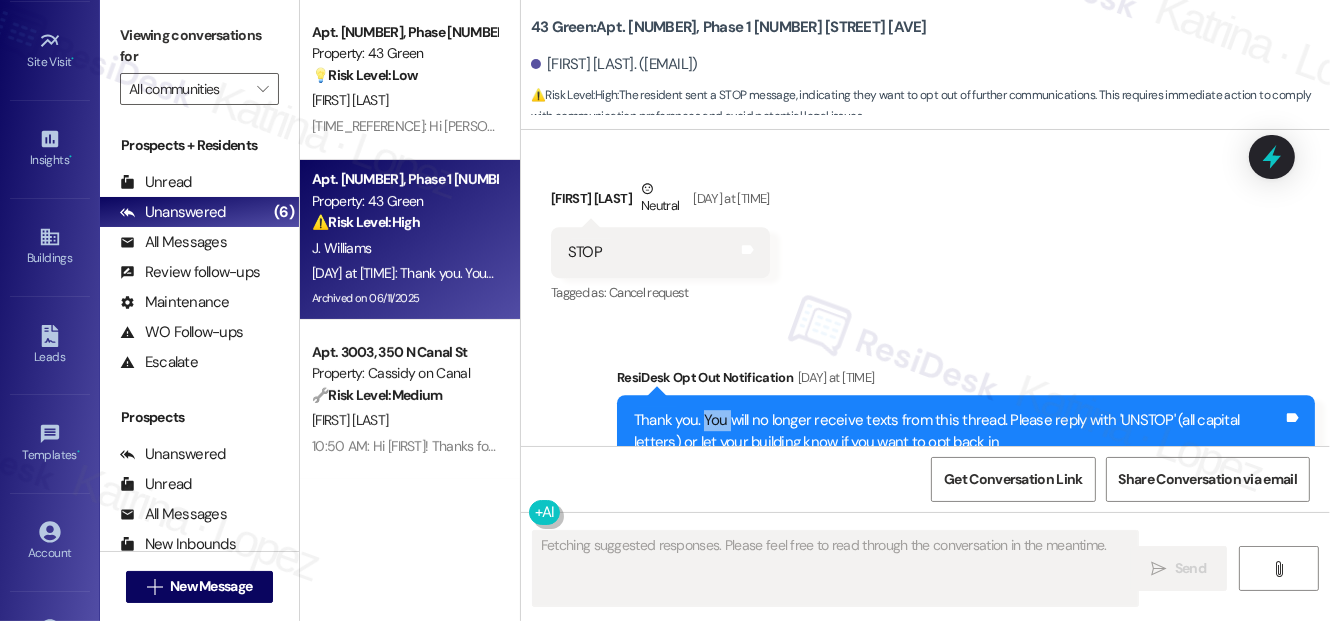 click on "Thank you. You will no longer receive texts from this thread. Please reply with 'UNSTOP' (all capital letters) or let your building know if you want to opt back in" at bounding box center (958, 431) 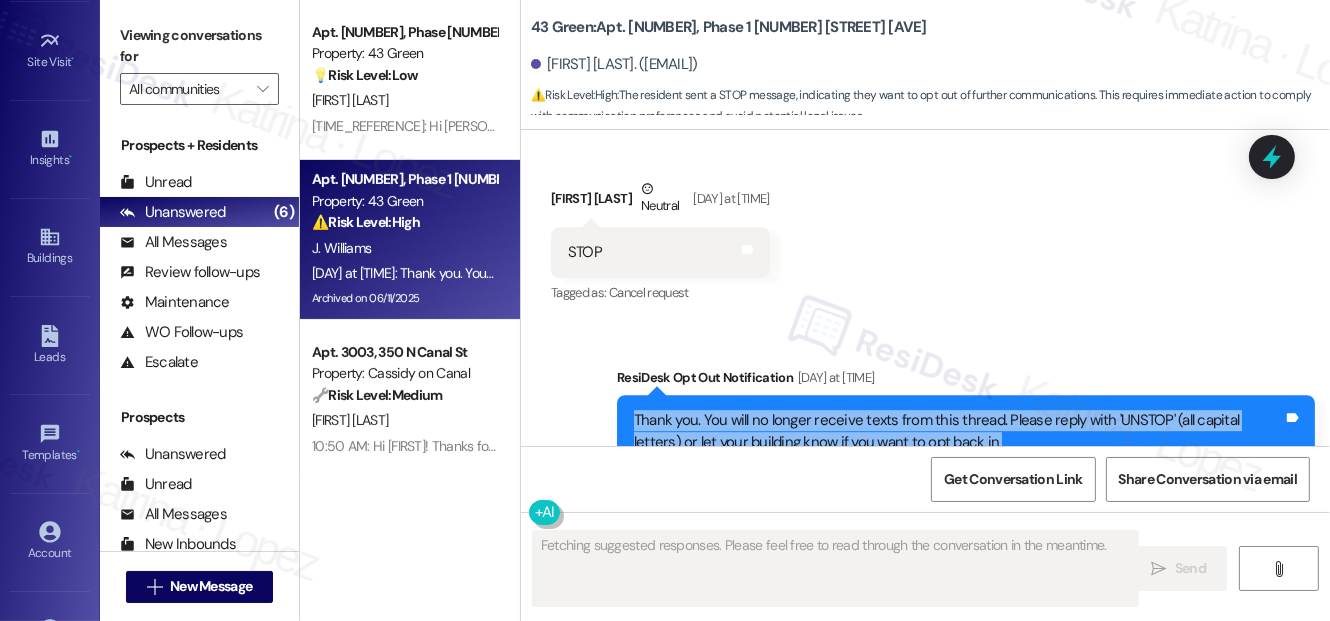 click on "Thank you. You will no longer receive texts from this thread. Please reply with 'UNSTOP' (all capital letters) or let your building know if you want to opt back in" at bounding box center (958, 431) 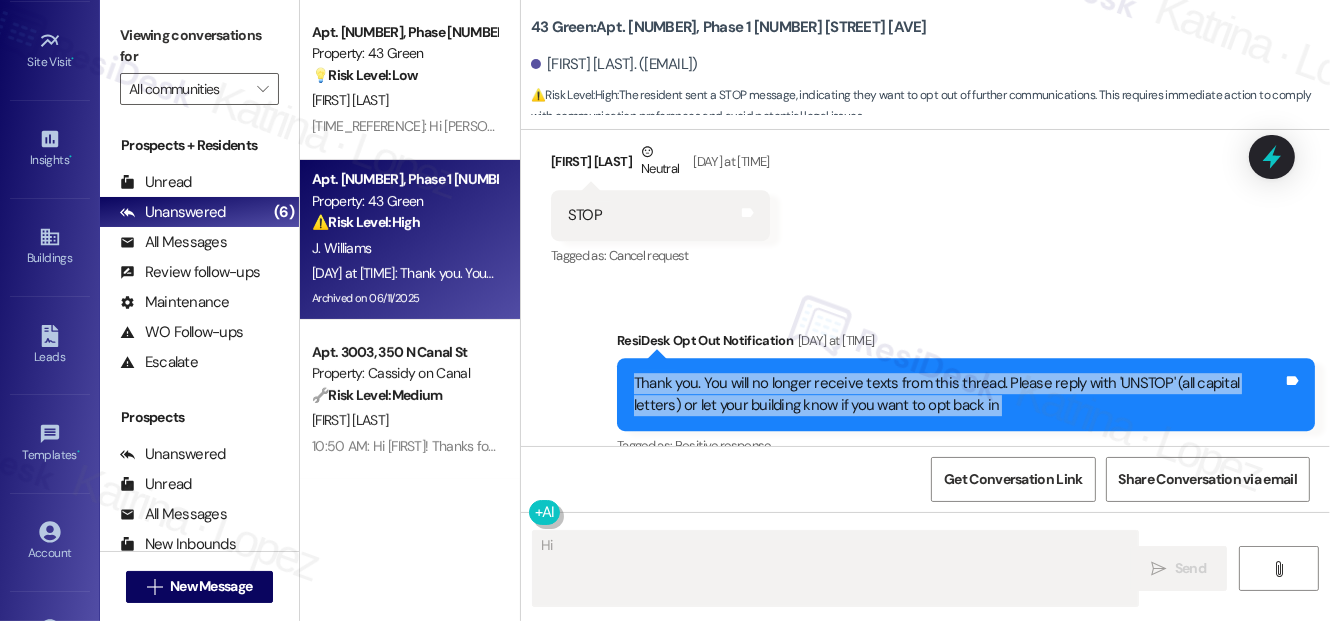 scroll, scrollTop: 42362, scrollLeft: 0, axis: vertical 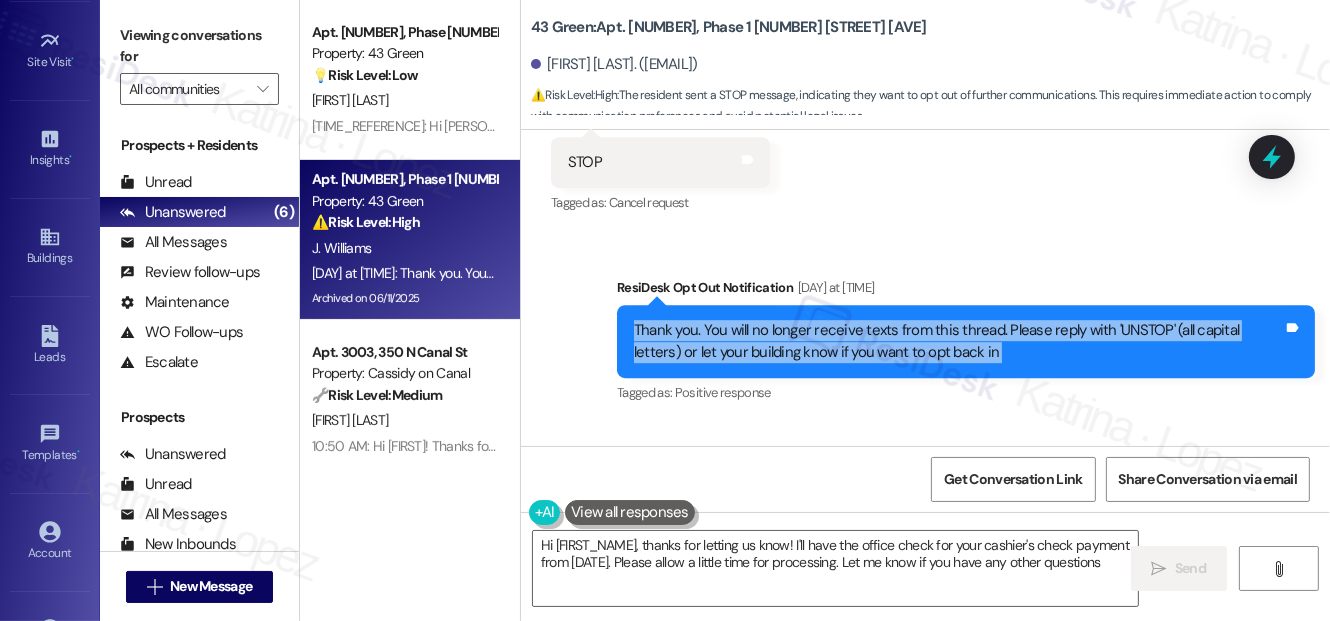 type on "Hi {{first_name}}, thanks for letting us know! I'll have the office check for your cashier's check payment from [MONTH] 1st. Please allow a little time for processing. Let me know if you have any other questions!" 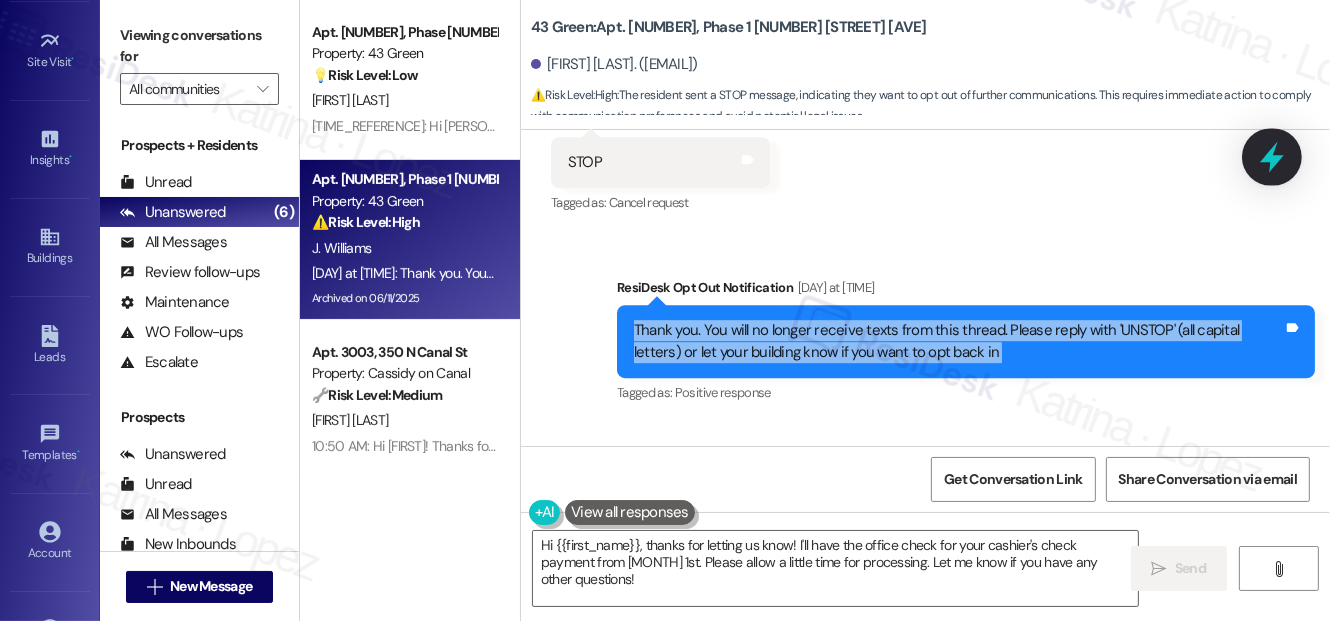 click 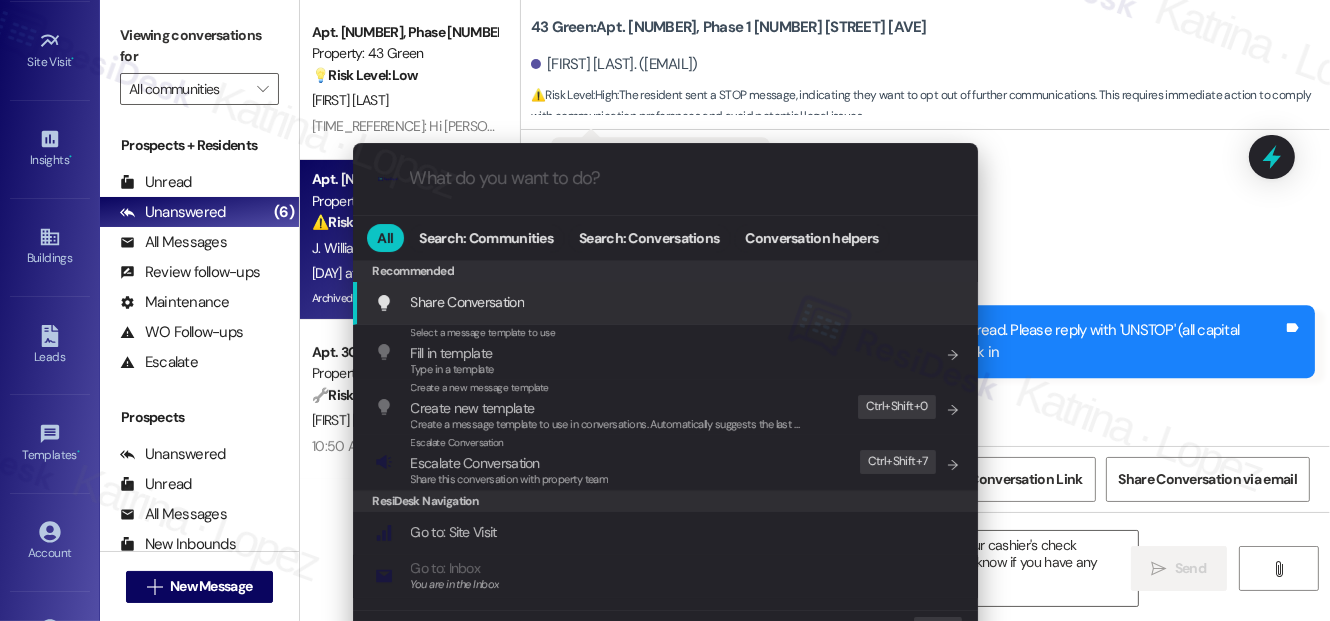 click on ".cls-1{fill:#0a055f;}.cls-2{fill:#0cc4c4;} resideskLogoBlueOrange" at bounding box center (665, 178) 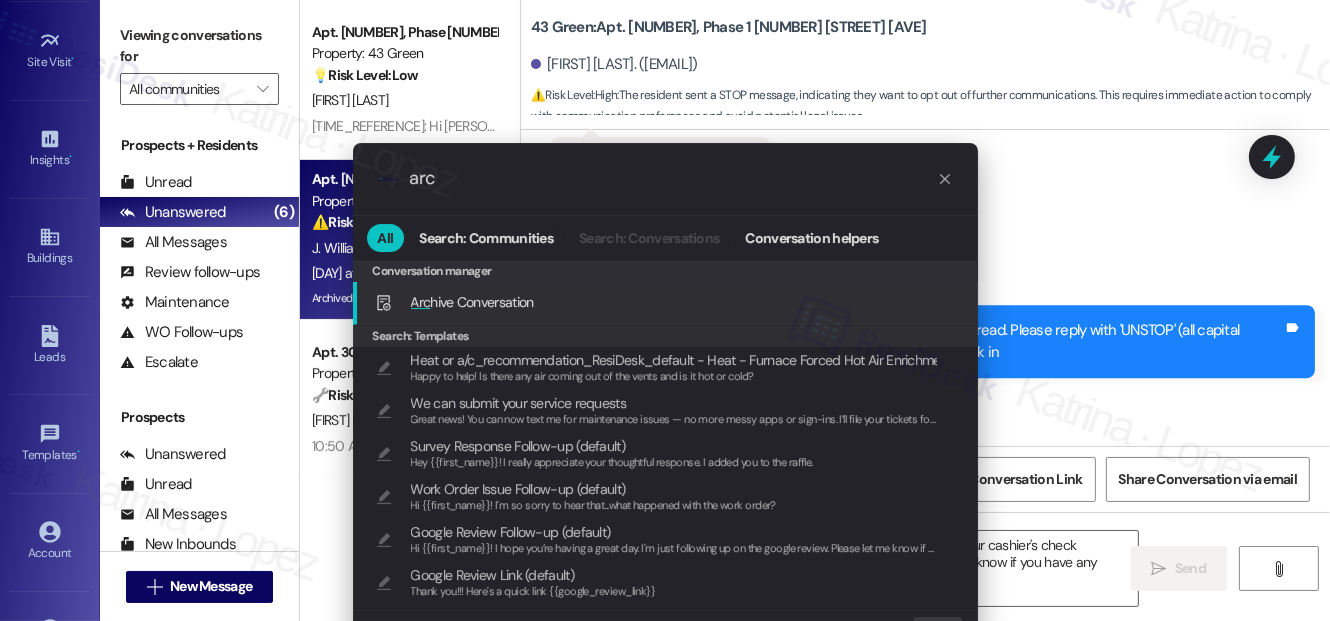 type on "arc" 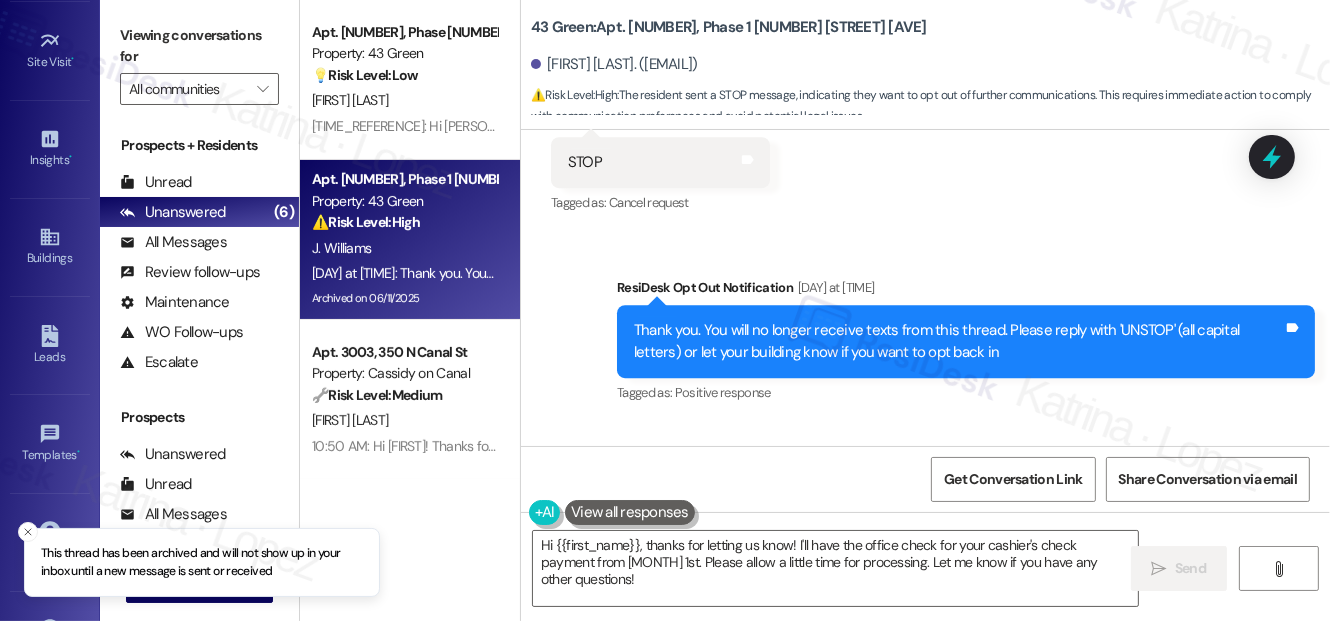 scroll, scrollTop: 0, scrollLeft: 0, axis: both 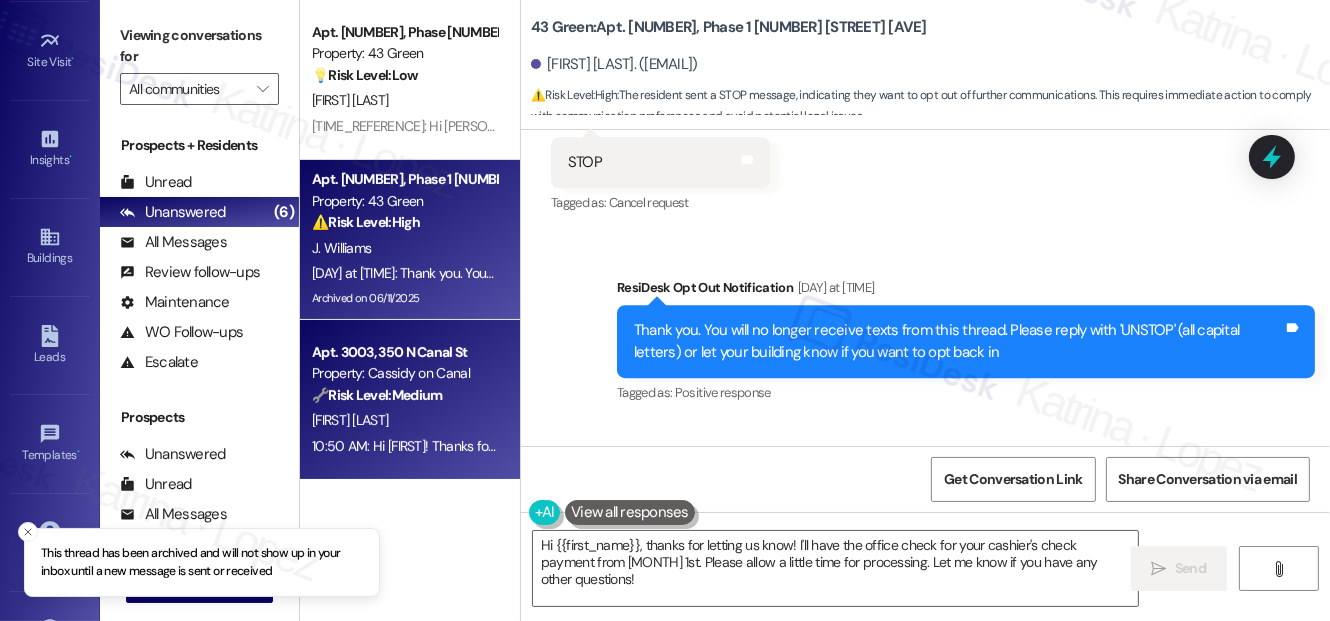 click on "🔧  Risk Level:  Medium" at bounding box center [377, 395] 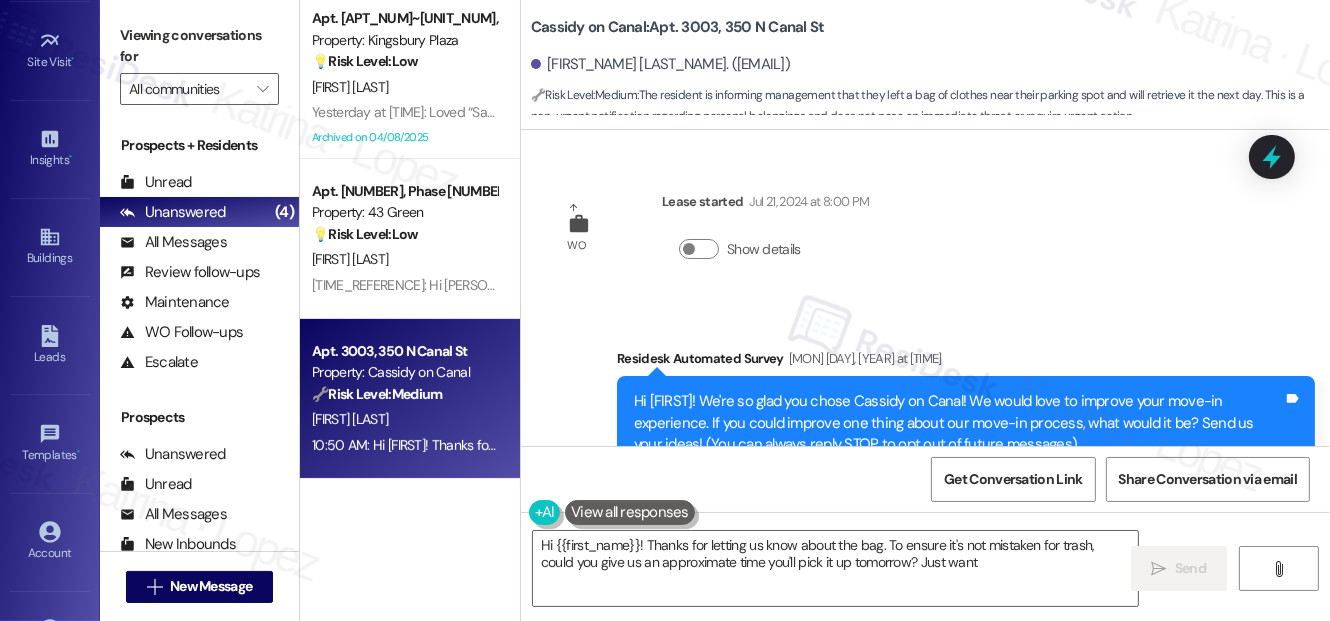 scroll, scrollTop: 14645, scrollLeft: 0, axis: vertical 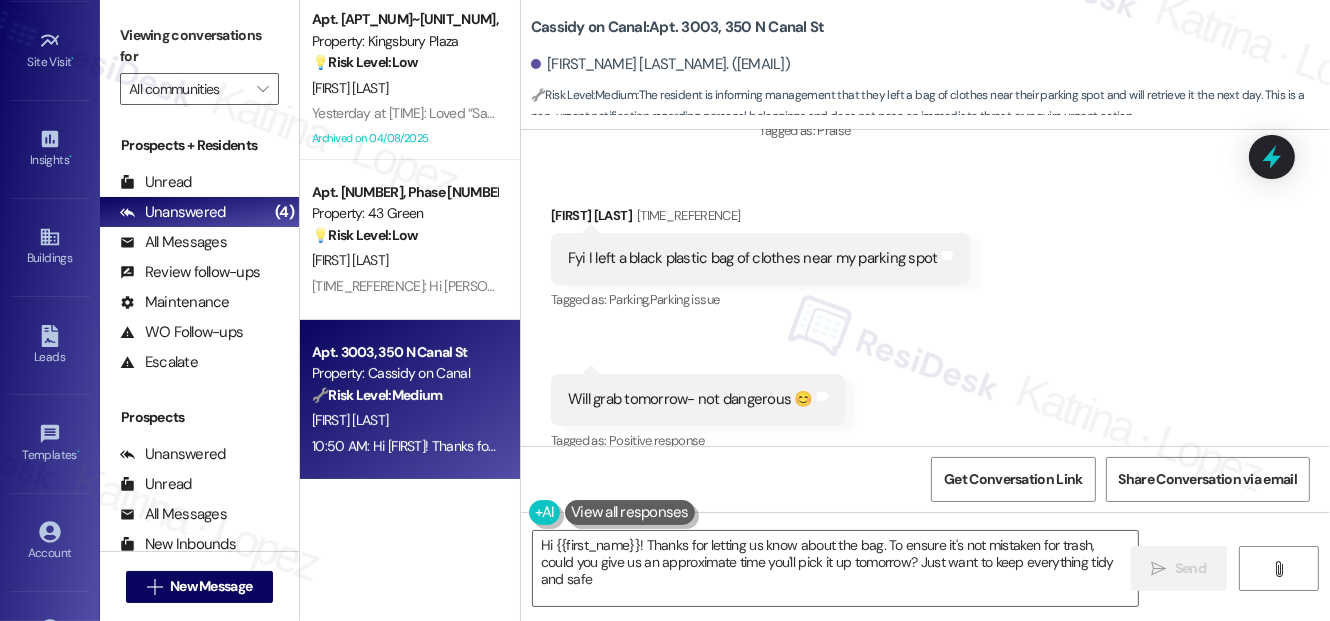 type on "Hi {{first_name}}! Thanks for letting us know about the bag. To ensure it's not mistaken for trash, could you give us an approximate time you'll pick it up tomorrow? Just want to keep everything tidy and safe!" 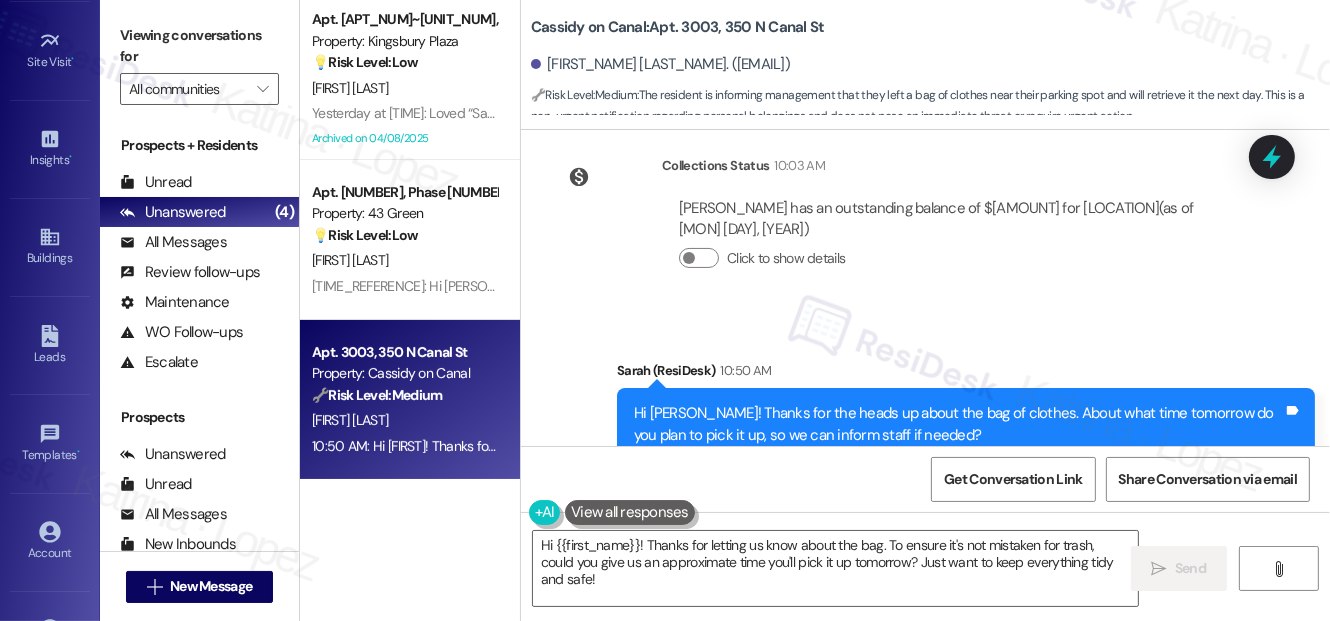 scroll, scrollTop: 15041, scrollLeft: 0, axis: vertical 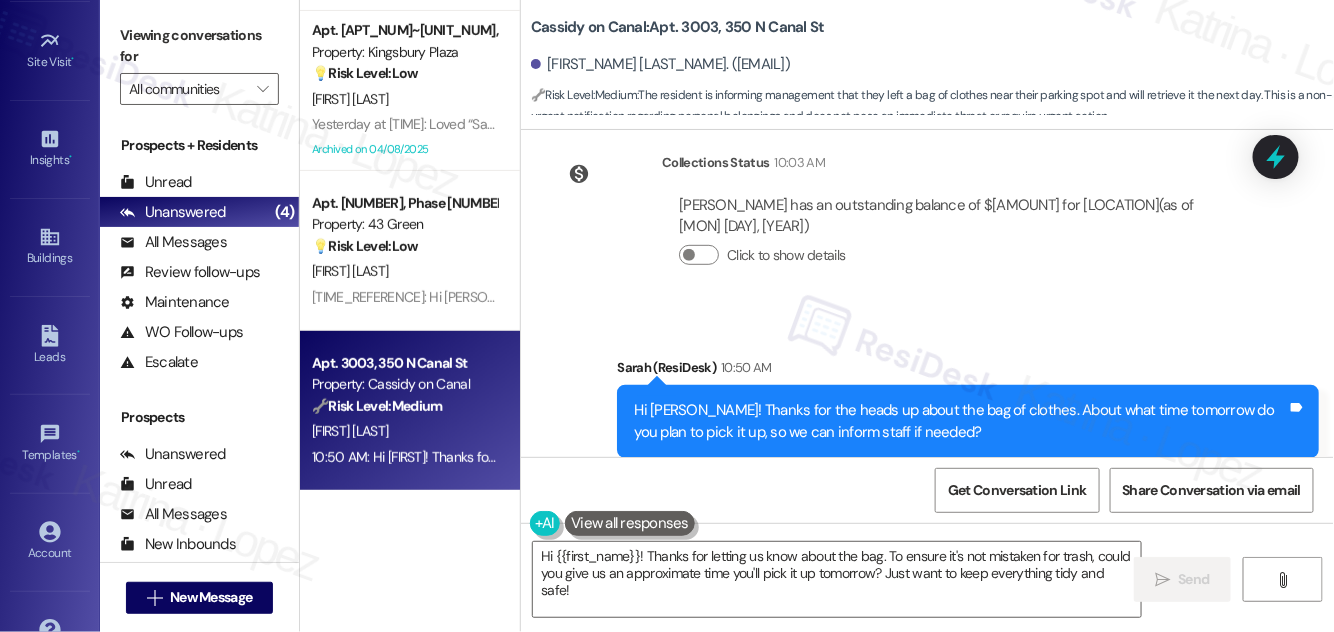click on "Hi [PERSON_NAME]! Thanks for the heads up about the bag of clothes. About what time tomorrow do you plan to pick it up, so we can inform staff if needed?" at bounding box center [960, 421] 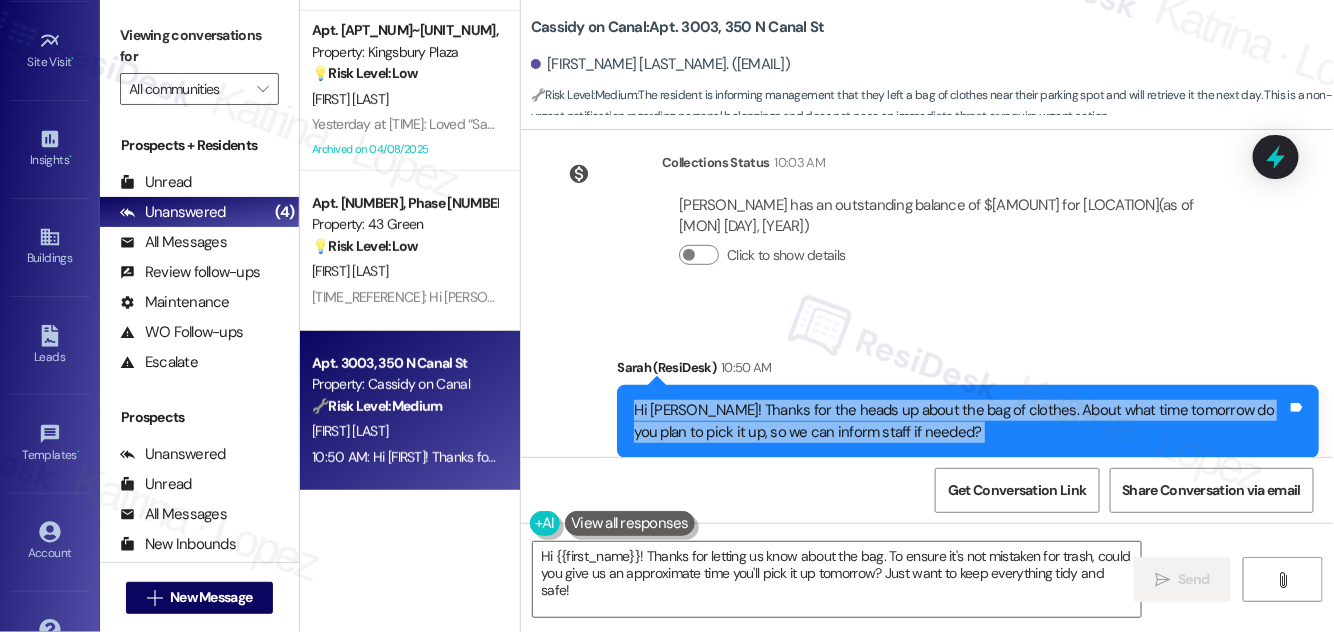 click on "Hi [PERSON_NAME]! Thanks for the heads up about the bag of clothes. About what time tomorrow do you plan to pick it up, so we can inform staff if needed?" at bounding box center (960, 421) 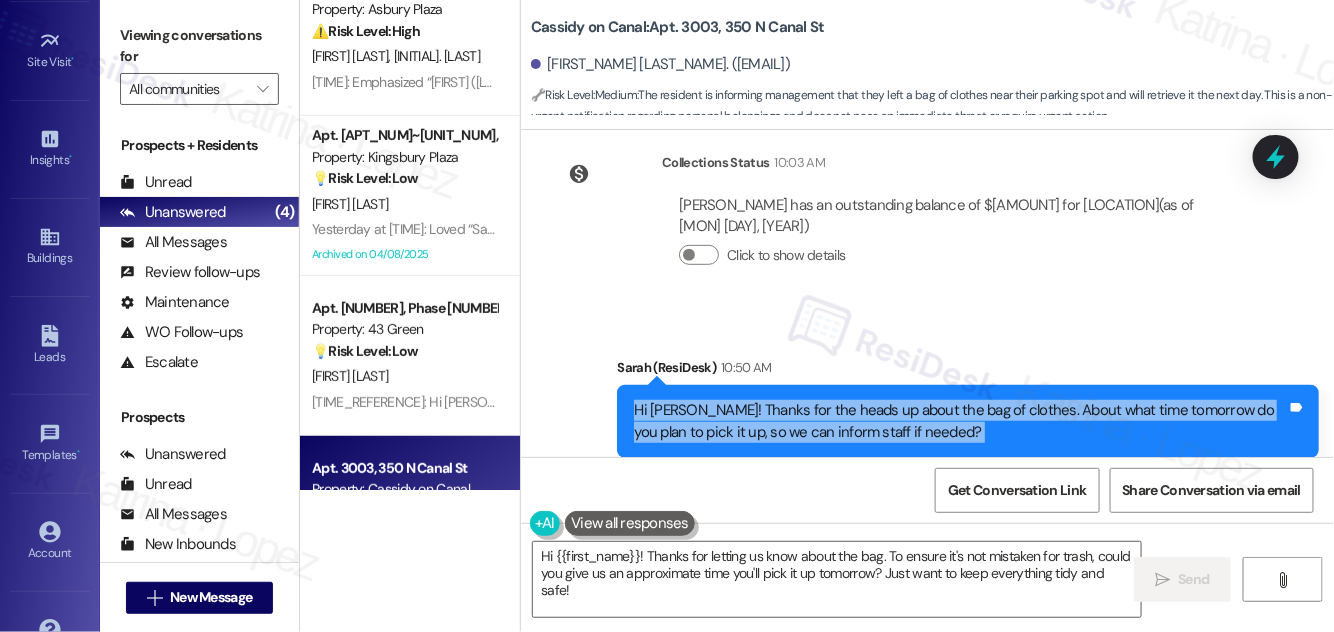 scroll, scrollTop: 0, scrollLeft: 0, axis: both 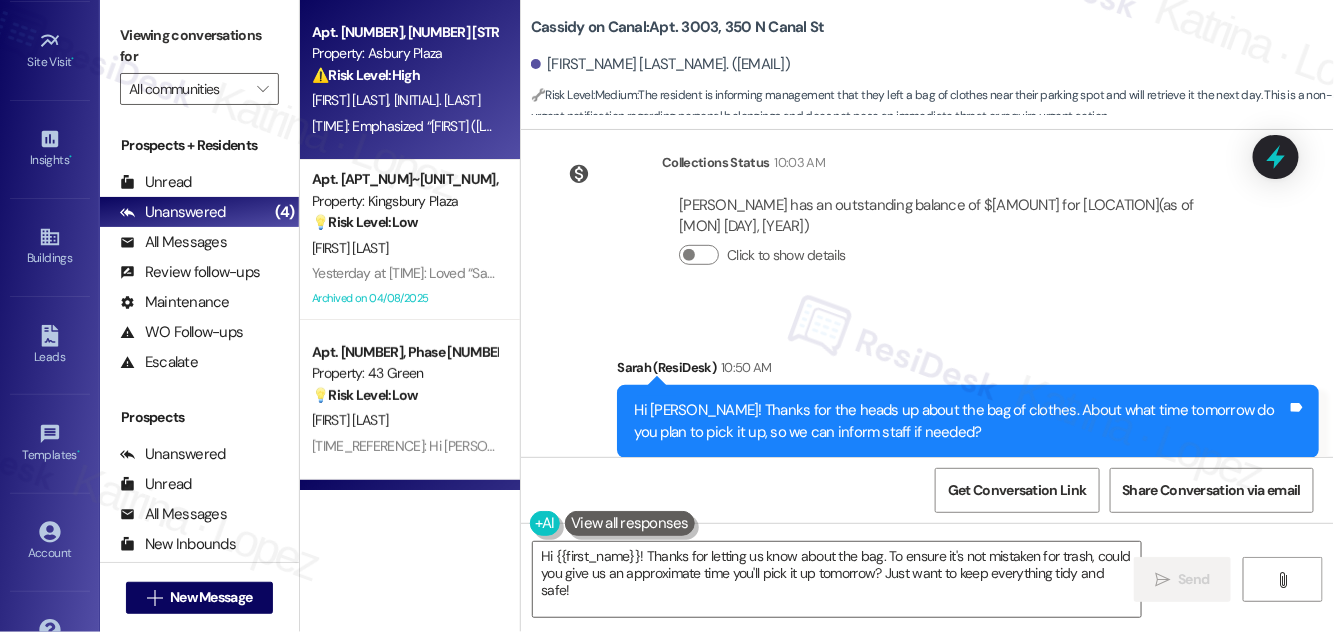 click on "[TIME]: Emphasized “[PERSON_NAME] ([LOCATION]): Hi [PERSON_NAME], I understand yo…” [TIME]: Emphasized “[PERSON_NAME] ([LOCATION]): Hi [PERSON_NAME], I understand yo…”" at bounding box center [404, 126] 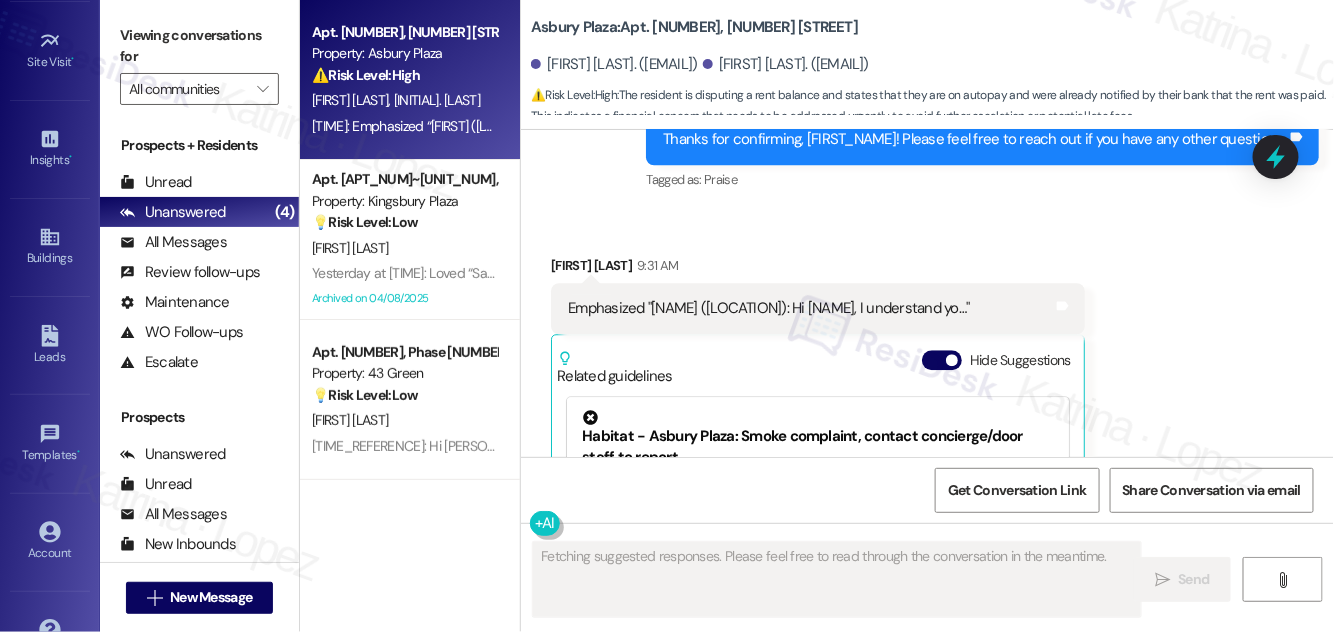 scroll, scrollTop: 6511, scrollLeft: 0, axis: vertical 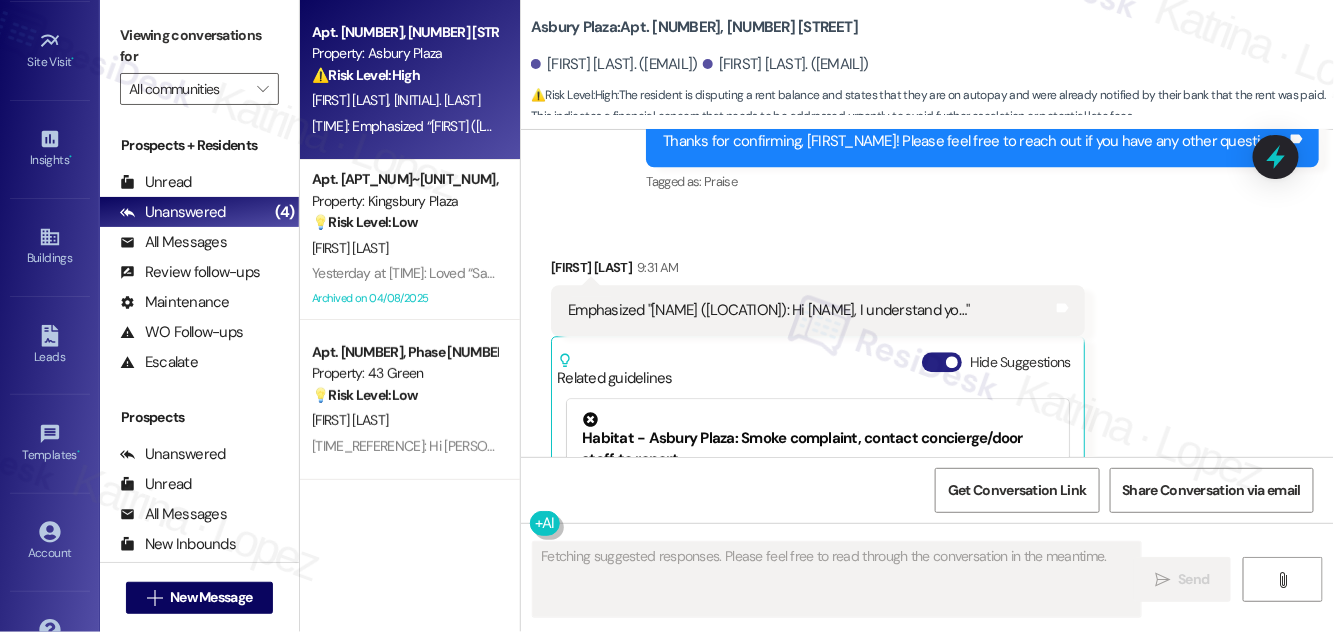 click on "Hide Suggestions" at bounding box center (942, 362) 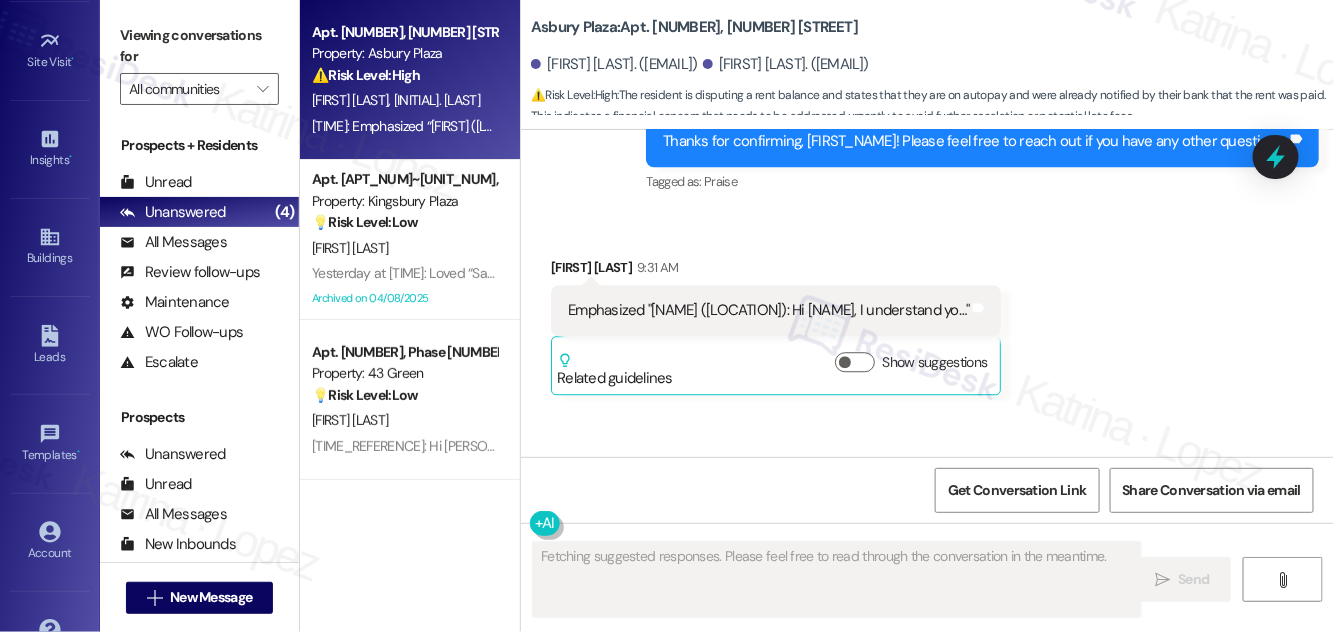 scroll, scrollTop: 6329, scrollLeft: 0, axis: vertical 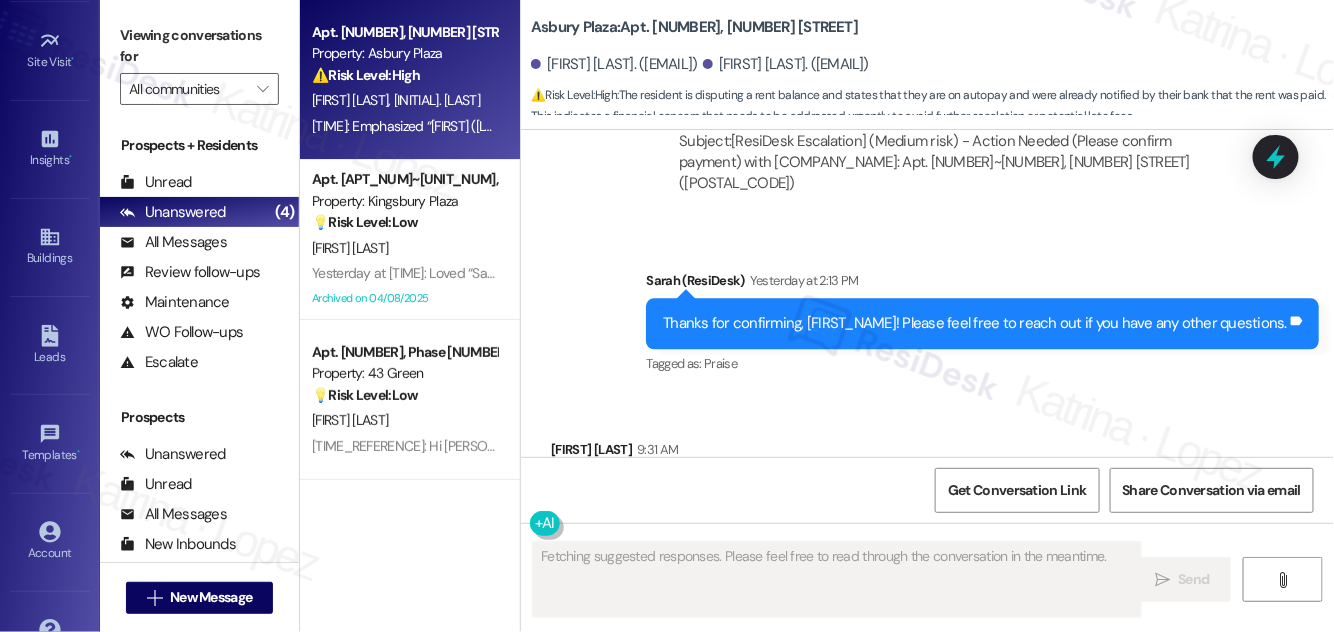 click on "Thanks for confirming, [FIRST_NAME]! Please feel free to reach out if you have any other questions." at bounding box center (975, 323) 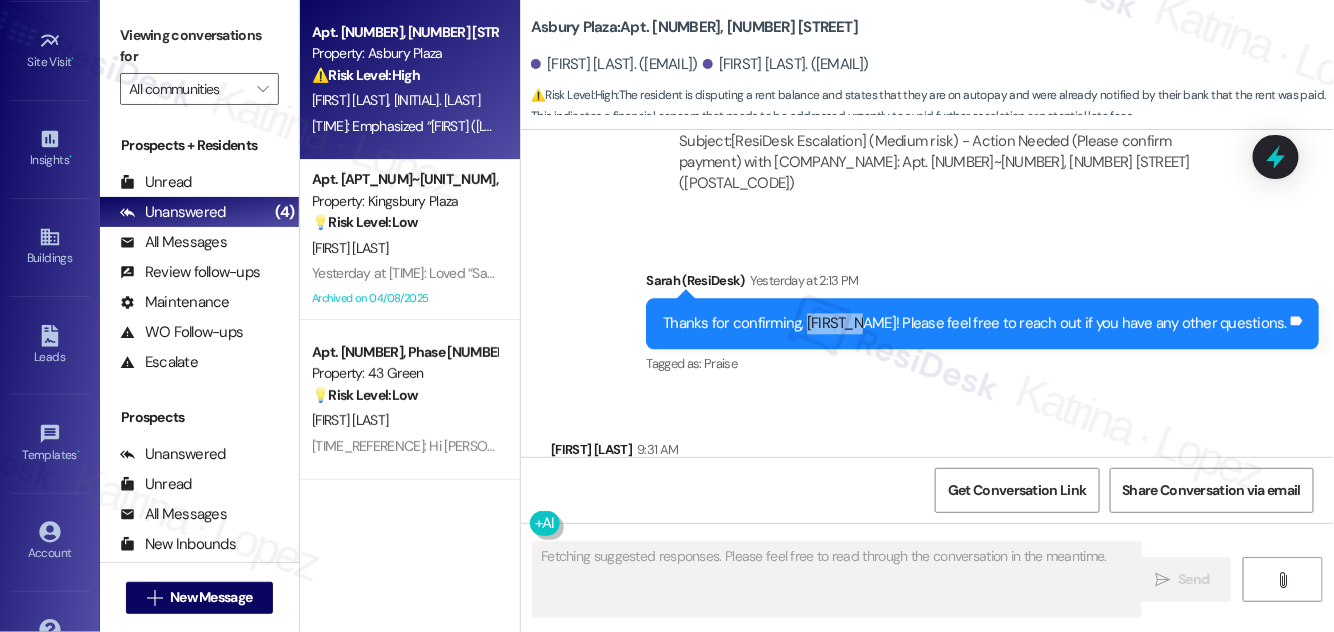 click on "Thanks for confirming, [FIRST_NAME]! Please feel free to reach out if you have any other questions." at bounding box center (975, 323) 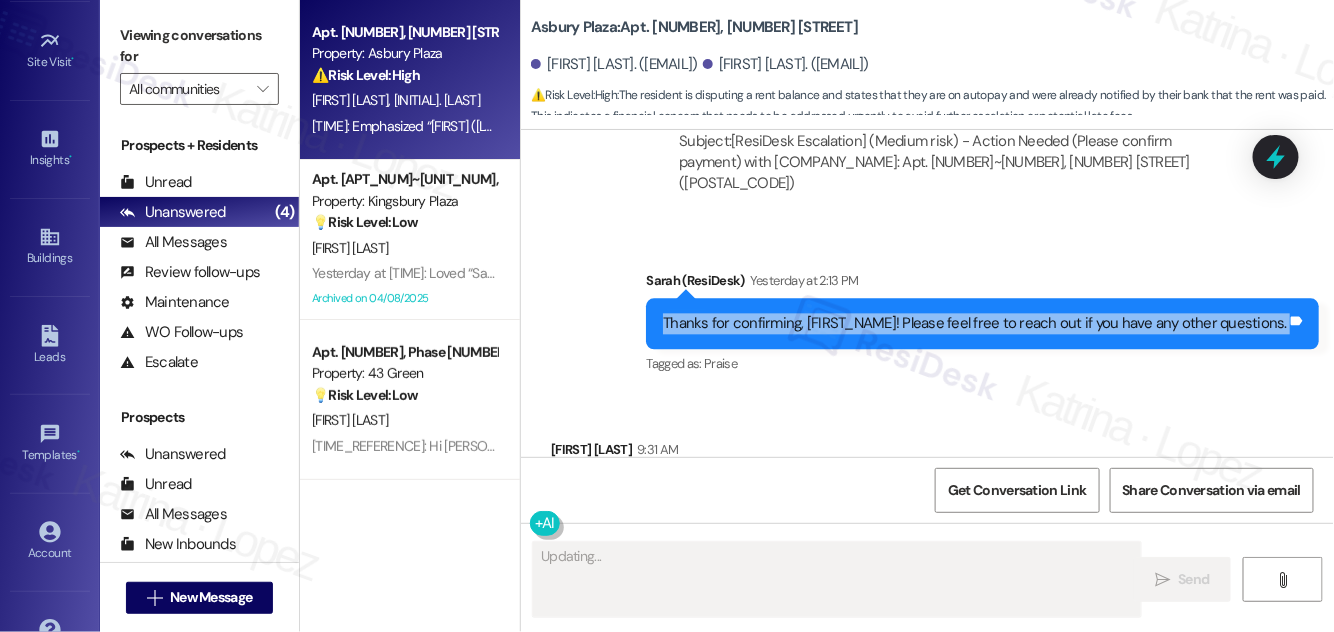 click on "Thanks for confirming, [FIRST_NAME]! Please feel free to reach out if you have any other questions." at bounding box center (975, 323) 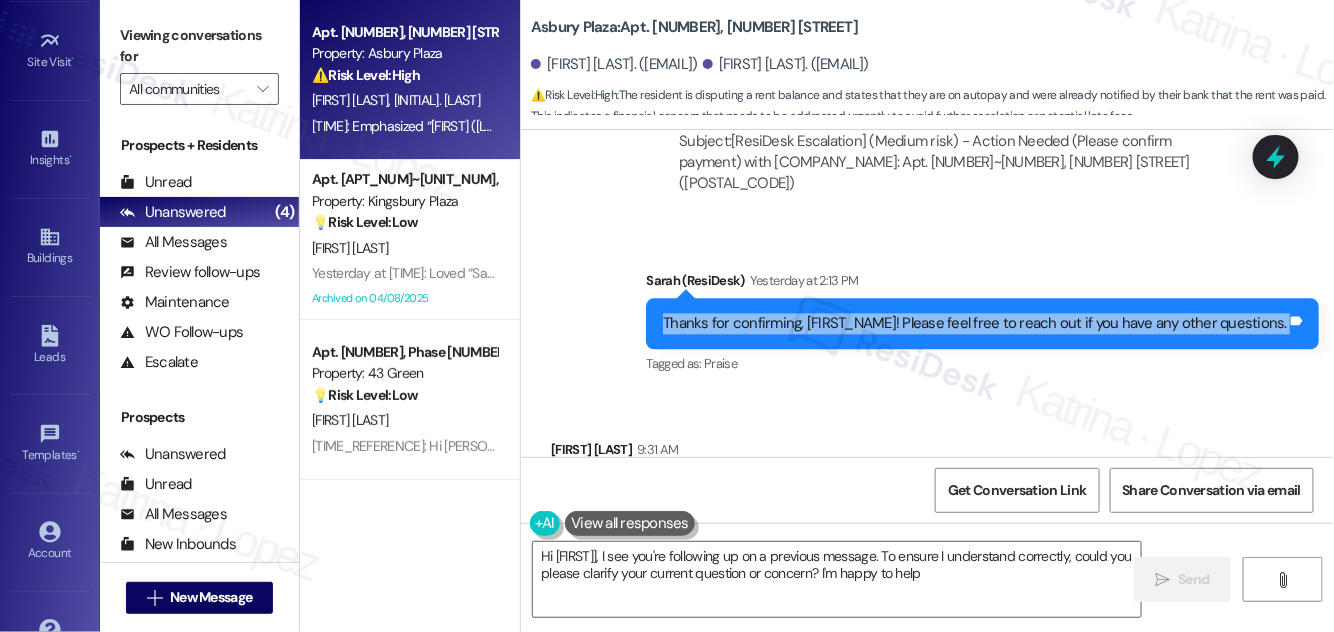 type on "Hi [FIRST_NAME], I see you're following up on a previous message. To ensure I understand correctly, could you please clarify your current question or concern? I'm happy to help!" 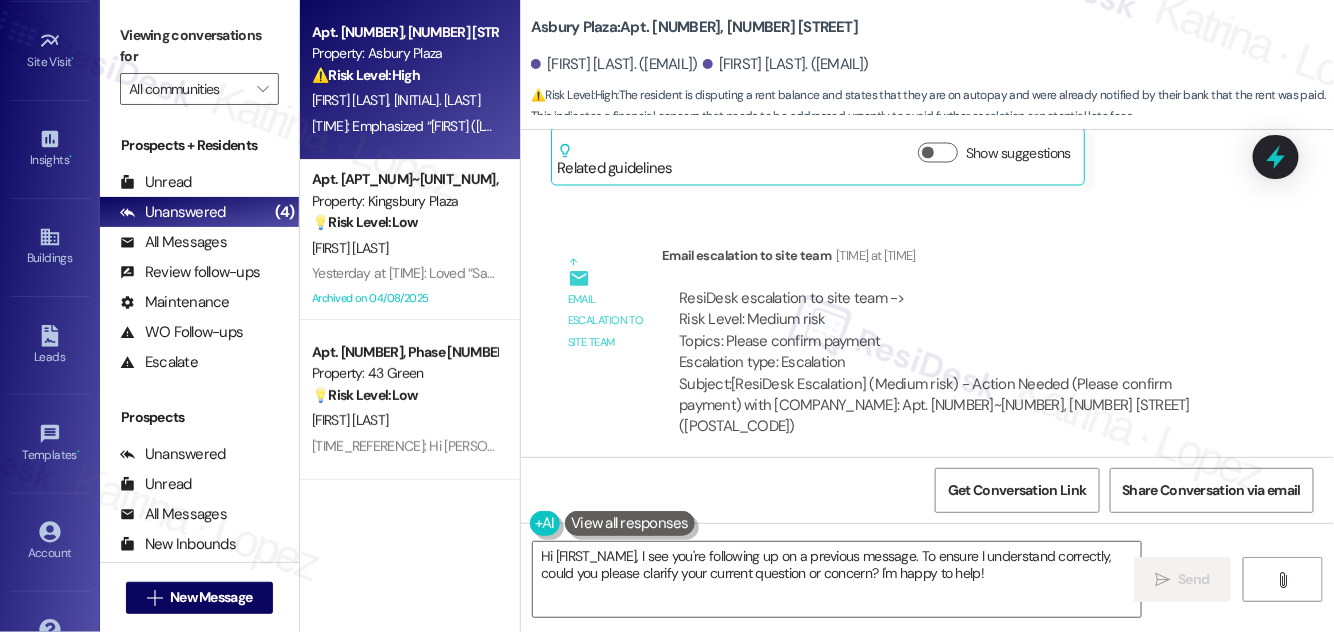 scroll, scrollTop: 6192, scrollLeft: 0, axis: vertical 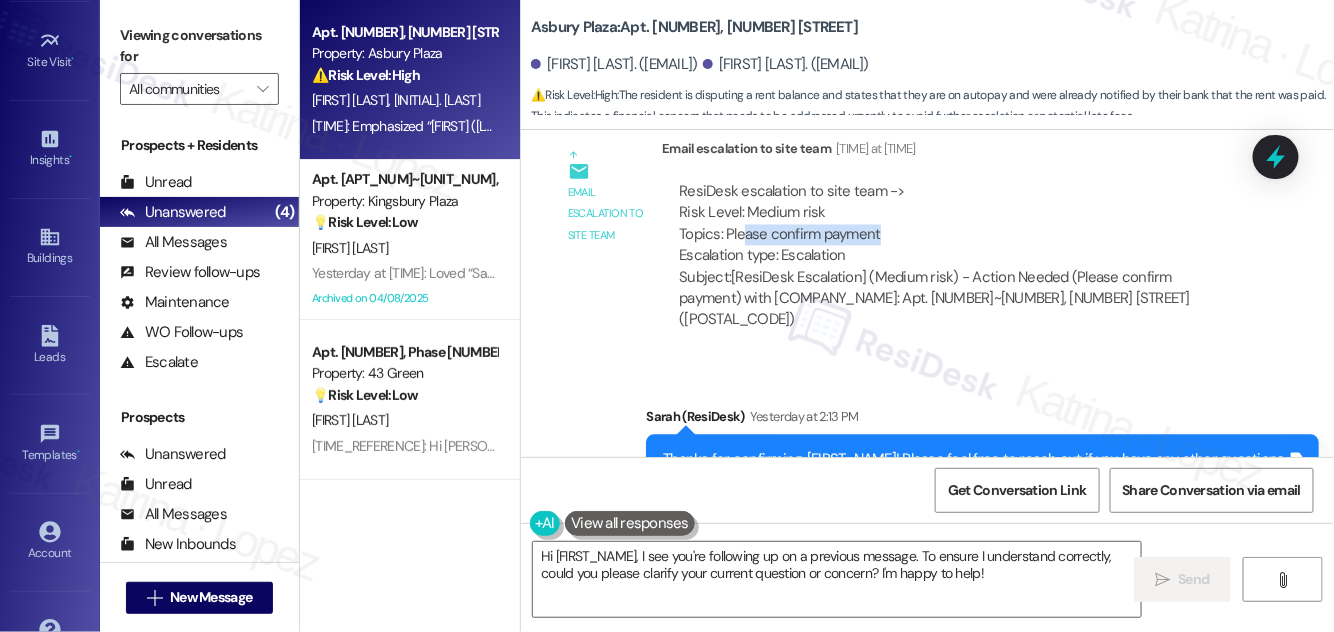 drag, startPoint x: 740, startPoint y: 231, endPoint x: 883, endPoint y: 234, distance: 143.03146 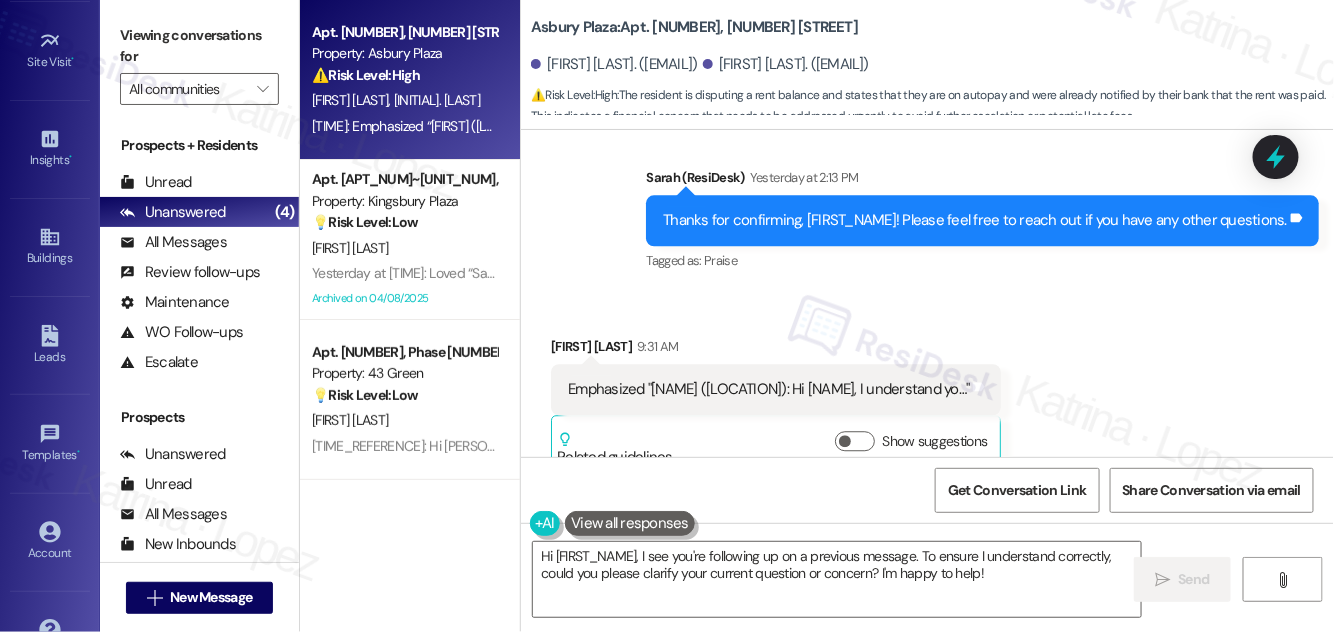 scroll, scrollTop: 6645, scrollLeft: 0, axis: vertical 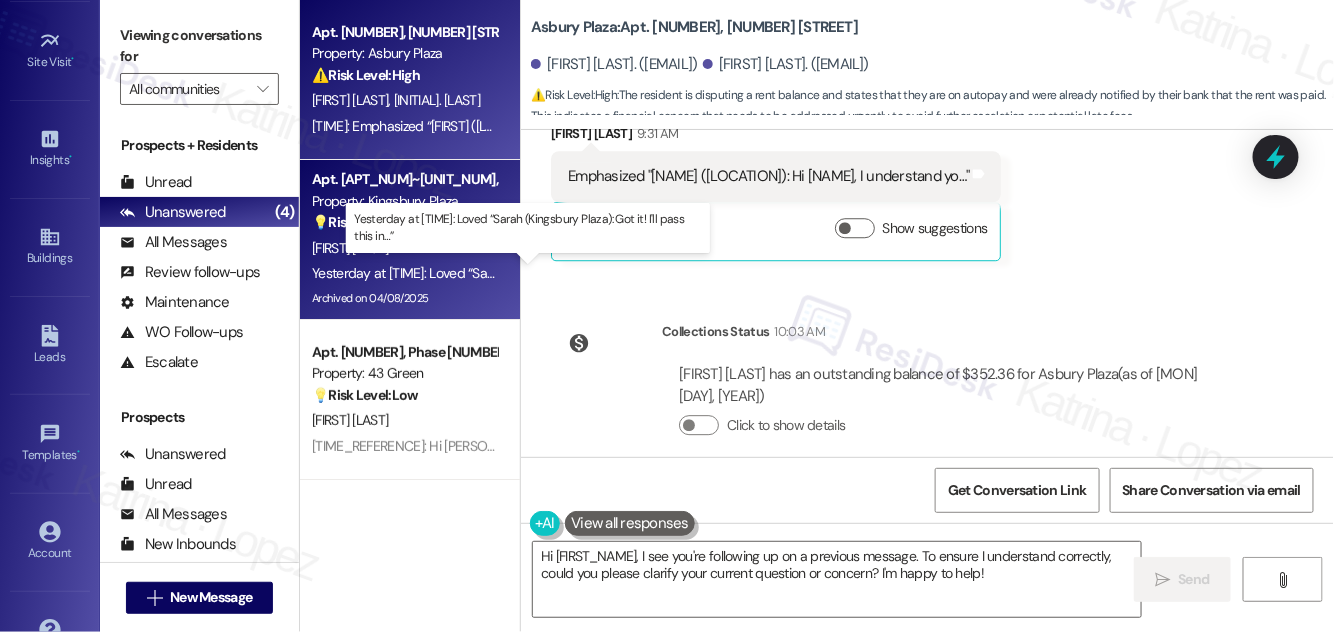 click on "Yesterday at [TIME]: Loved “Sarah (Kingsbury Plaza): Got it! I'll pass this in…” Yesterday at [TIME]: Loved “Sarah (Kingsbury Plaza): Got it! I'll pass this in…”" at bounding box center (526, 273) 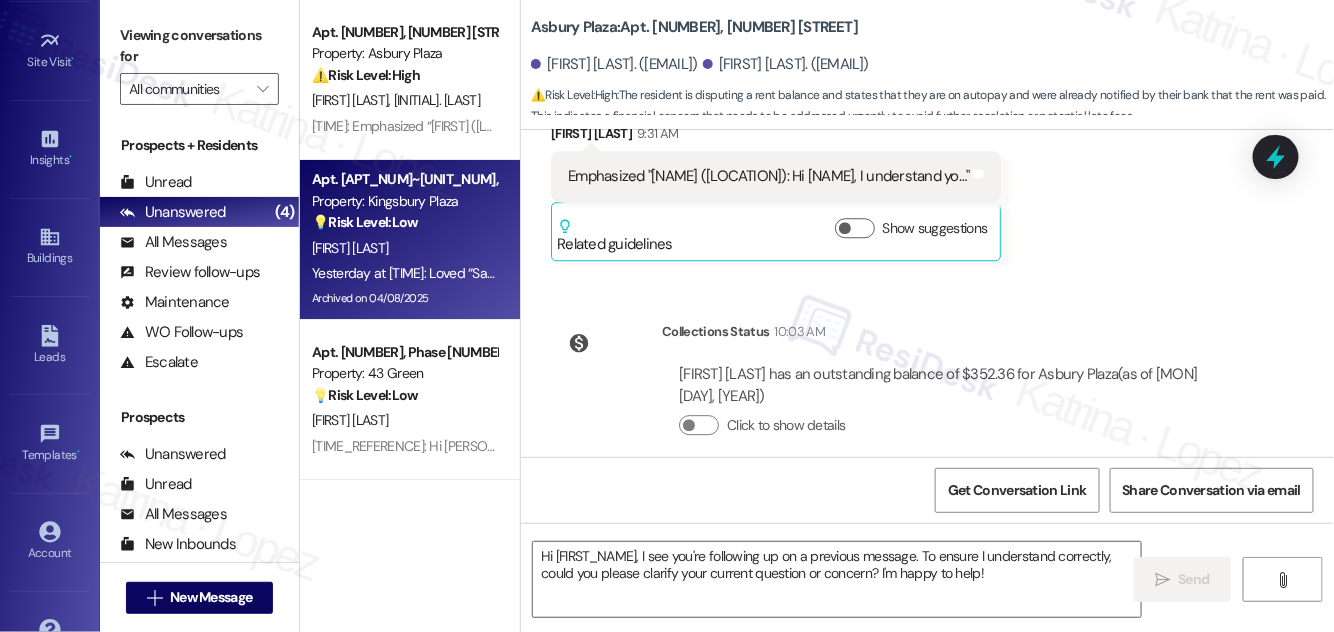 type on "Fetching suggested responses. Please feel free to read through the conversation in the meantime." 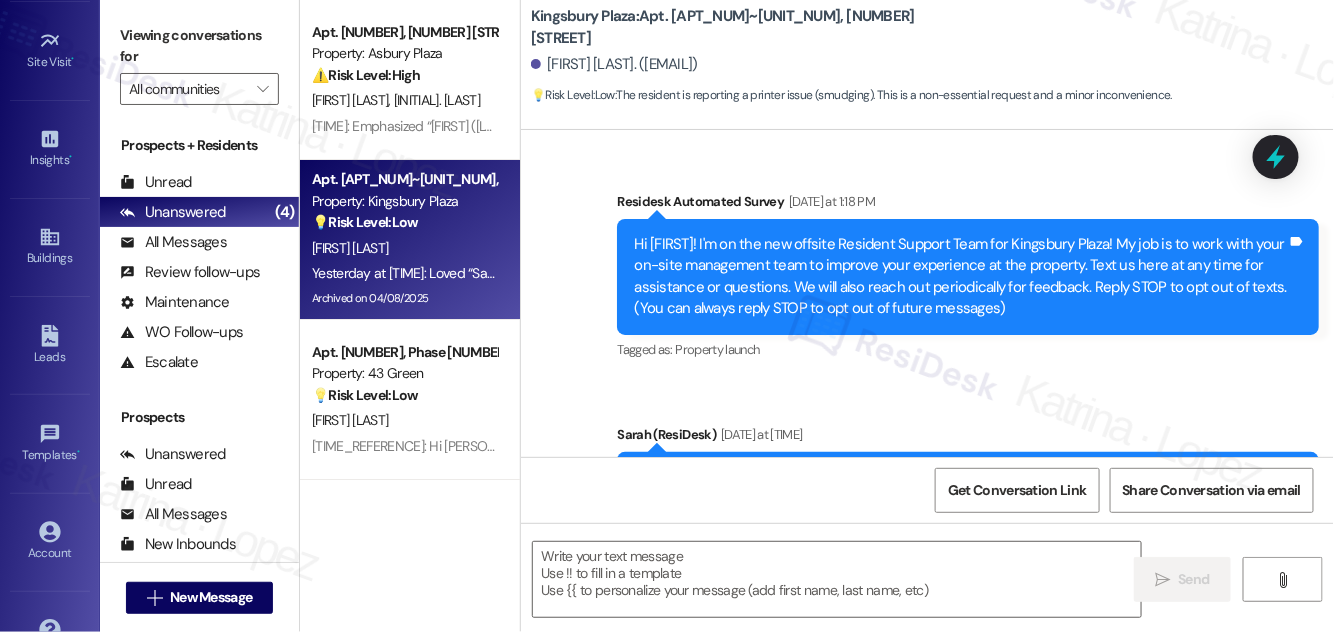scroll, scrollTop: 19388, scrollLeft: 0, axis: vertical 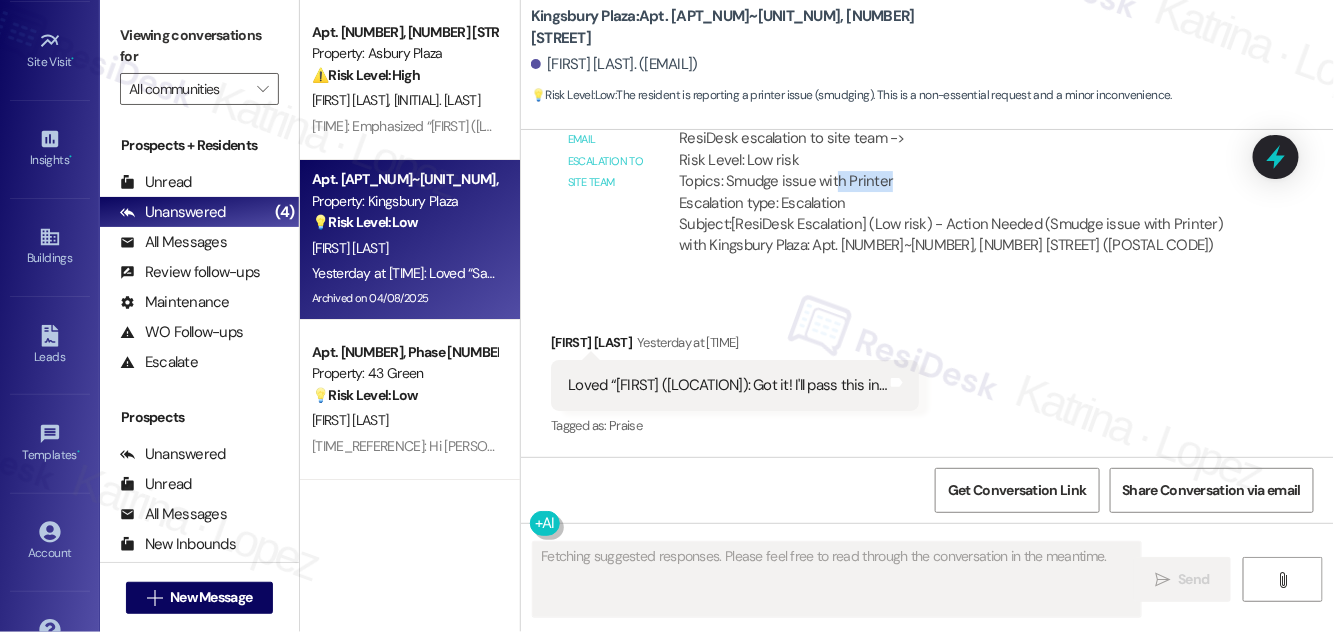 drag, startPoint x: 857, startPoint y: 183, endPoint x: 892, endPoint y: 185, distance: 35.057095 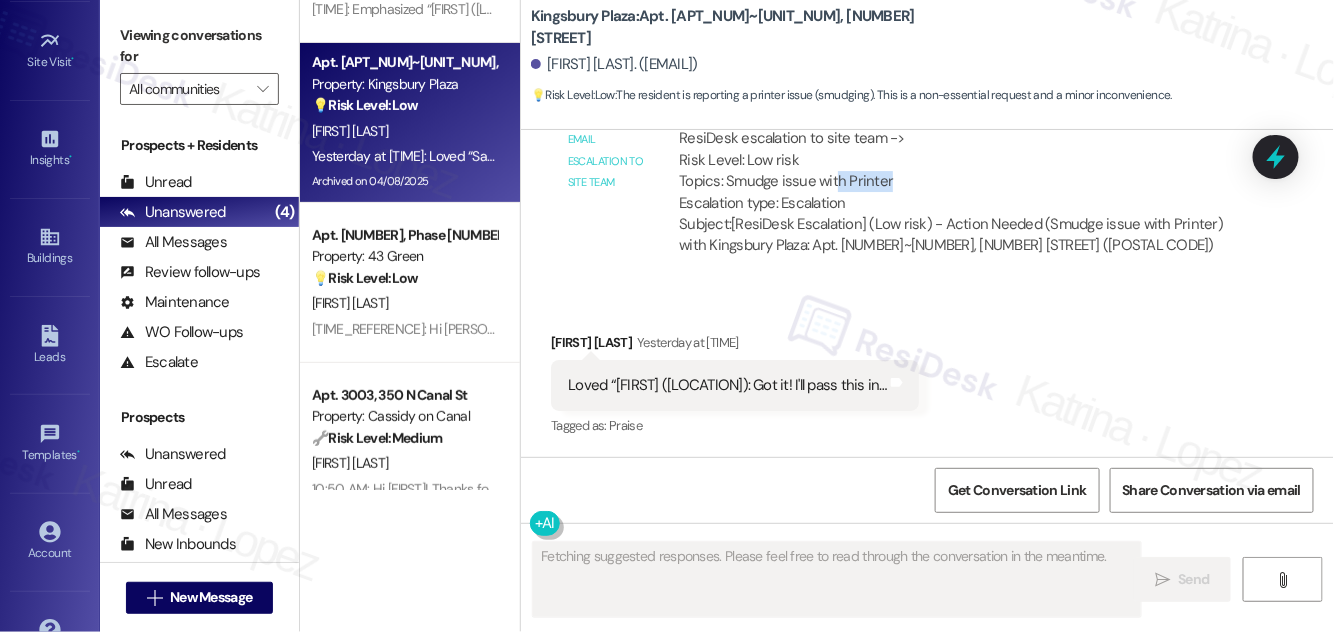 scroll, scrollTop: 149, scrollLeft: 0, axis: vertical 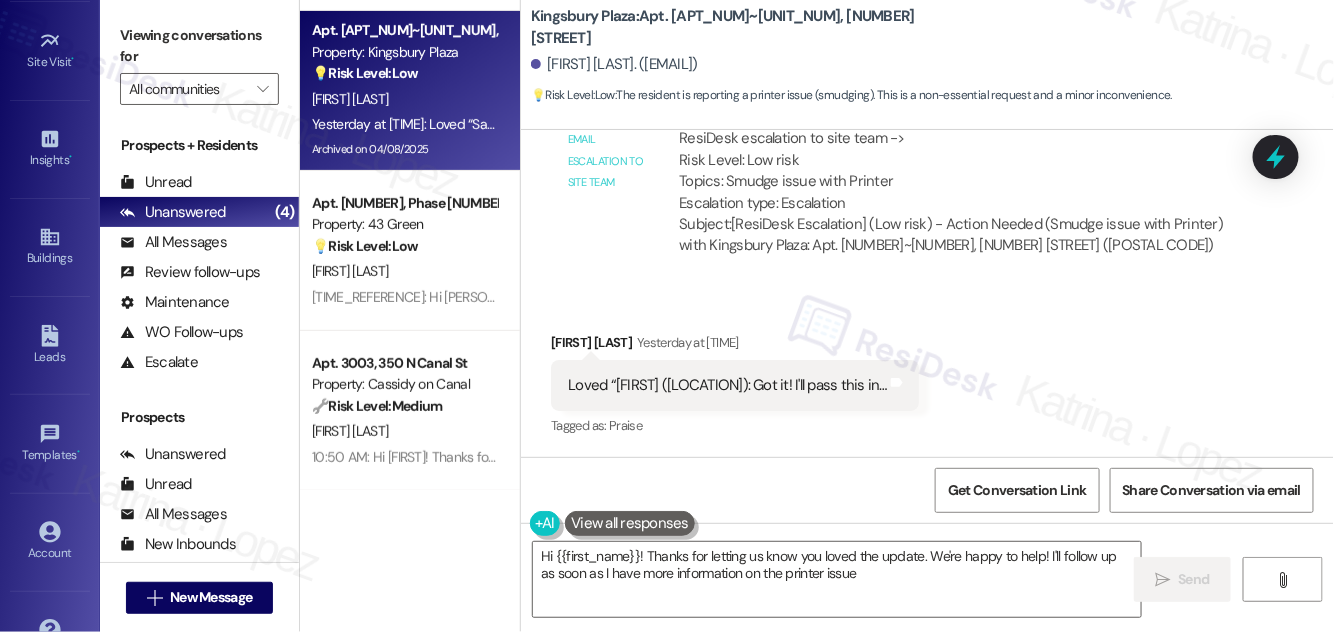 type on "Hi [FIRST_NAME]! Thanks for letting us know you loved the update. We're happy to help! I'll follow up as soon as I have more information on the printer issue." 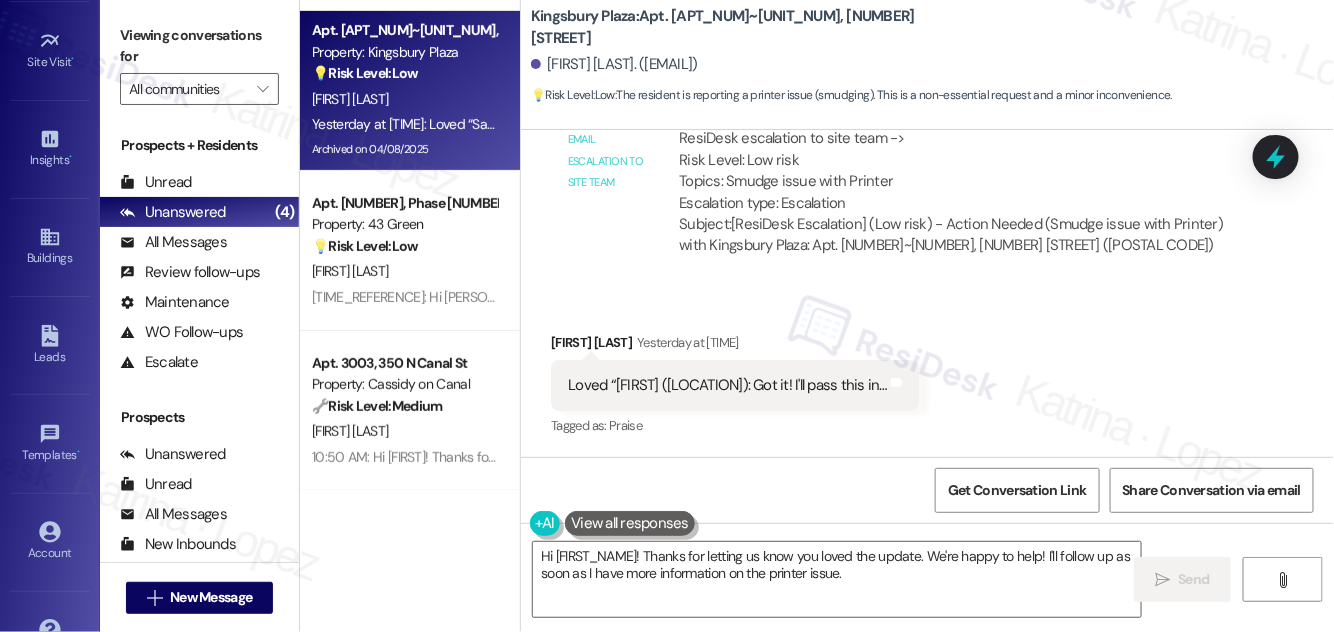 click on "Loved “[FIRST] ([LOCATION]): Got it! I'll pass this in…" at bounding box center [727, 385] 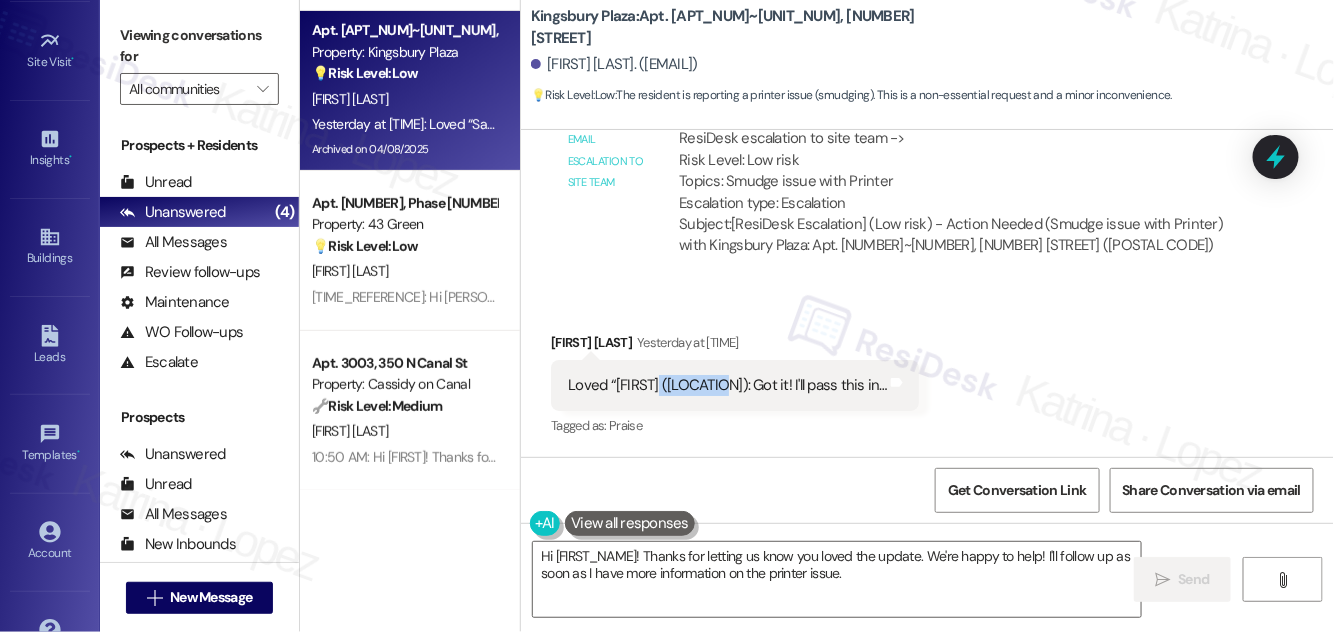 click on "Loved “[FIRST] ([LOCATION]): Got it! I'll pass this in…" at bounding box center [727, 385] 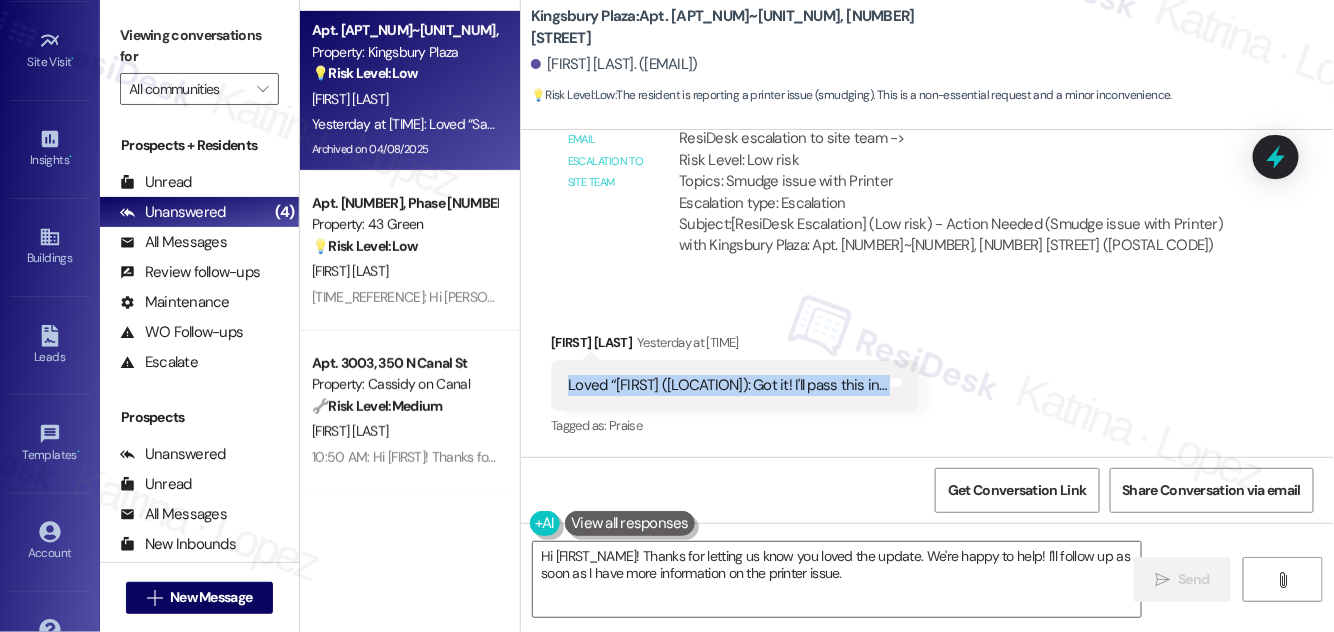 click on "Loved “[FIRST] ([LOCATION]): Got it! I'll pass this in…" at bounding box center (727, 385) 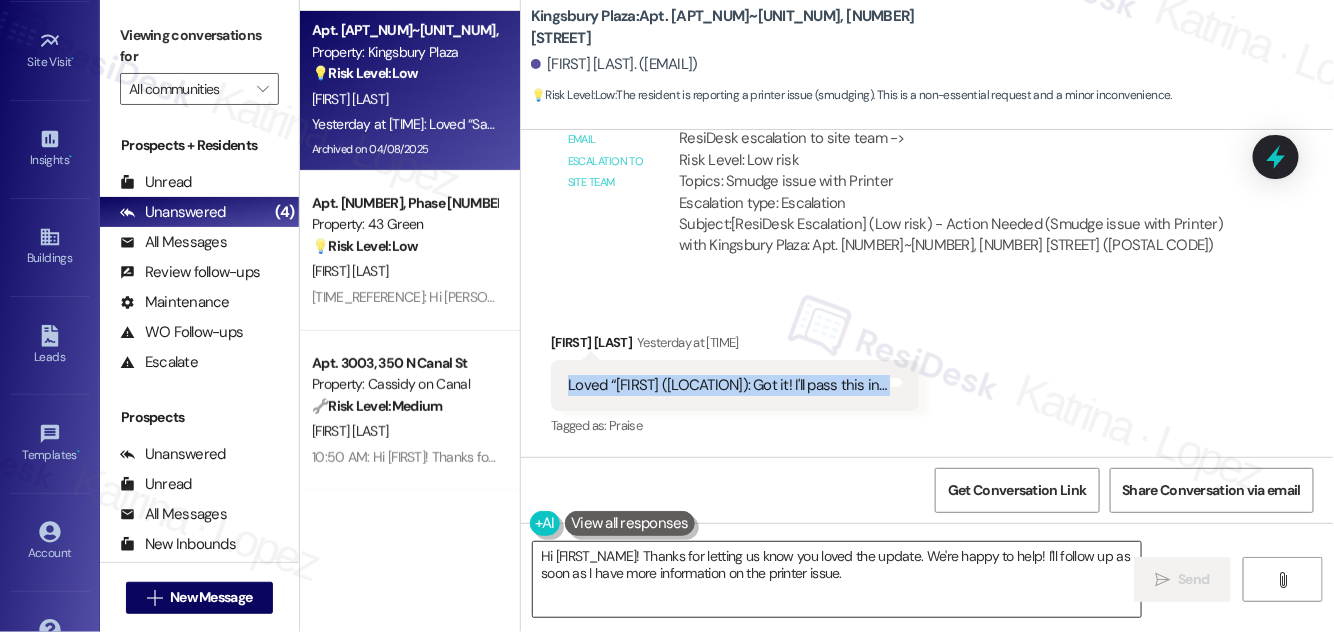 click on "Hi [FIRST_NAME]! Thanks for letting us know you loved the update. We're happy to help! I'll follow up as soon as I have more information on the printer issue." at bounding box center [837, 579] 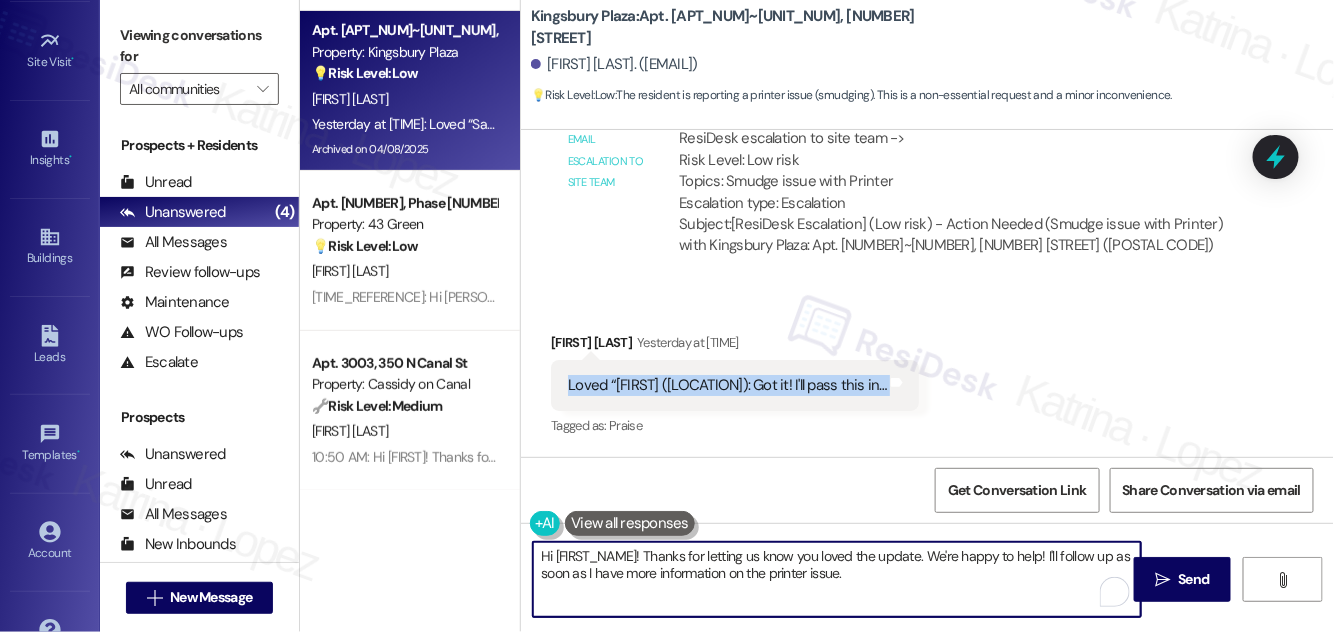 click on "Hi [FIRST_NAME]! Thanks for letting us know you loved the update. We're happy to help! I'll follow up as soon as I have more information on the printer issue." at bounding box center (837, 579) 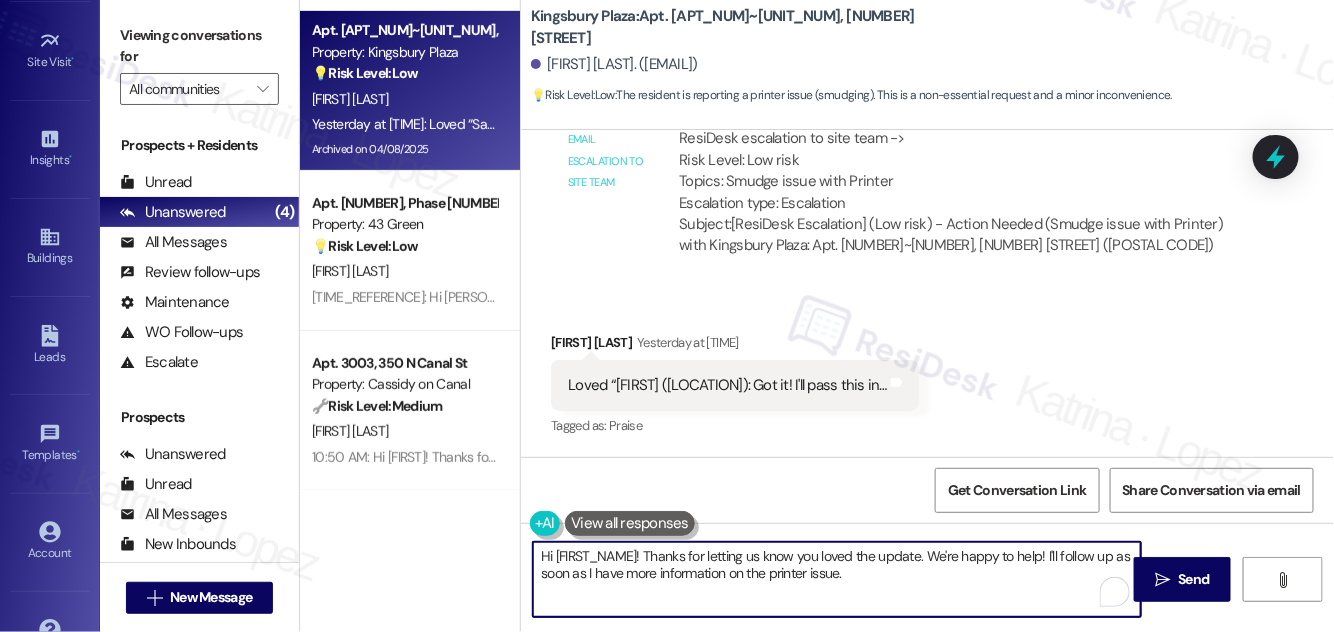 click on "Hi [FIRST_NAME]! Thanks for letting us know you loved the update. We're happy to help! I'll follow up as soon as I have more information on the printer issue." at bounding box center [837, 579] 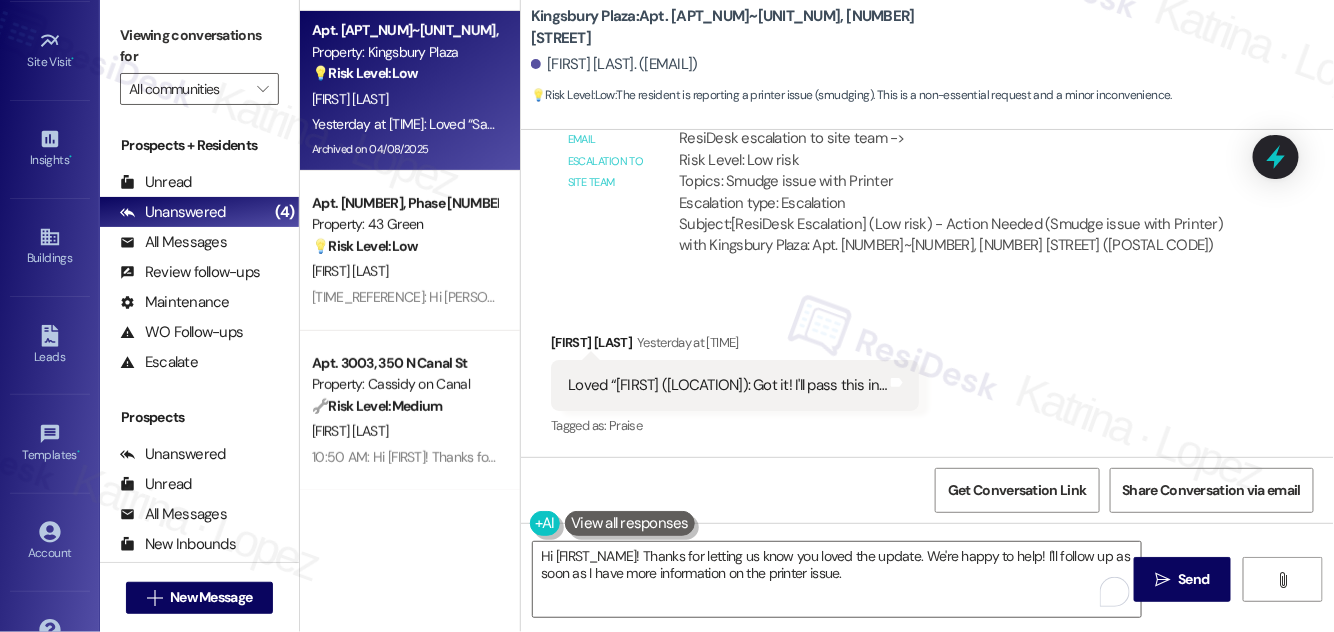 click on "Tagged as:   Praise Click to highlight conversations about Praise" at bounding box center (735, 425) 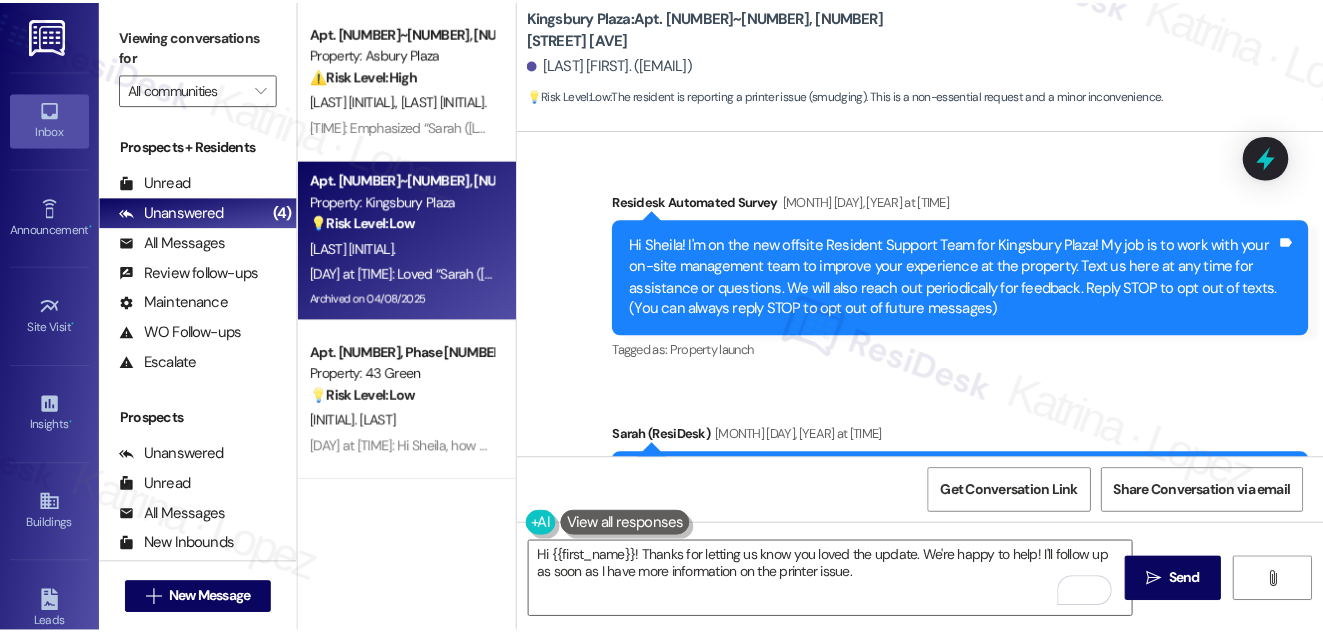 scroll, scrollTop: 0, scrollLeft: 0, axis: both 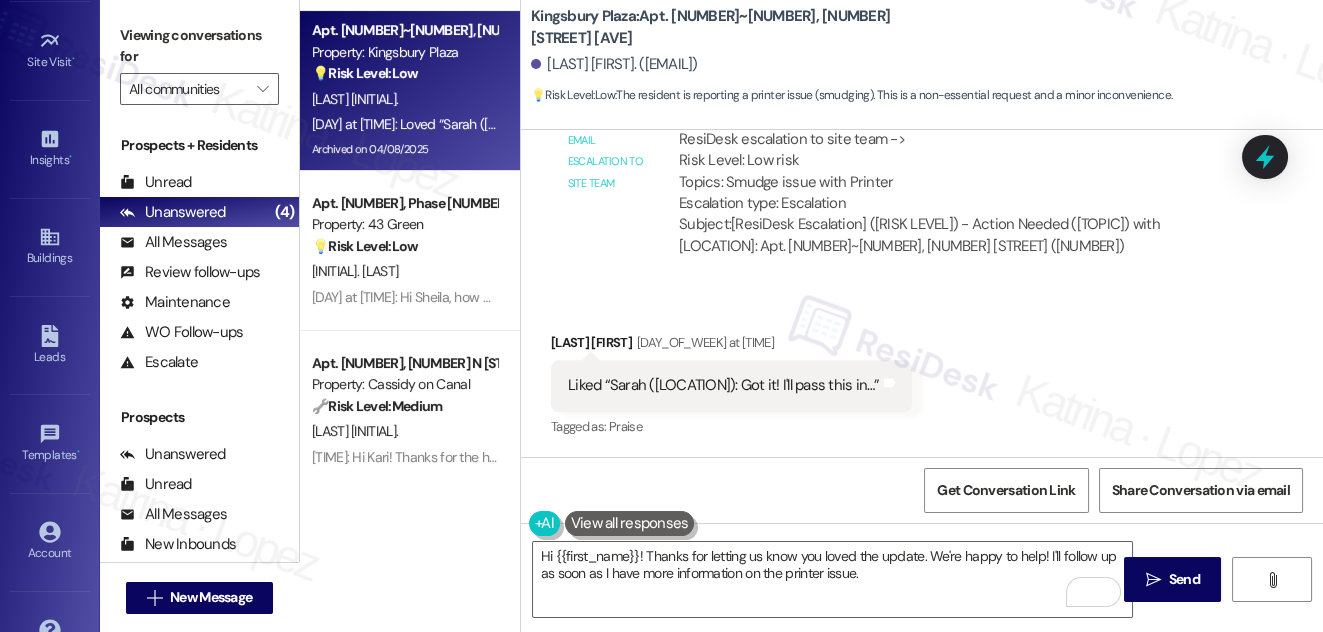 click on "Viewing conversations for" at bounding box center (199, 46) 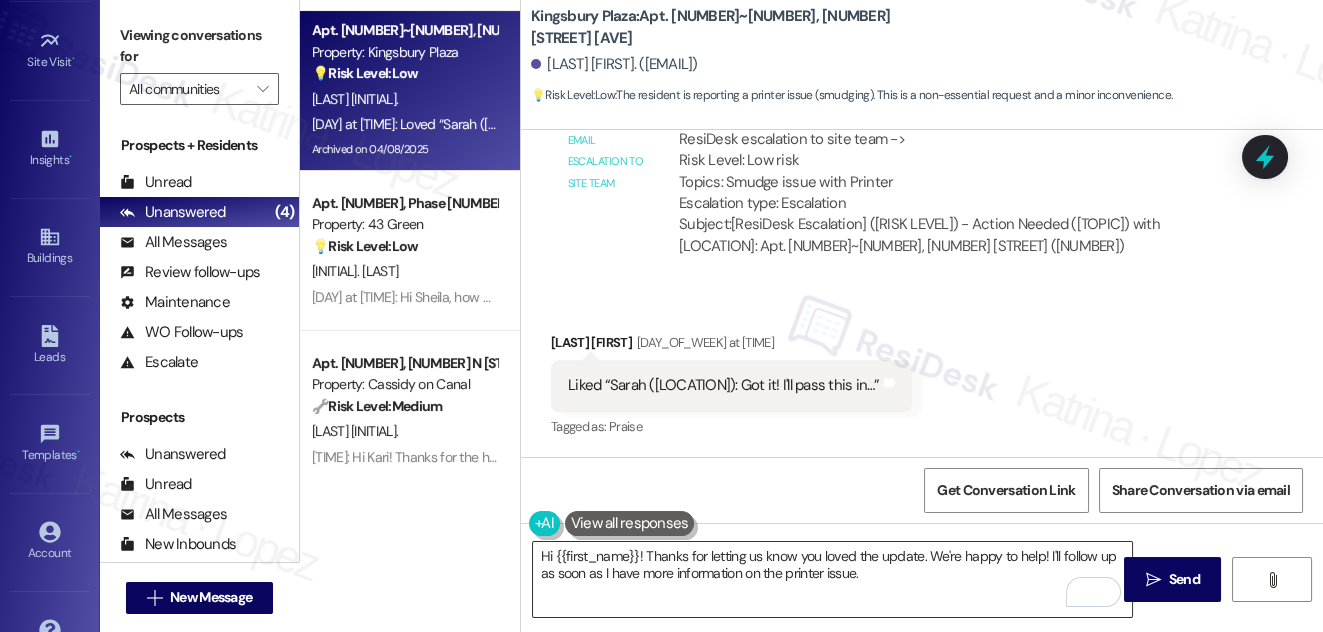 click on "Hi {{first_name}}! Thanks for letting us know you loved the update. We're happy to help! I'll follow up as soon as I have more information on the printer issue." at bounding box center (833, 579) 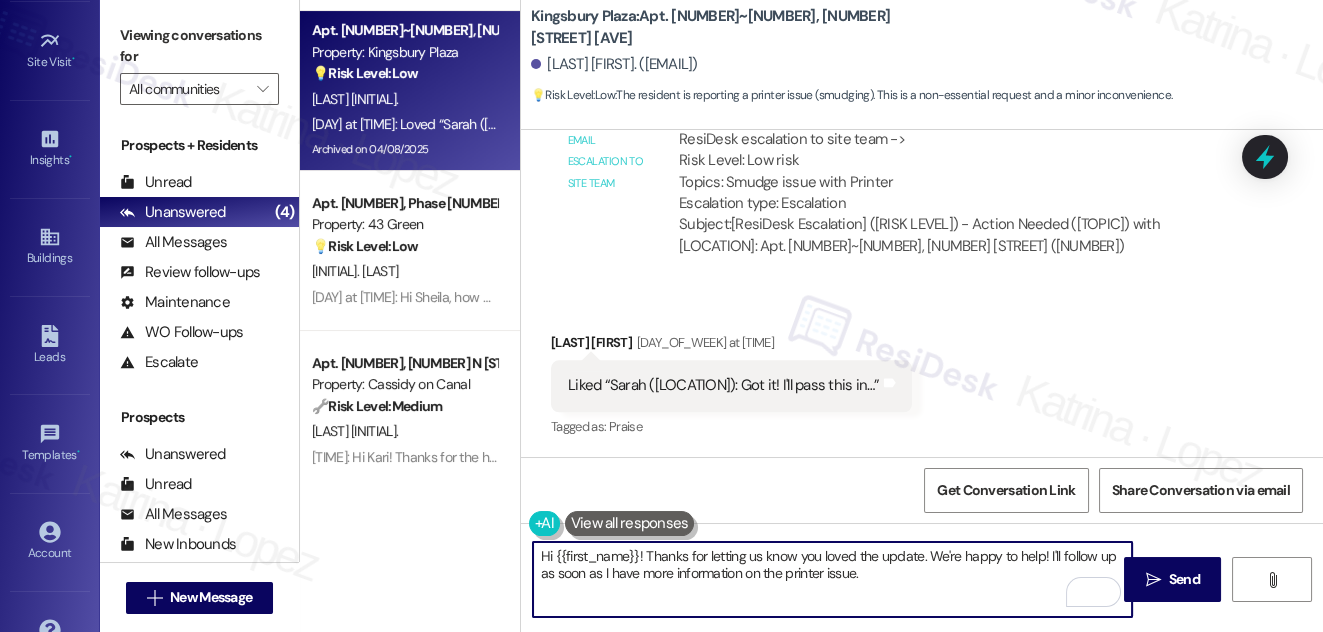 click on "Hi {{first_name}}! Thanks for letting us know you loved the update. We're happy to help! I'll follow up as soon as I have more information on the printer issue." at bounding box center [833, 579] 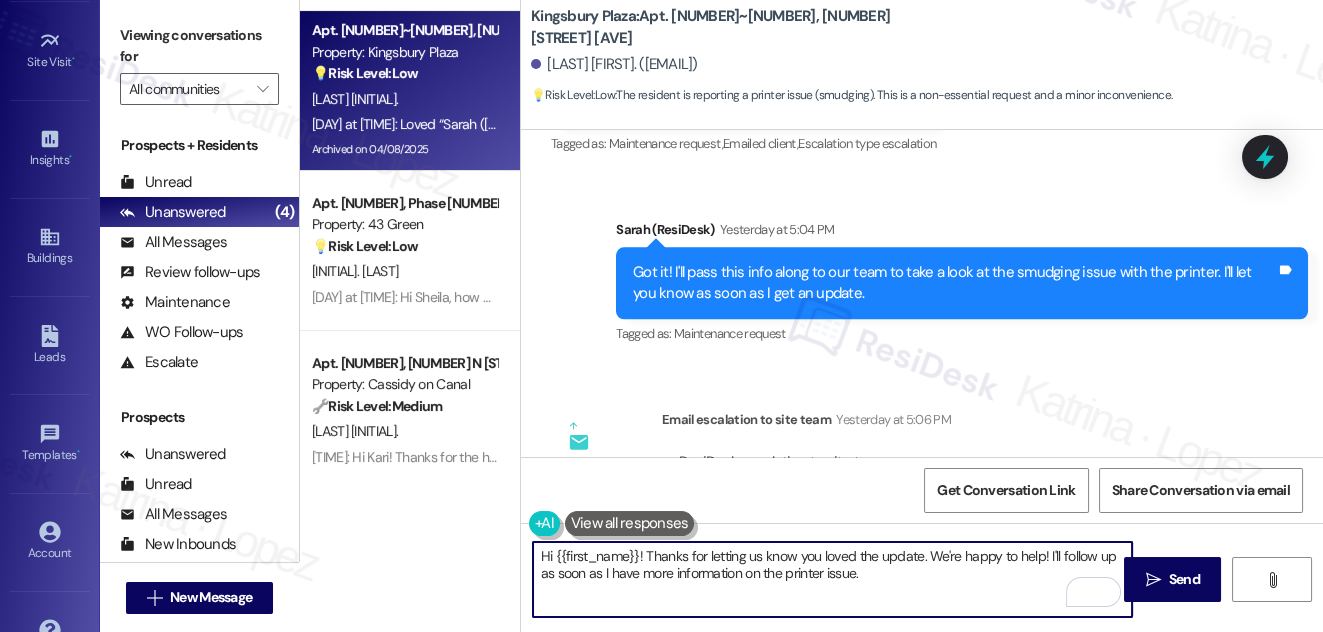 scroll, scrollTop: 19068, scrollLeft: 0, axis: vertical 